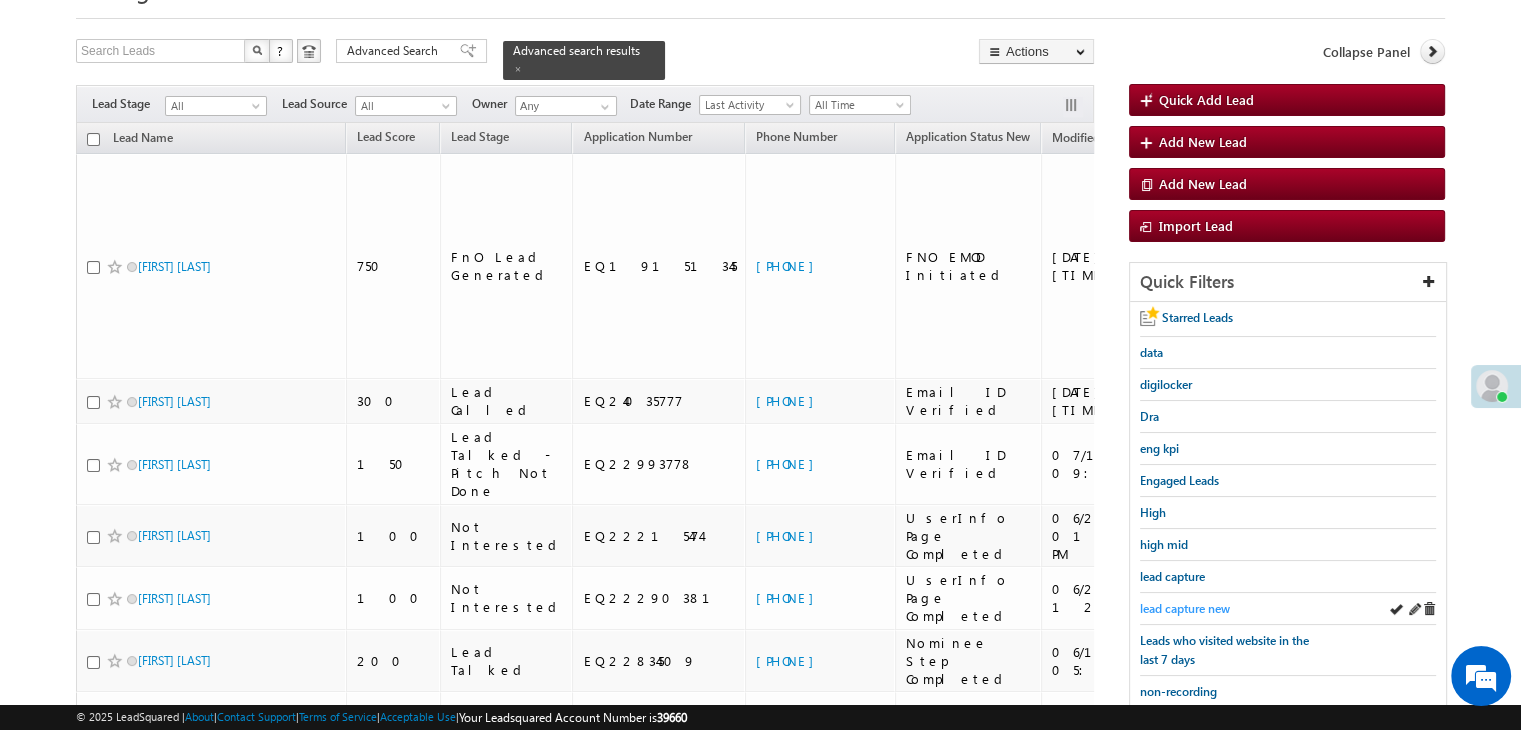 scroll, scrollTop: 0, scrollLeft: 0, axis: both 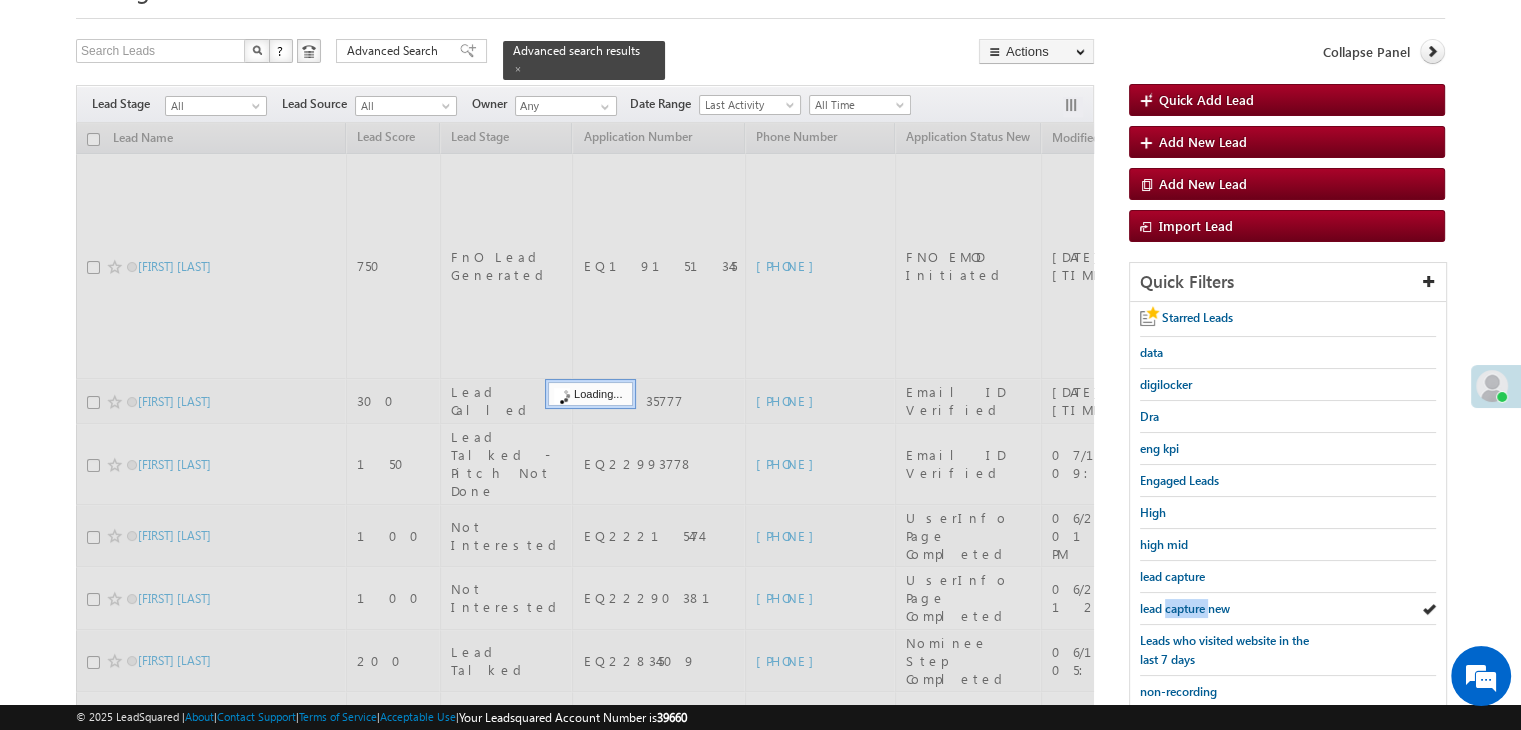 click on "lead capture new" at bounding box center [1185, 608] 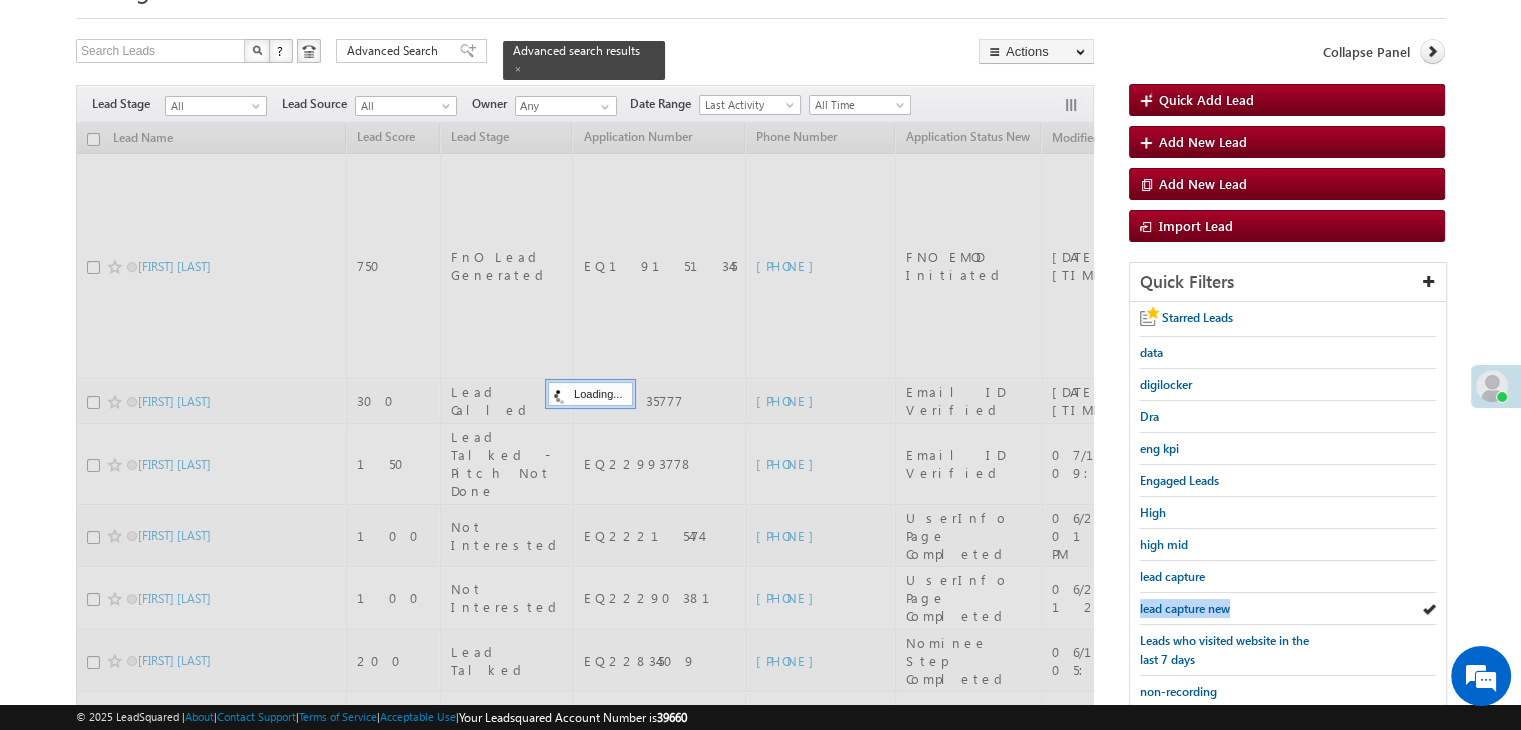 click on "lead capture new" at bounding box center (1185, 608) 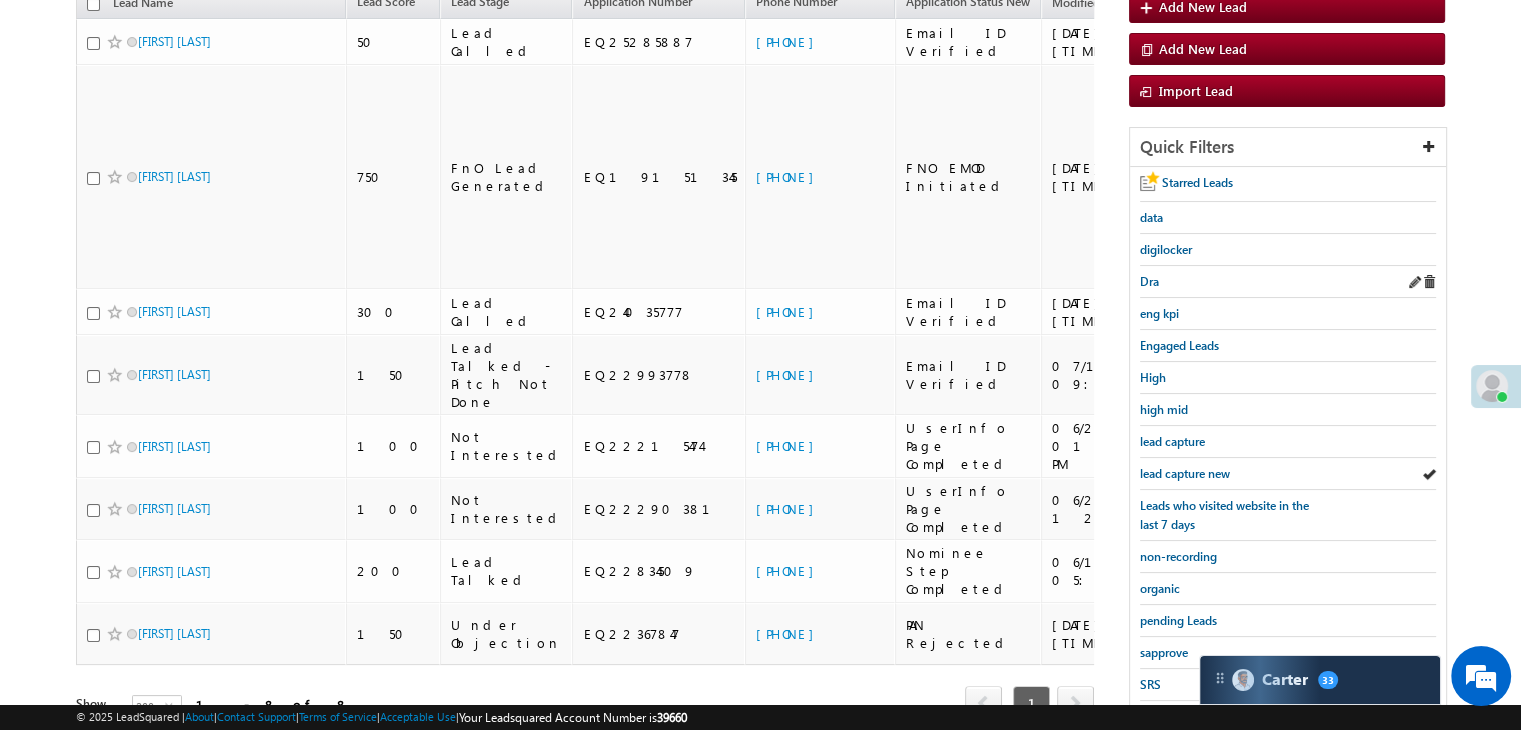 scroll, scrollTop: 200, scrollLeft: 0, axis: vertical 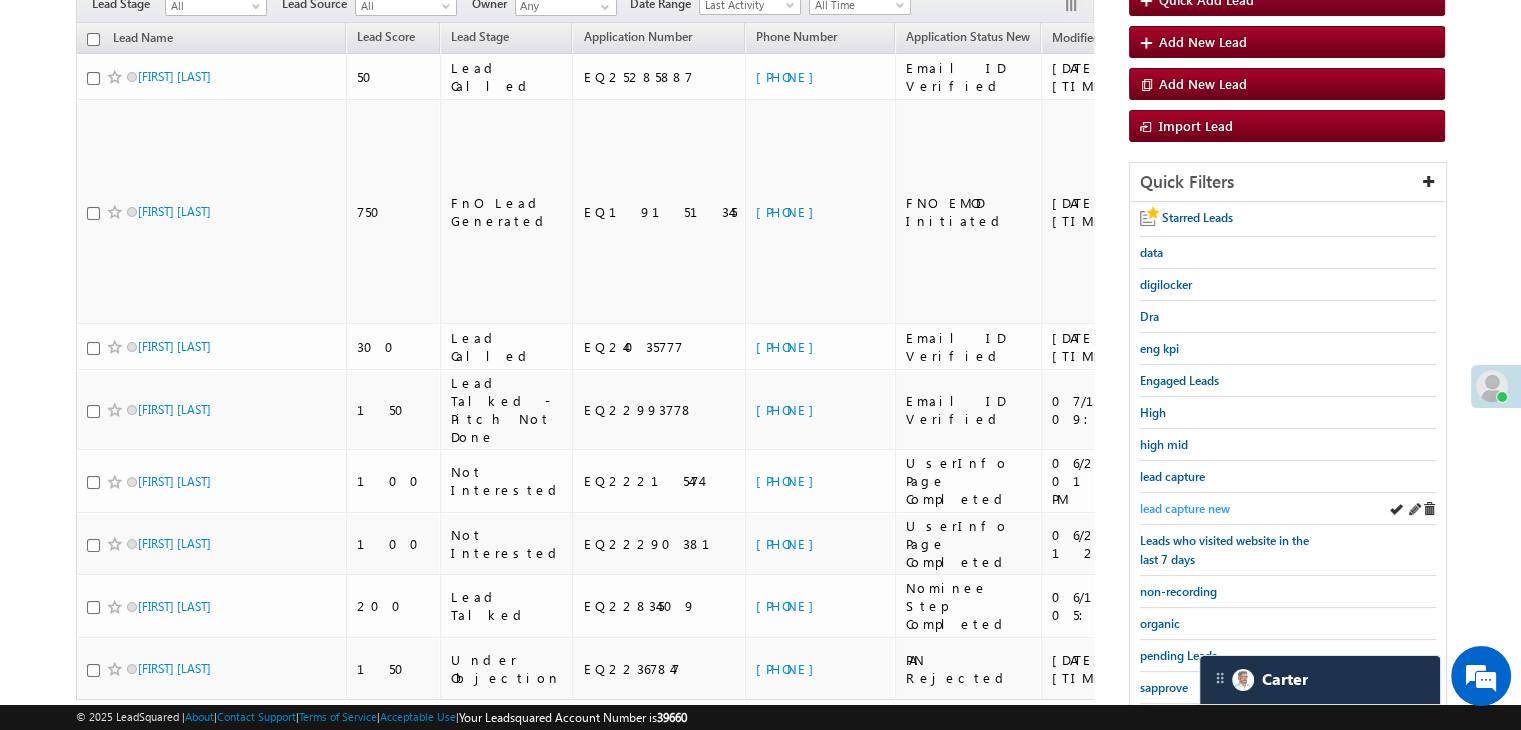 click on "lead capture new" at bounding box center (1185, 508) 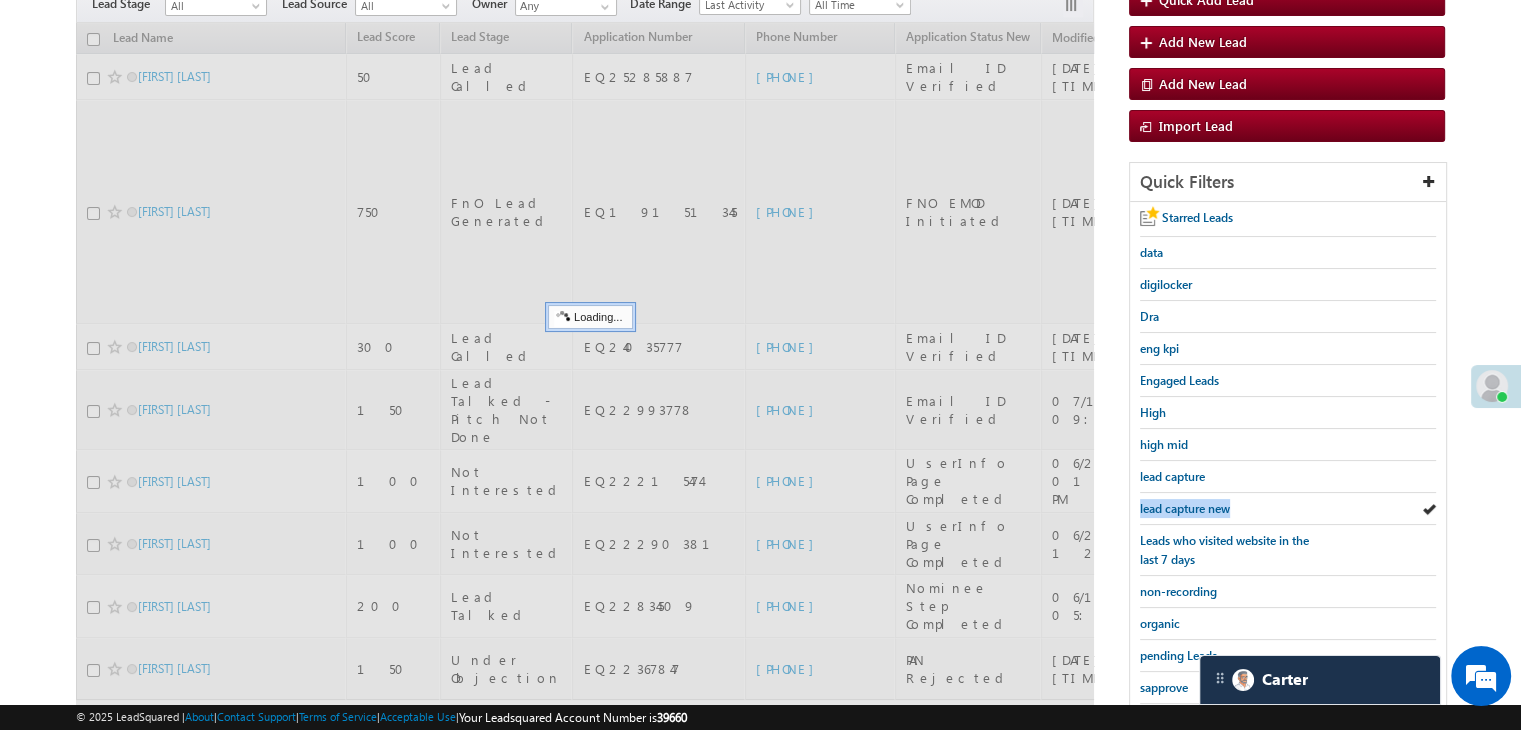 click on "lead capture new" at bounding box center [1185, 508] 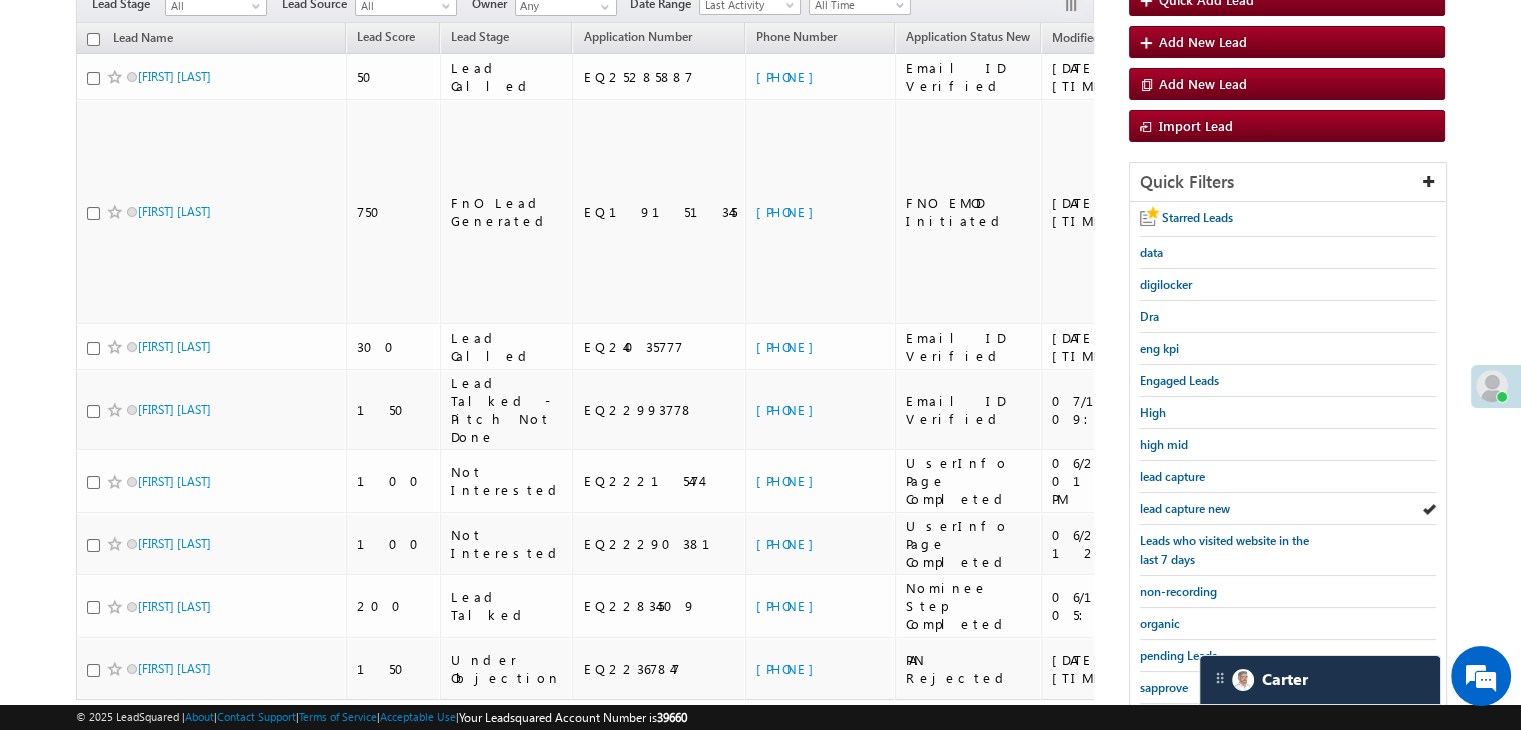 click on "lead capture new" at bounding box center (1185, 508) 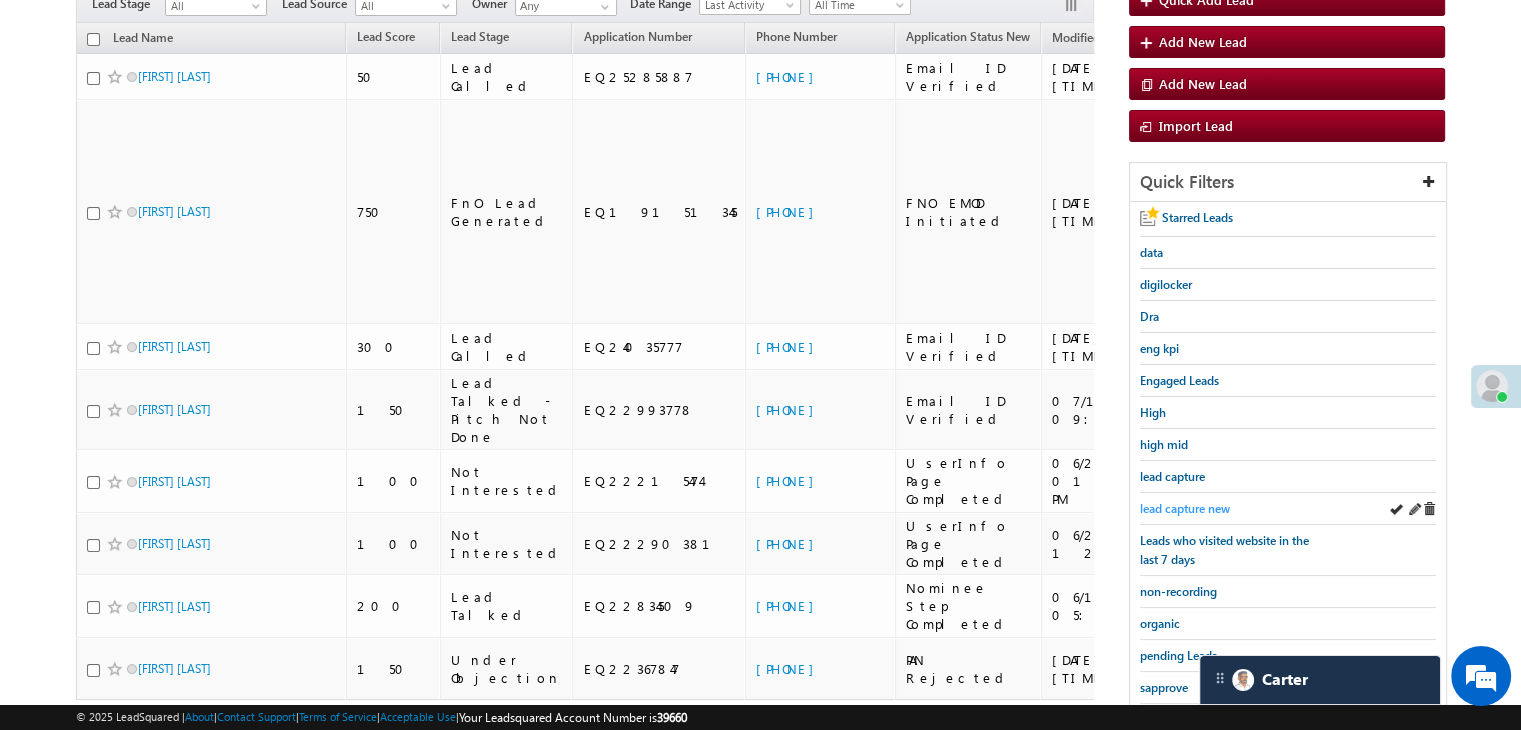 click on "lead capture new" at bounding box center (1185, 508) 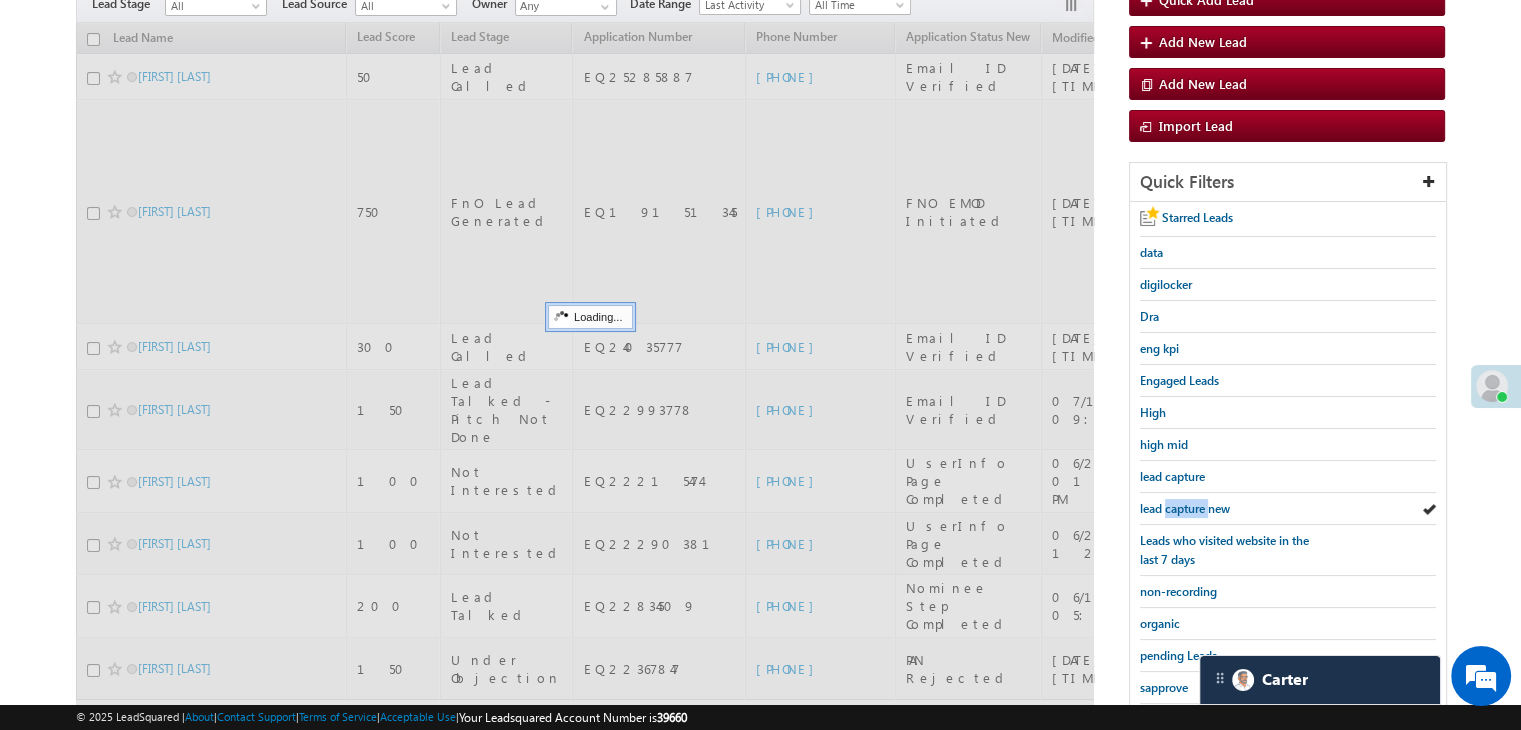 click on "lead capture new" at bounding box center (1185, 508) 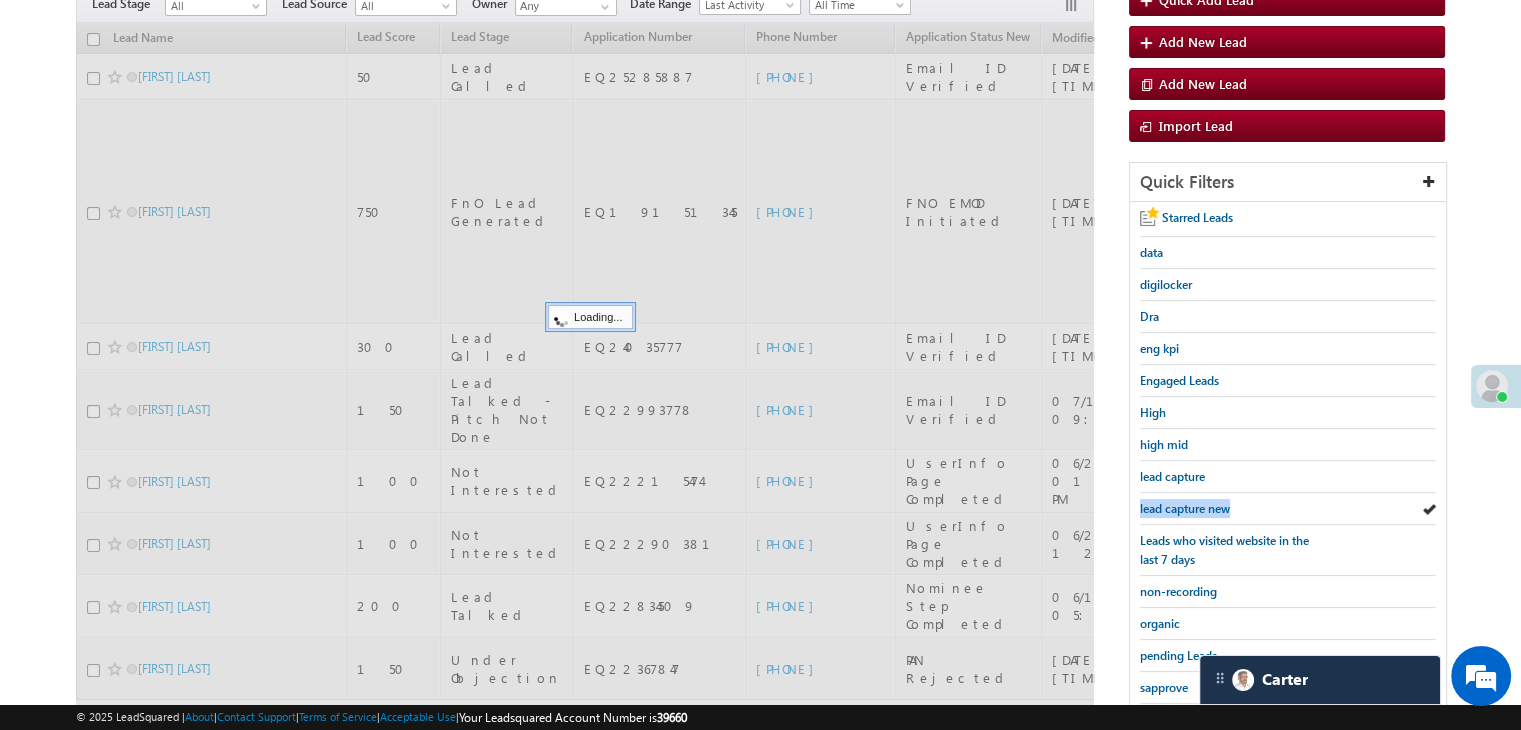click on "lead capture new" at bounding box center (1185, 508) 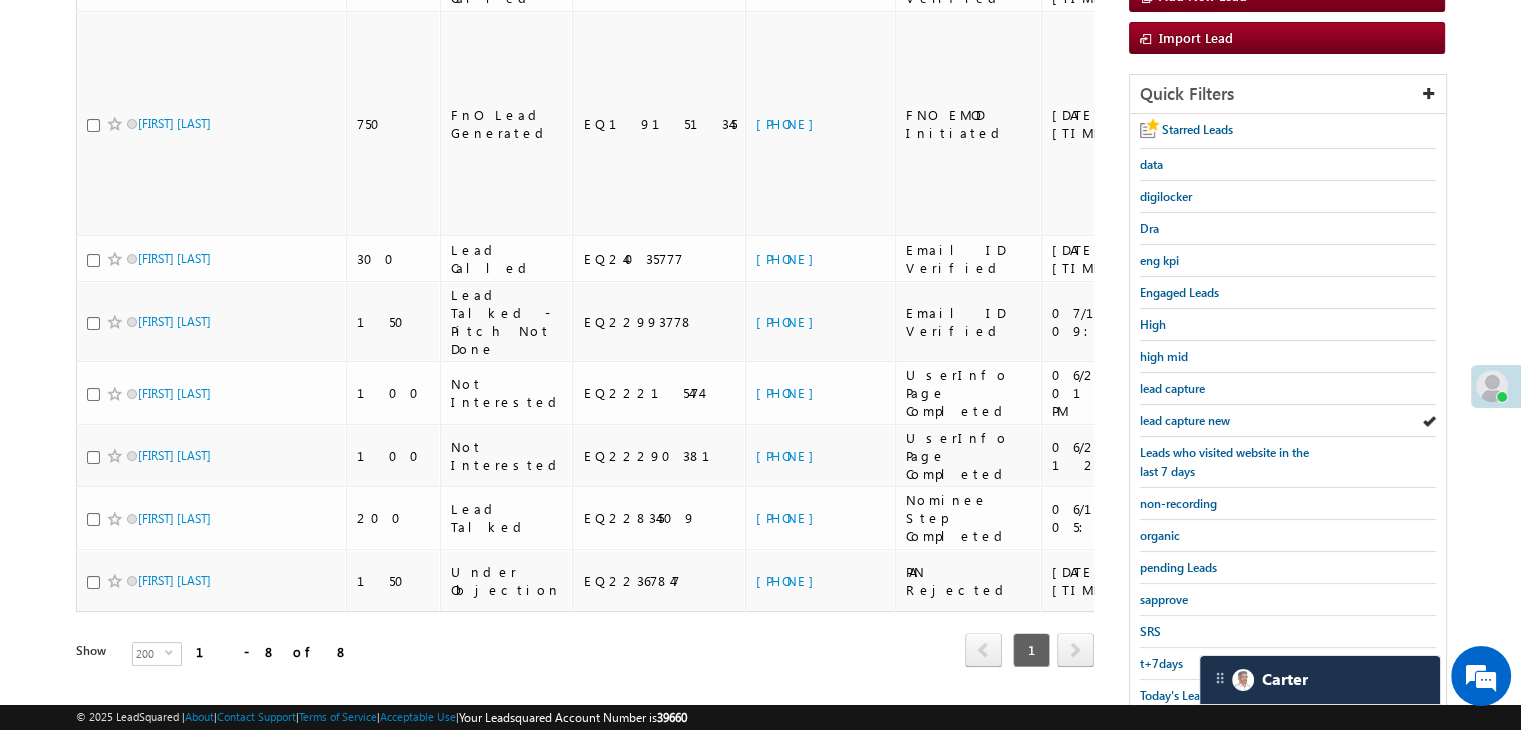 scroll, scrollTop: 363, scrollLeft: 0, axis: vertical 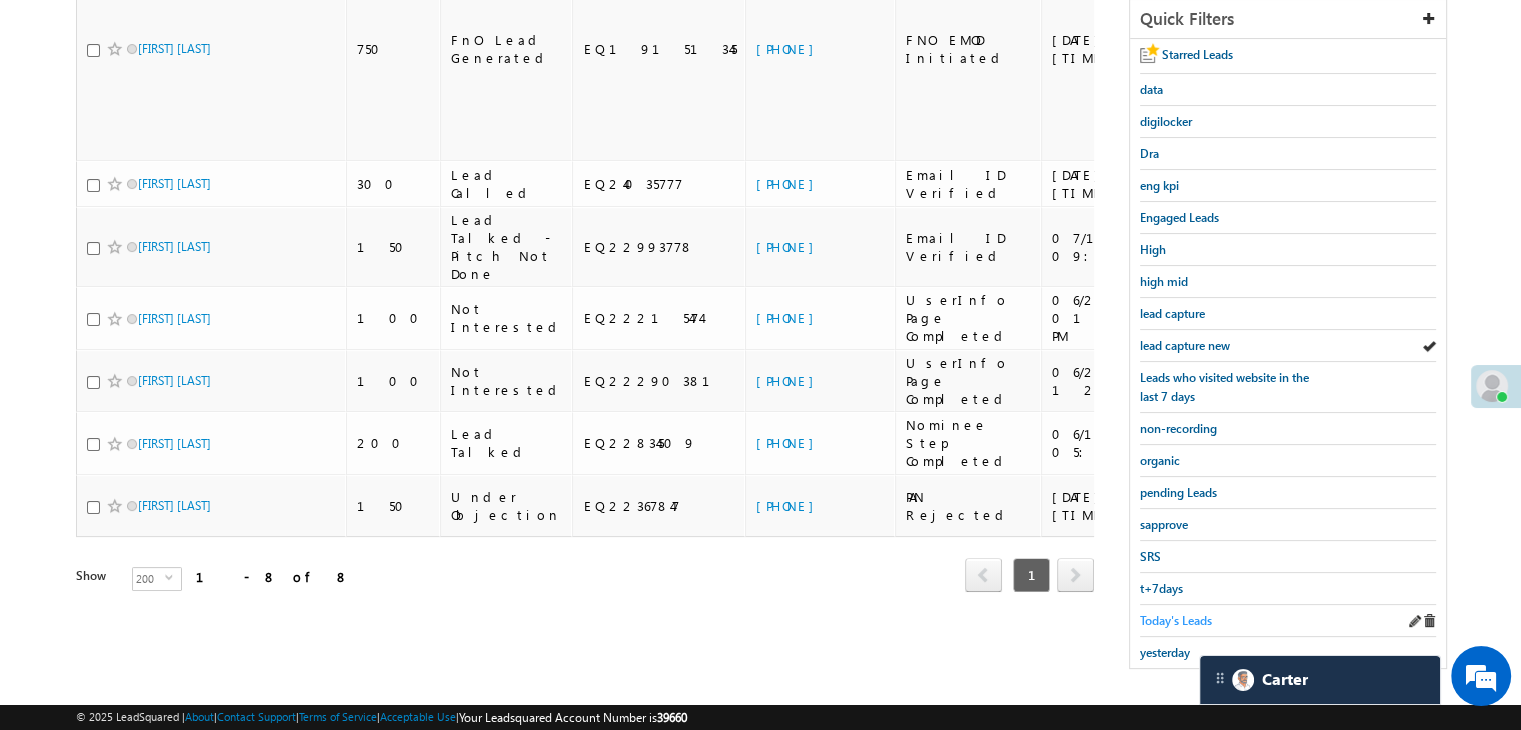click on "Today's Leads" at bounding box center (1176, 620) 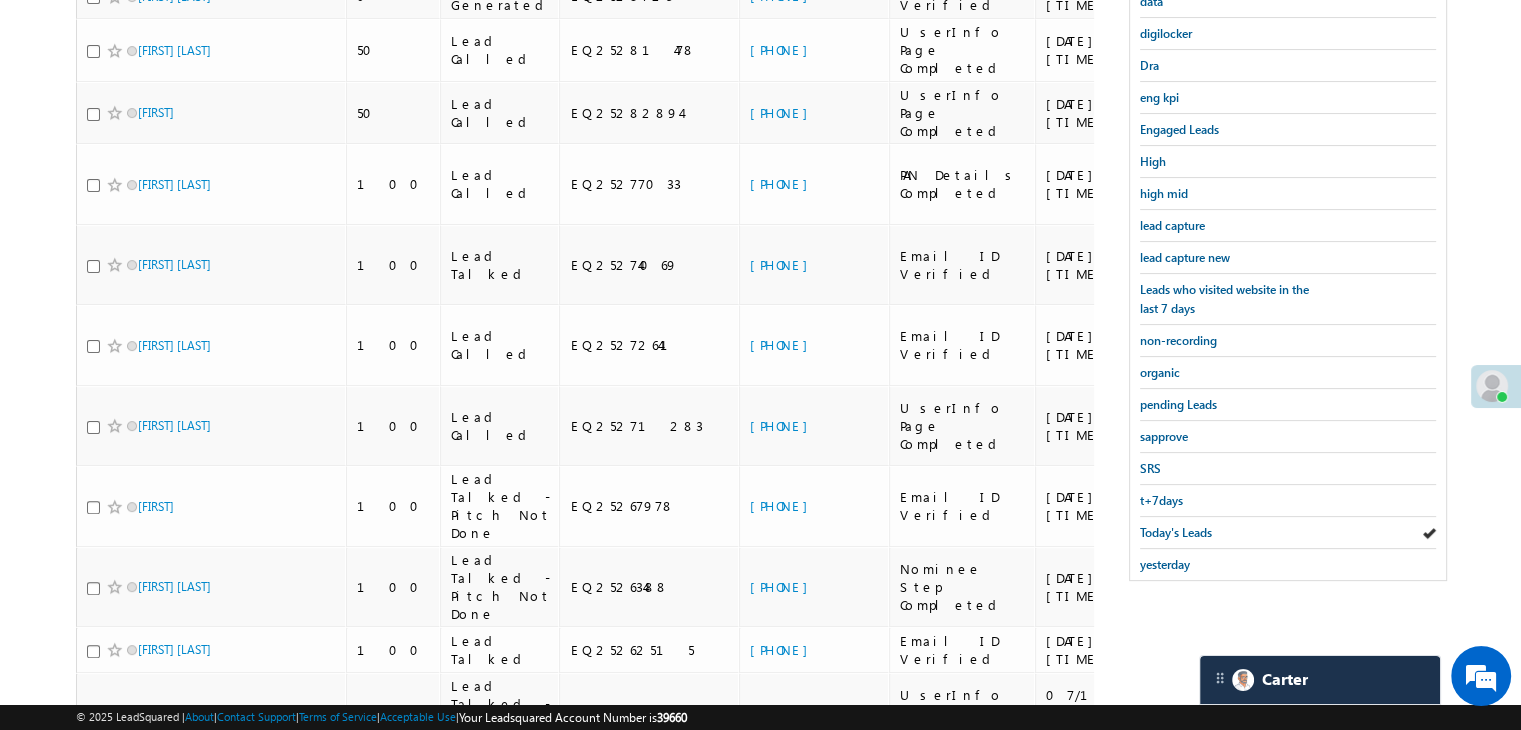 scroll, scrollTop: 486, scrollLeft: 0, axis: vertical 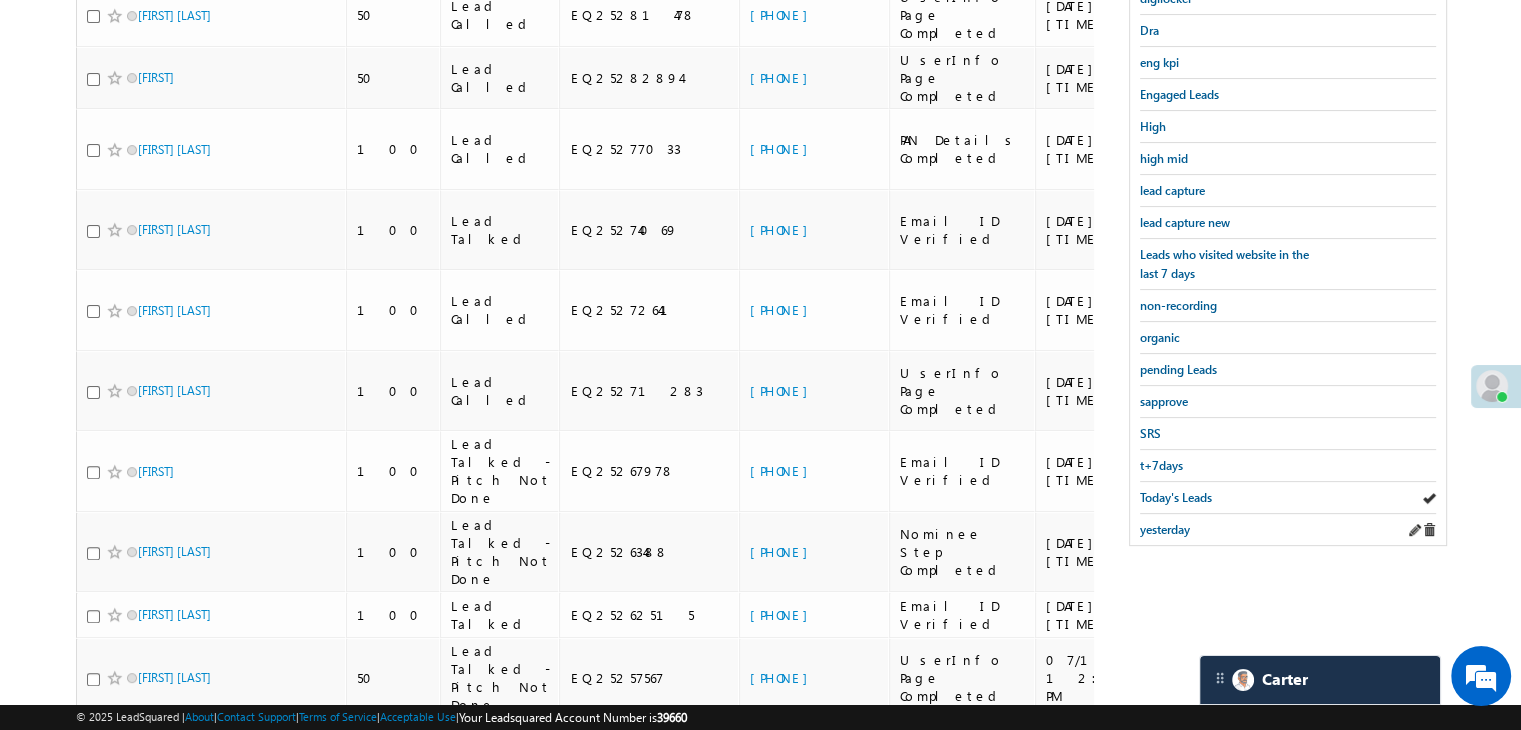 click on "yesterday" at bounding box center (1288, 529) 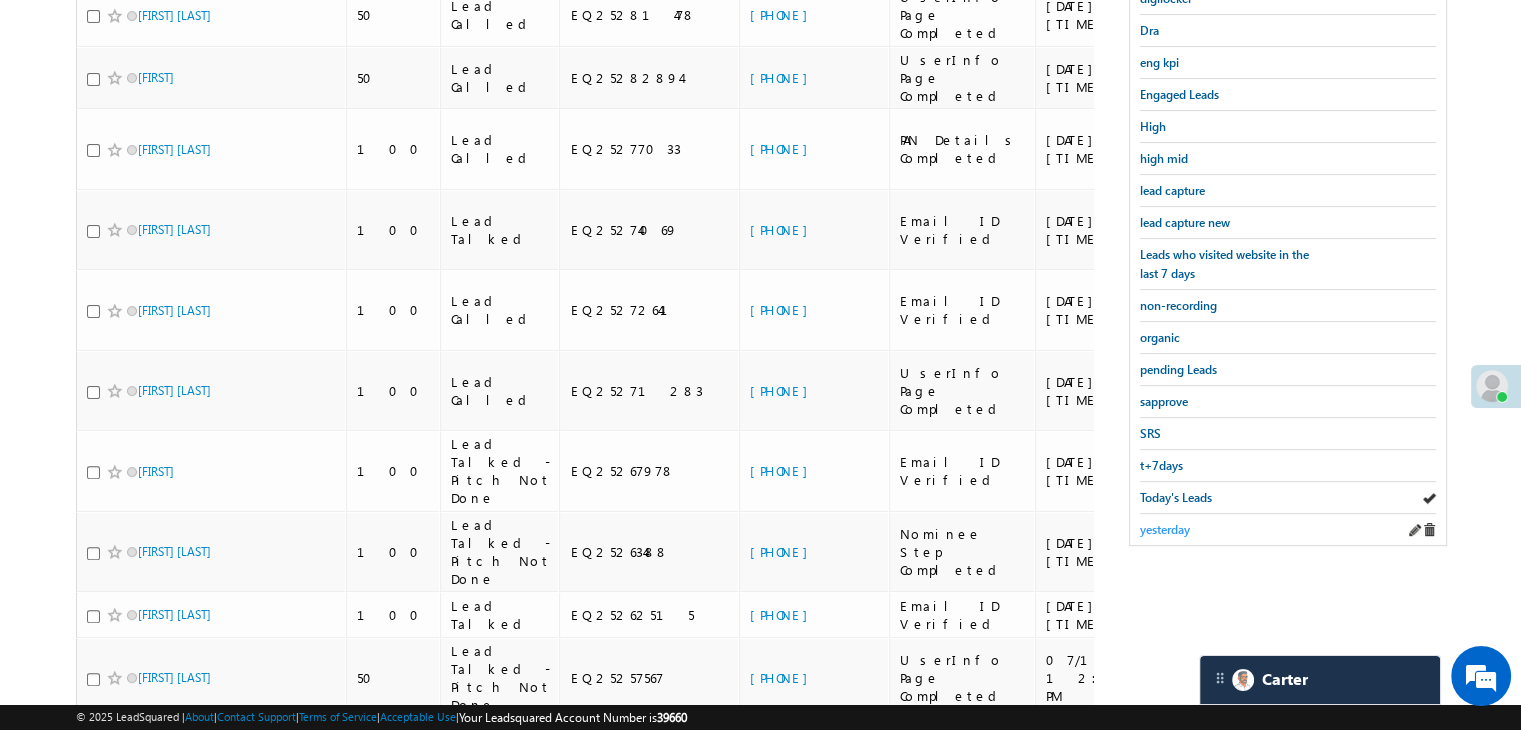 click on "yesterday" at bounding box center (1165, 529) 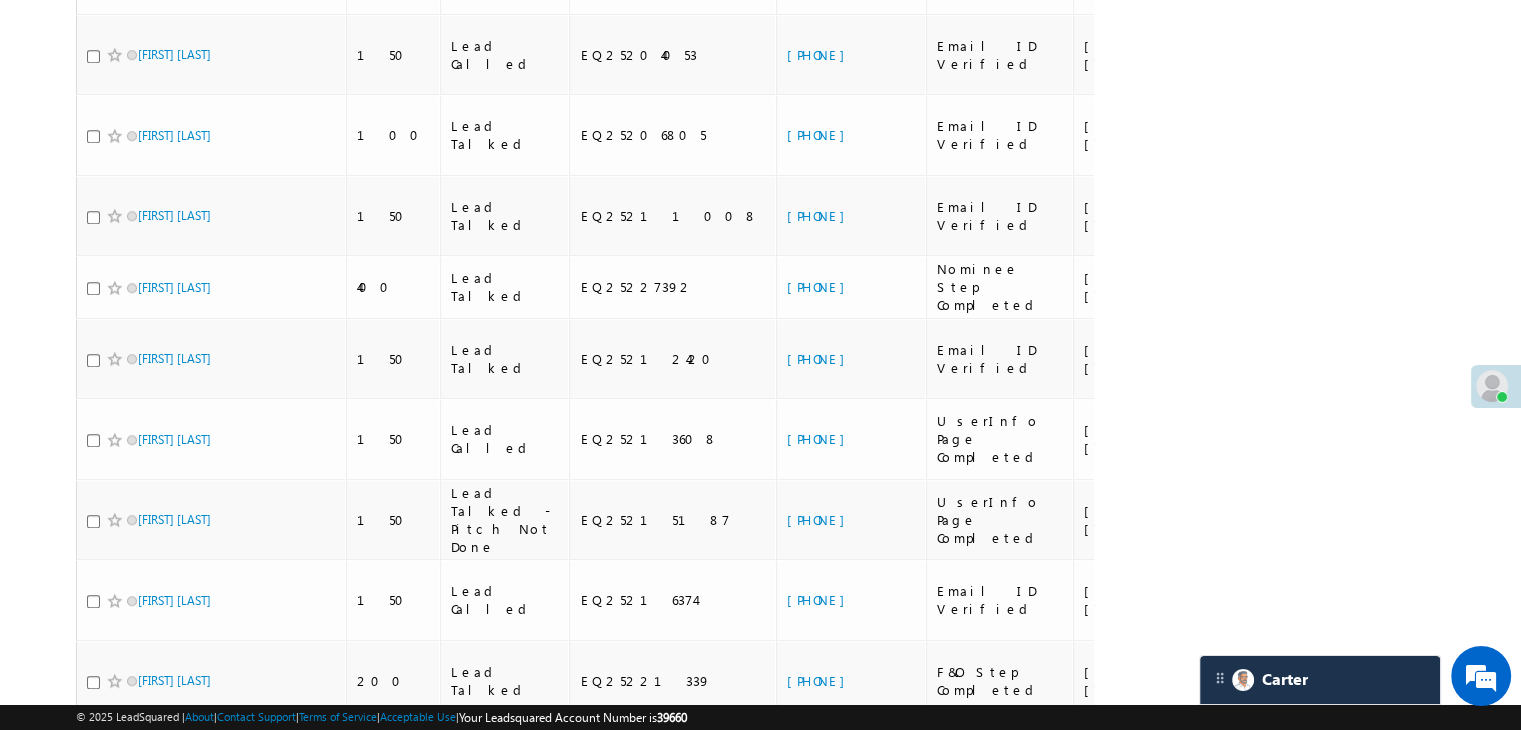 scroll, scrollTop: 1686, scrollLeft: 0, axis: vertical 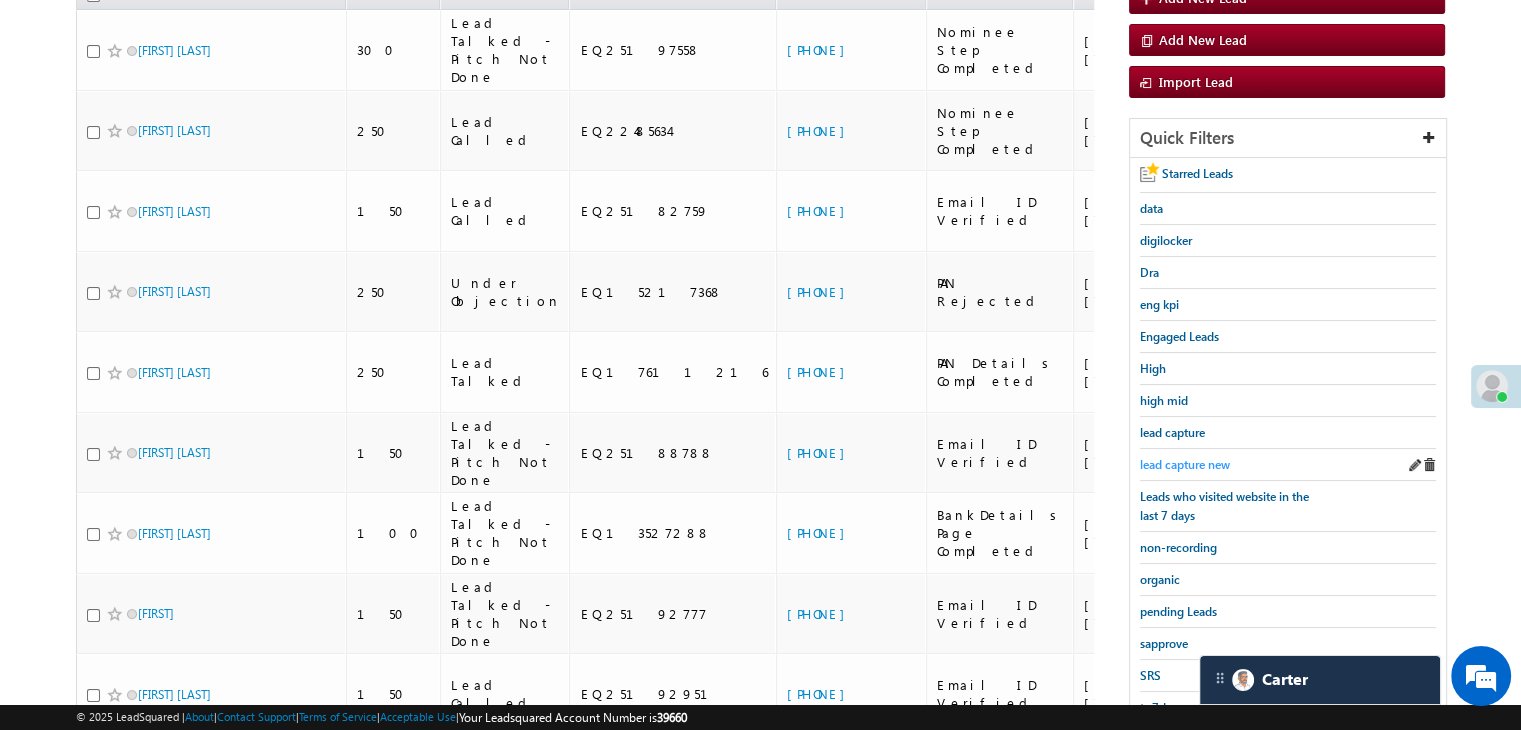 click on "lead capture new" at bounding box center (1185, 464) 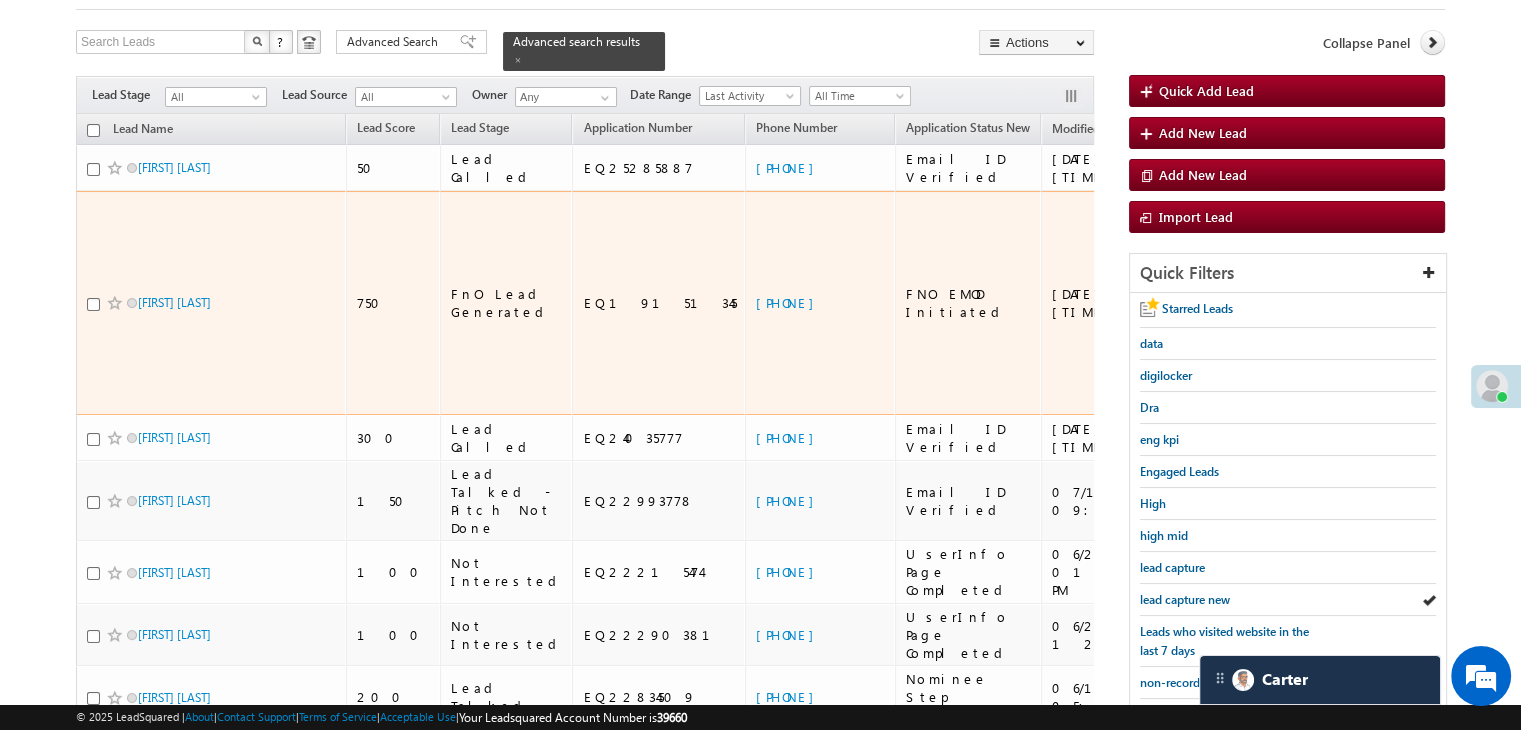 scroll, scrollTop: 200, scrollLeft: 0, axis: vertical 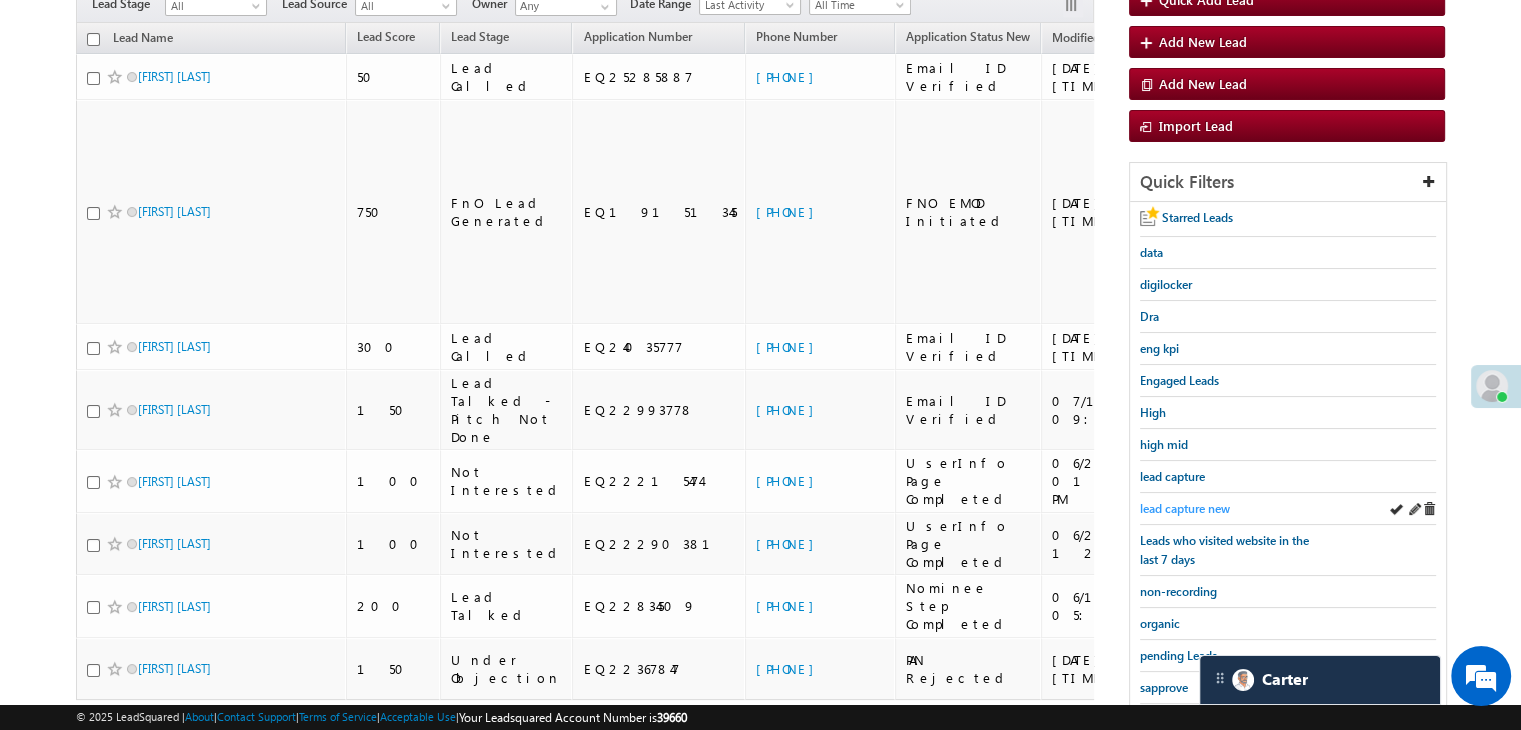 drag, startPoint x: 1194, startPoint y: 493, endPoint x: 1192, endPoint y: 505, distance: 12.165525 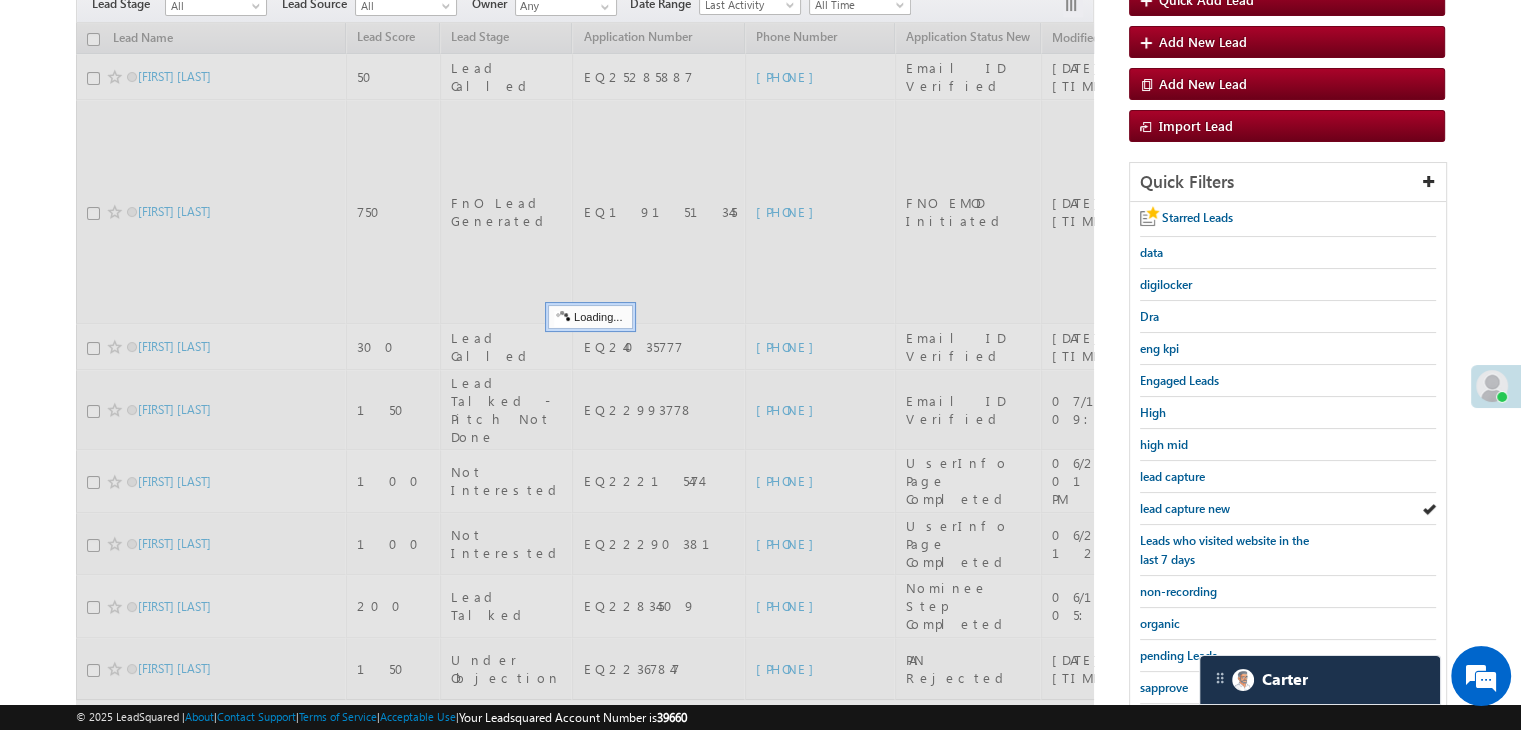 click on "lead capture new" at bounding box center [1185, 508] 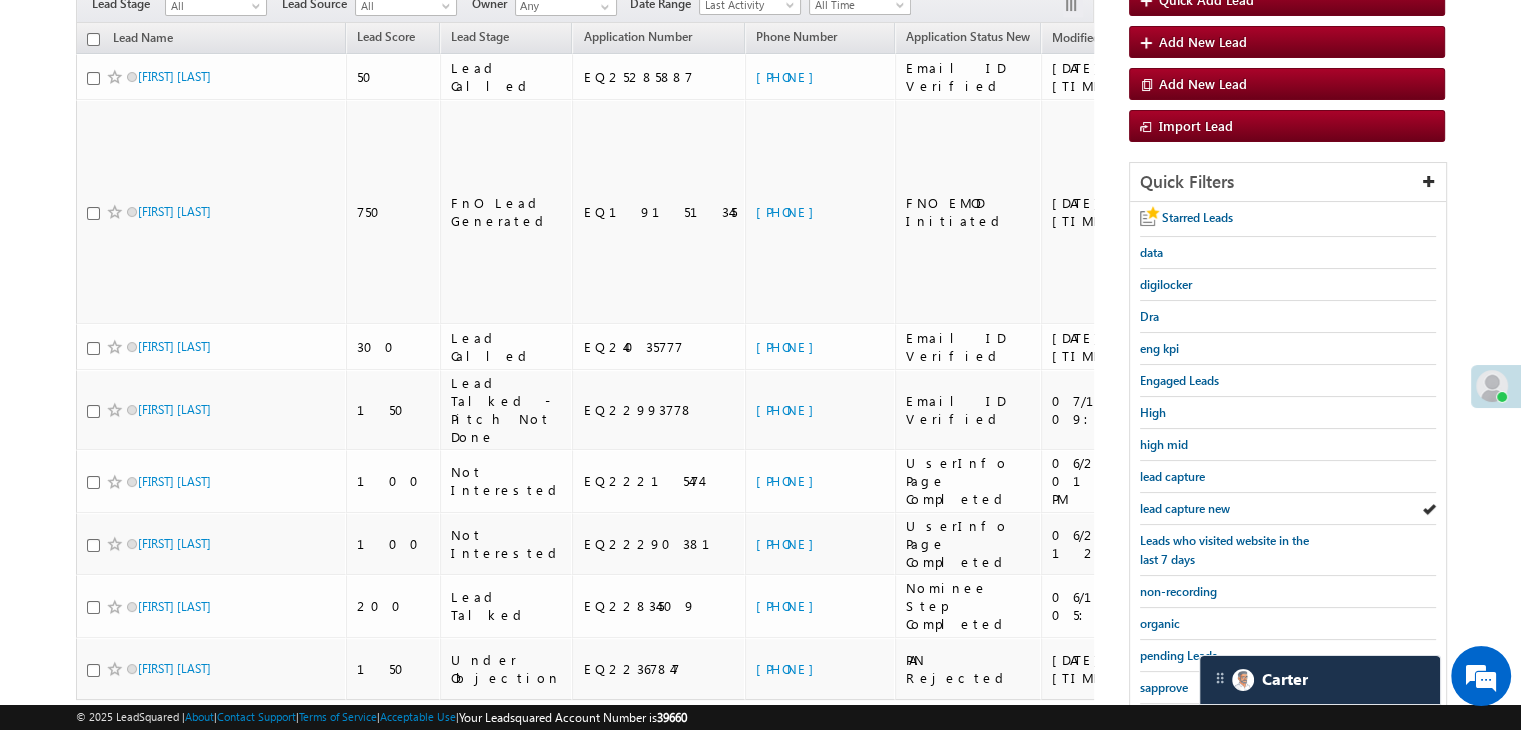 click on "lead capture new" at bounding box center (1185, 508) 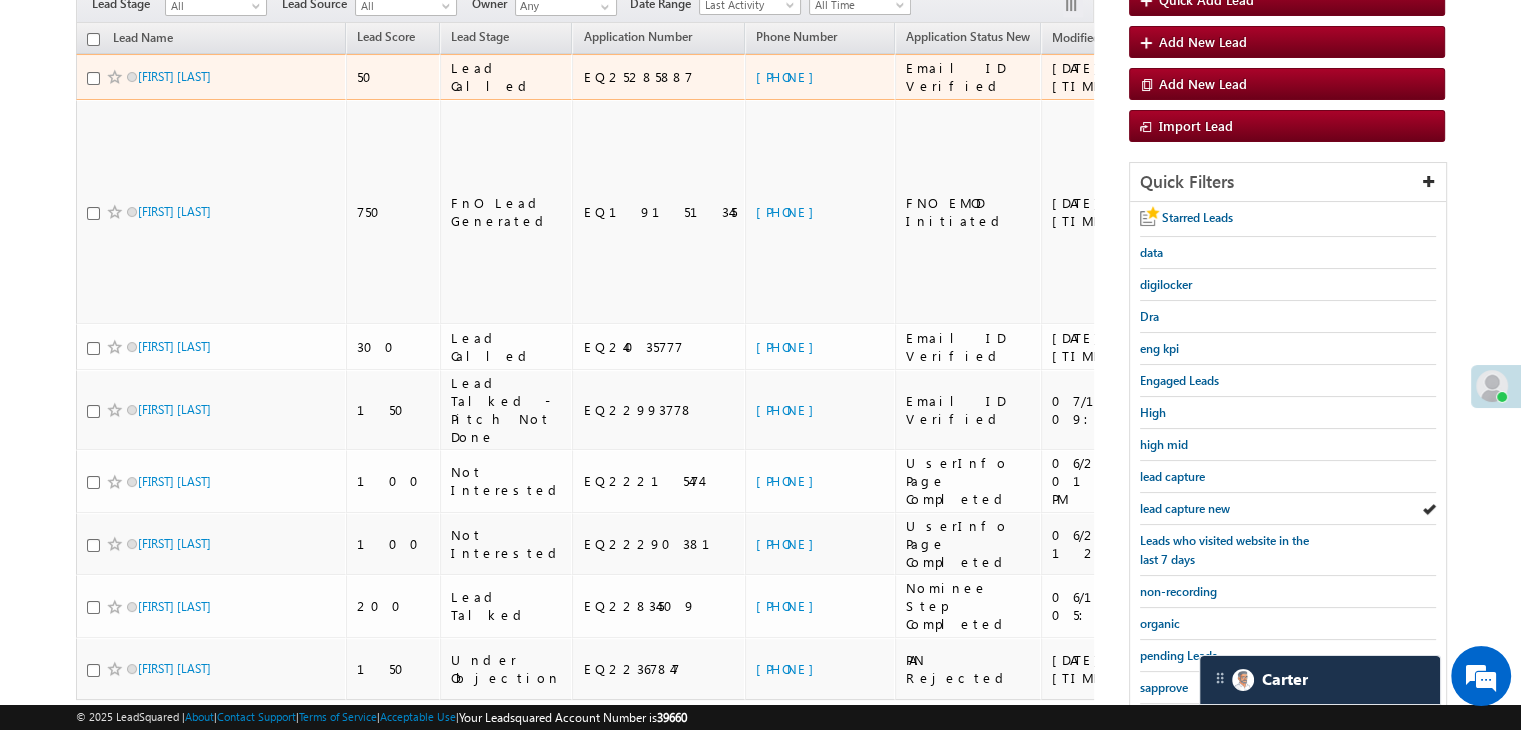 click on "+91-8983033314" at bounding box center [820, 77] 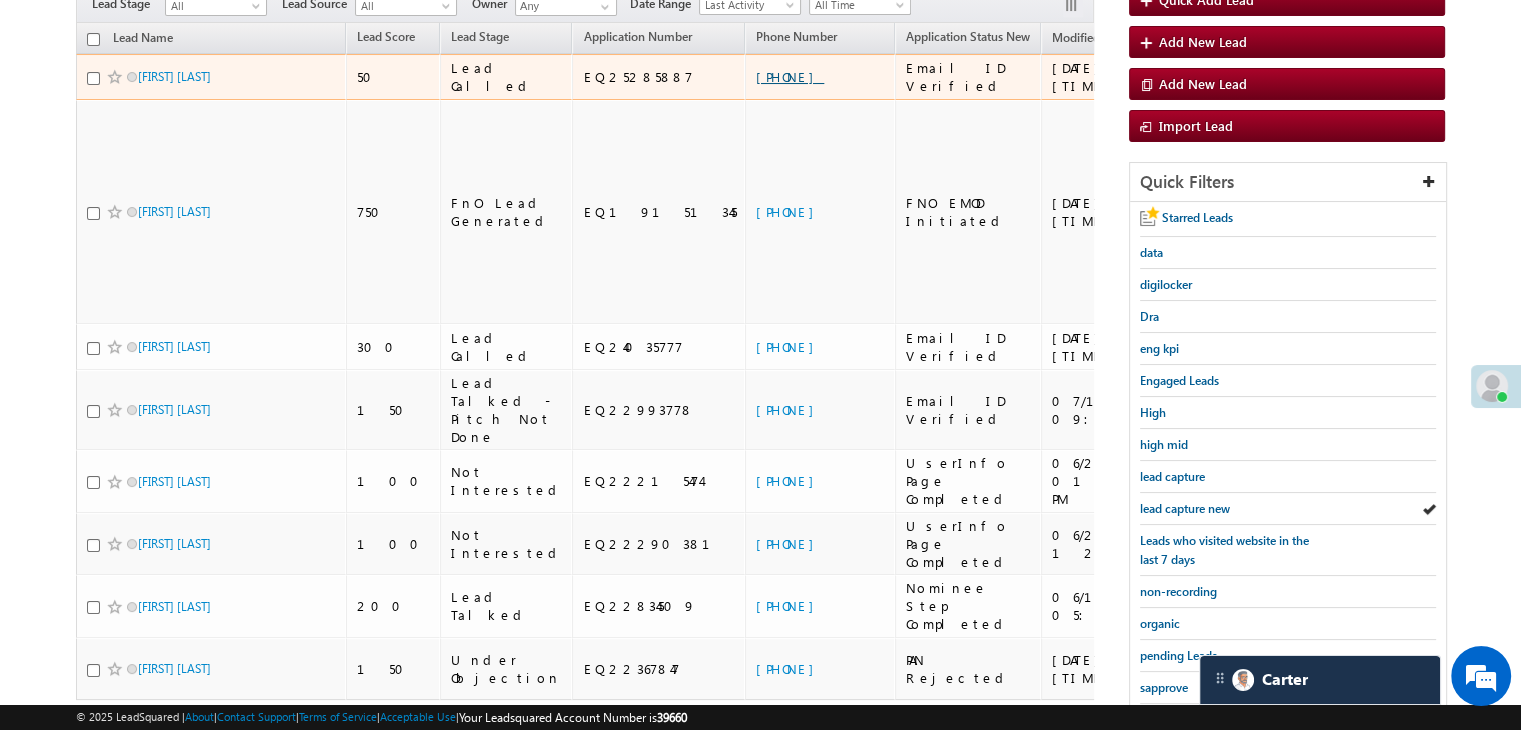 click on "+91-8983033314" at bounding box center [790, 76] 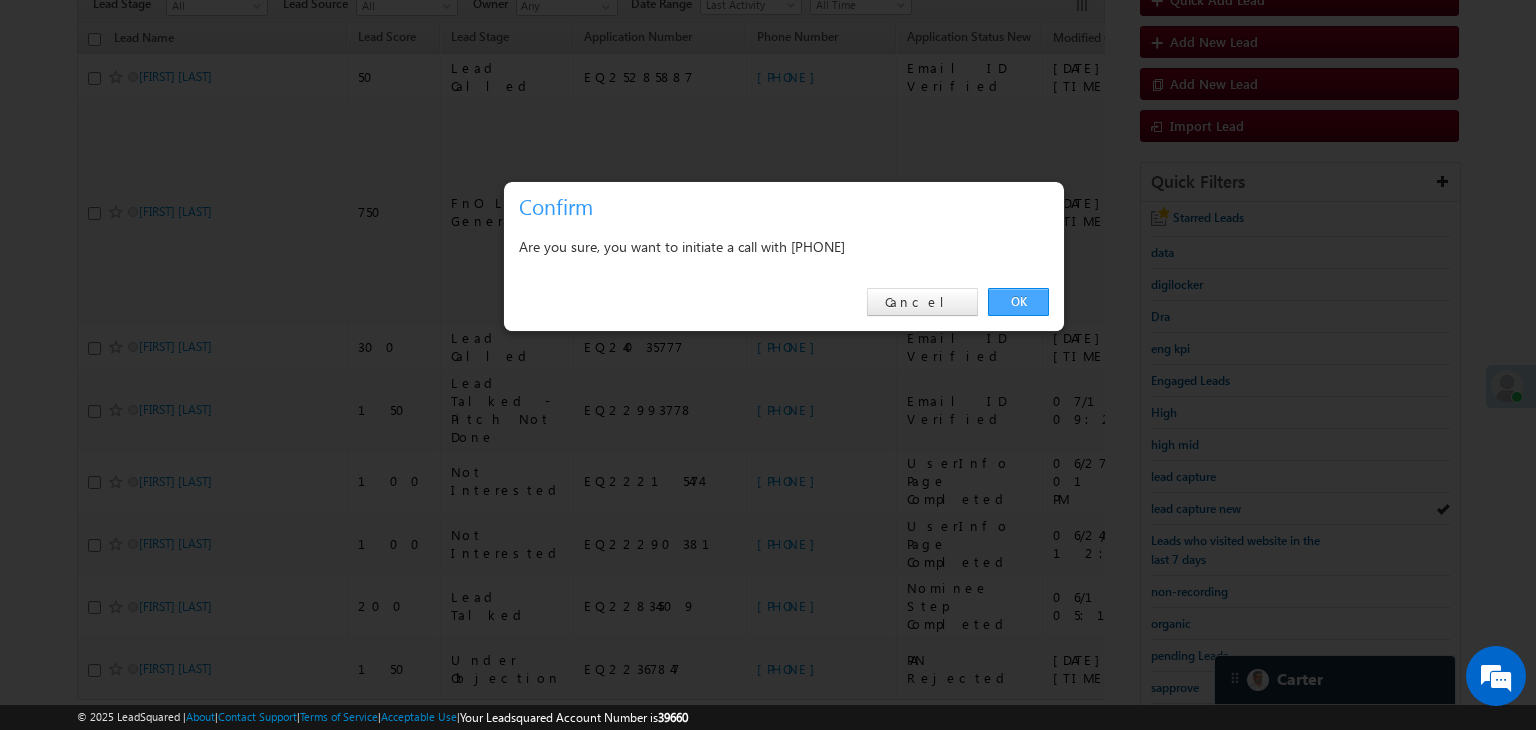 click on "OK" at bounding box center (1018, 302) 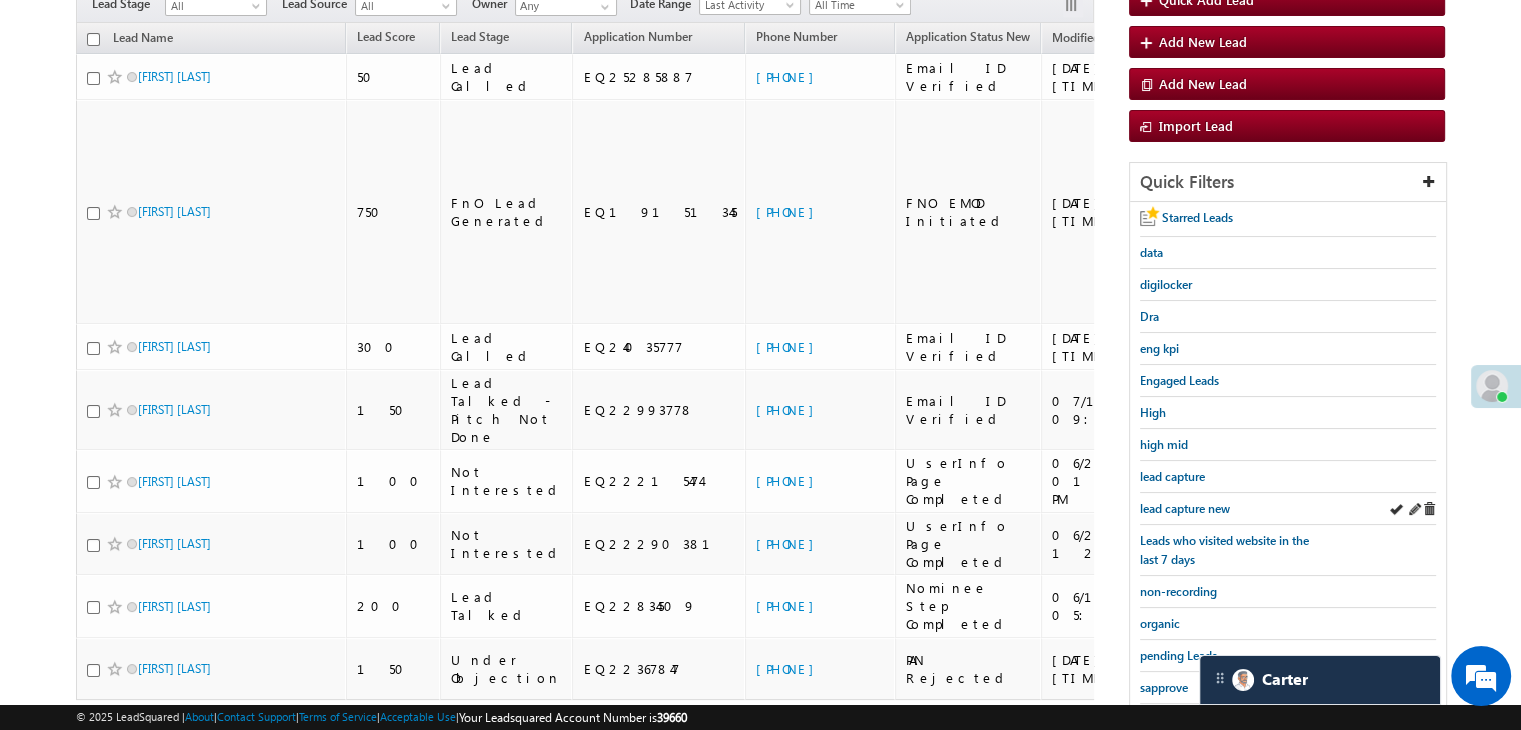 click on "lead capture new" at bounding box center [1288, 509] 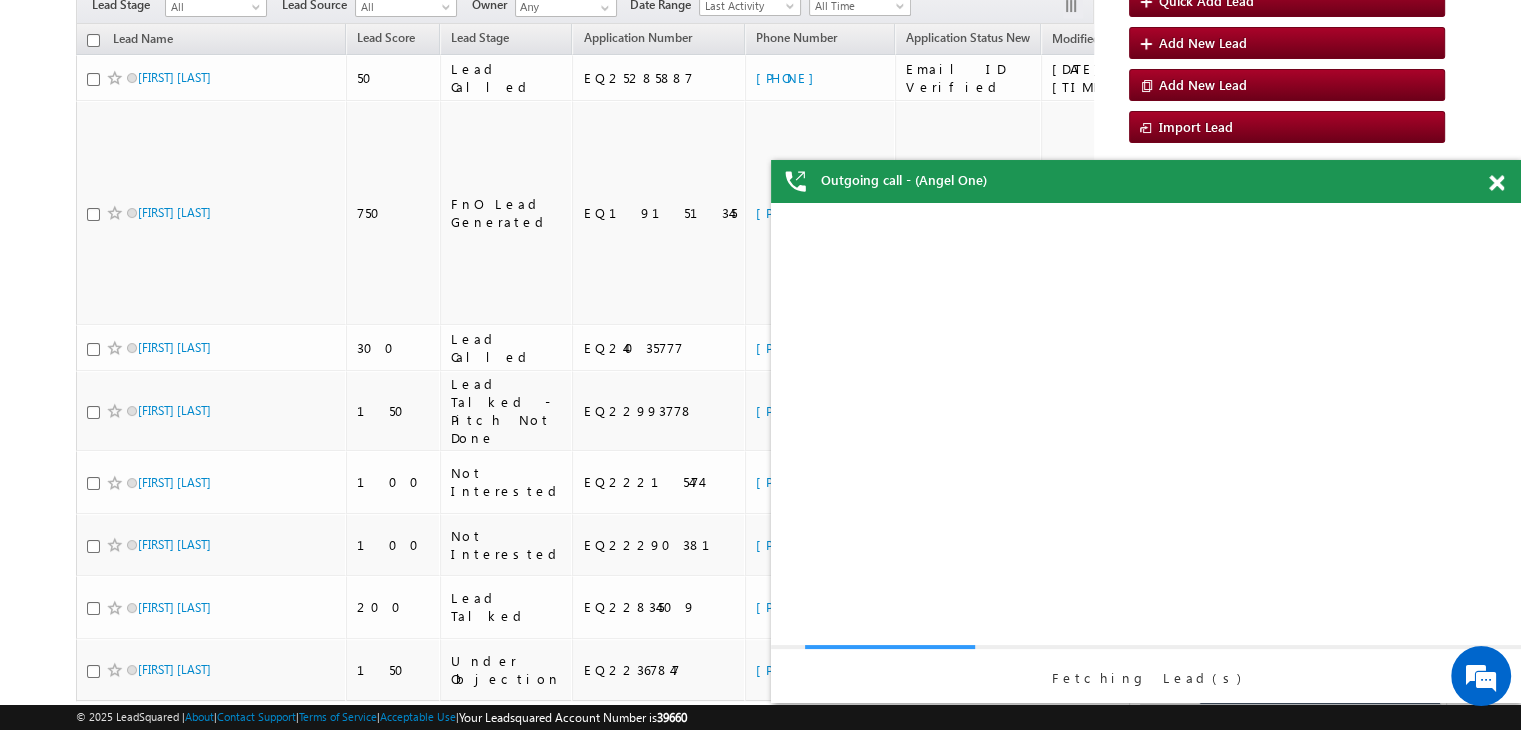 scroll, scrollTop: 0, scrollLeft: 0, axis: both 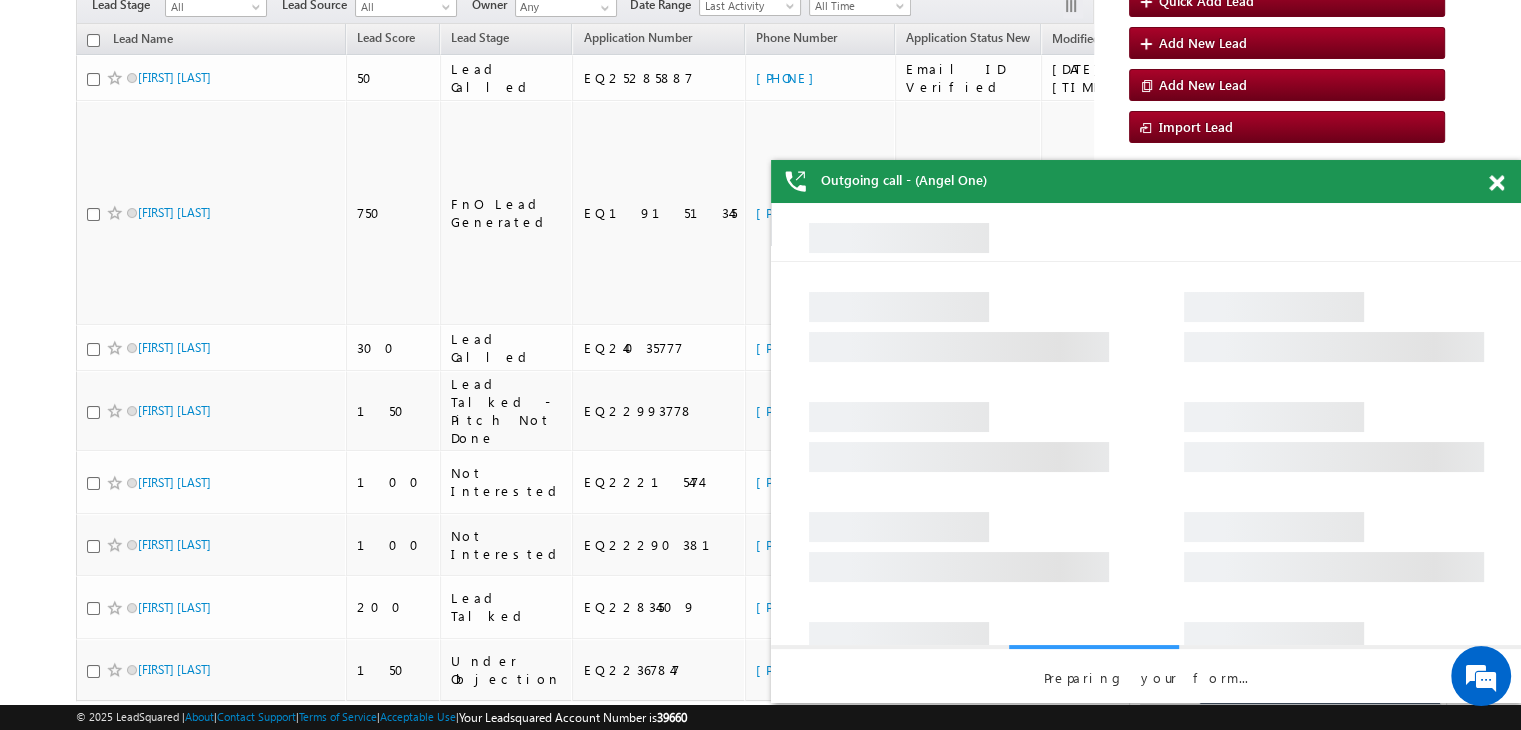 click at bounding box center [1496, 183] 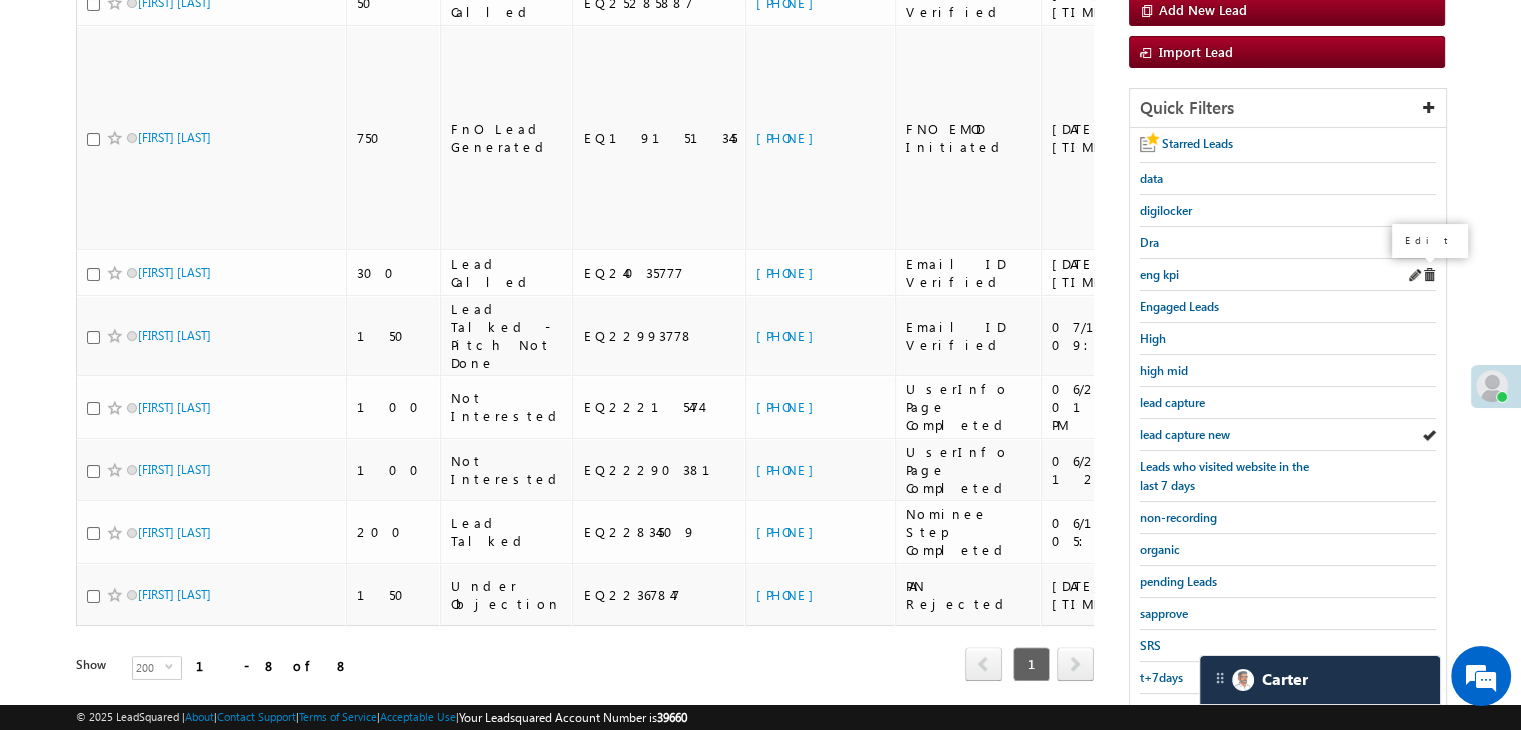 scroll, scrollTop: 416, scrollLeft: 0, axis: vertical 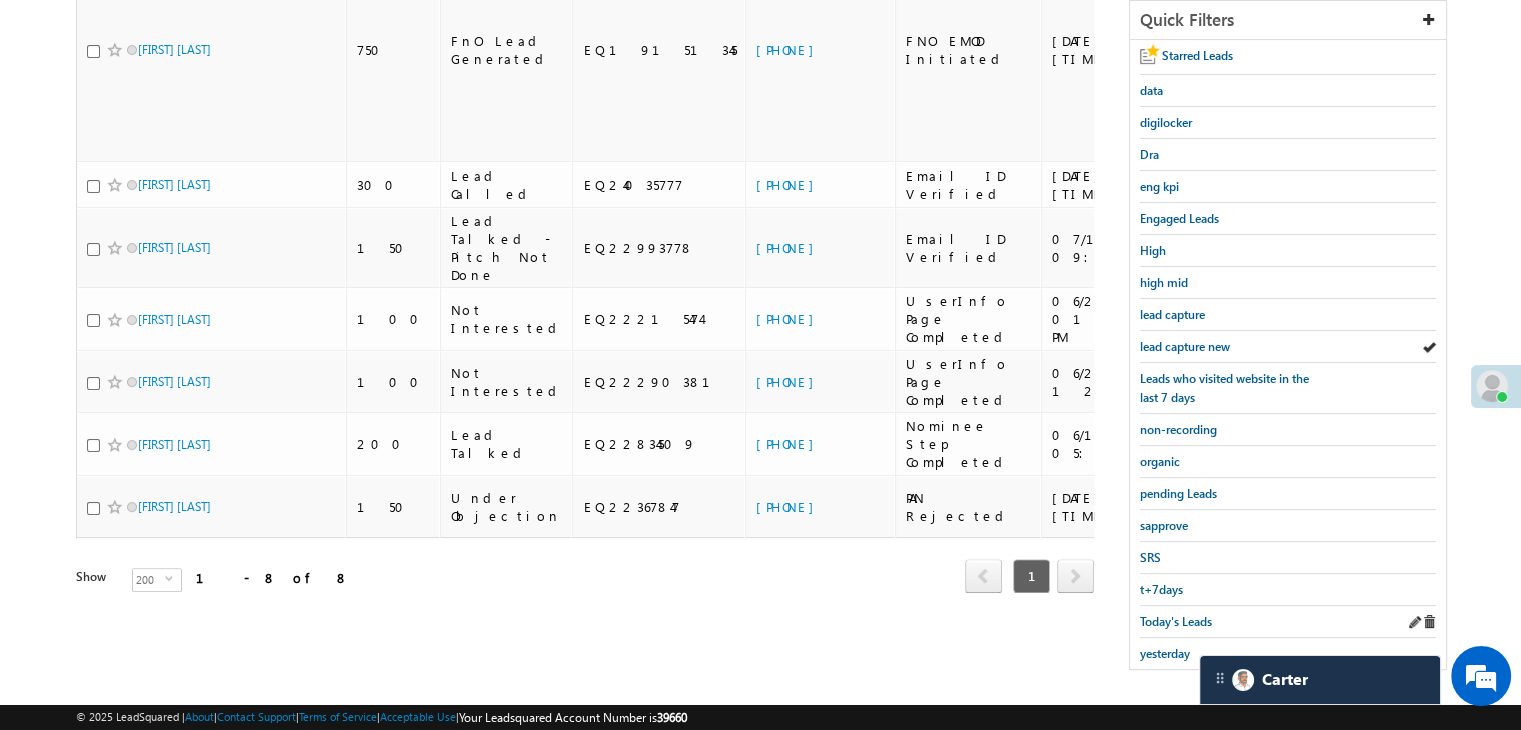 click on "Today's Leads" at bounding box center [1288, 622] 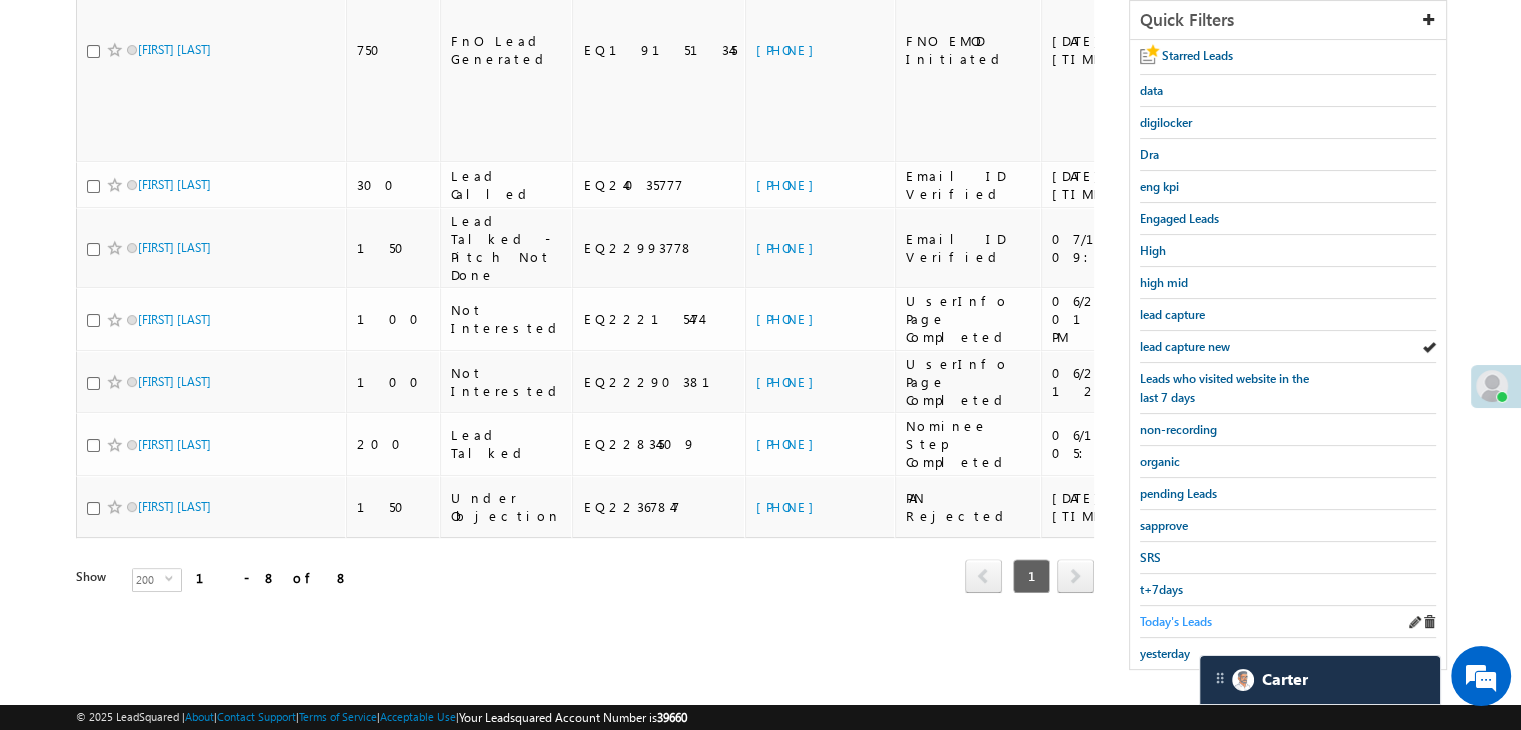 click on "Today's Leads" at bounding box center [1176, 621] 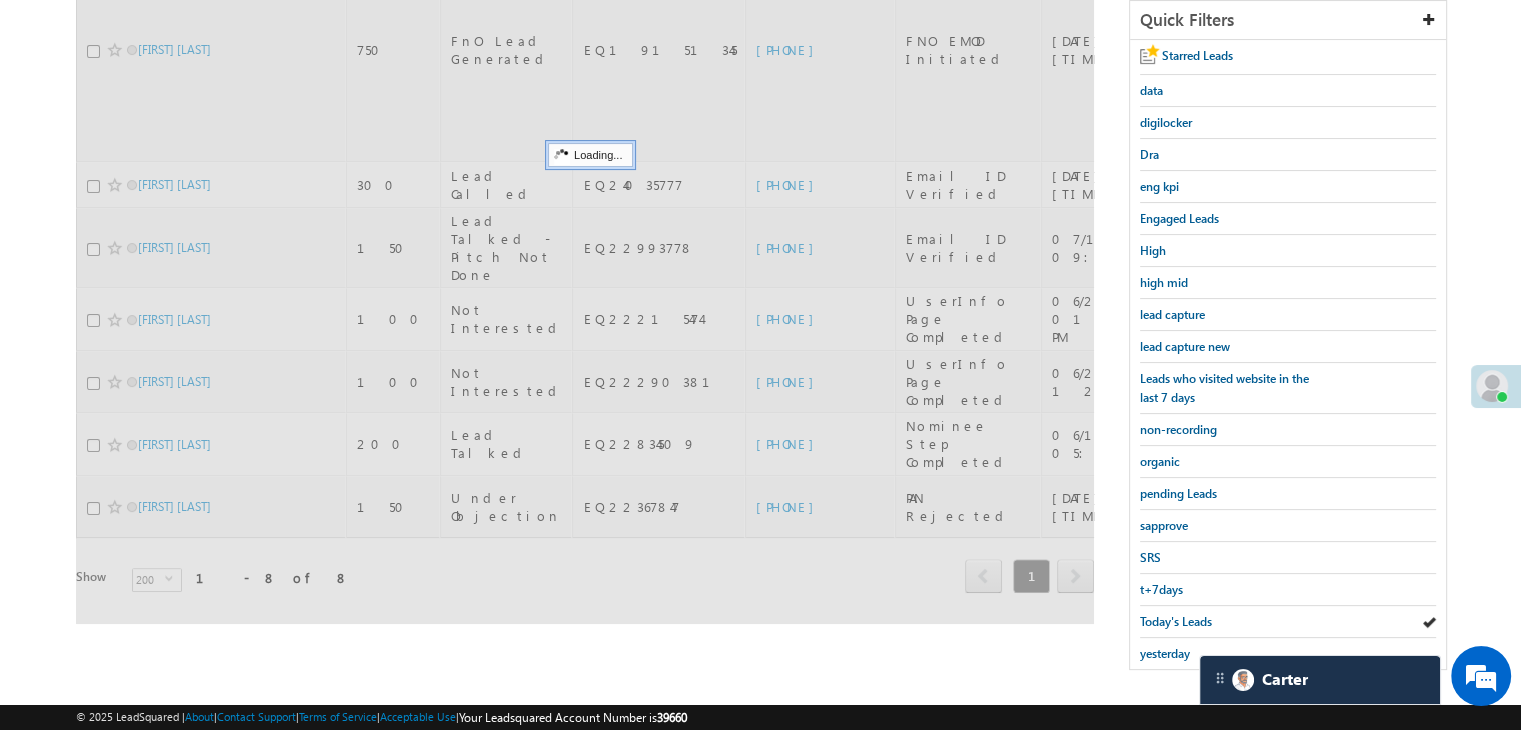 click on "Today's Leads" at bounding box center (1176, 621) 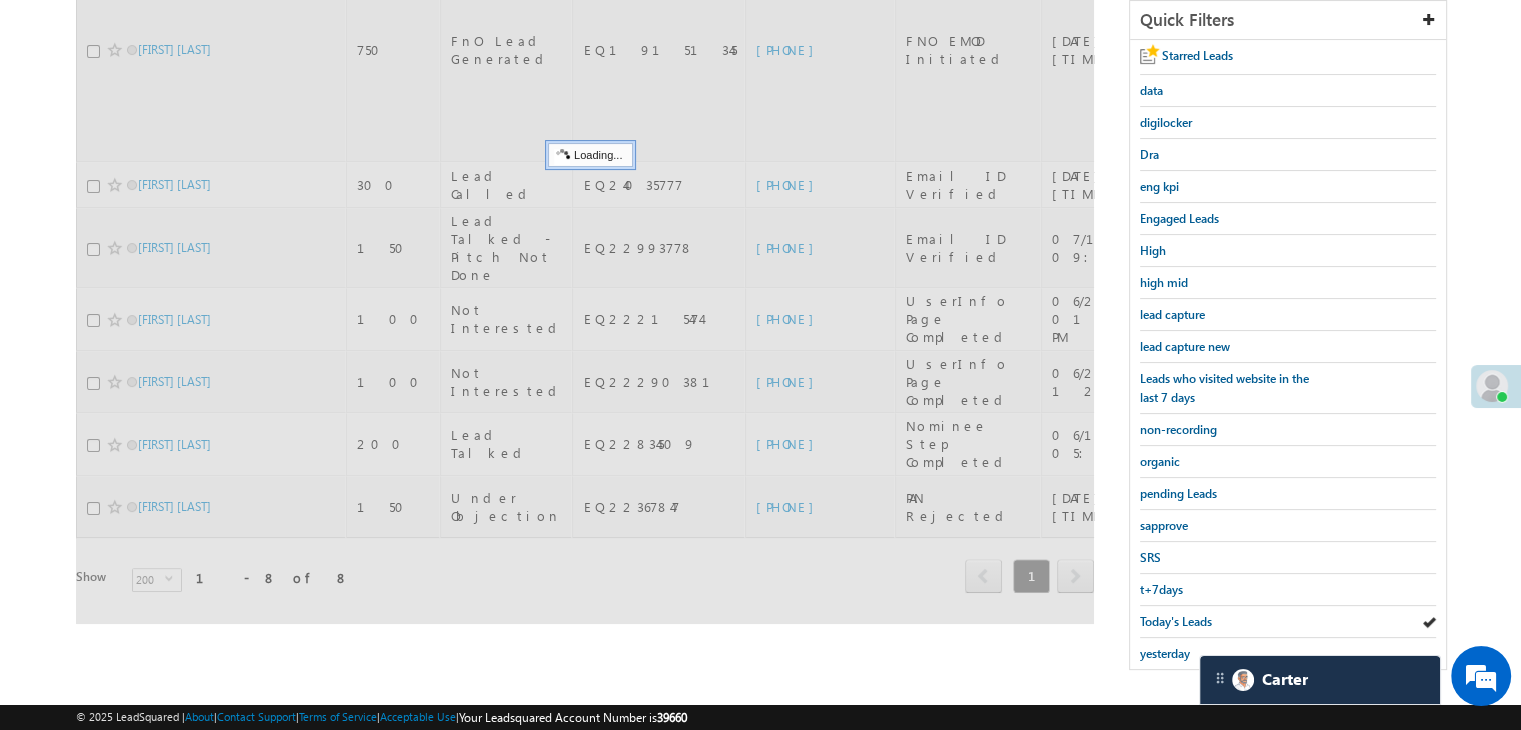 click on "Today's Leads" at bounding box center [1176, 621] 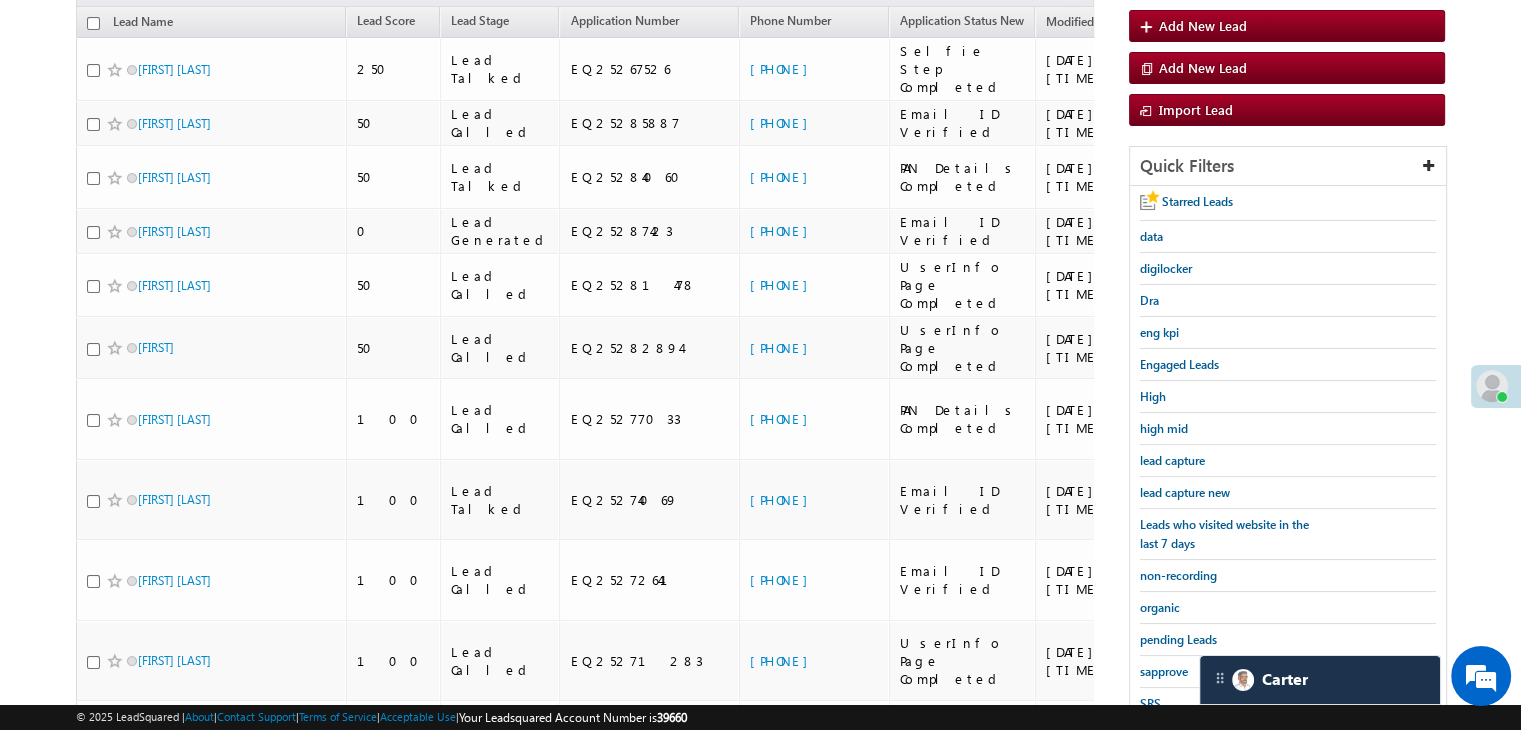 scroll, scrollTop: 163, scrollLeft: 0, axis: vertical 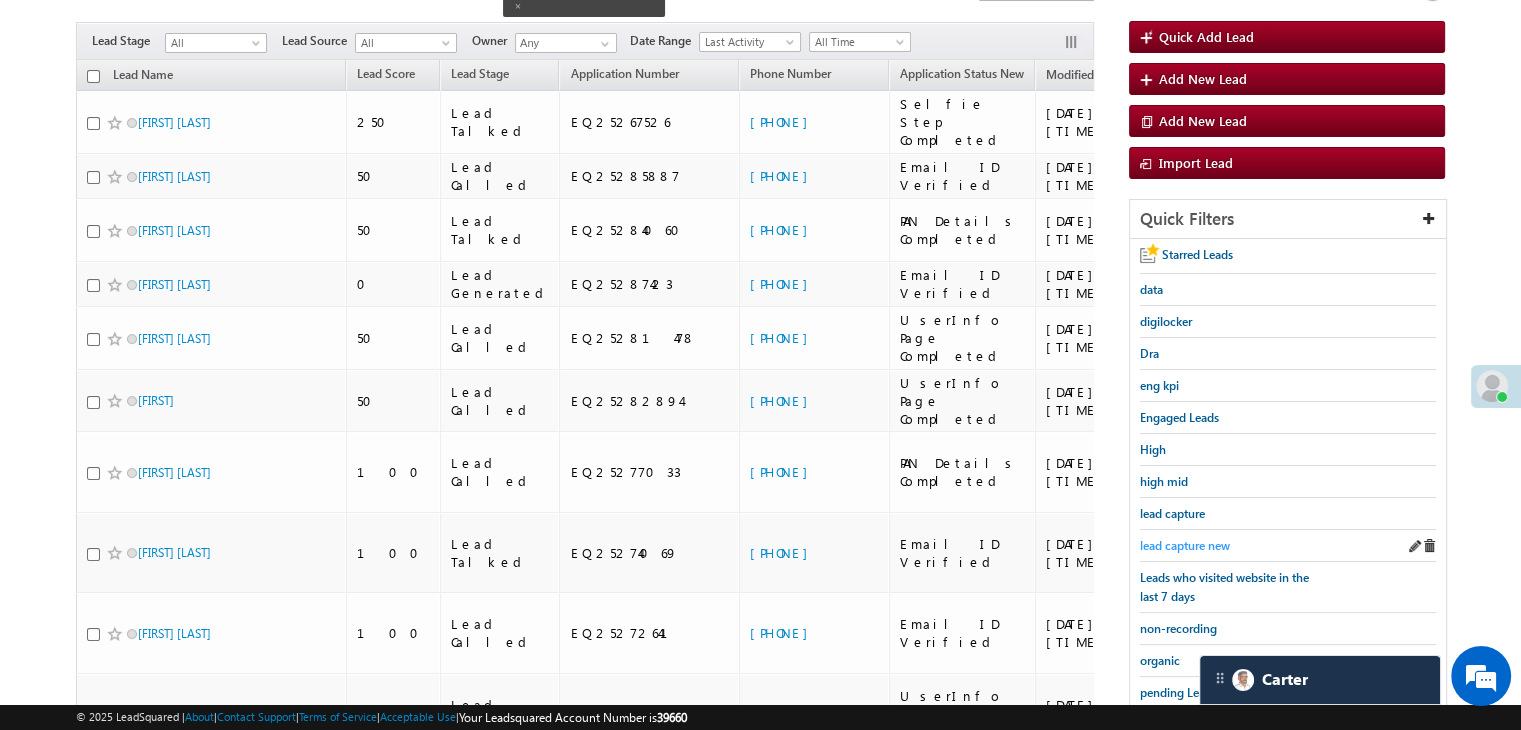 click on "lead capture new" at bounding box center (1185, 545) 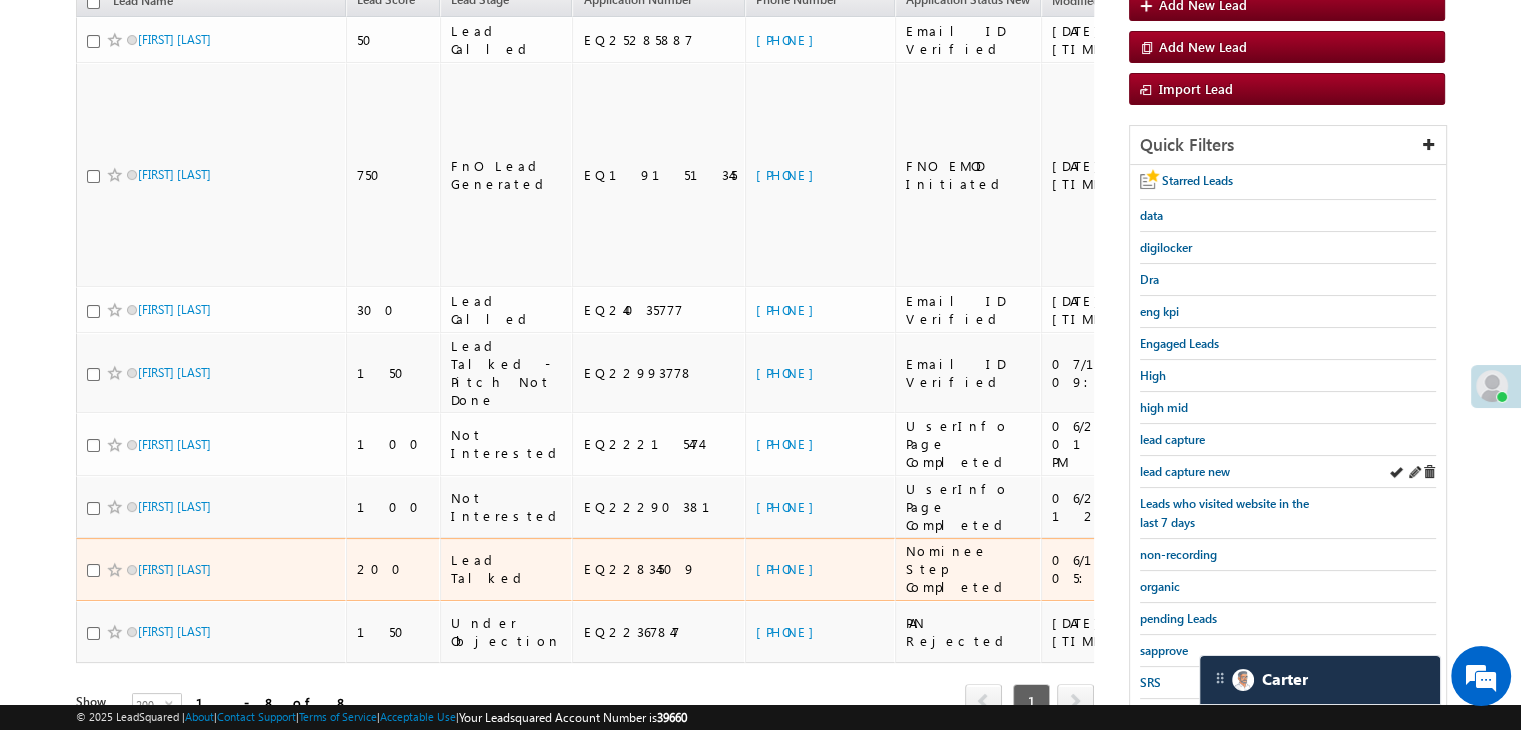 scroll, scrollTop: 363, scrollLeft: 0, axis: vertical 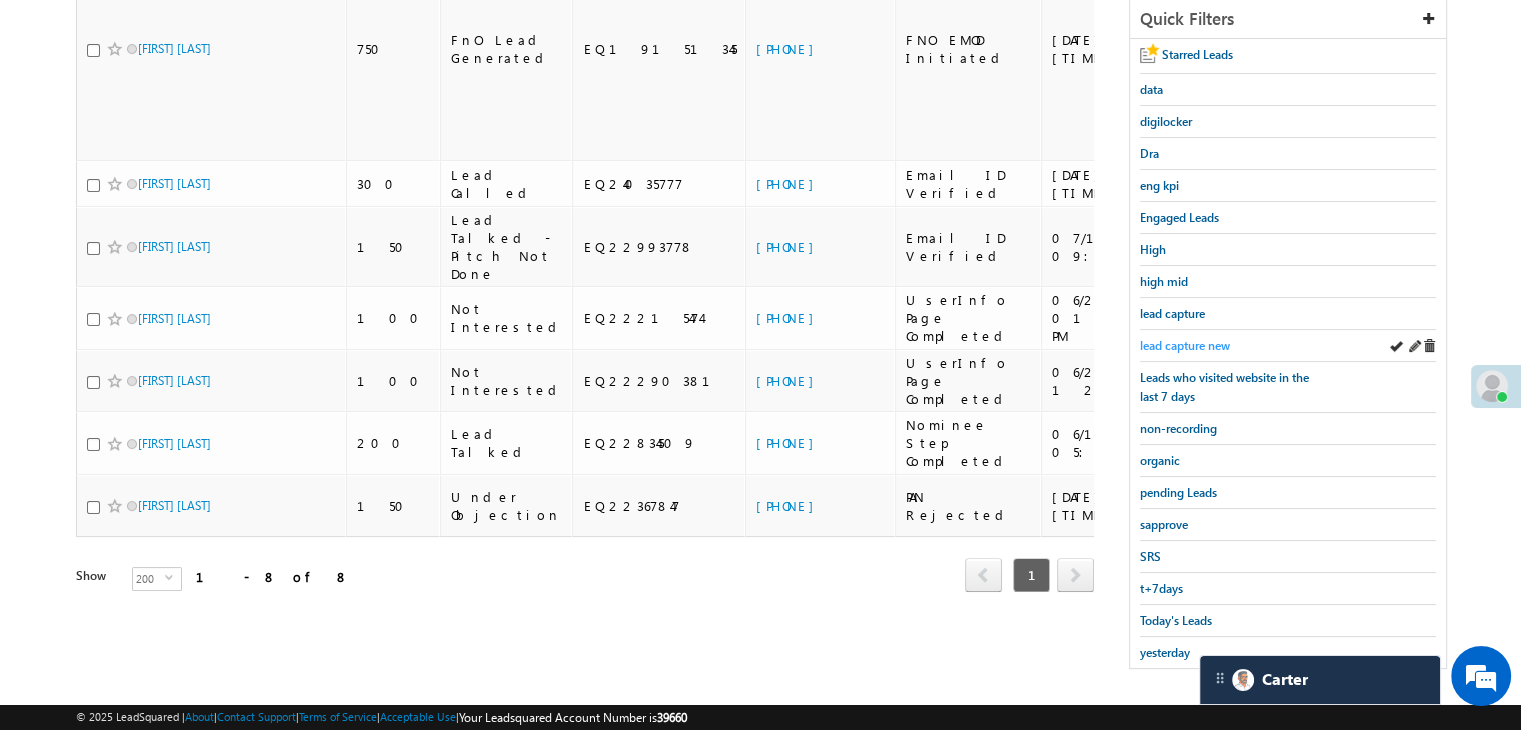 click on "lead capture new" at bounding box center [1185, 345] 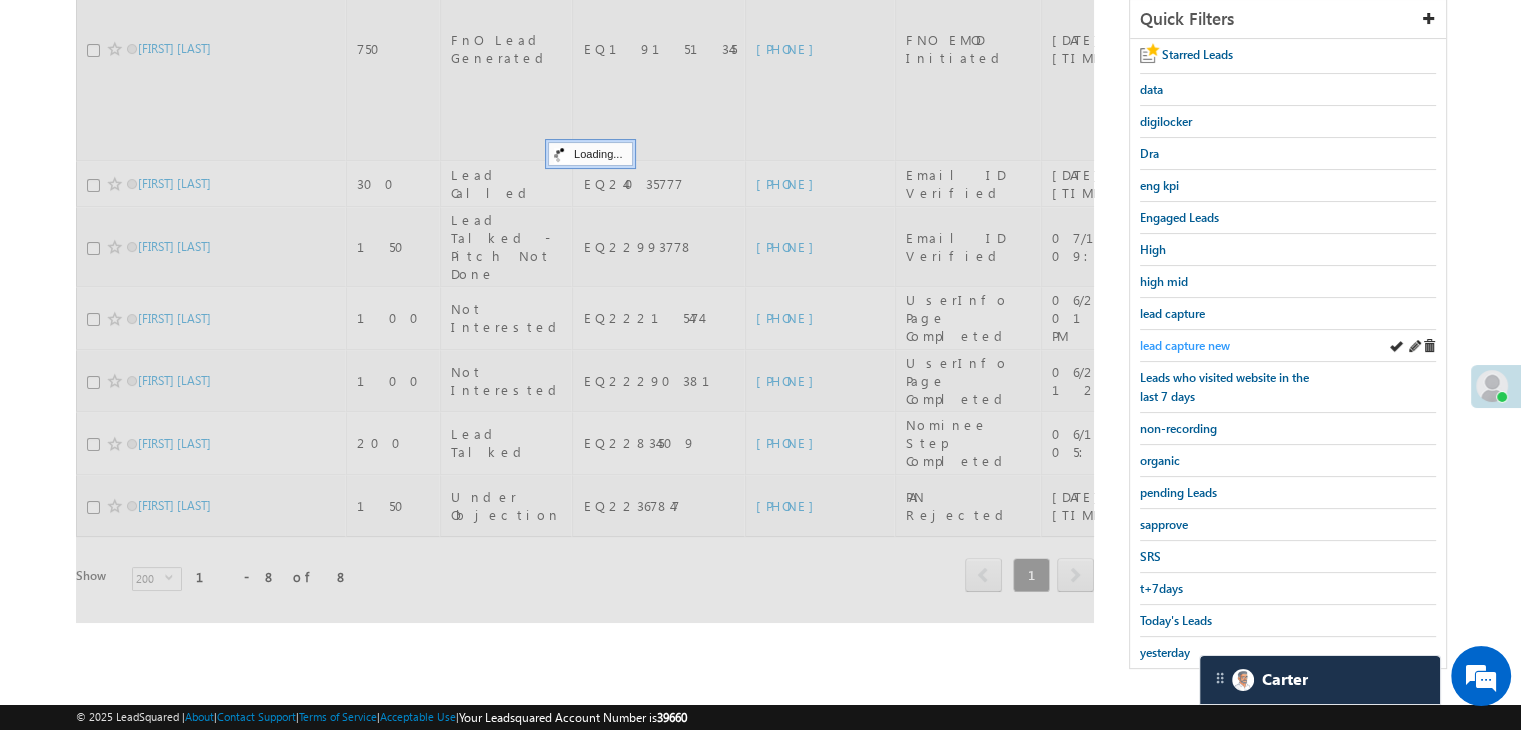 click on "lead capture new" at bounding box center [1185, 345] 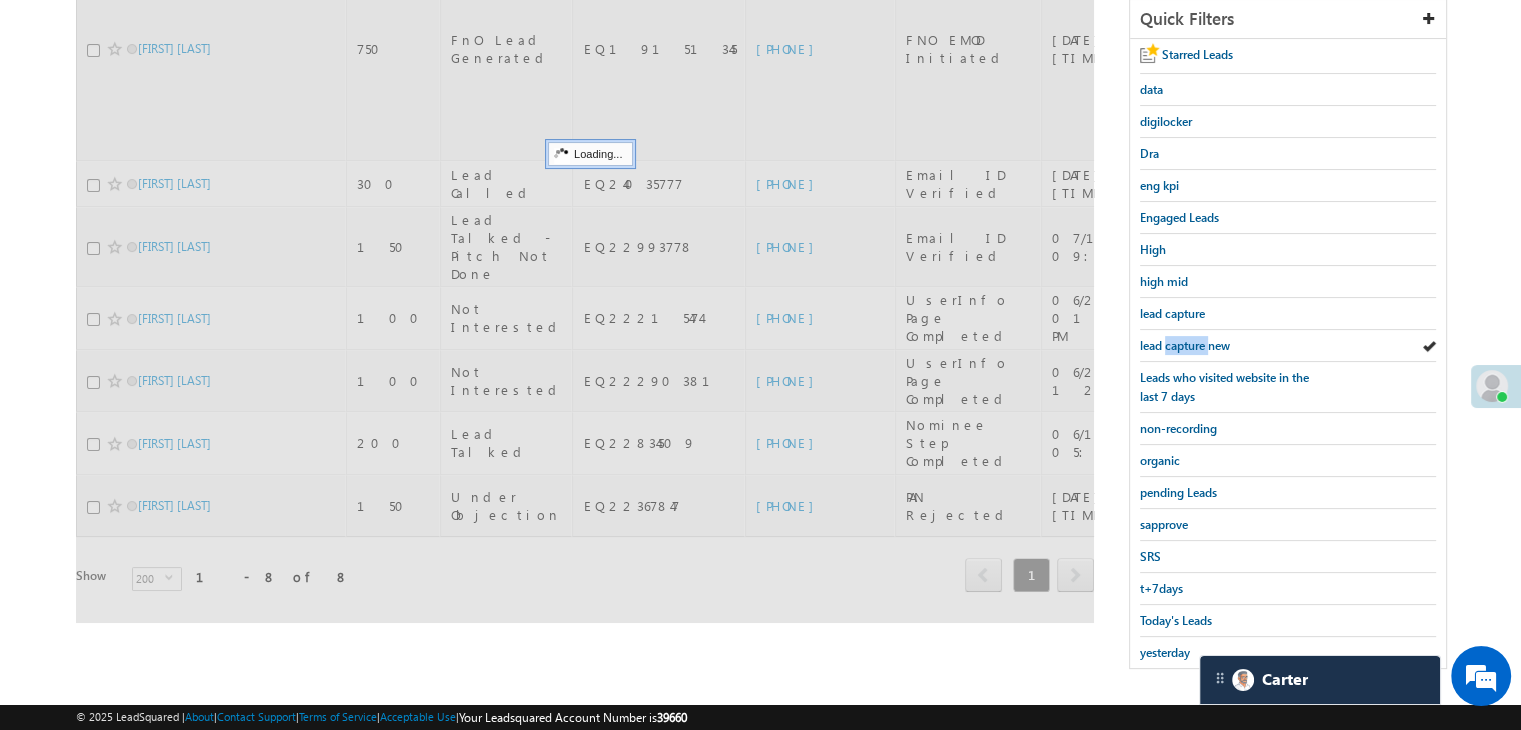 click on "lead capture new" at bounding box center (1185, 345) 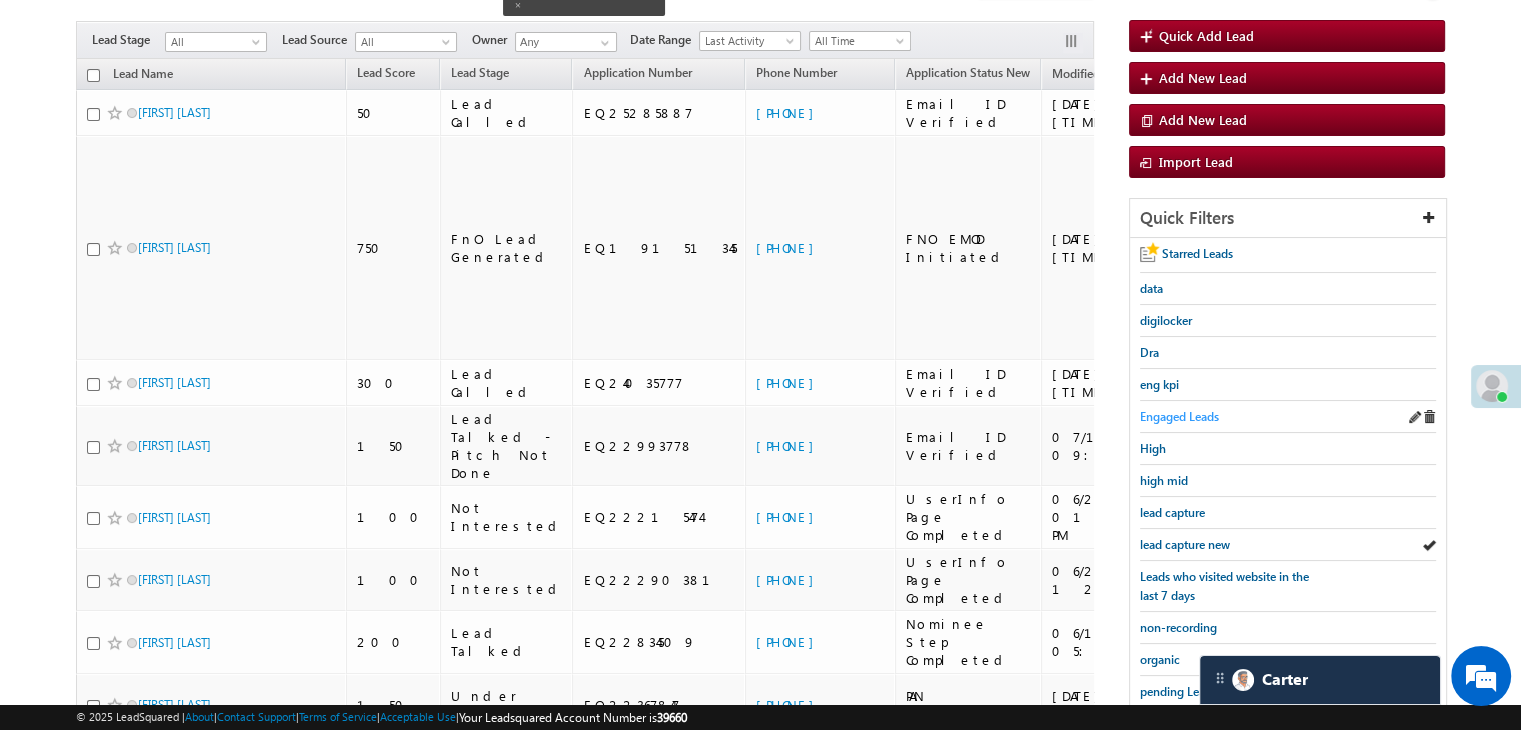 scroll, scrollTop: 363, scrollLeft: 0, axis: vertical 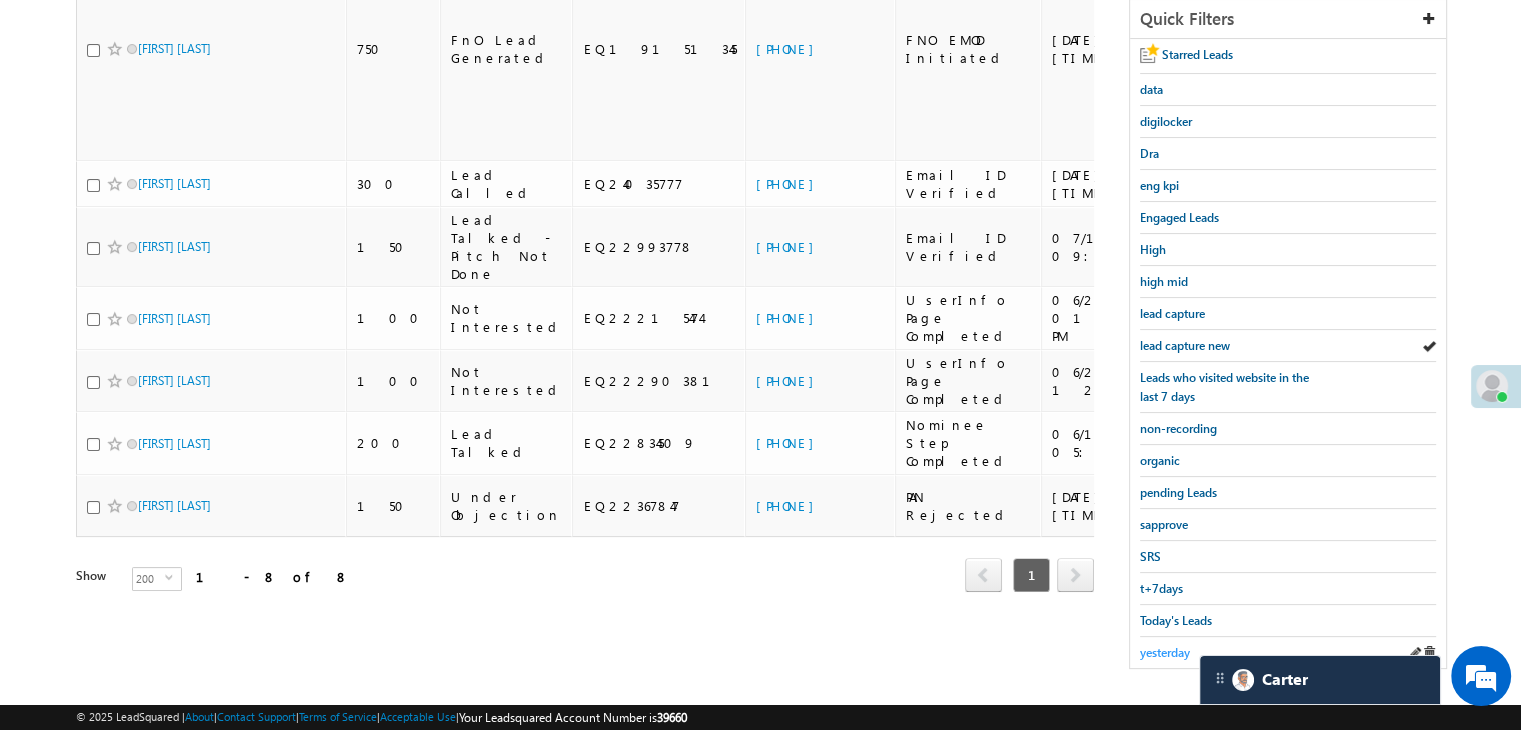 click on "yesterday" at bounding box center [1165, 652] 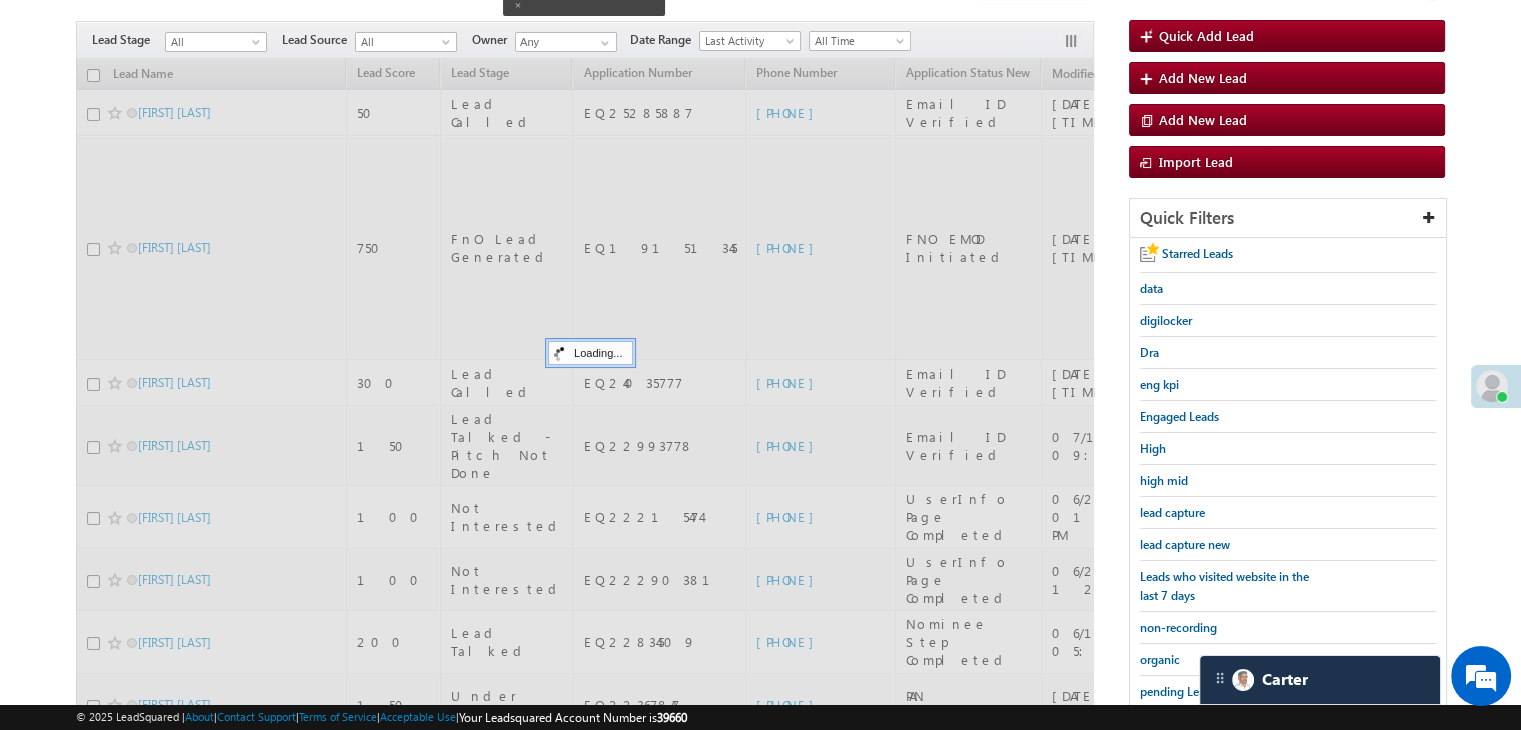 scroll, scrollTop: 163, scrollLeft: 0, axis: vertical 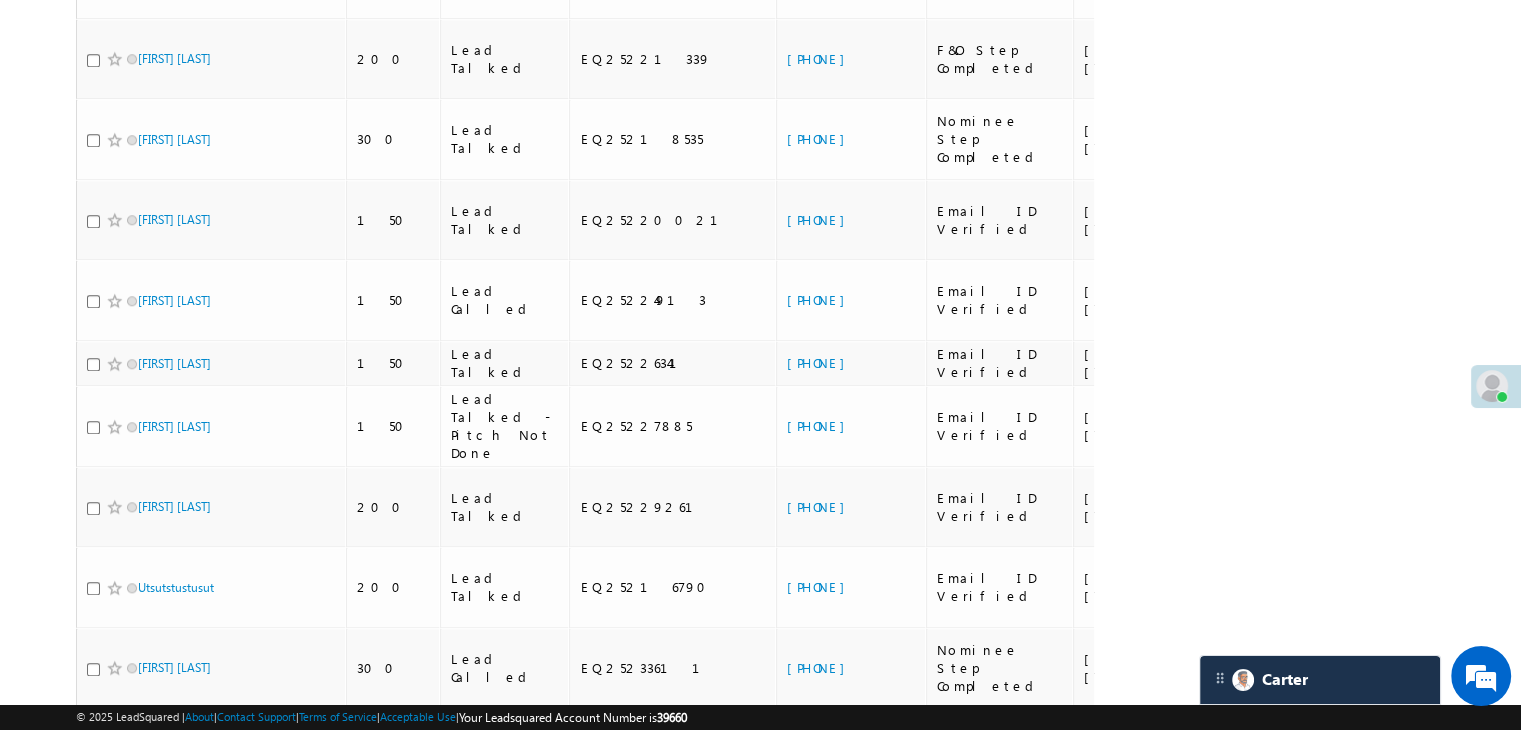click on "+91-8249579881" at bounding box center [821, 908] 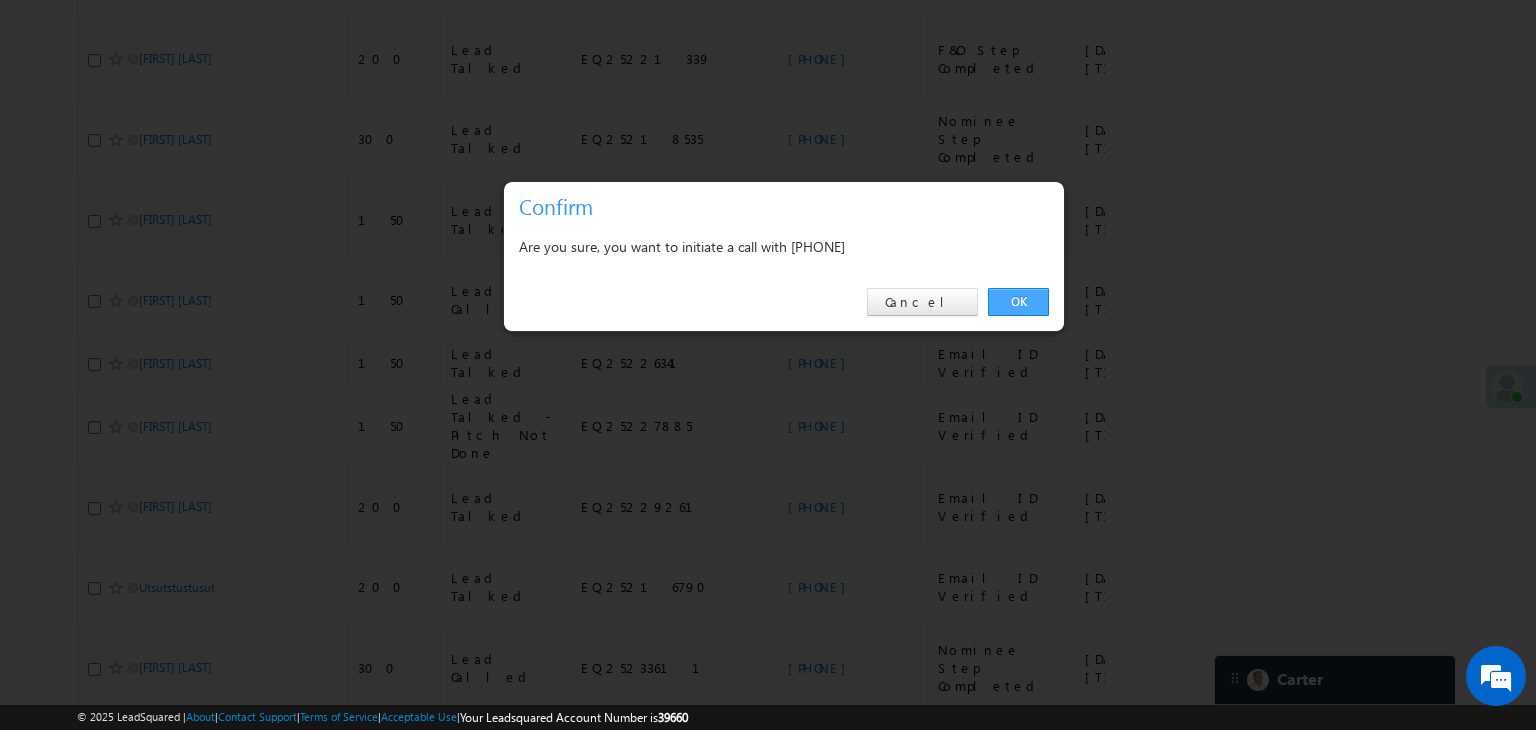 click on "OK" at bounding box center [1018, 302] 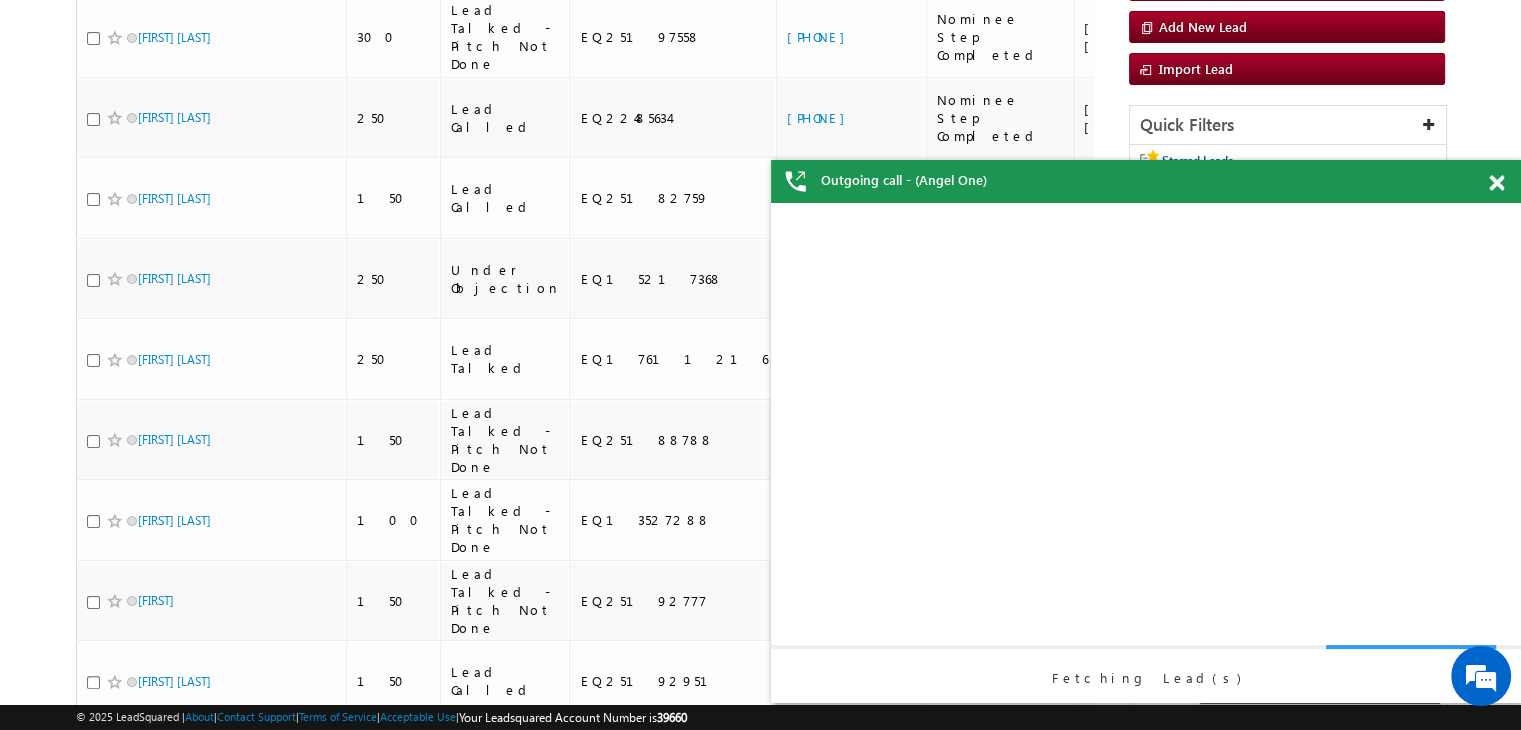 scroll, scrollTop: 161, scrollLeft: 0, axis: vertical 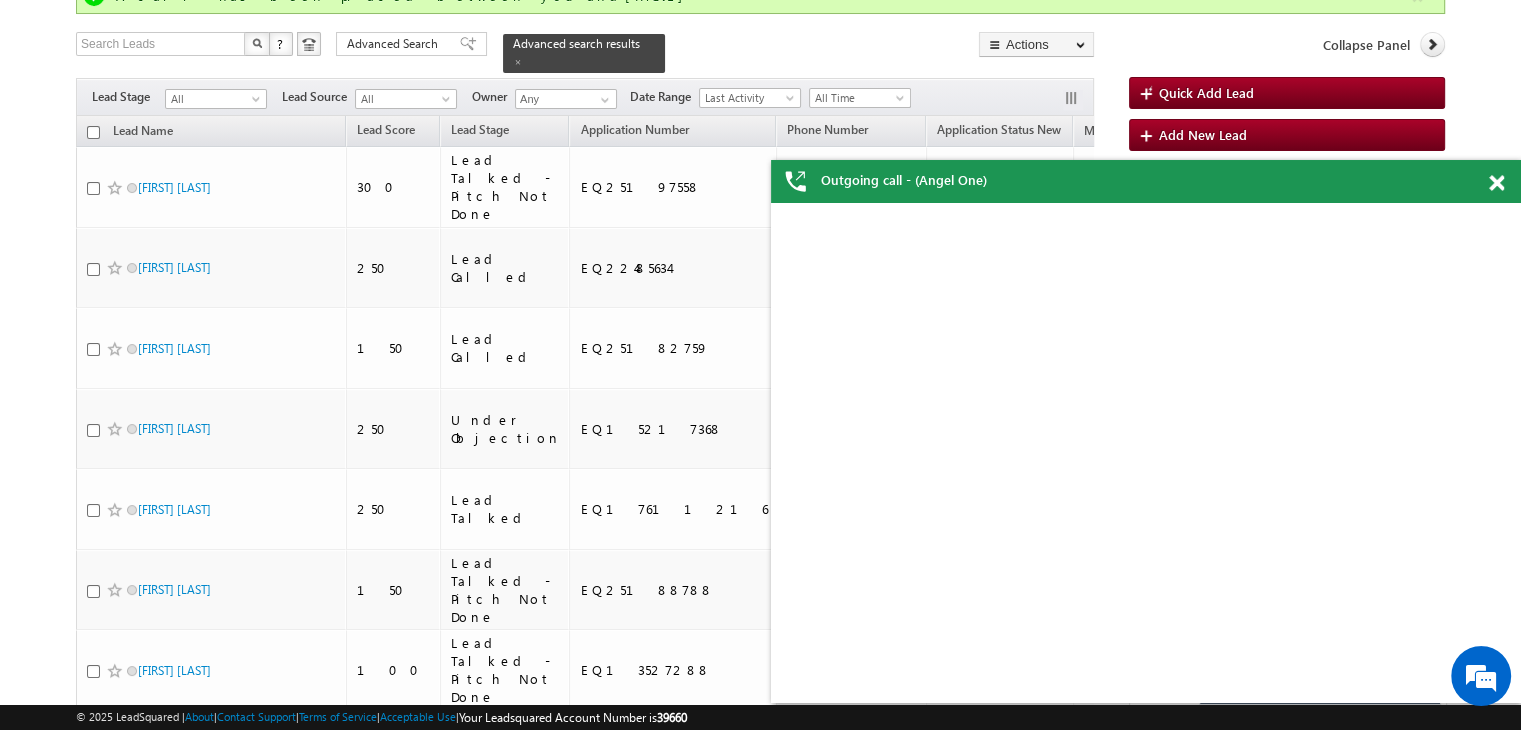 click at bounding box center [1496, 183] 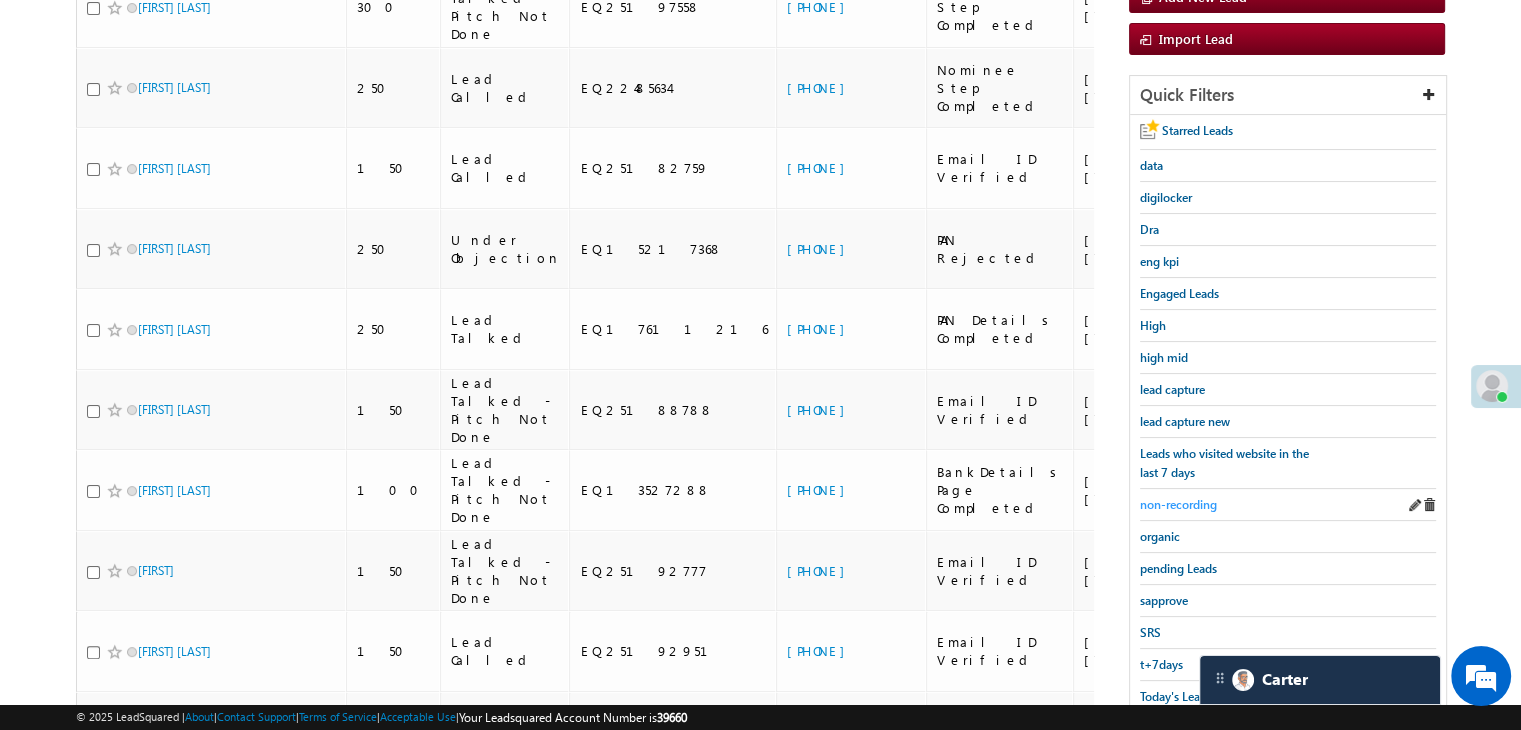 scroll, scrollTop: 361, scrollLeft: 0, axis: vertical 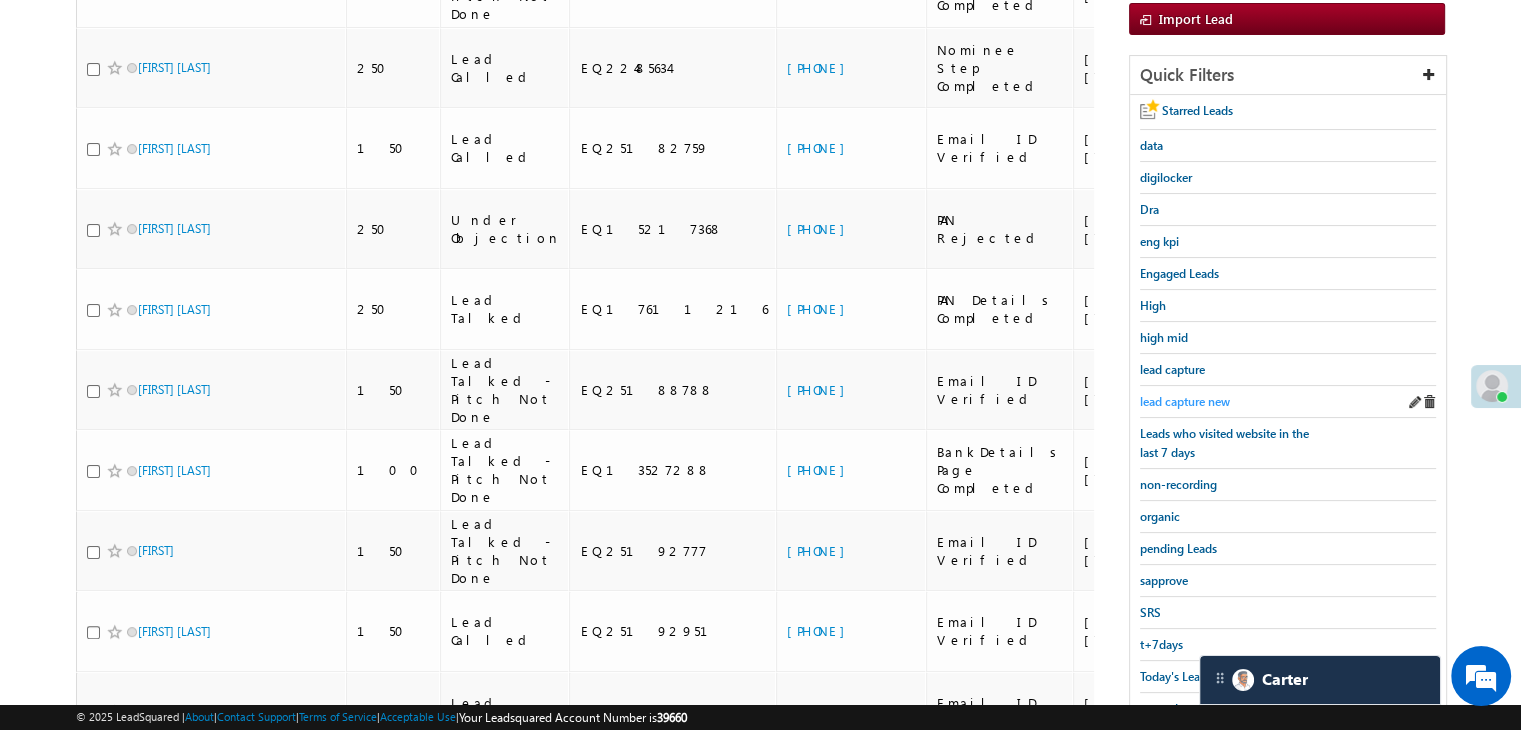 click on "lead capture new" at bounding box center [1185, 401] 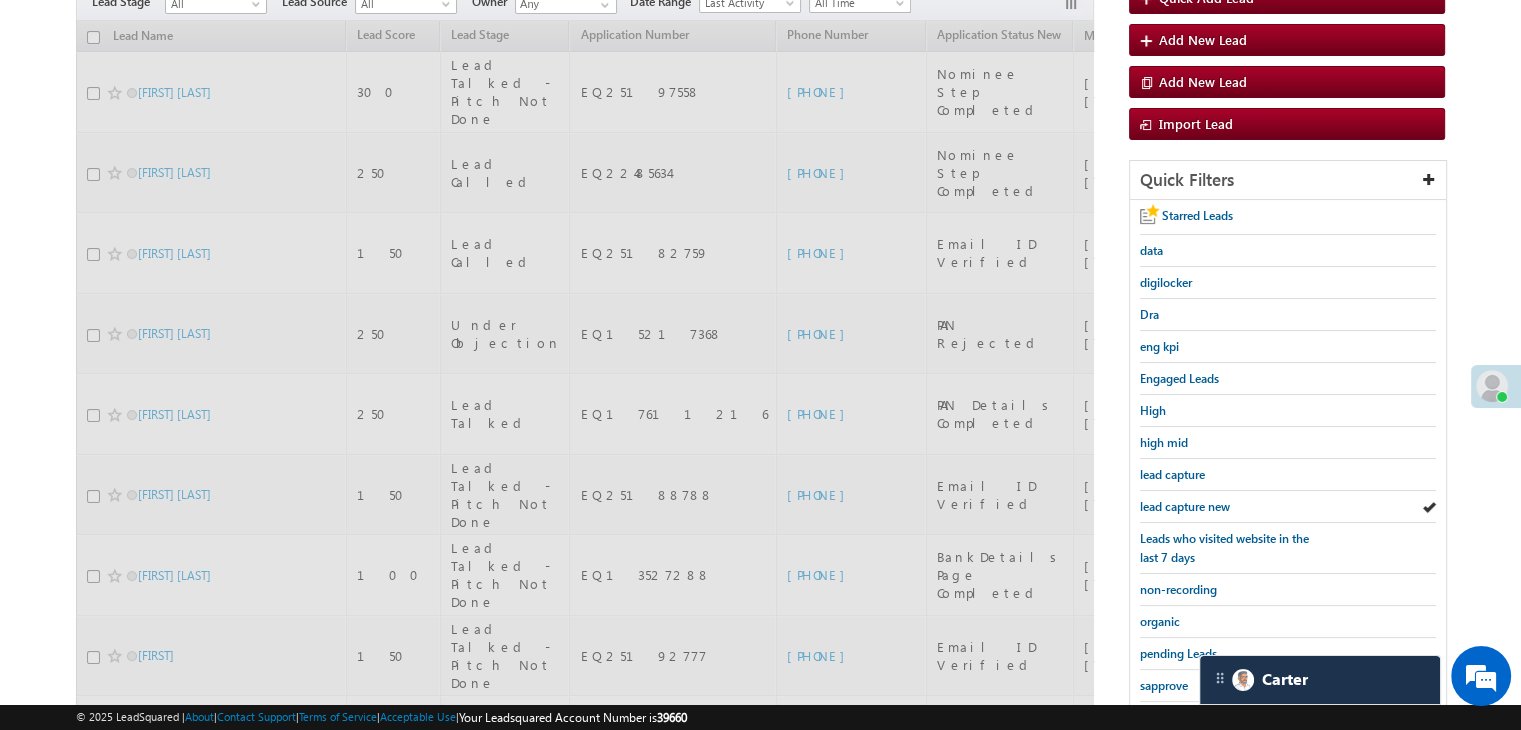 scroll, scrollTop: 61, scrollLeft: 0, axis: vertical 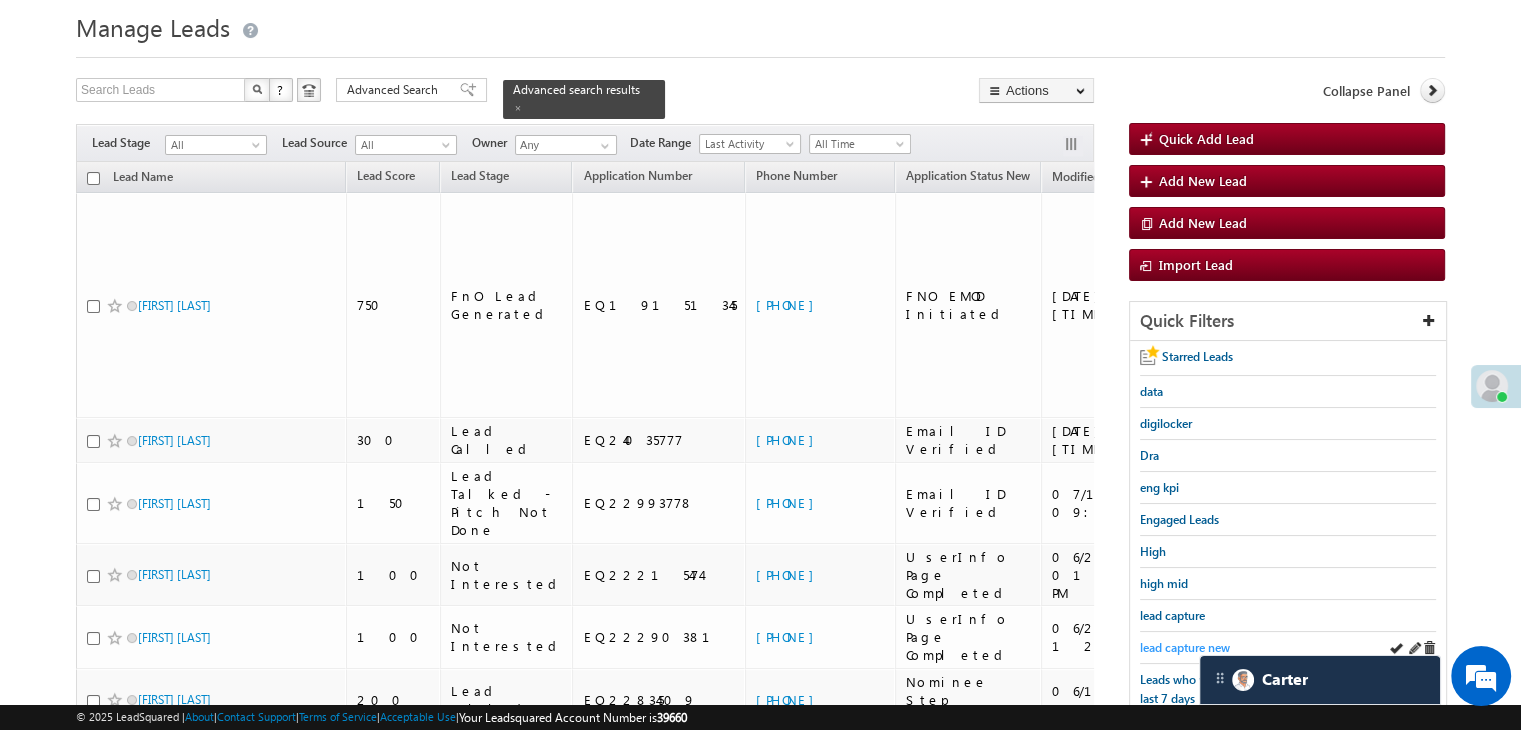 click on "lead capture new" at bounding box center [1185, 647] 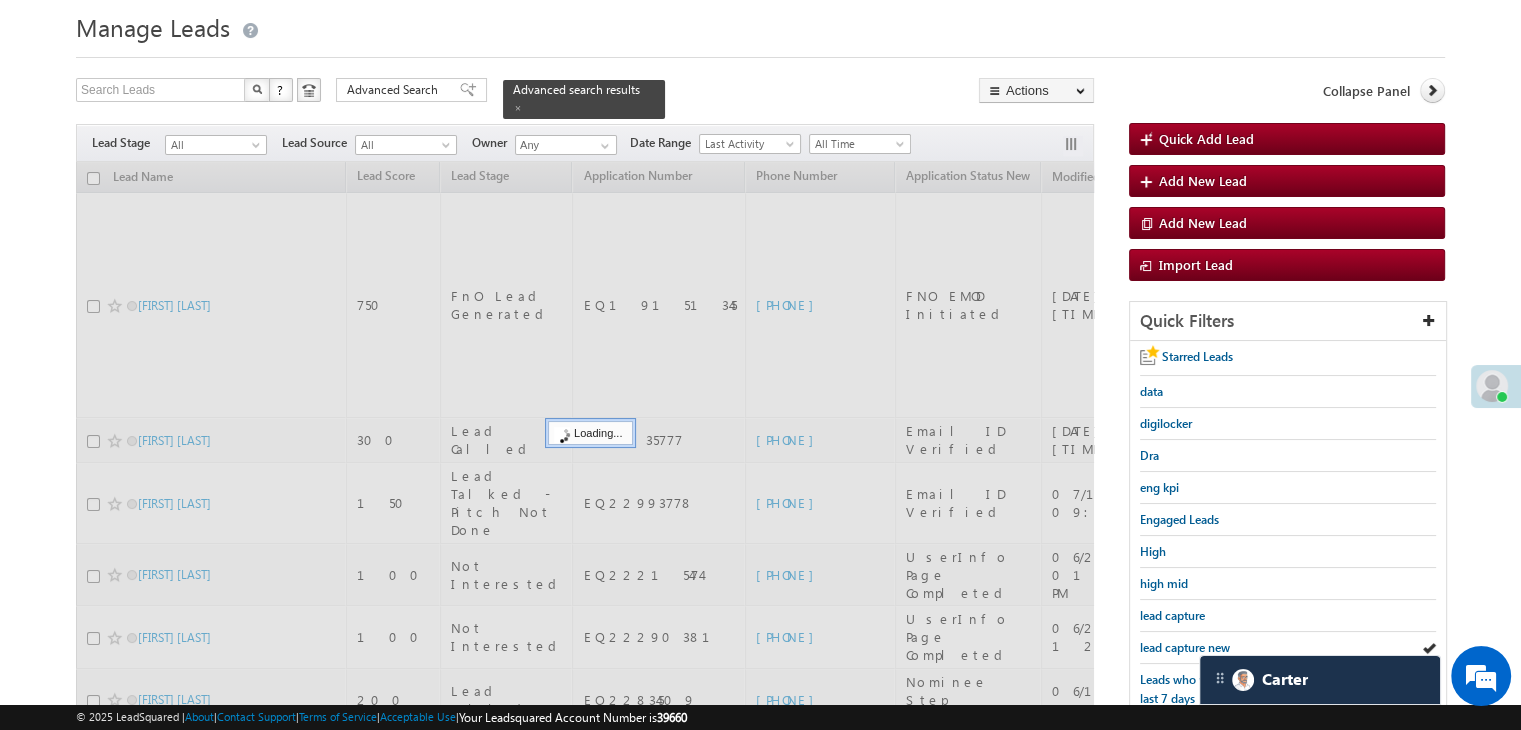 click on "lead capture new" at bounding box center [1185, 647] 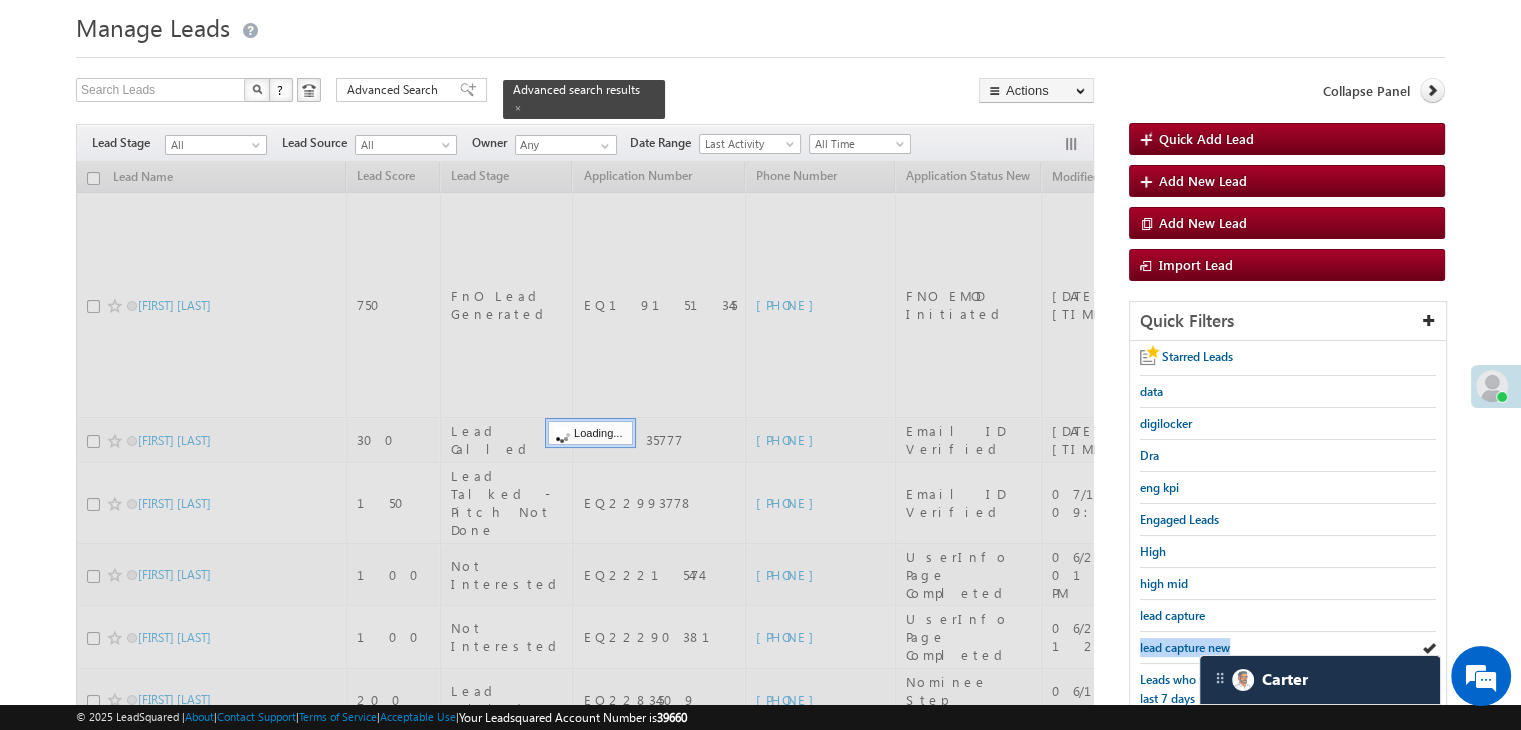 click on "lead capture new" at bounding box center (1185, 647) 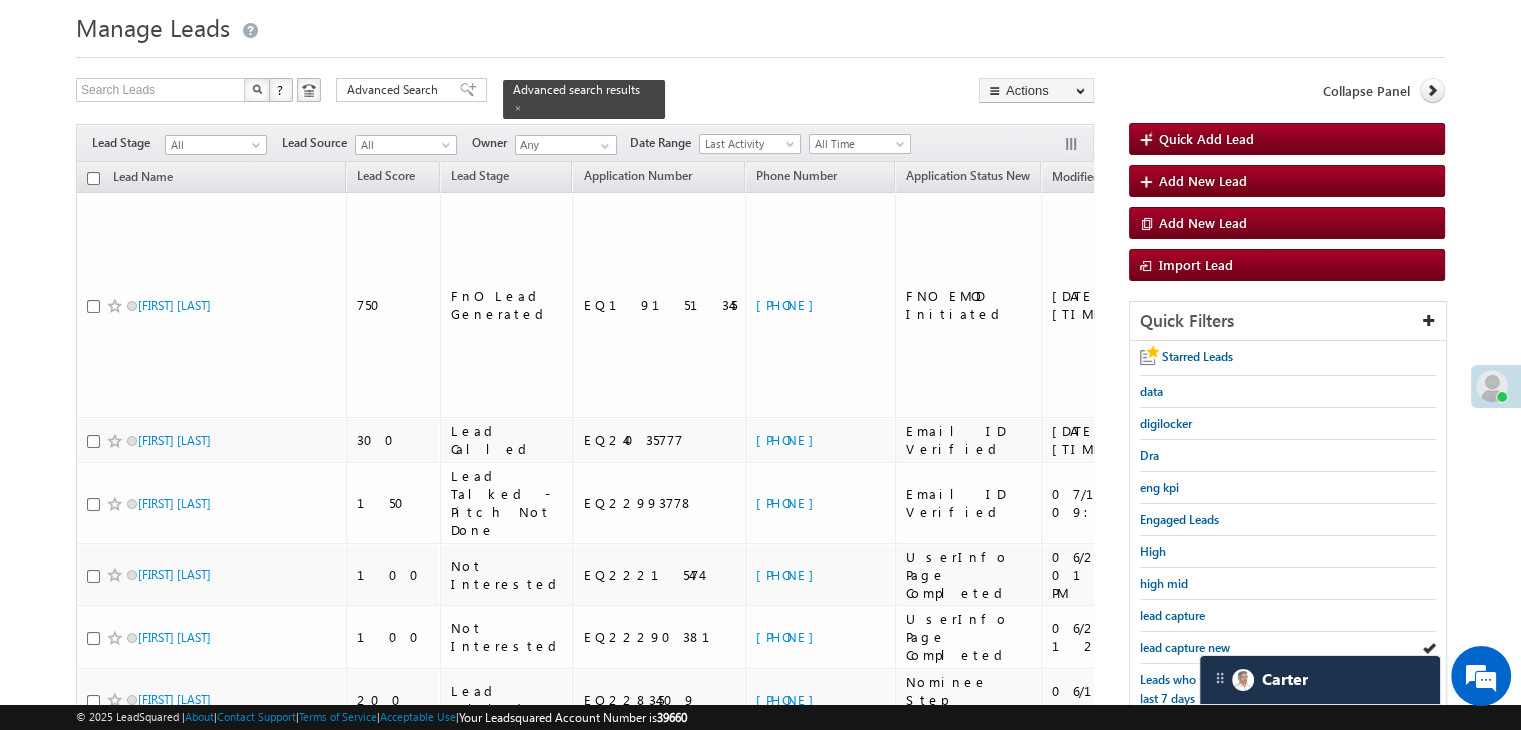 click on "lead capture new" at bounding box center [1185, 647] 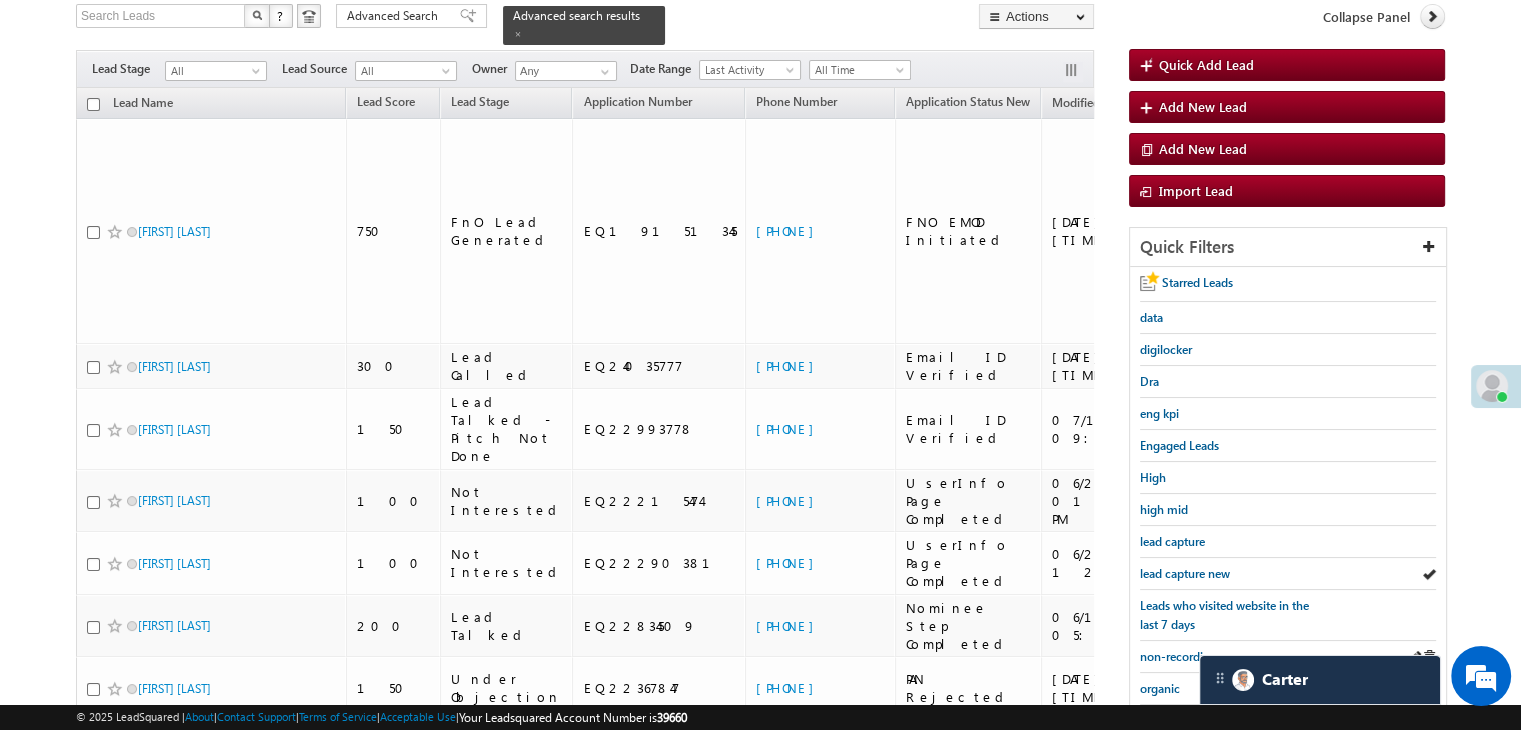 scroll, scrollTop: 261, scrollLeft: 0, axis: vertical 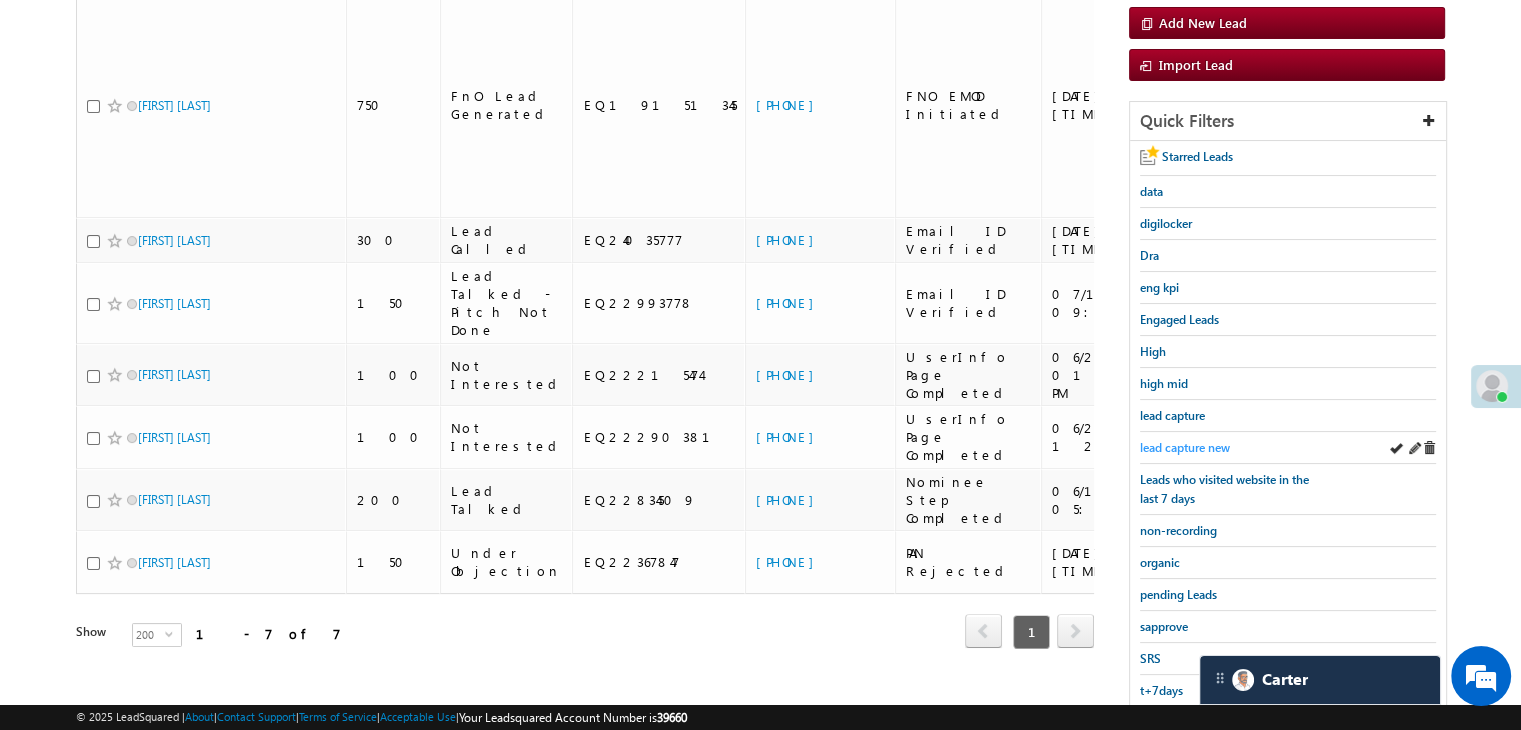 click on "lead capture new" at bounding box center (1185, 447) 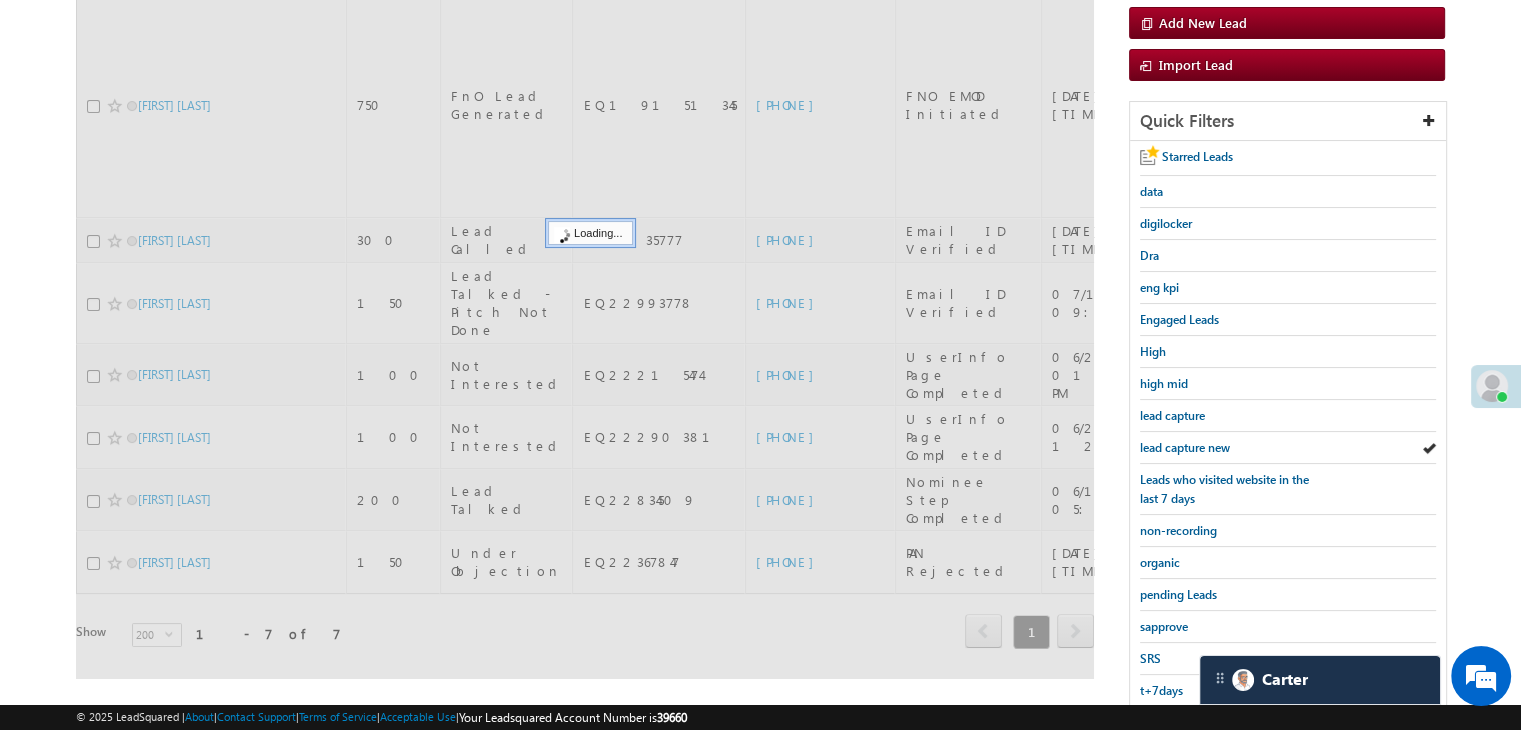 scroll, scrollTop: 161, scrollLeft: 0, axis: vertical 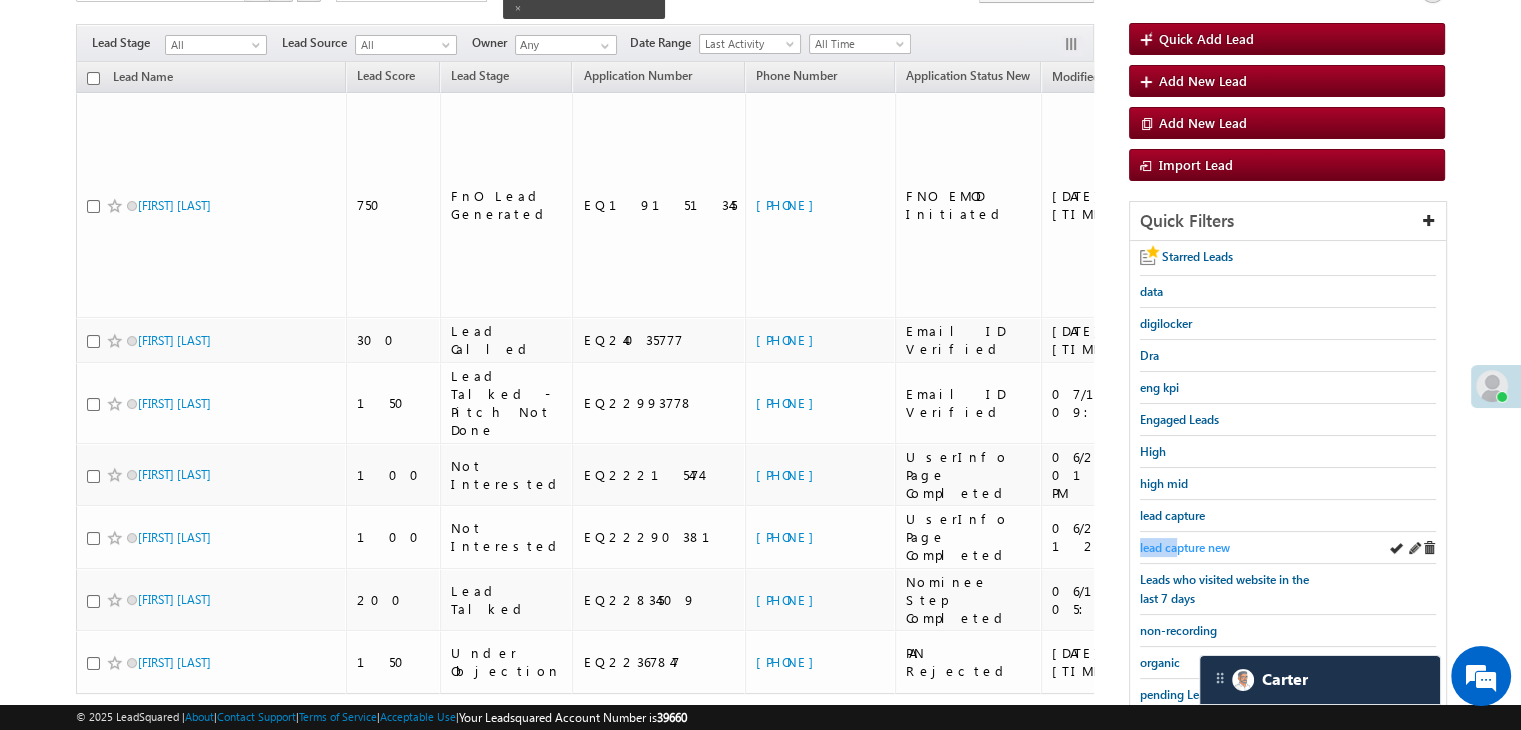click on "lead capture new" at bounding box center (1185, 547) 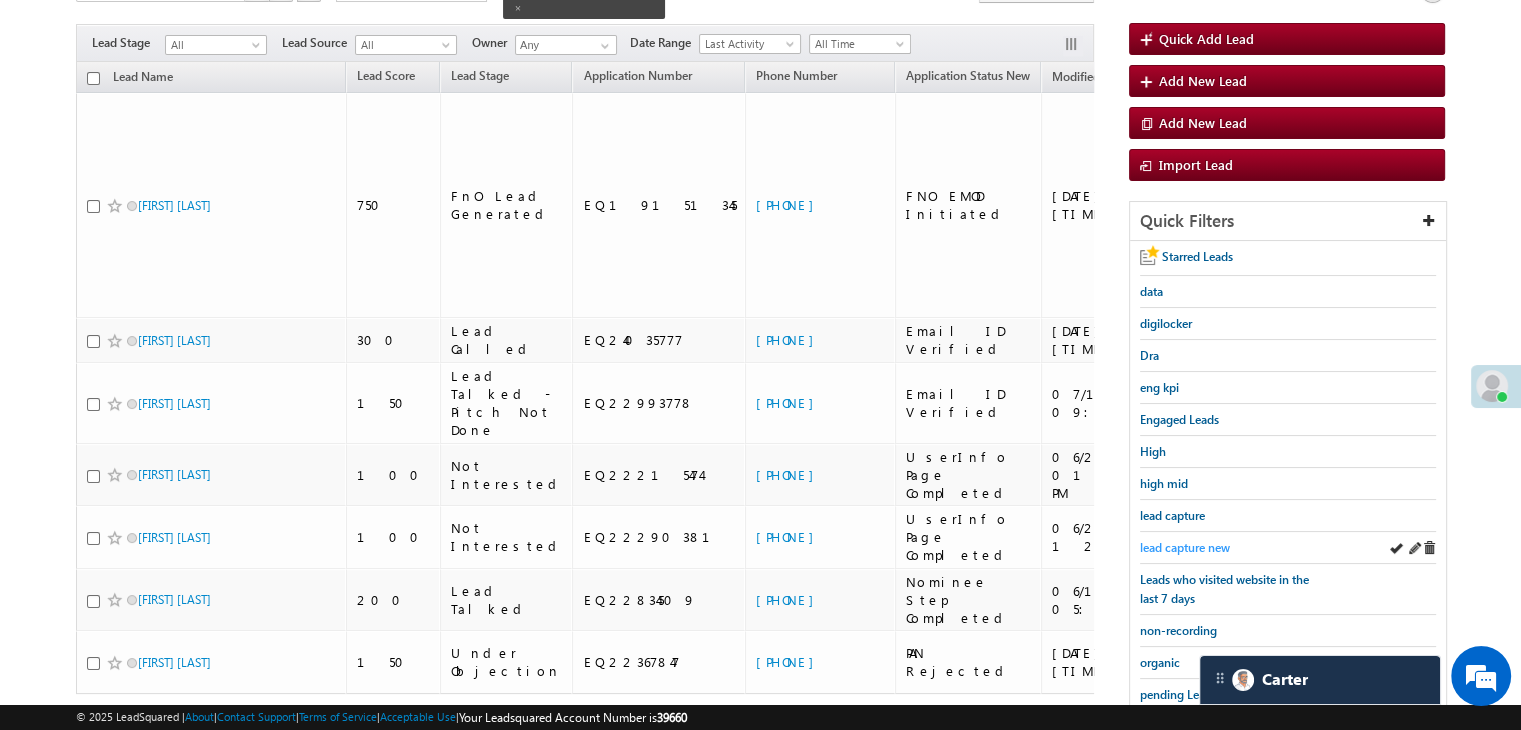 click on "lead capture new" at bounding box center [1185, 547] 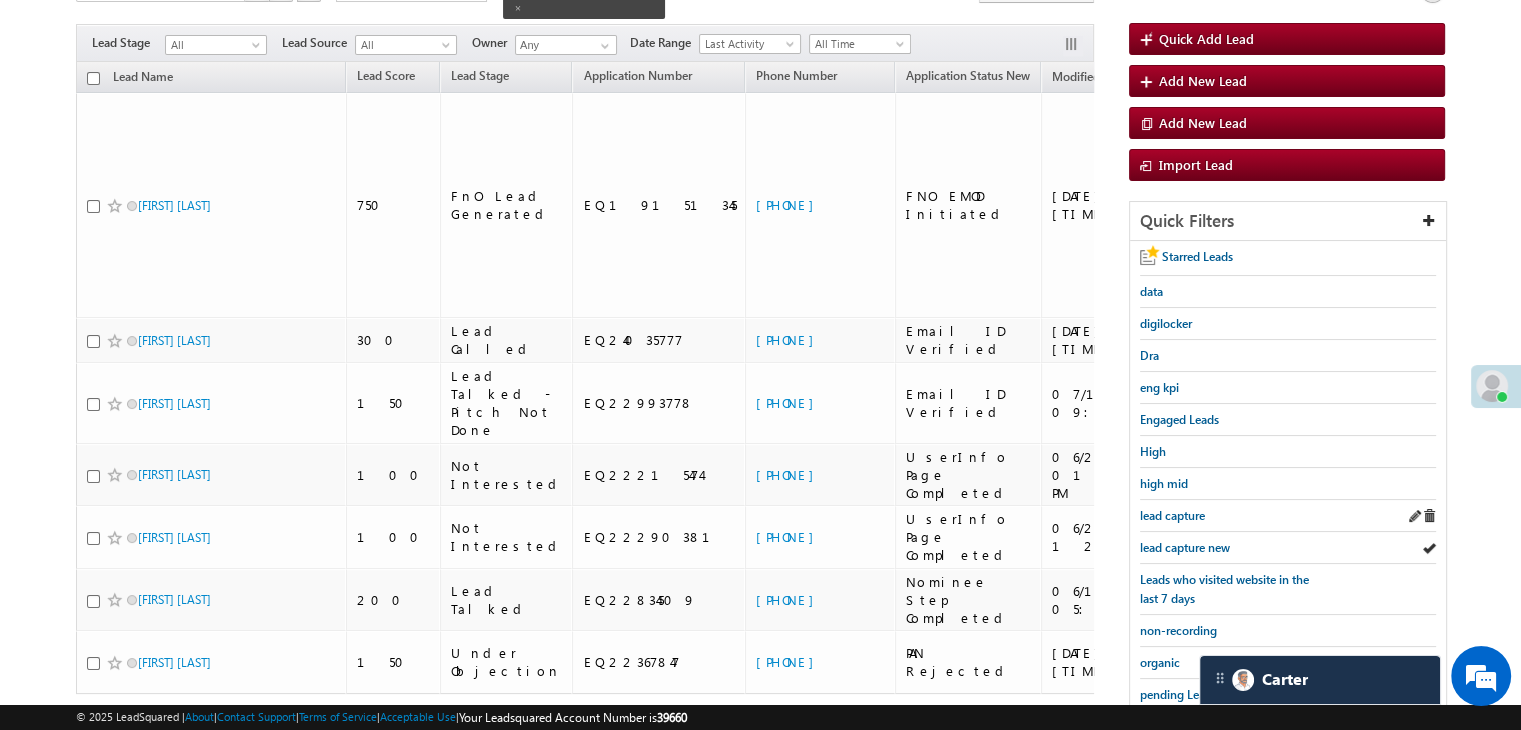 click on "lead capture" at bounding box center (1288, 516) 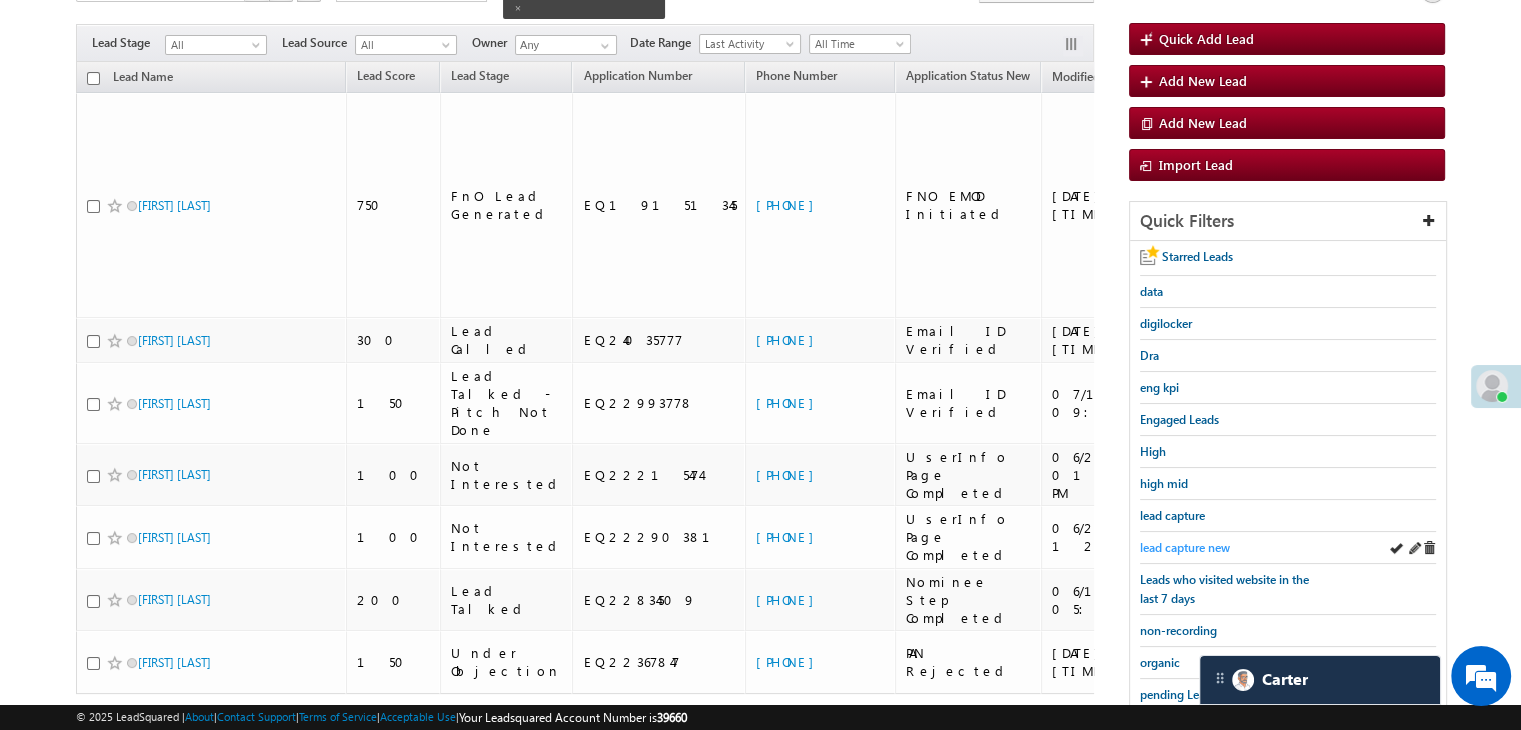 click on "lead capture new" at bounding box center (1185, 547) 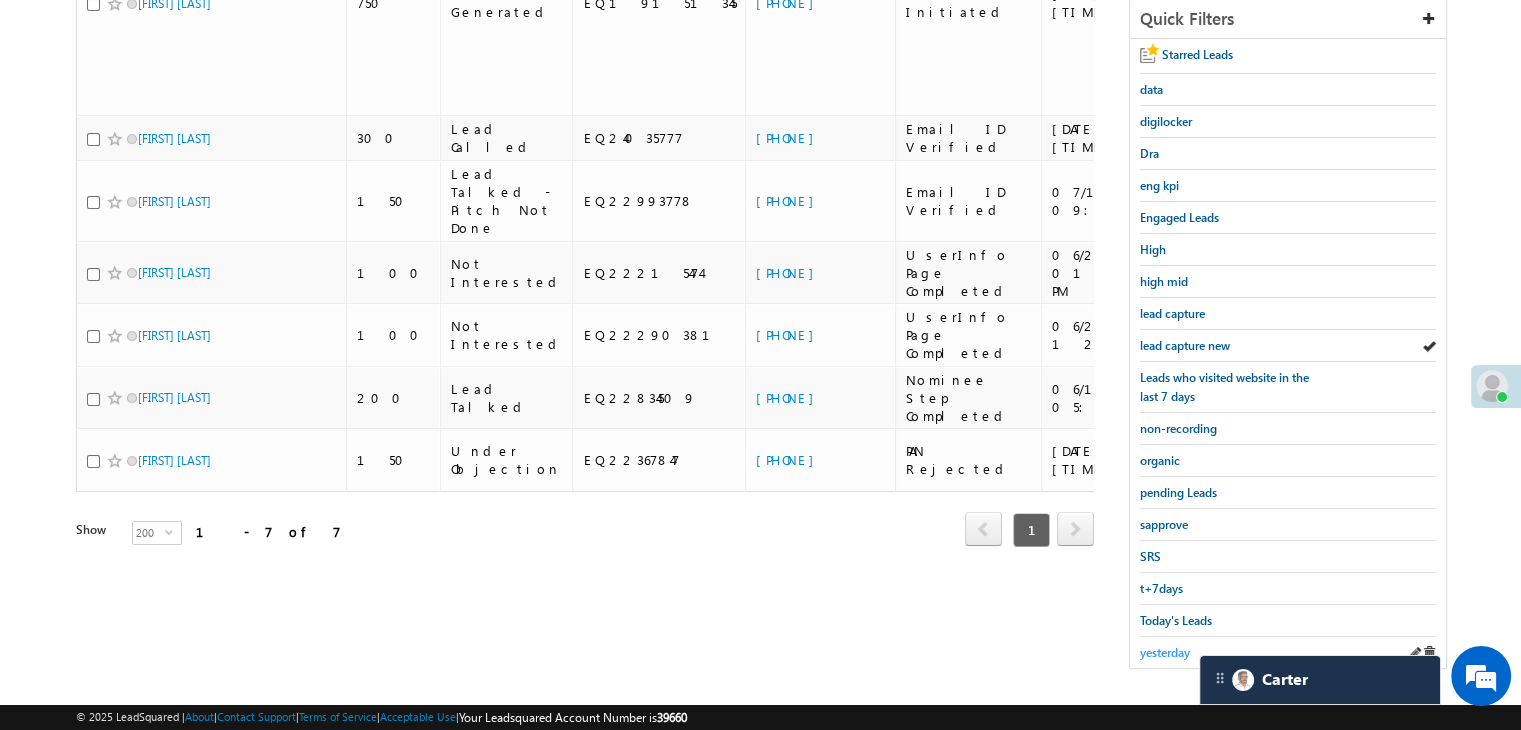 click on "yesterday" at bounding box center (1165, 652) 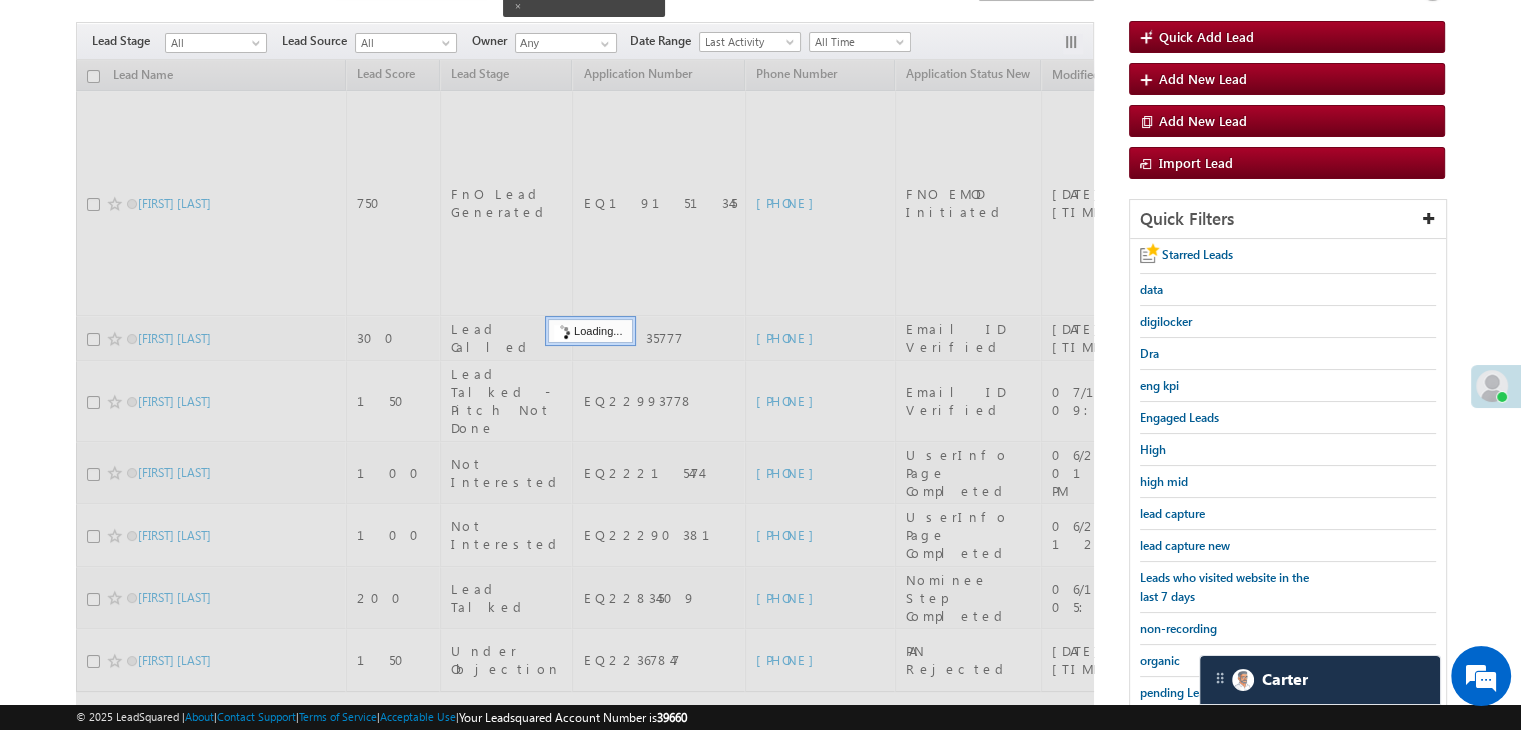 scroll, scrollTop: 63, scrollLeft: 0, axis: vertical 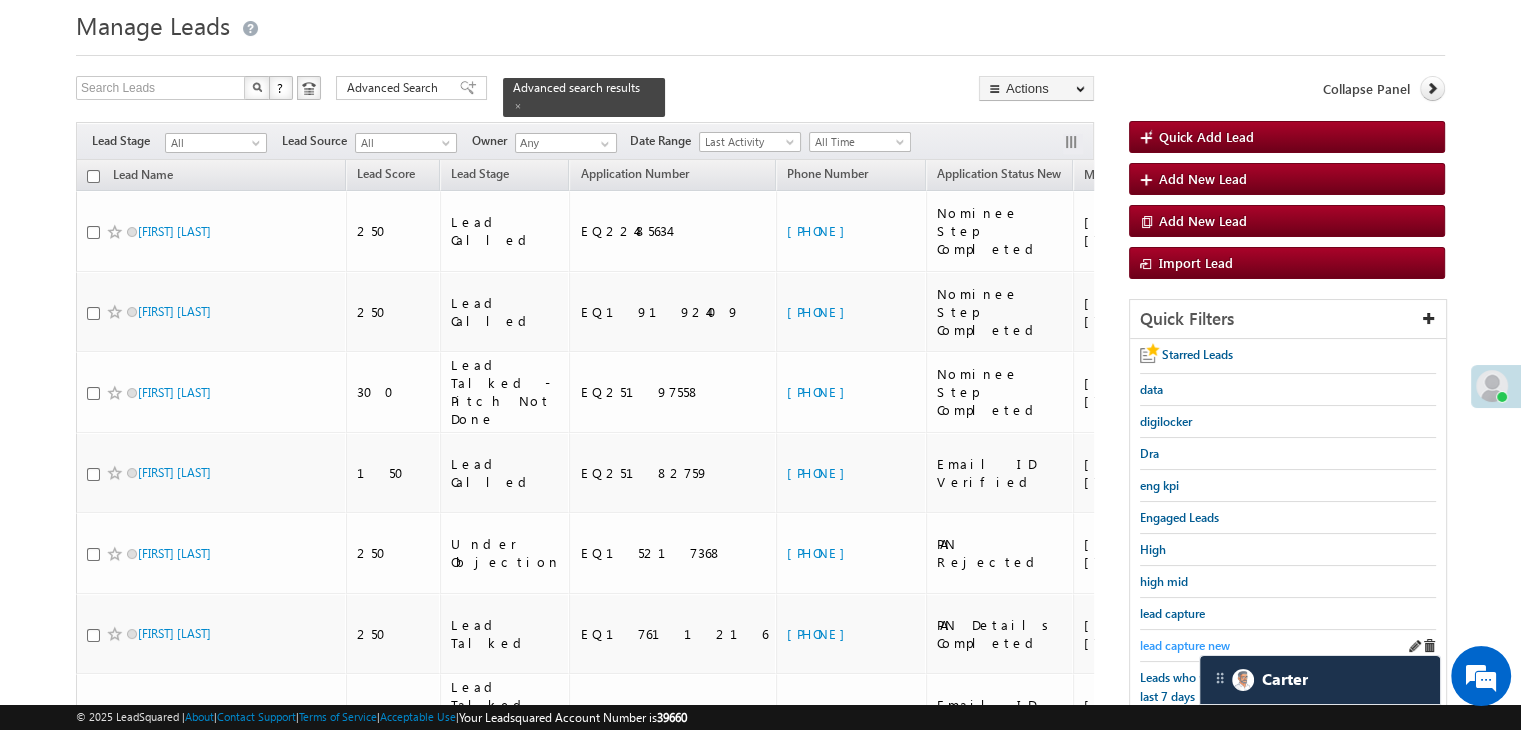 click on "lead capture new" at bounding box center (1185, 645) 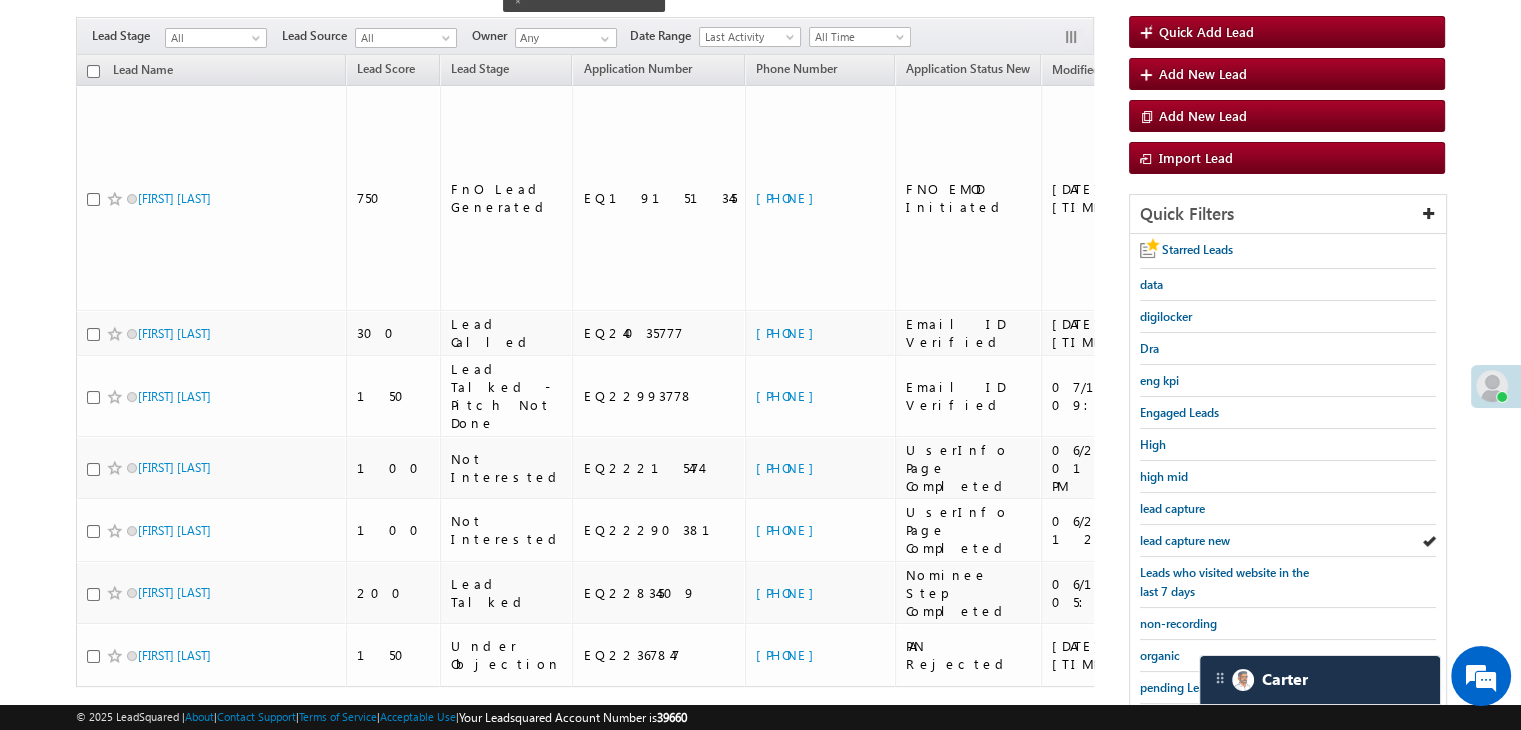 scroll, scrollTop: 163, scrollLeft: 0, axis: vertical 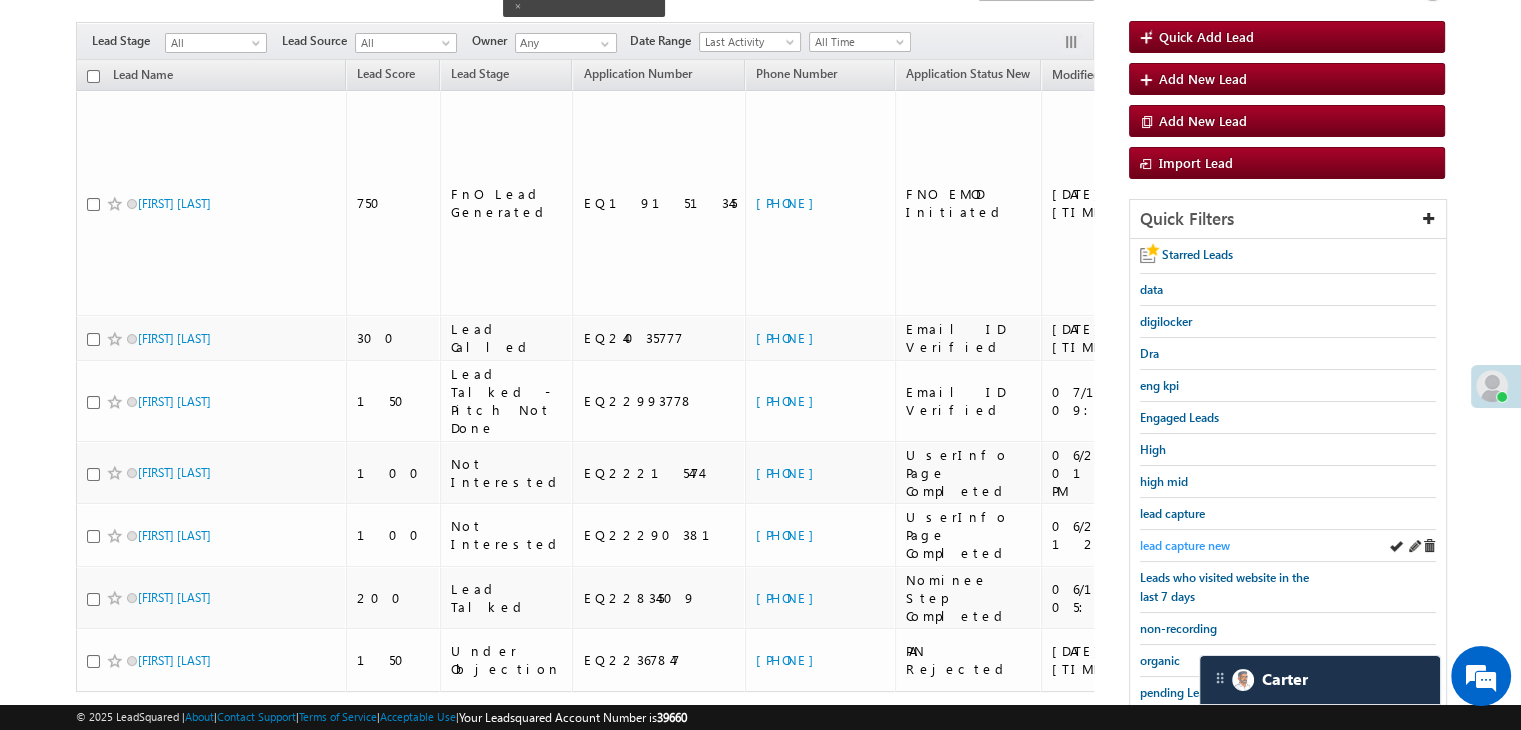click on "lead capture new" at bounding box center [1185, 545] 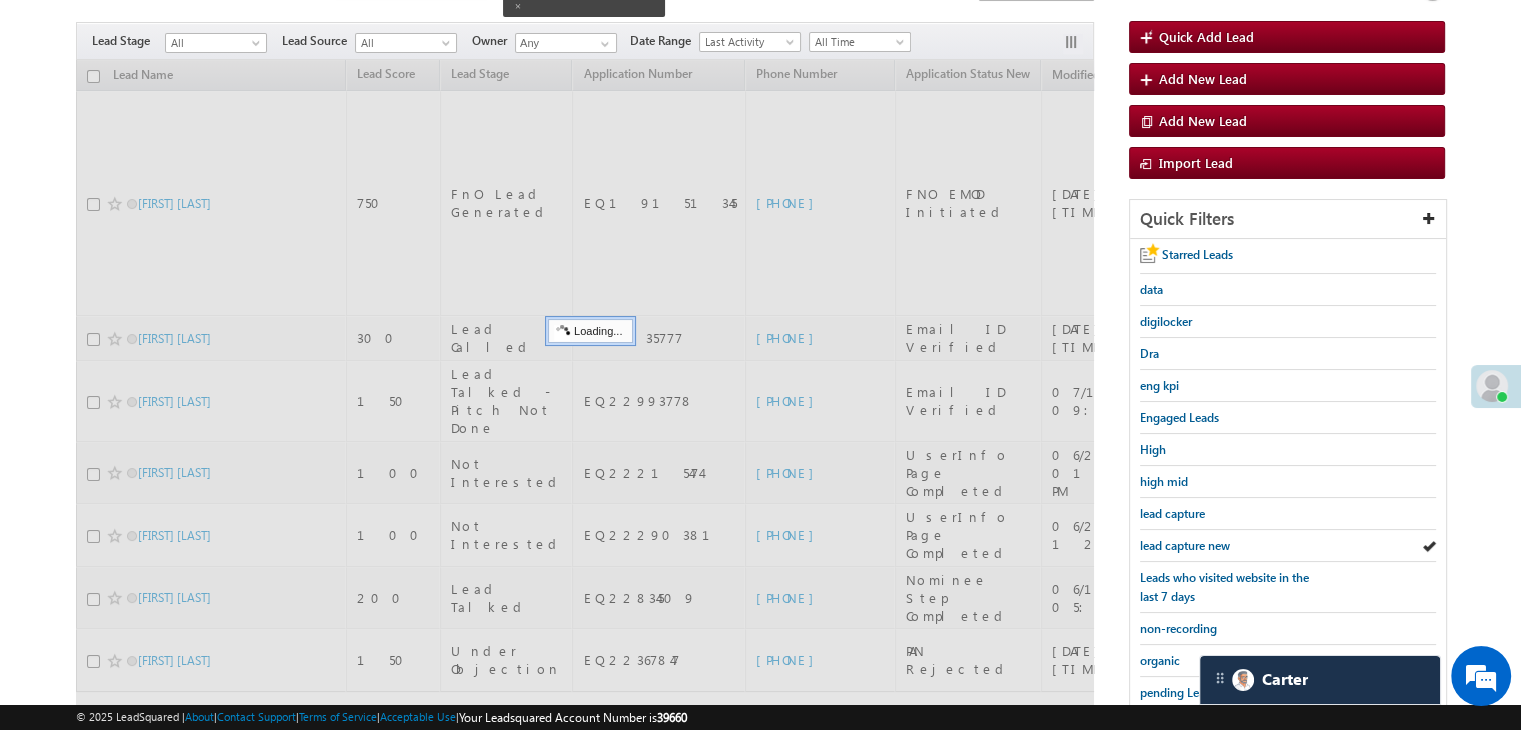 click on "lead capture new" at bounding box center (1185, 545) 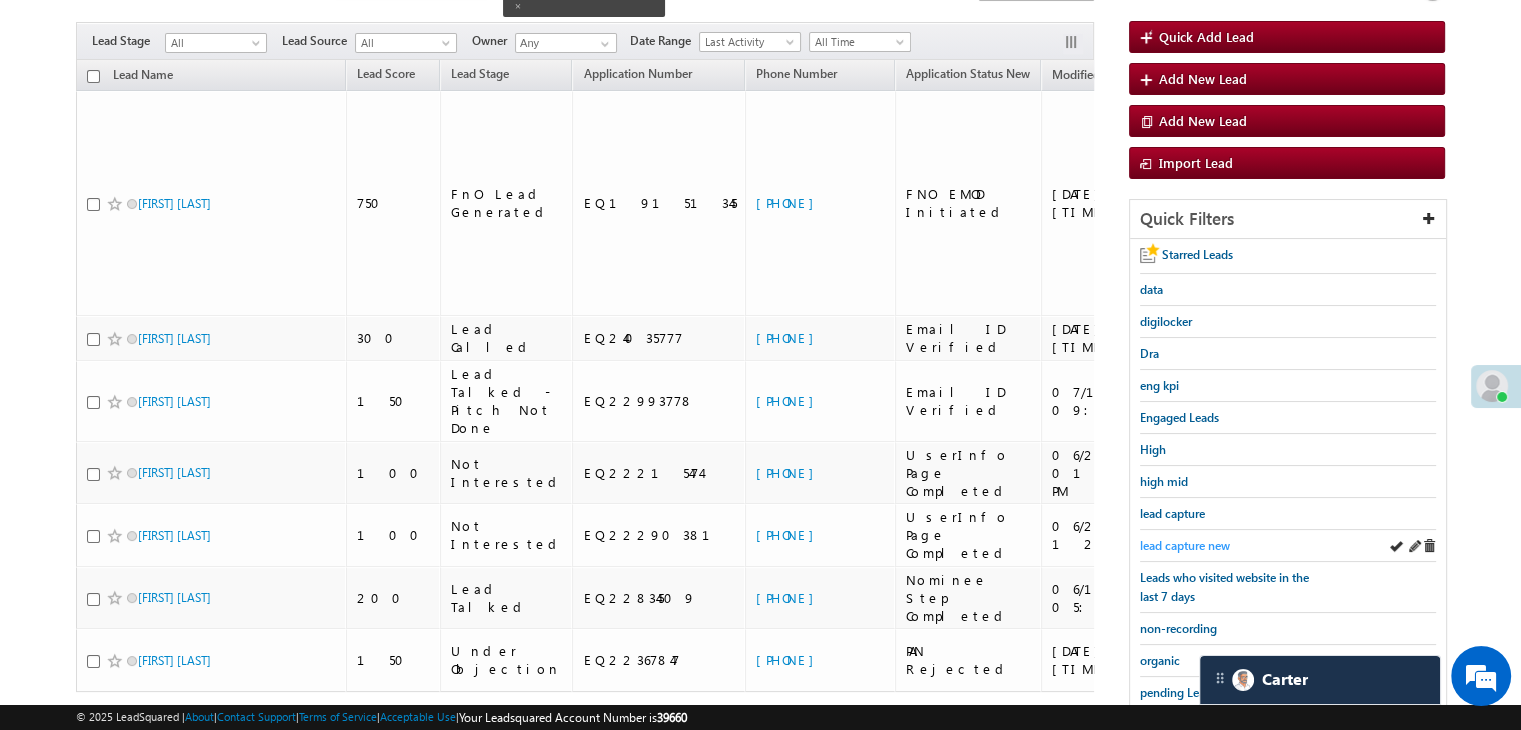 click on "lead capture new" at bounding box center [1185, 545] 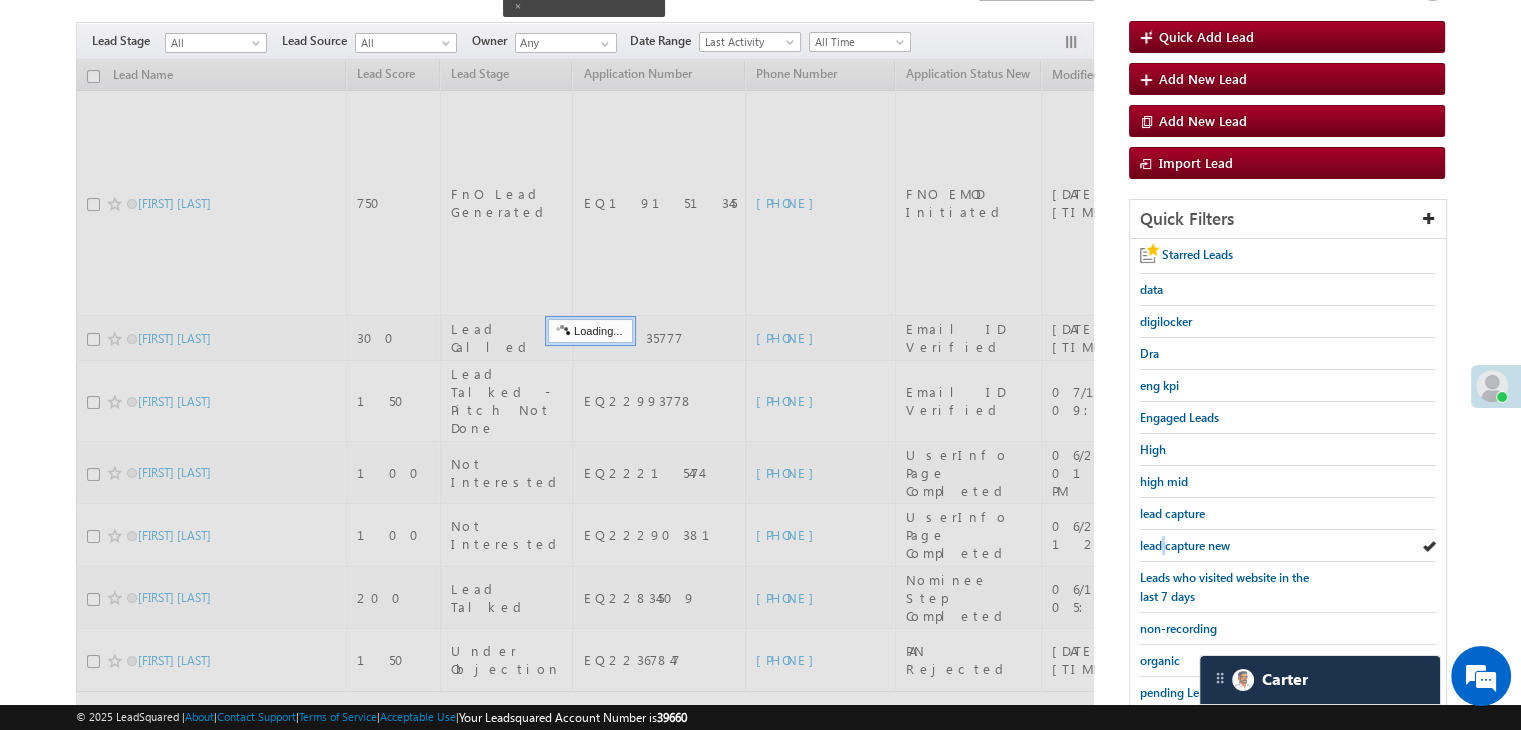 click on "lead capture new" at bounding box center (1185, 545) 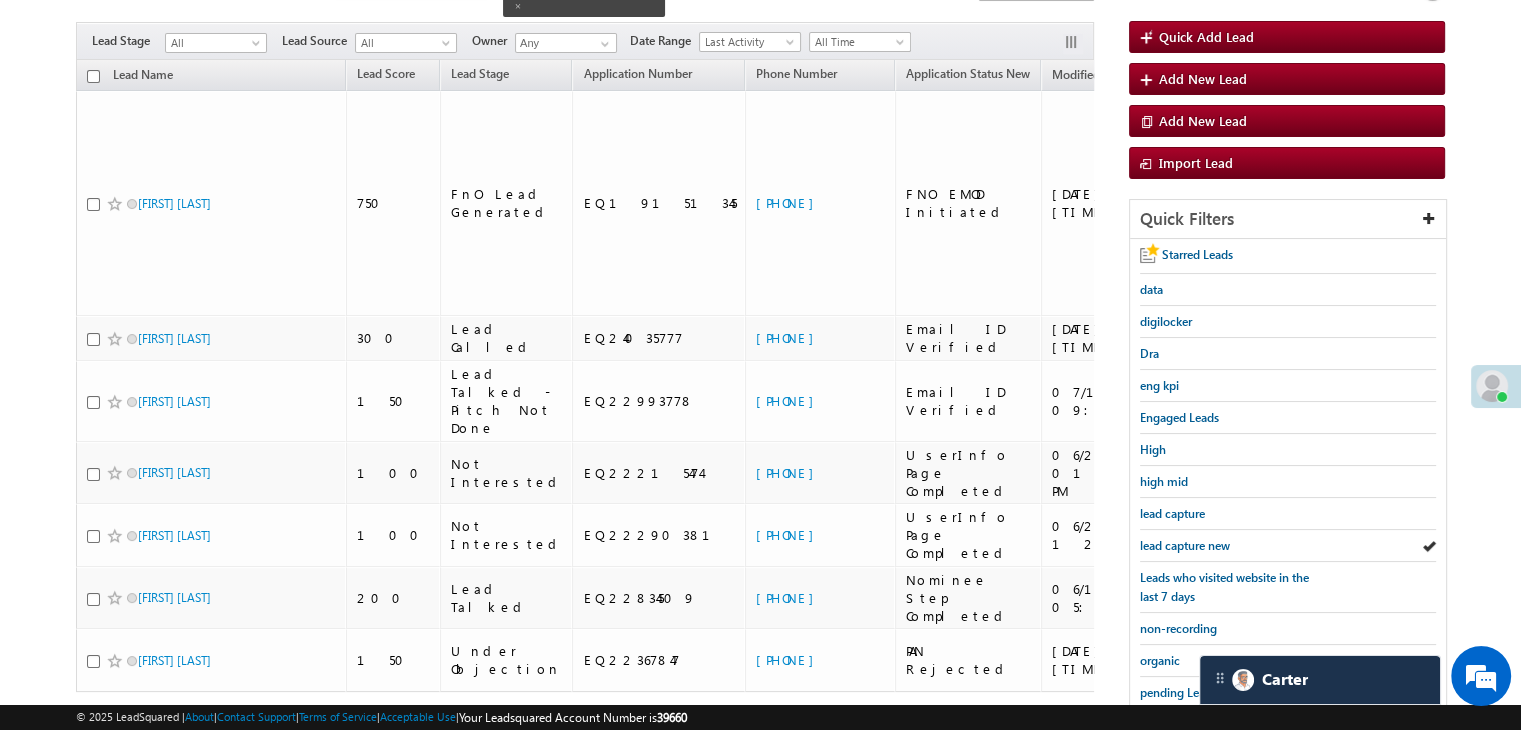 click on "lead capture new" at bounding box center (1185, 545) 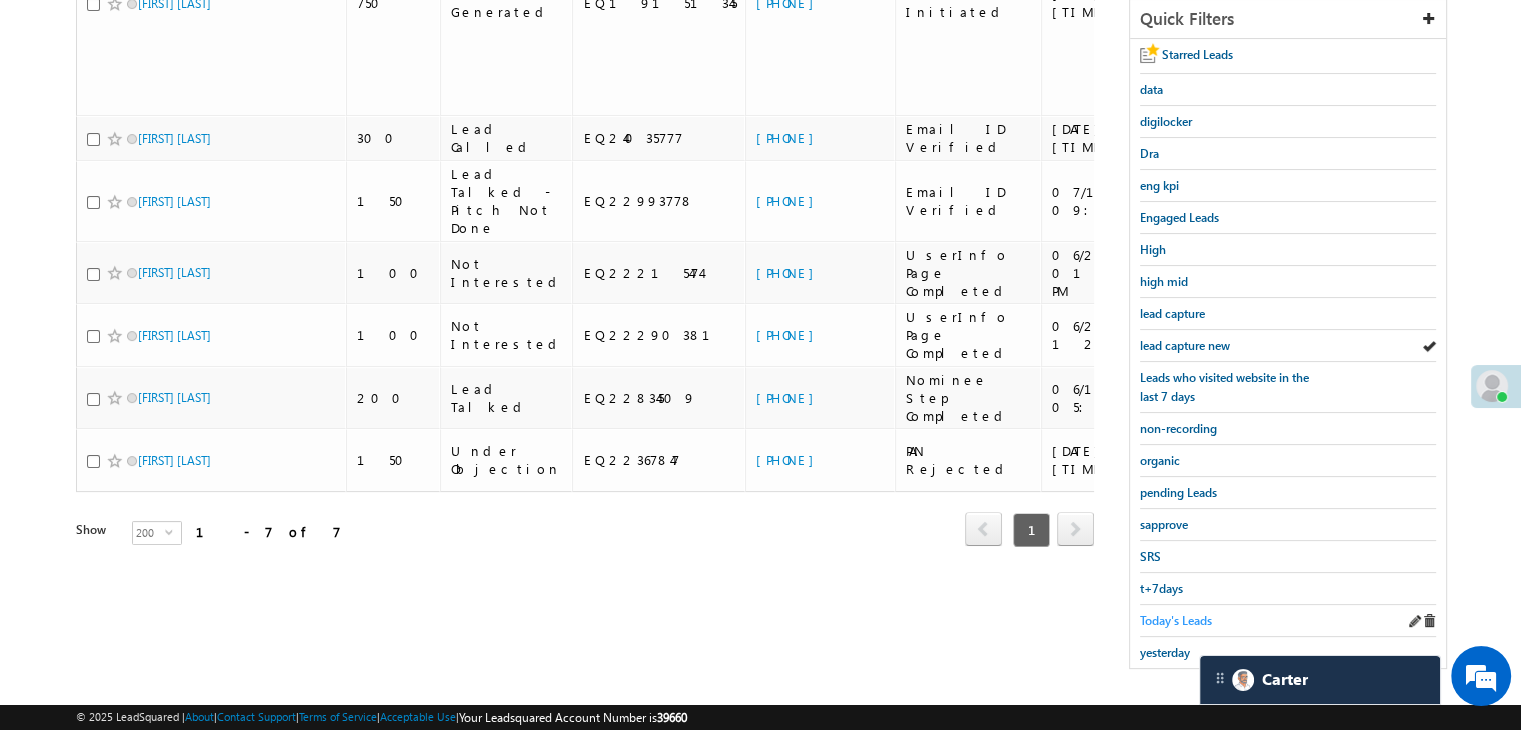 click on "Today's Leads" at bounding box center [1176, 620] 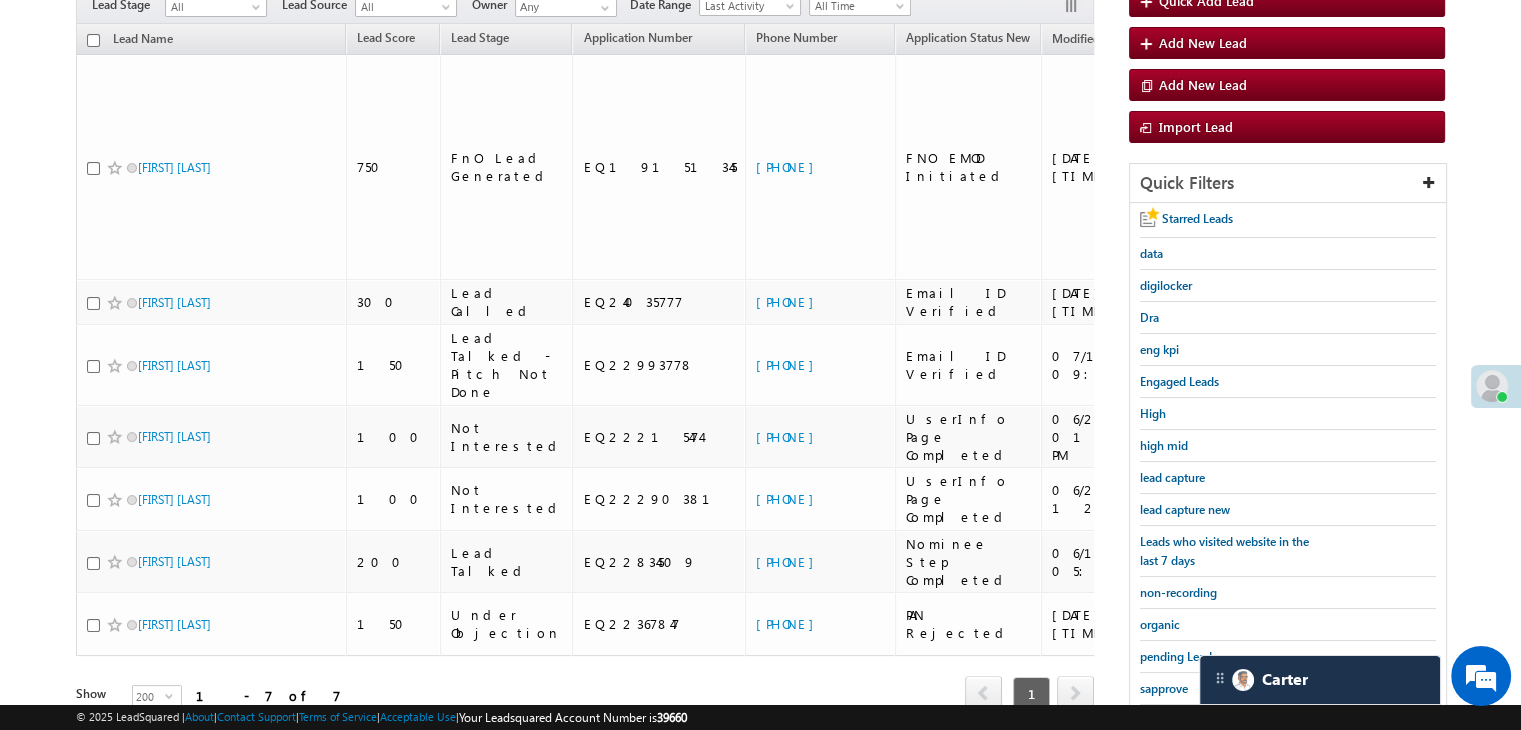 scroll, scrollTop: 163, scrollLeft: 0, axis: vertical 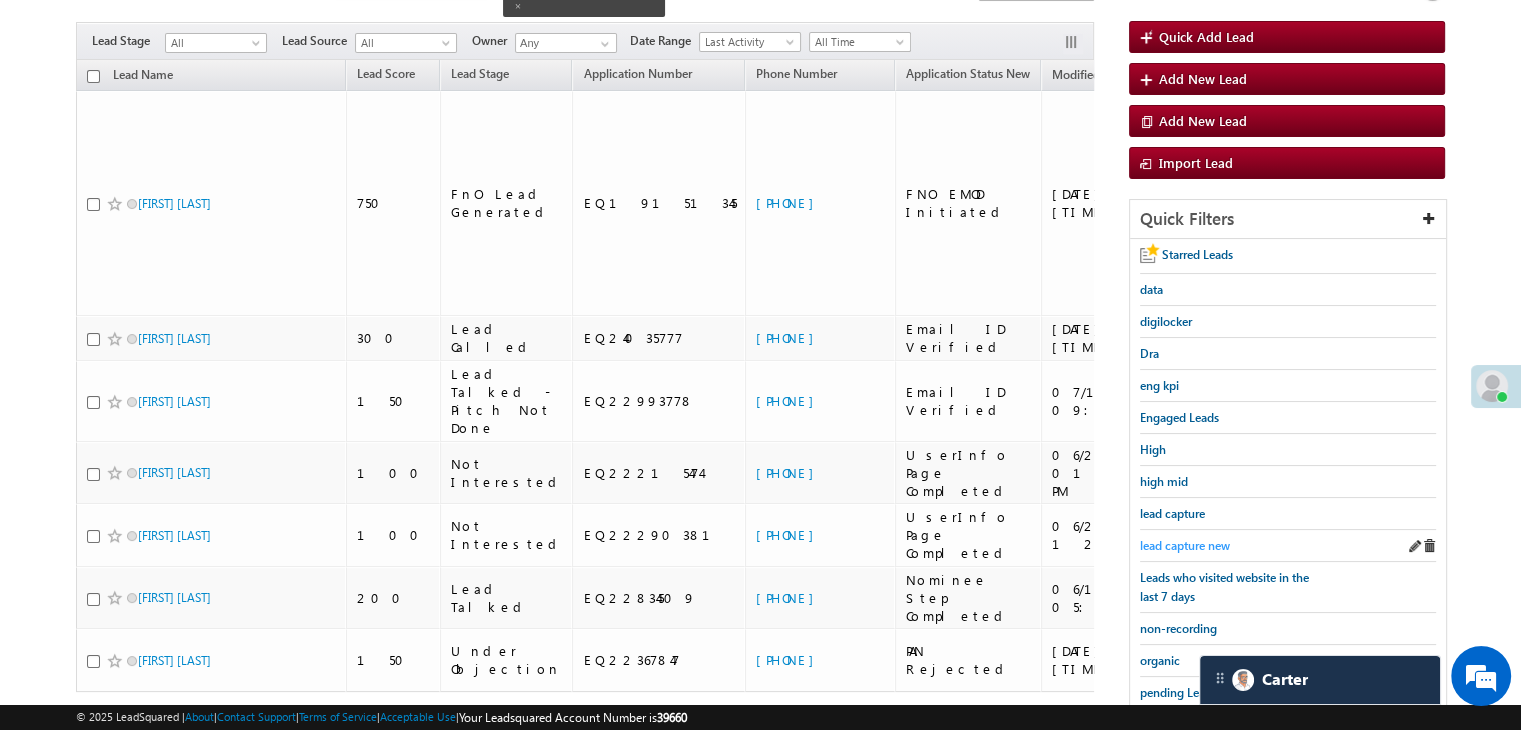 click on "lead capture new" at bounding box center [1185, 545] 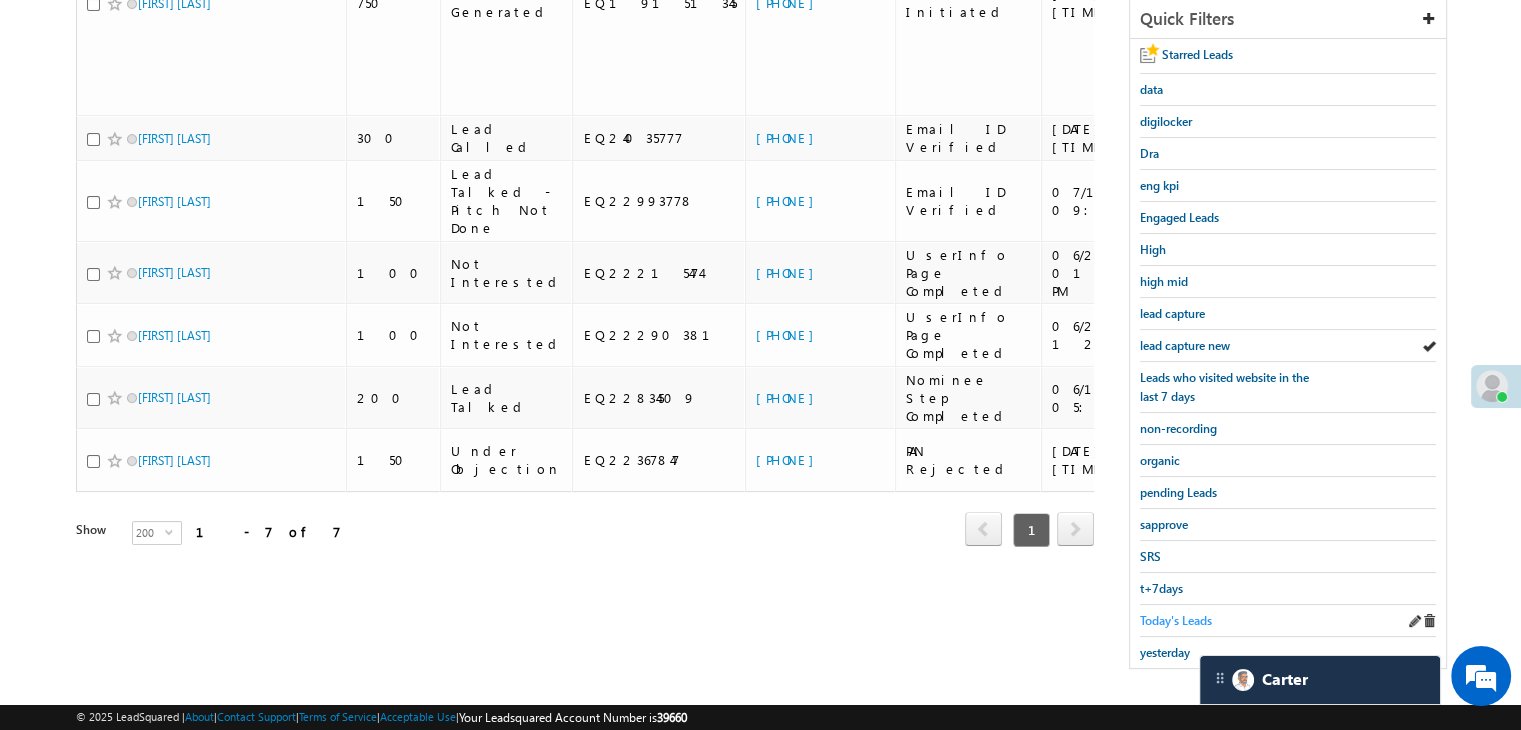 click on "Today's Leads" at bounding box center [1176, 620] 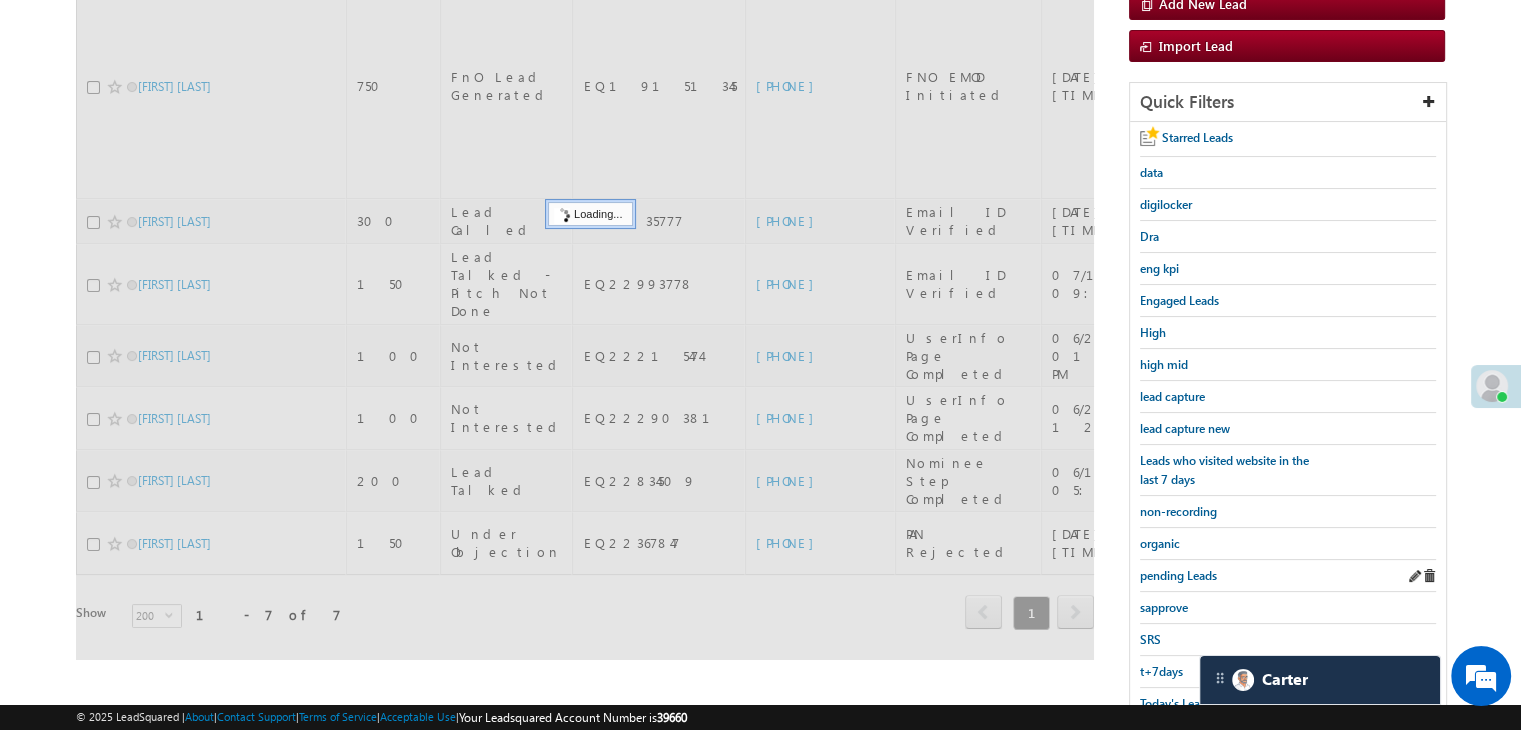 scroll, scrollTop: 163, scrollLeft: 0, axis: vertical 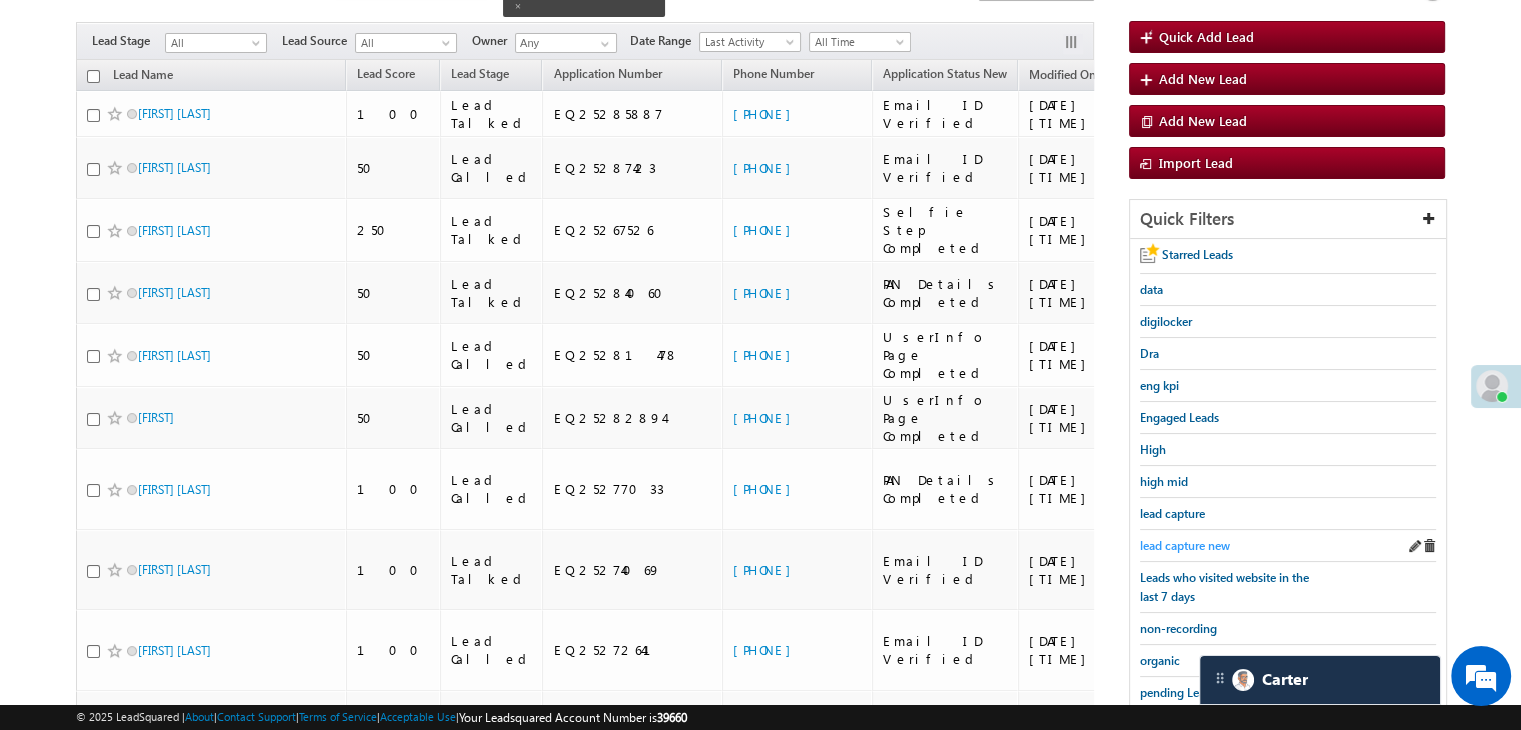 click on "lead capture new" at bounding box center [1185, 545] 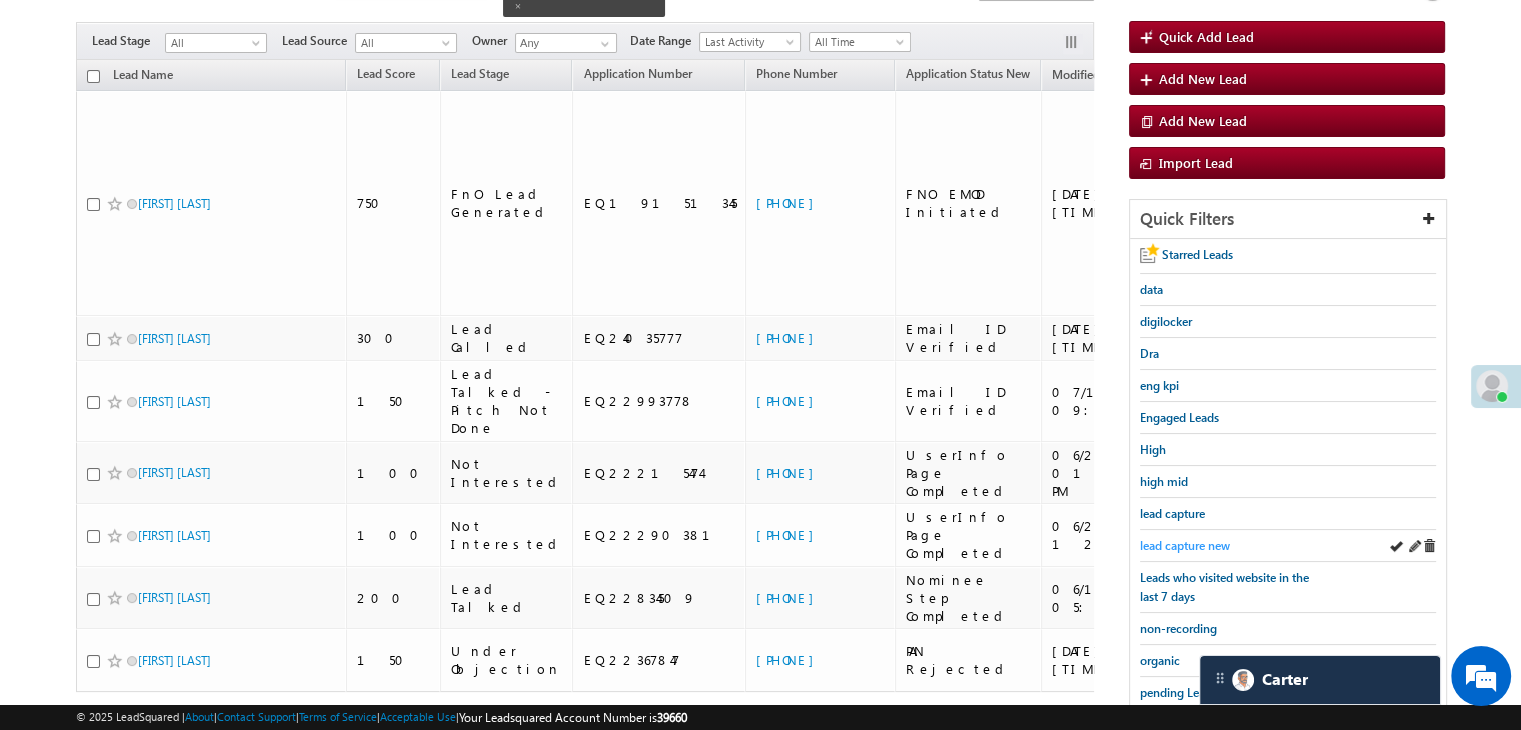 click on "lead capture new" at bounding box center (1185, 545) 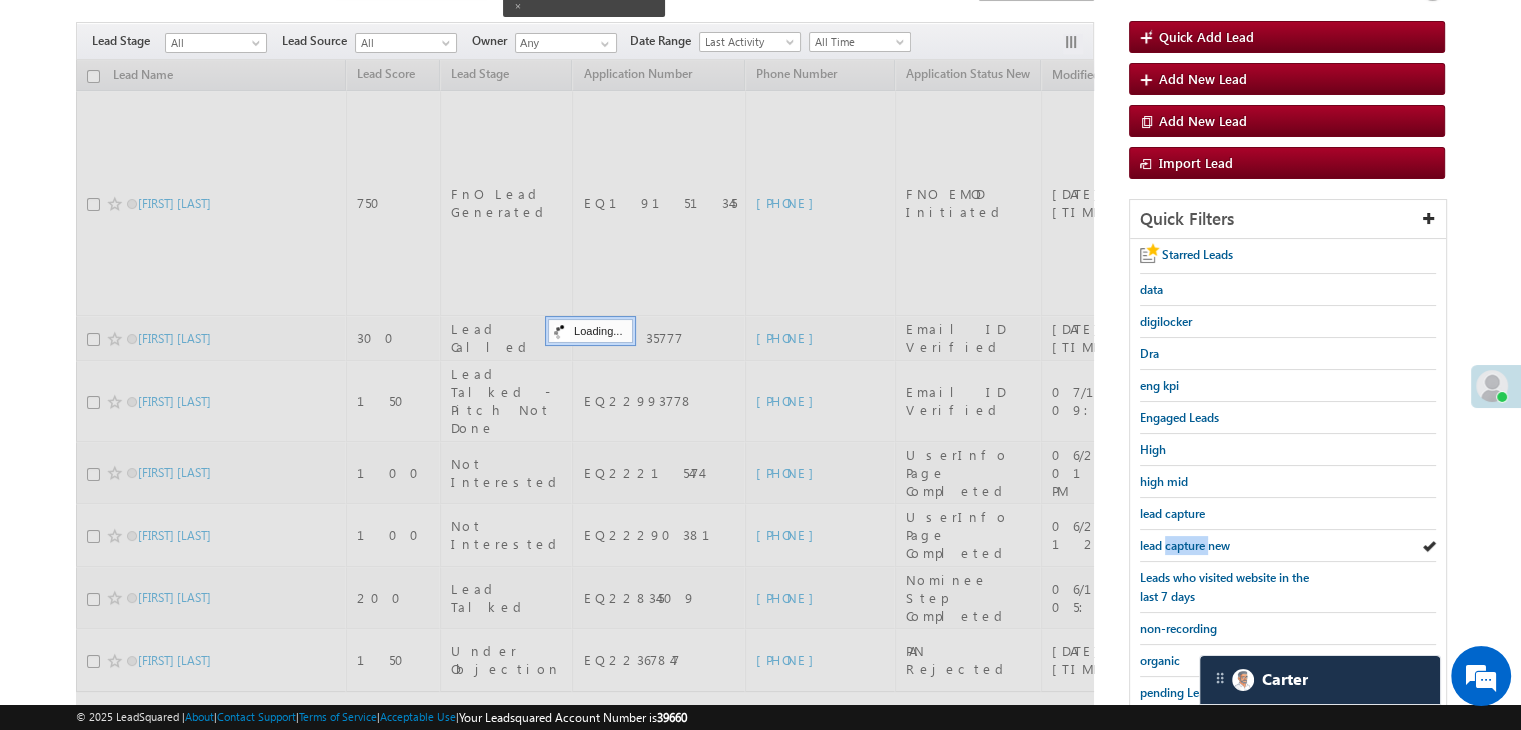 click on "lead capture new" at bounding box center [1185, 545] 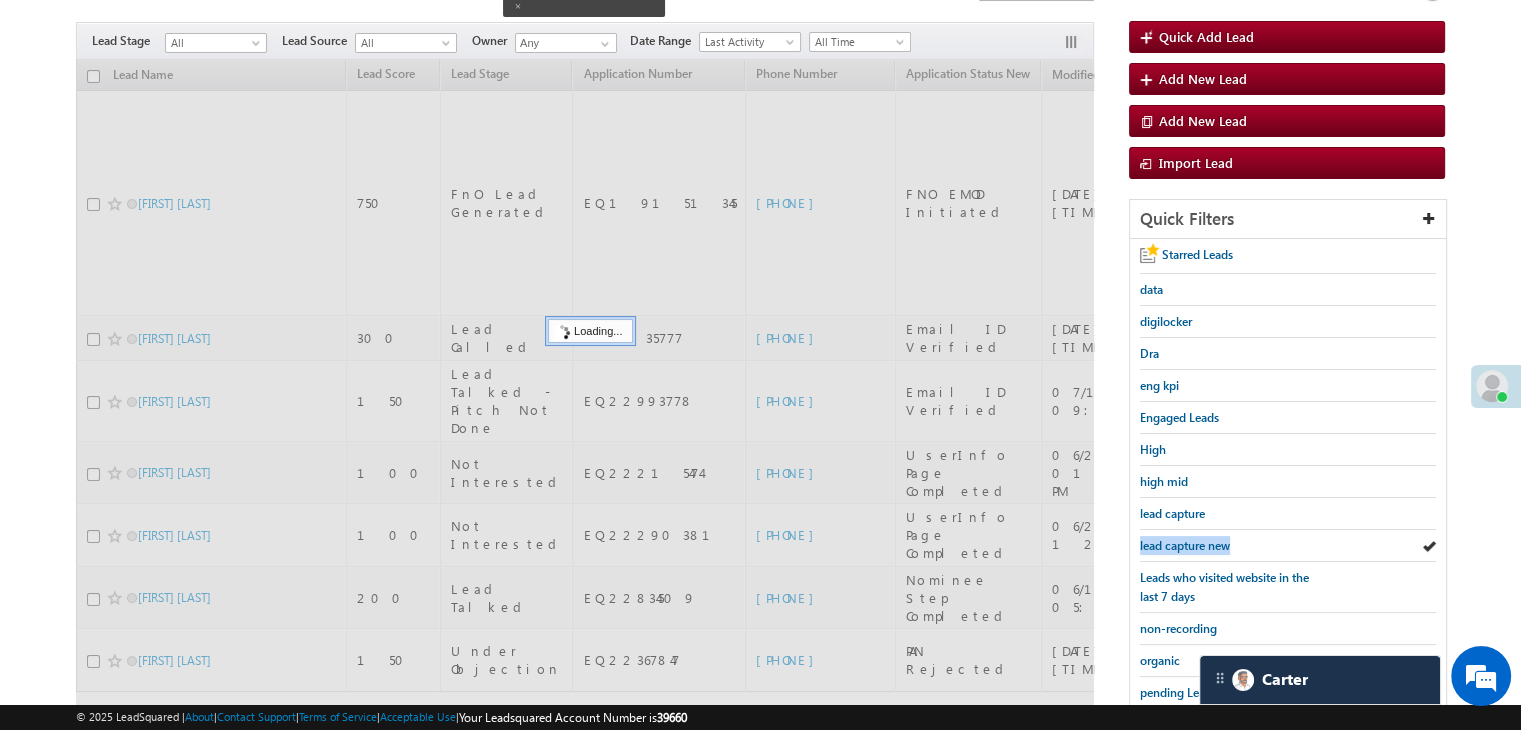 click on "lead capture new" at bounding box center [1185, 545] 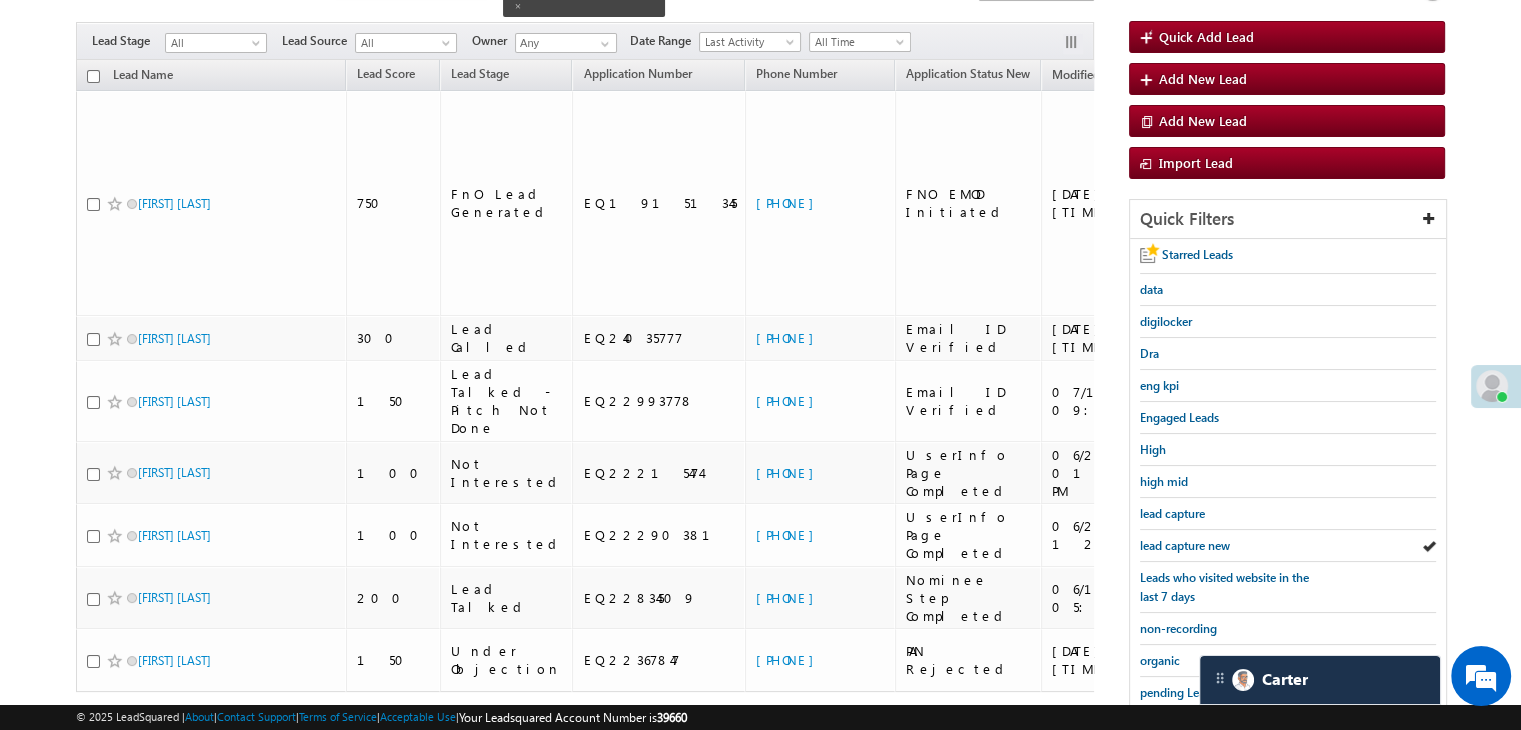 click on "lead capture new" at bounding box center (1185, 545) 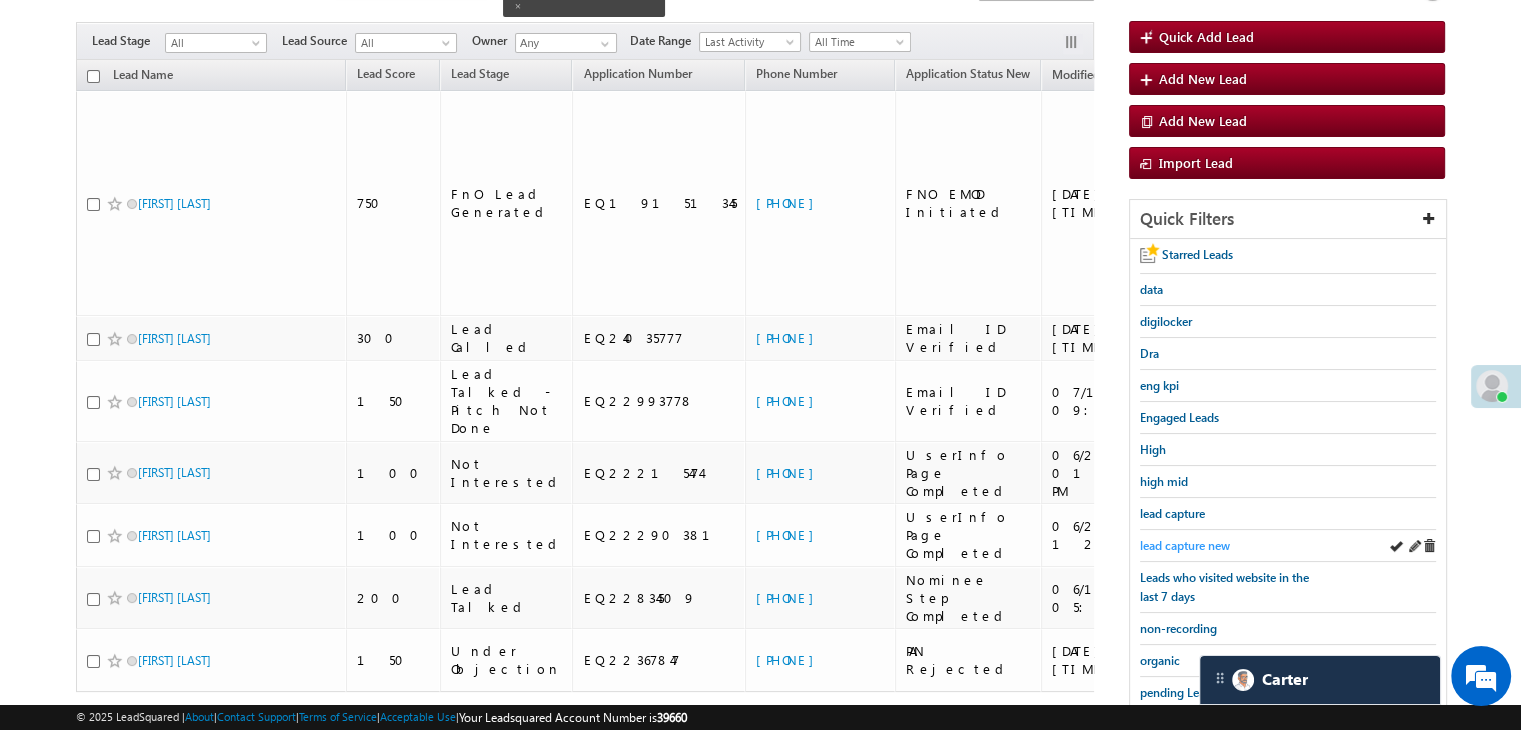 click on "lead capture new" at bounding box center (1185, 545) 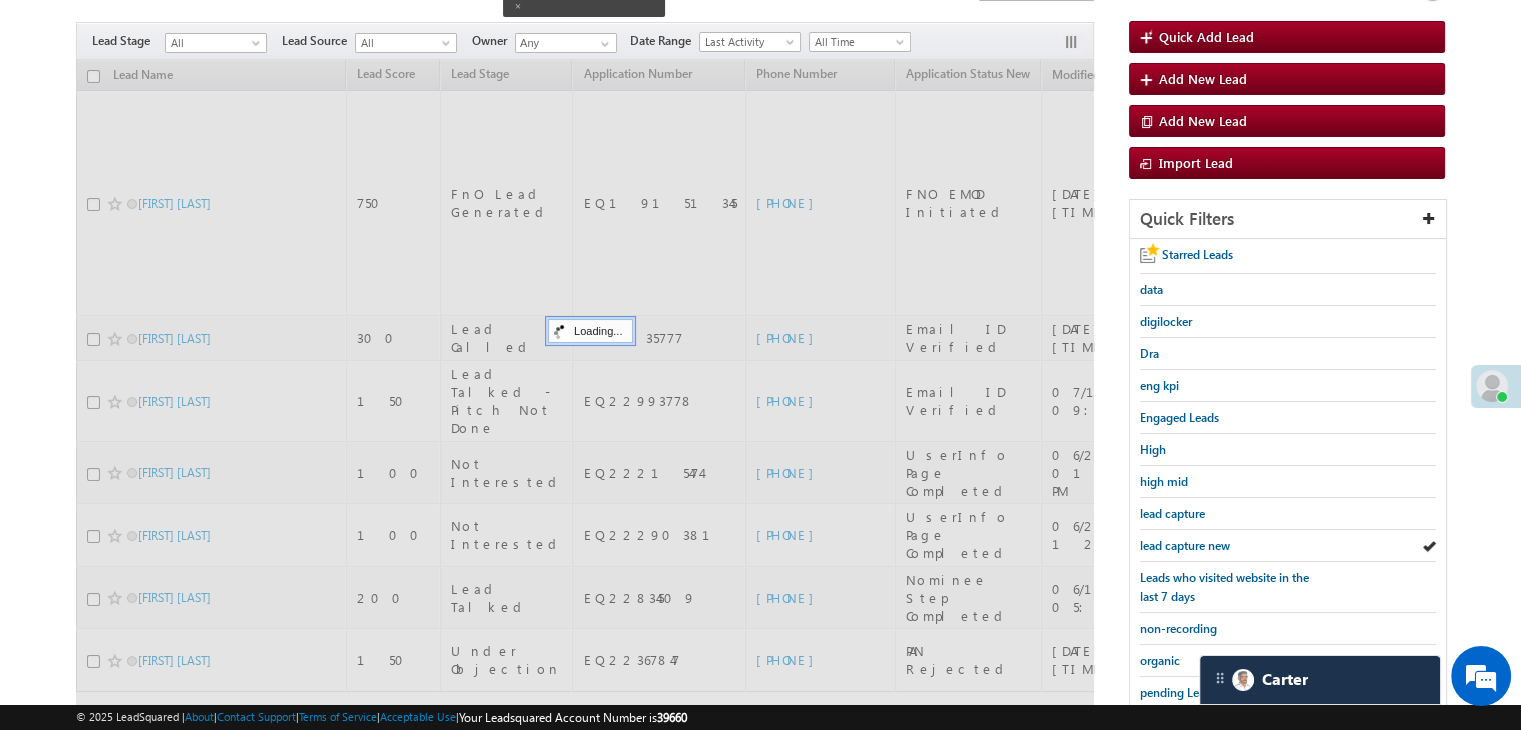 click on "lead capture new" at bounding box center [1185, 545] 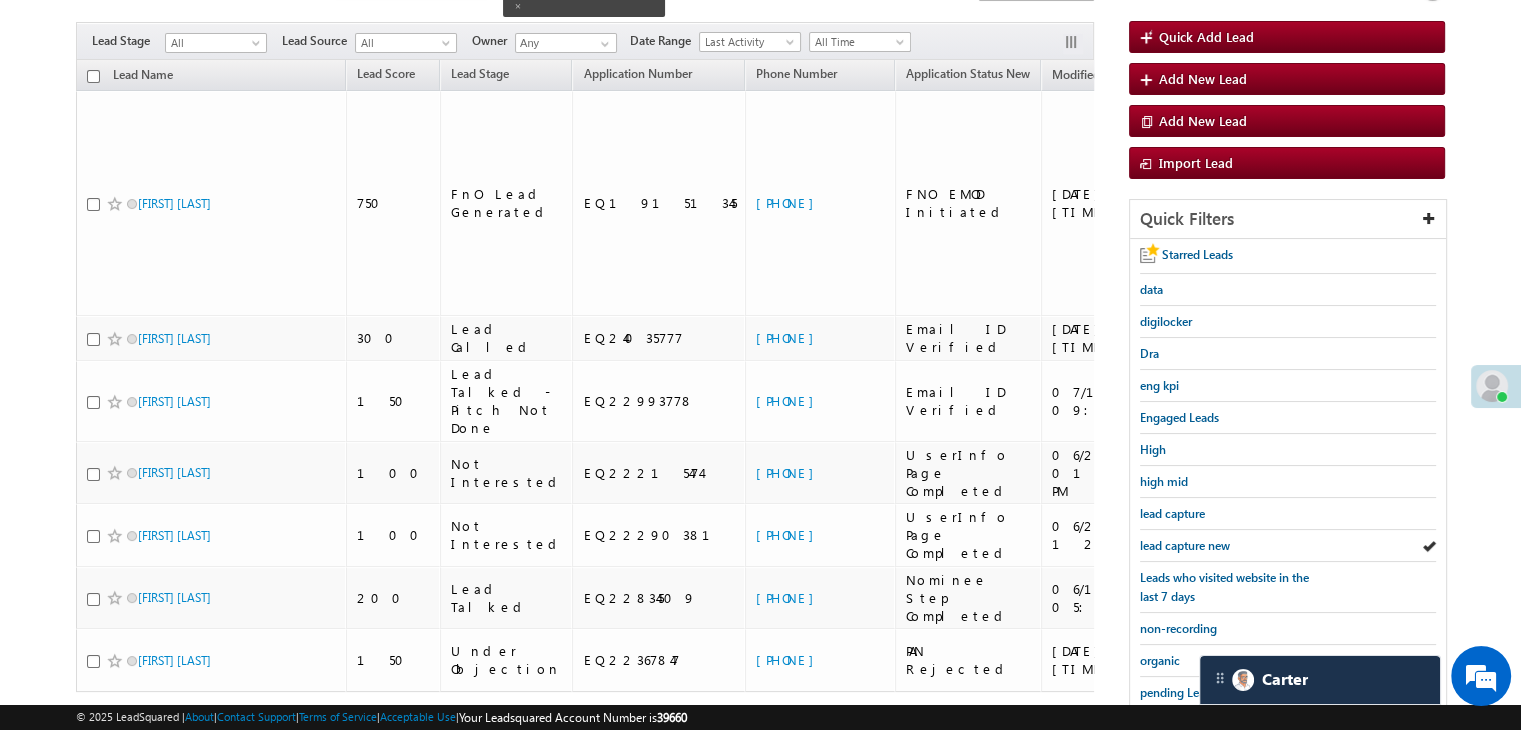 click on "lead capture new" at bounding box center (1185, 545) 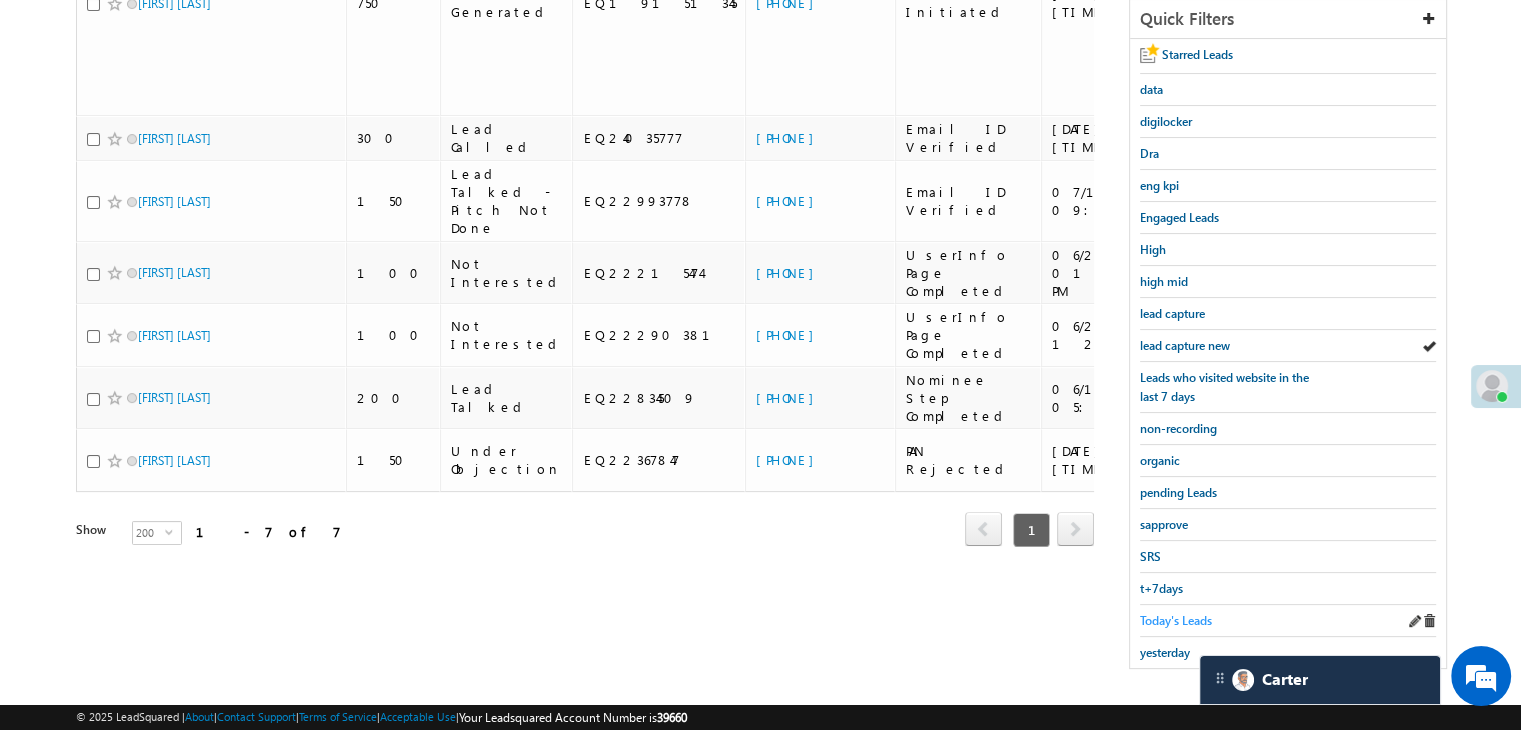 click on "Today's Leads" at bounding box center [1176, 620] 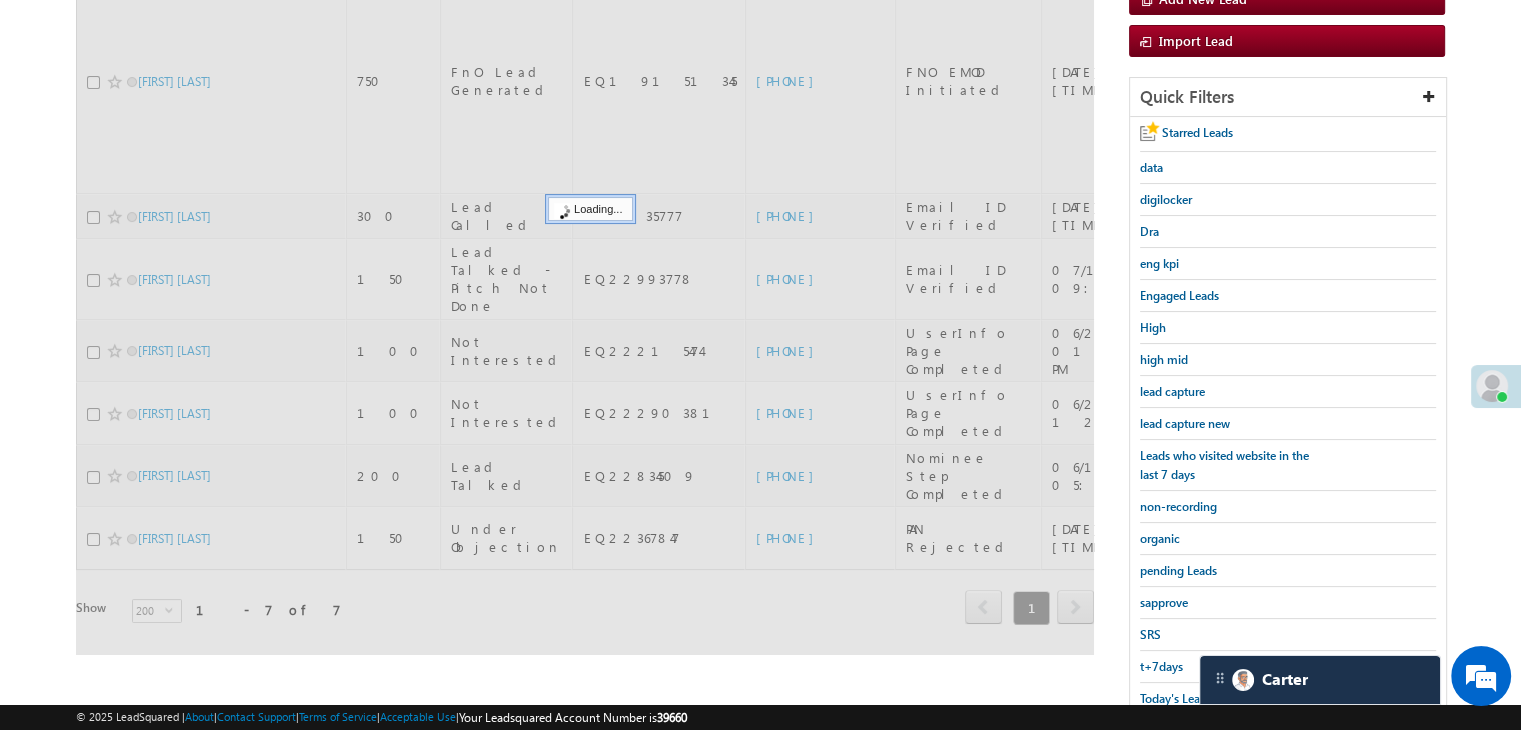 scroll, scrollTop: 163, scrollLeft: 0, axis: vertical 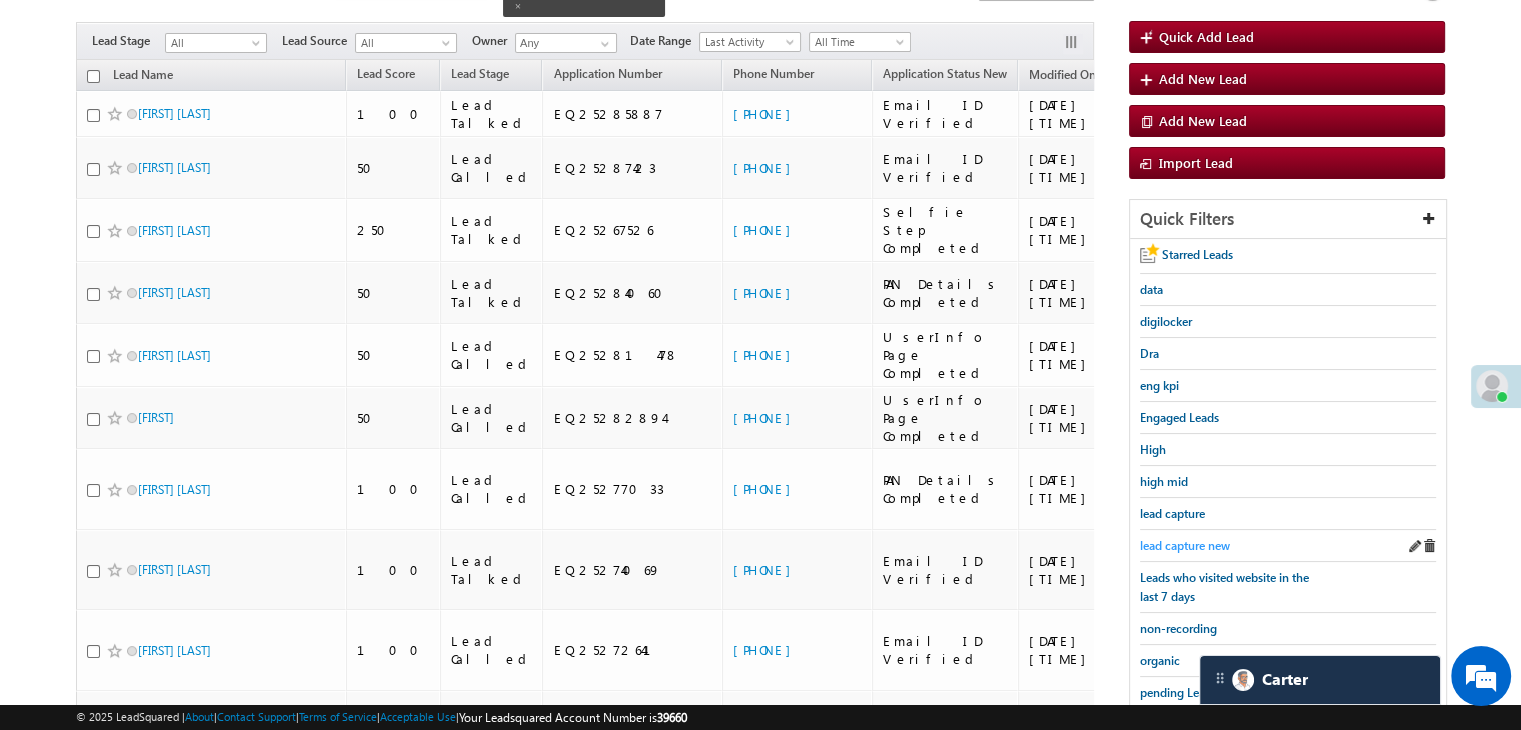 click on "lead capture new" at bounding box center [1185, 545] 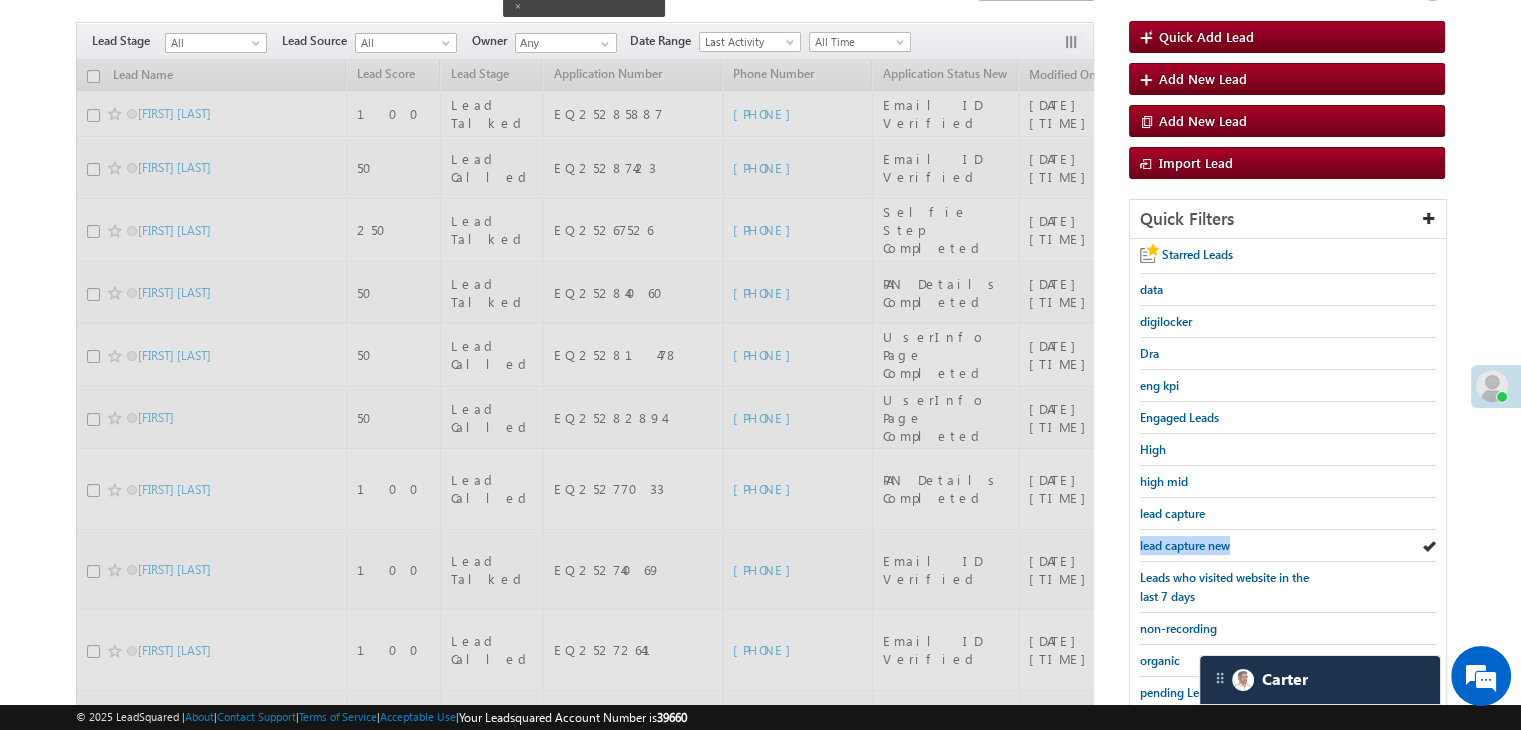 click on "lead capture new" at bounding box center [1185, 545] 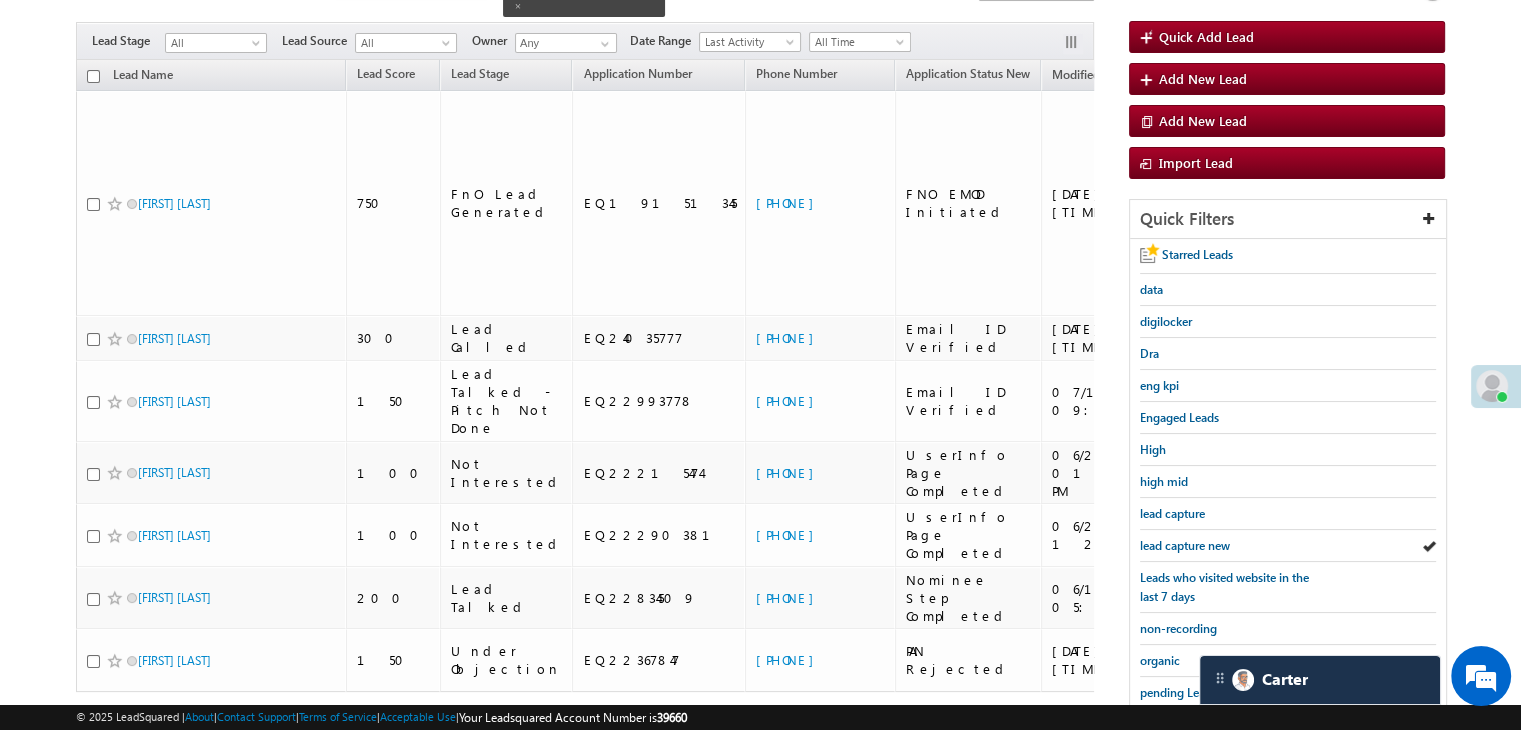 click on "lead capture new" at bounding box center [1185, 545] 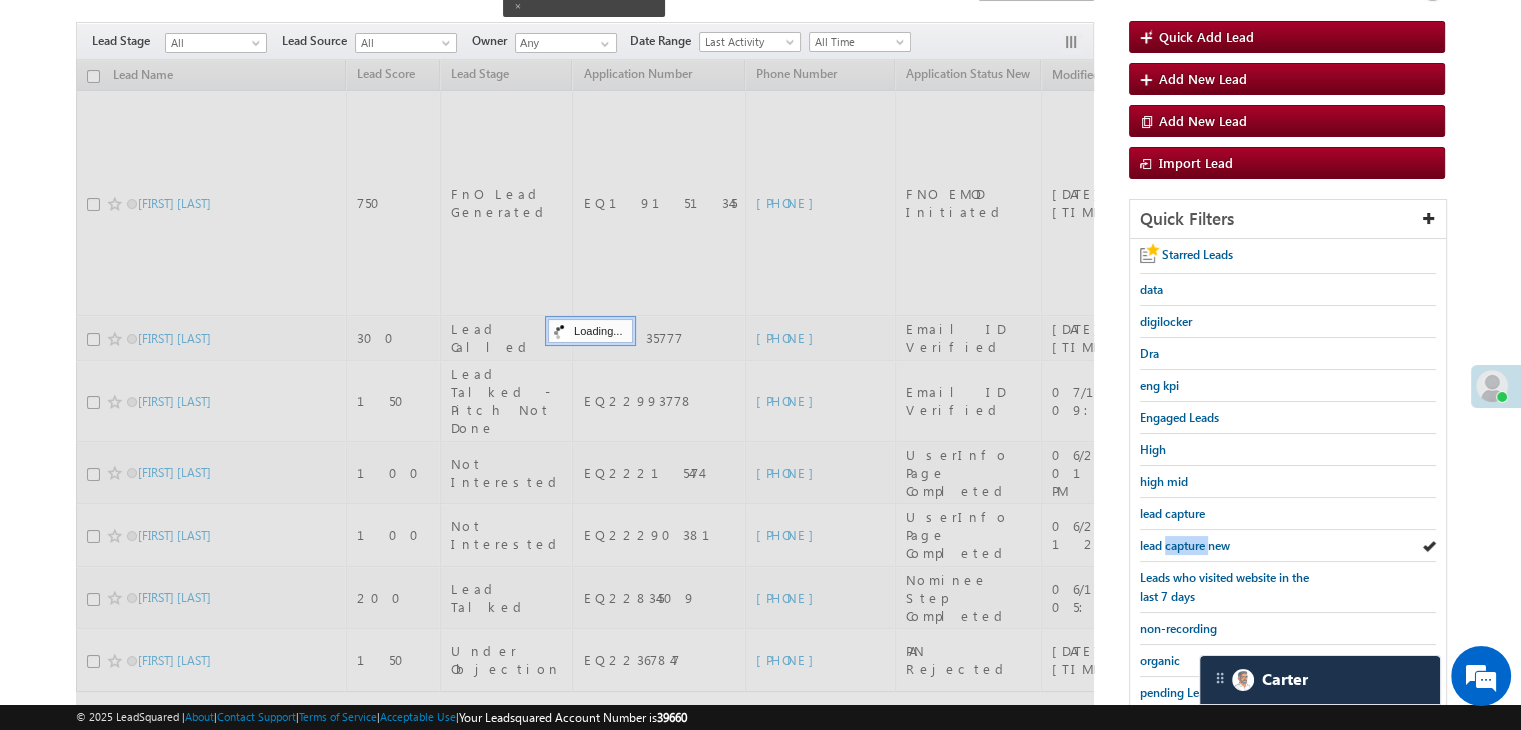click on "lead capture new" at bounding box center [1185, 545] 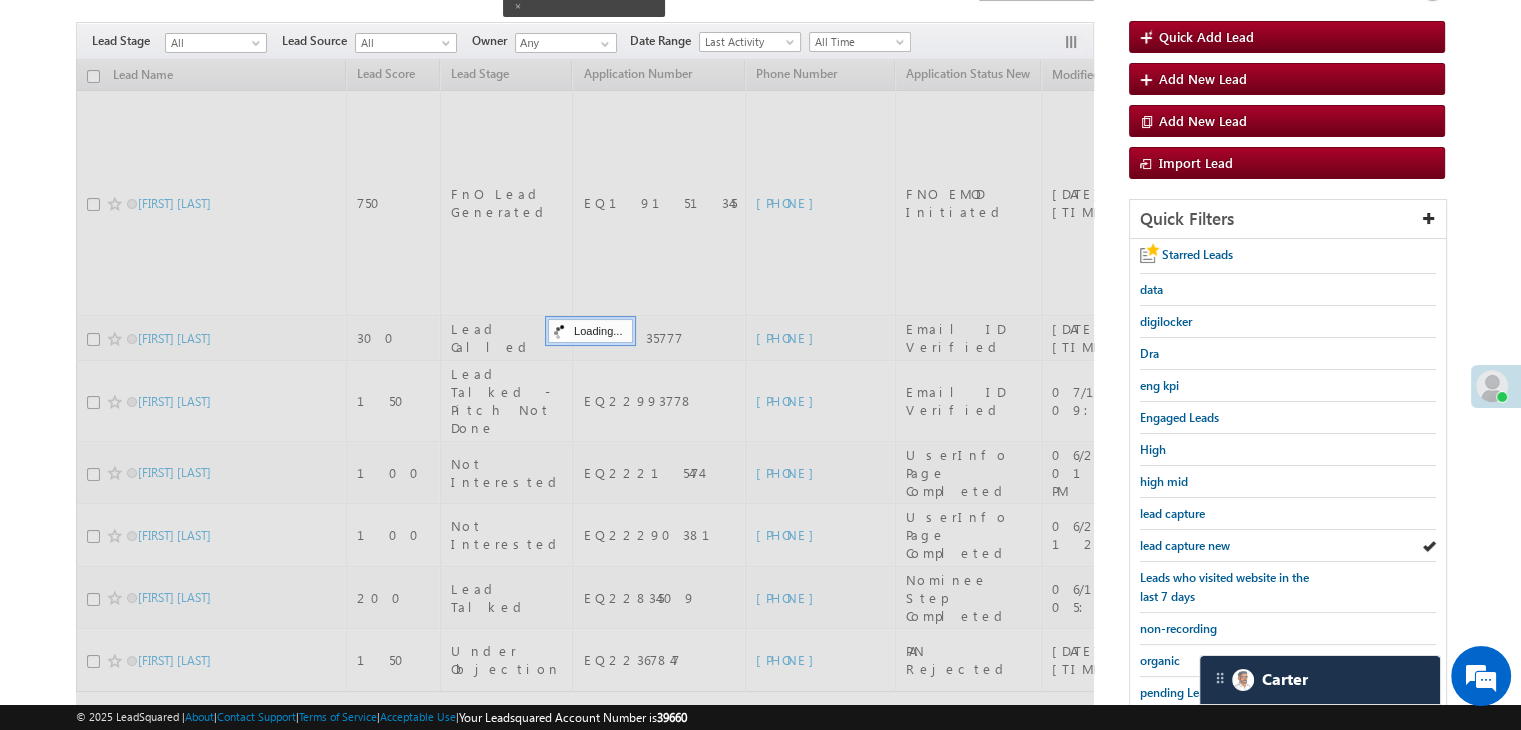 click on "lead capture new" at bounding box center [1185, 545] 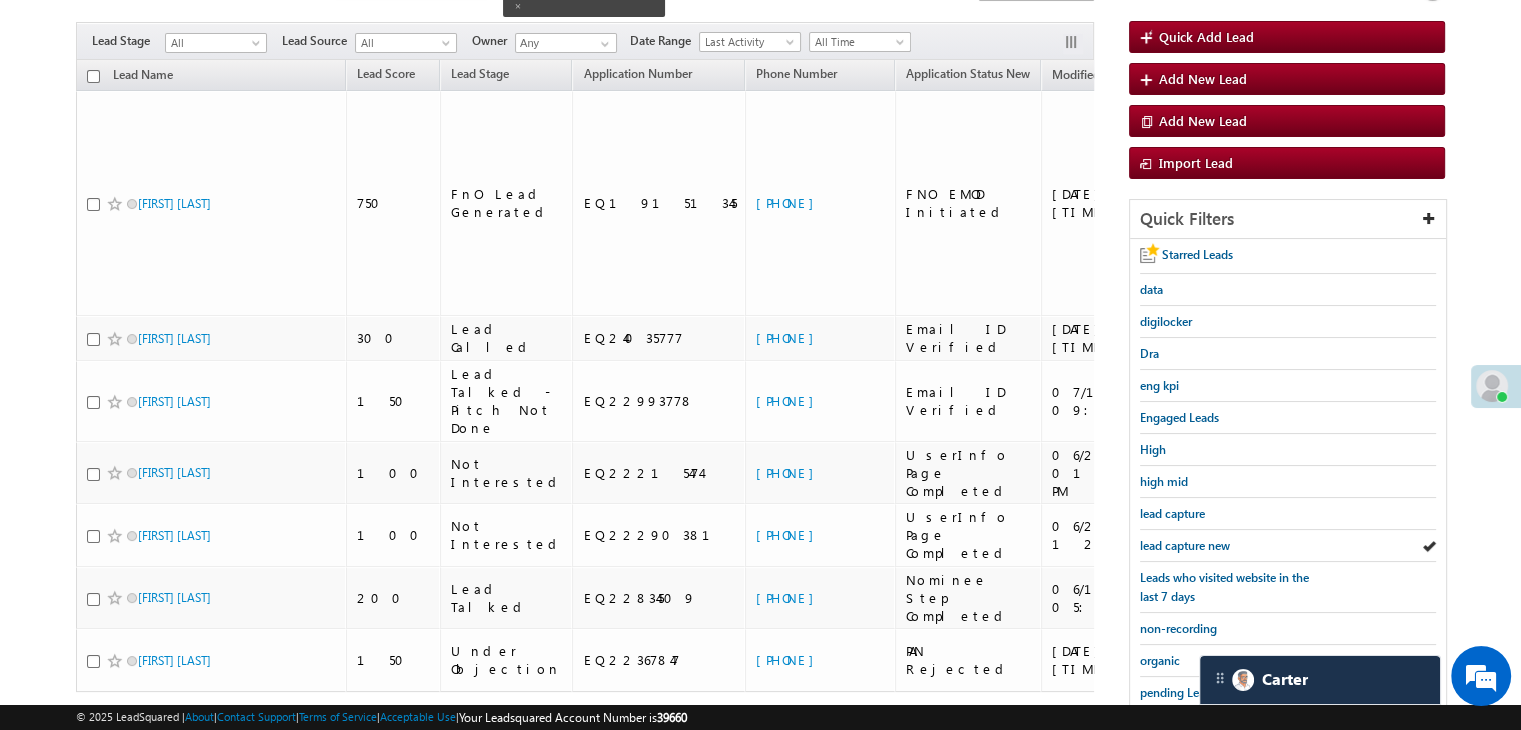 click on "lead capture new" at bounding box center [1185, 545] 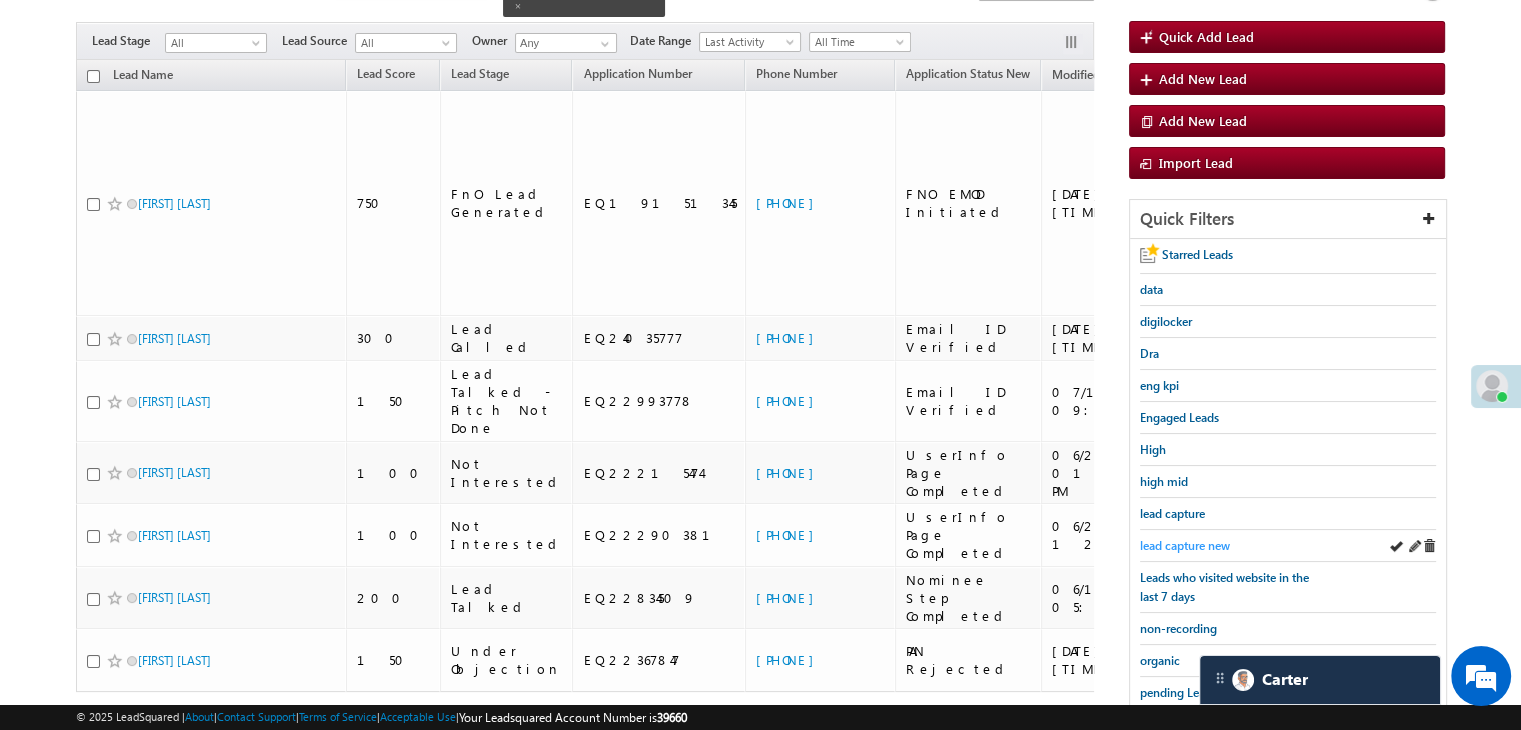 click on "lead capture new" at bounding box center [1185, 545] 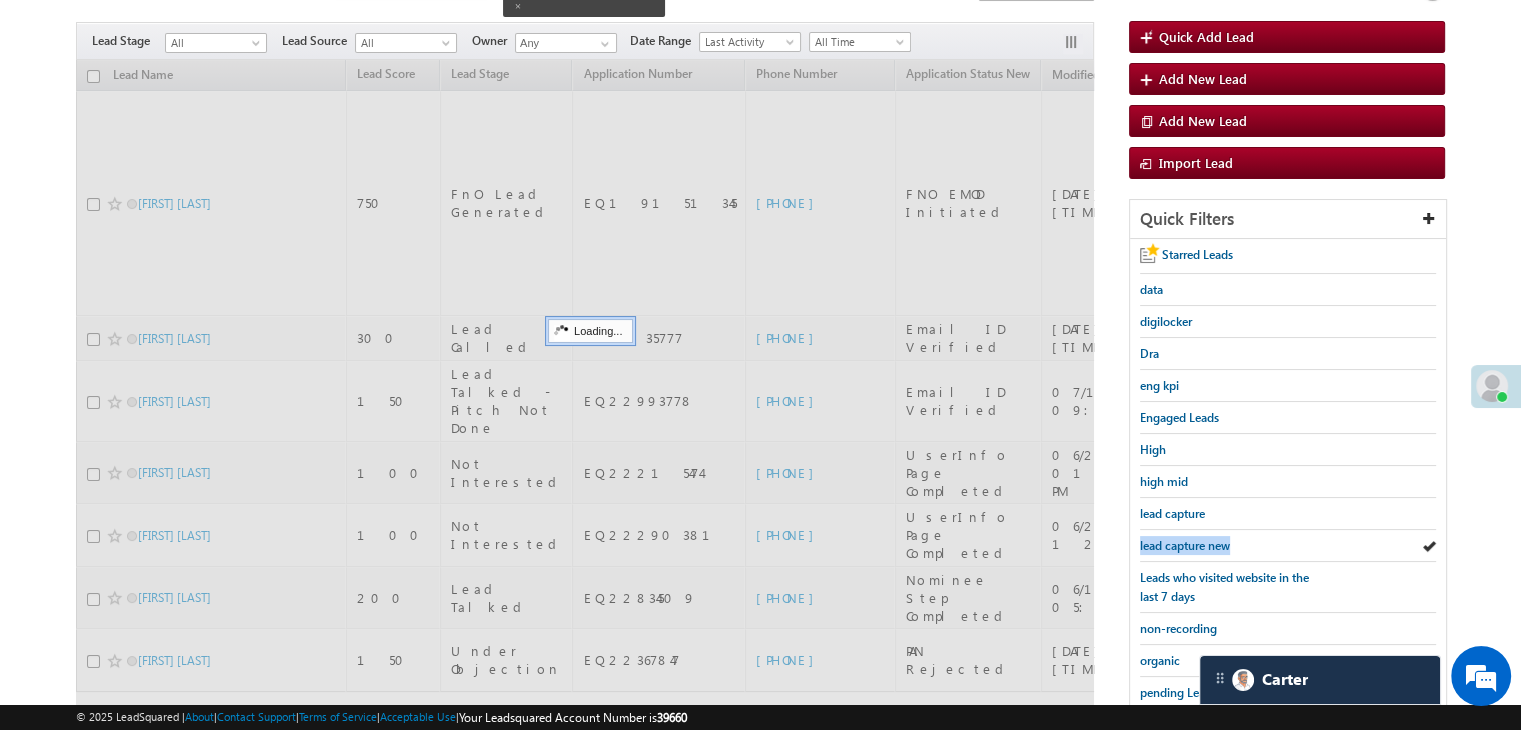 click on "lead capture new" at bounding box center [1185, 545] 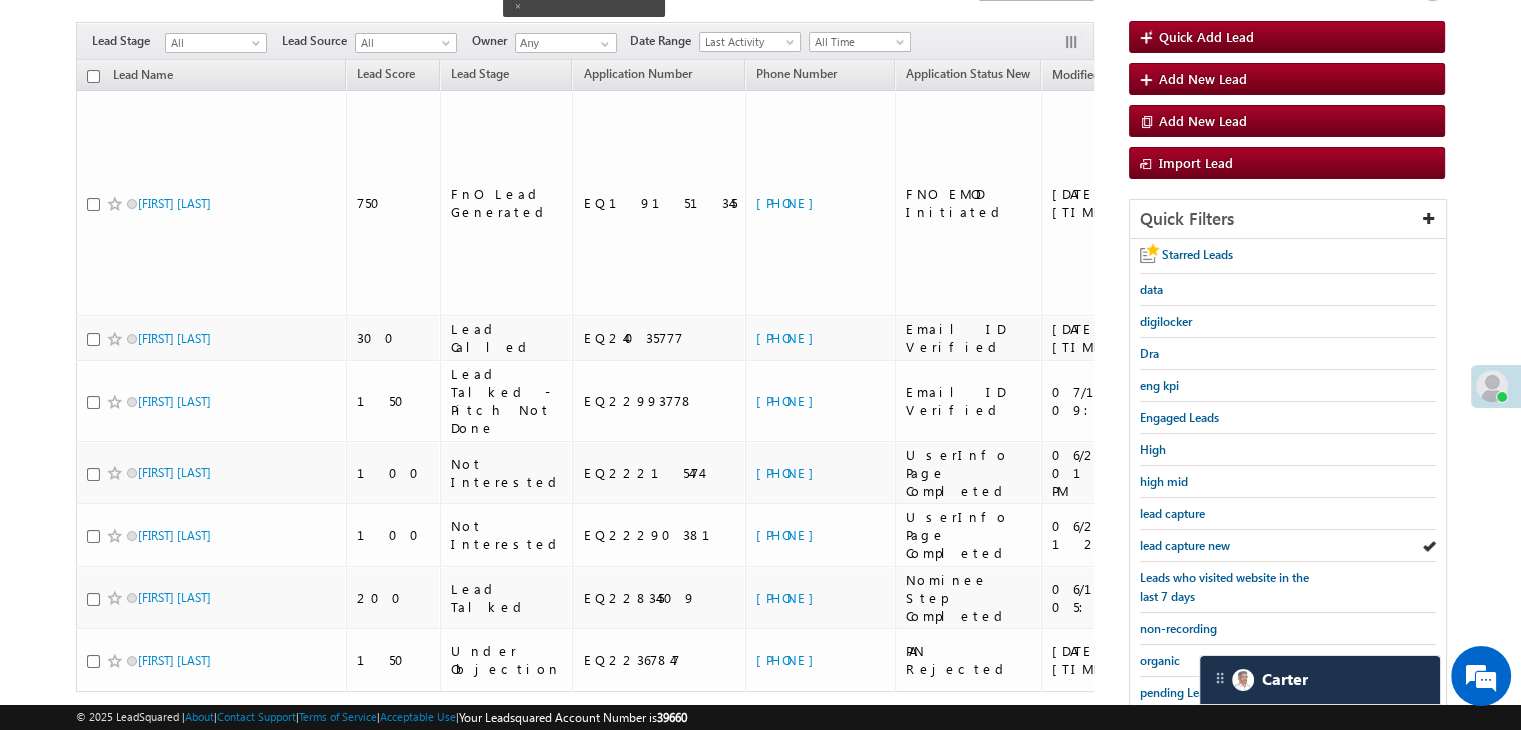 click on "lead capture new" at bounding box center (1185, 545) 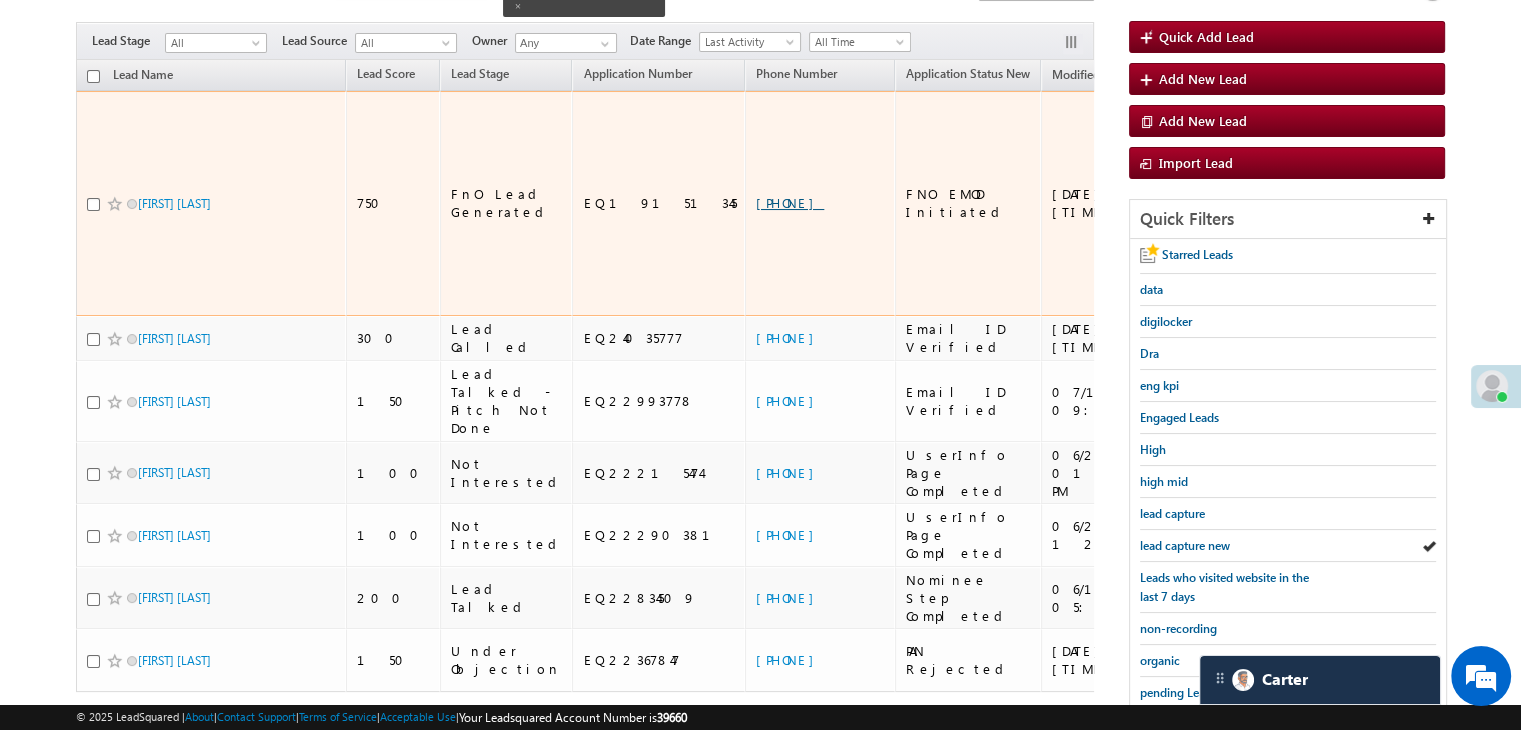 click on "+91-7485003628" at bounding box center (790, 202) 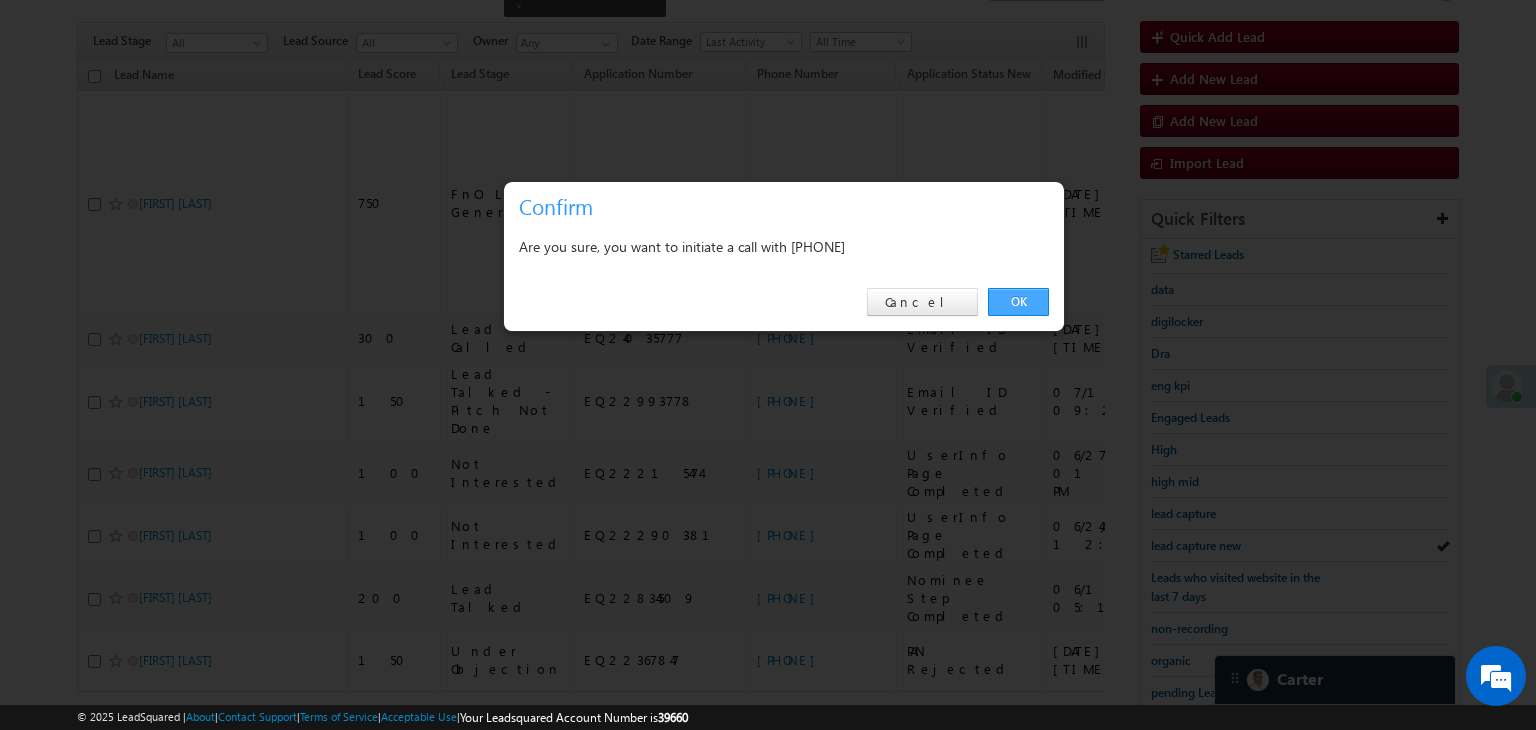 click on "OK" at bounding box center [1018, 302] 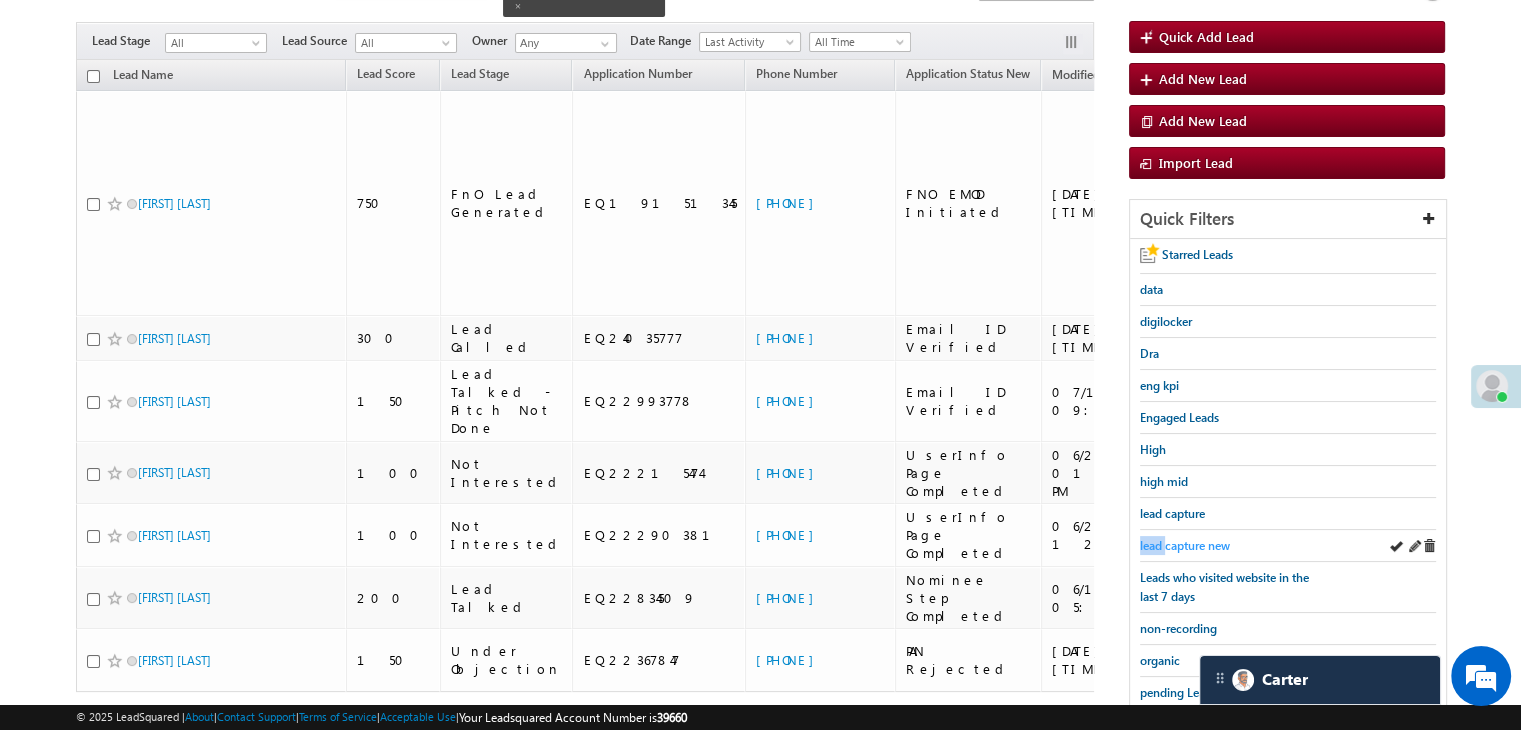 click on "lead capture new" at bounding box center (1288, 546) 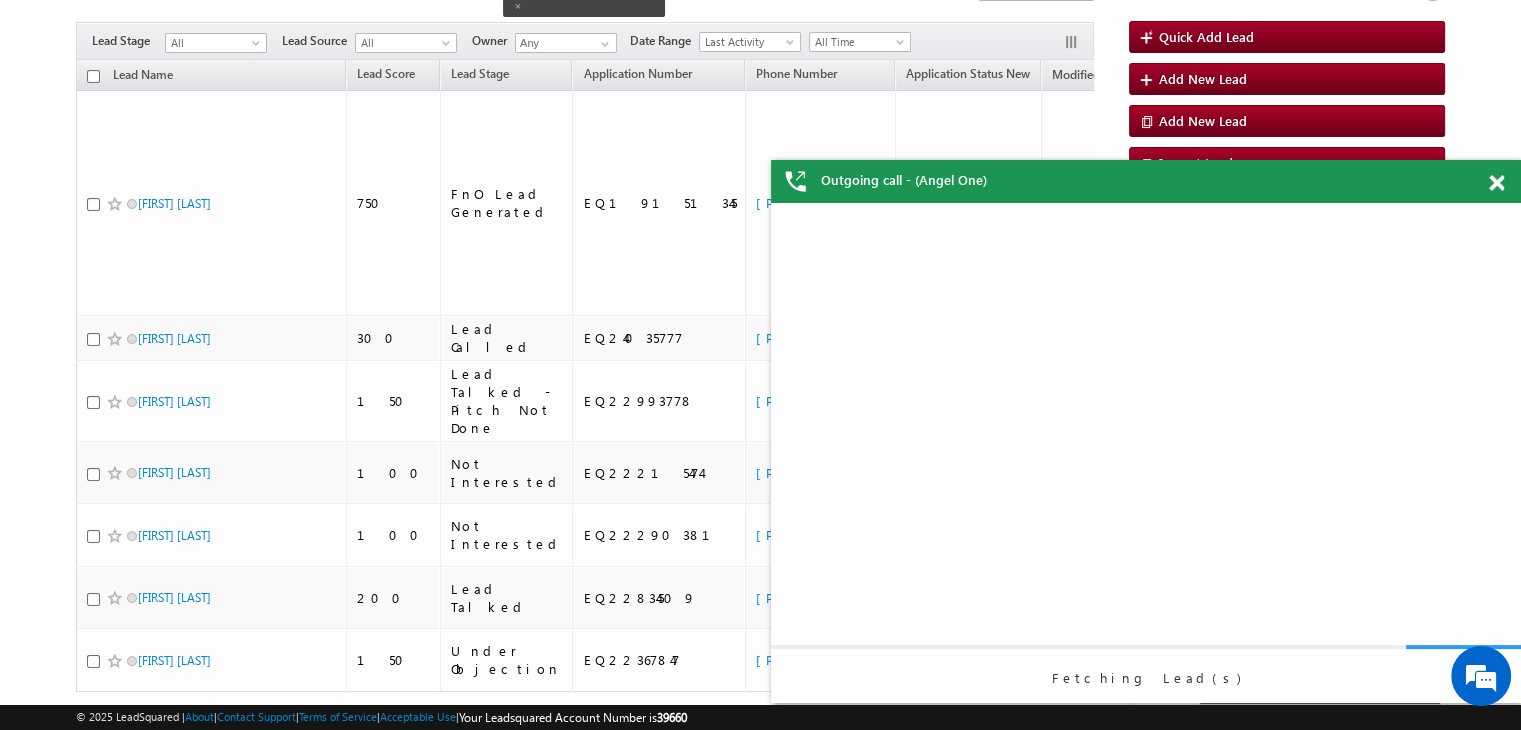 scroll, scrollTop: 0, scrollLeft: 0, axis: both 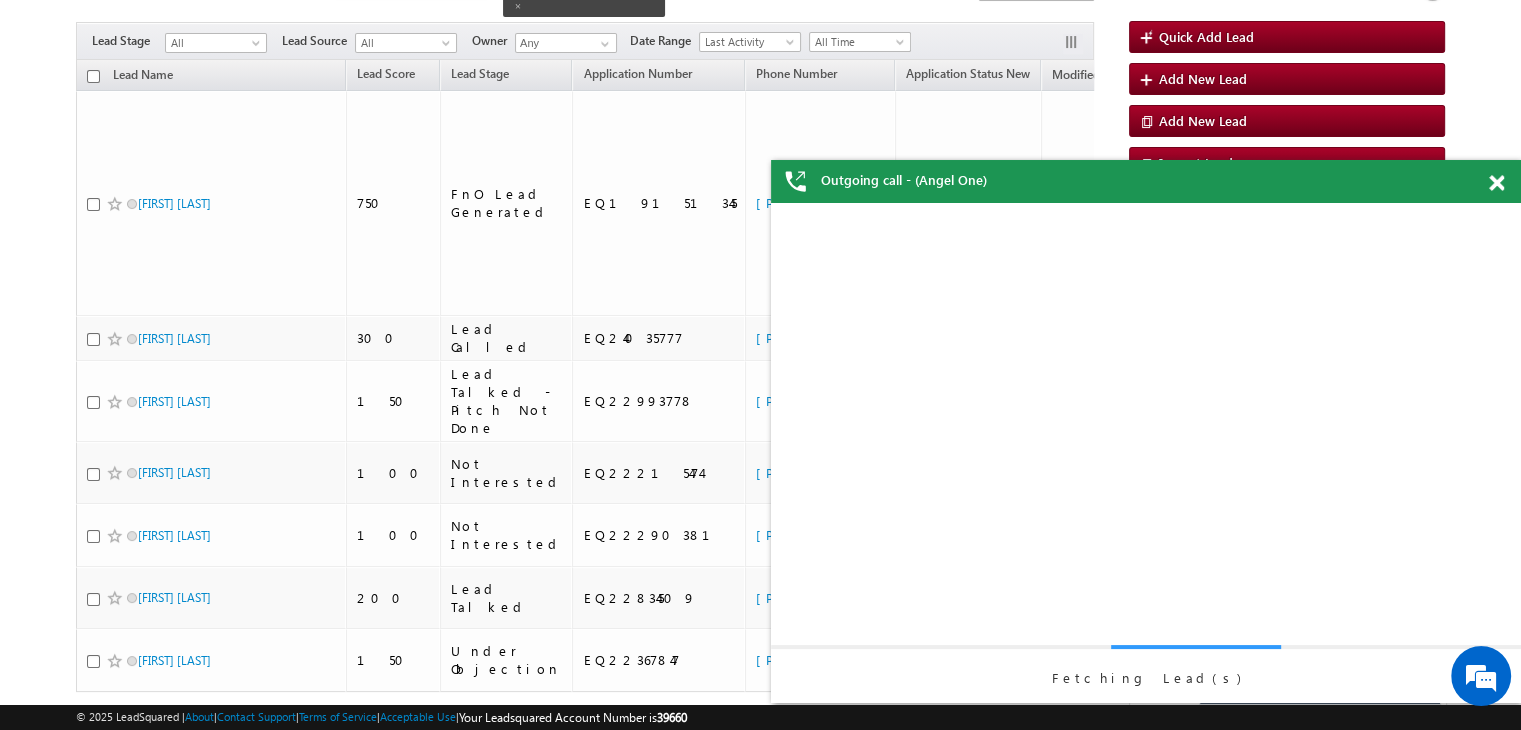 click on "Fetching Lead(s)" at bounding box center [1146, 453] 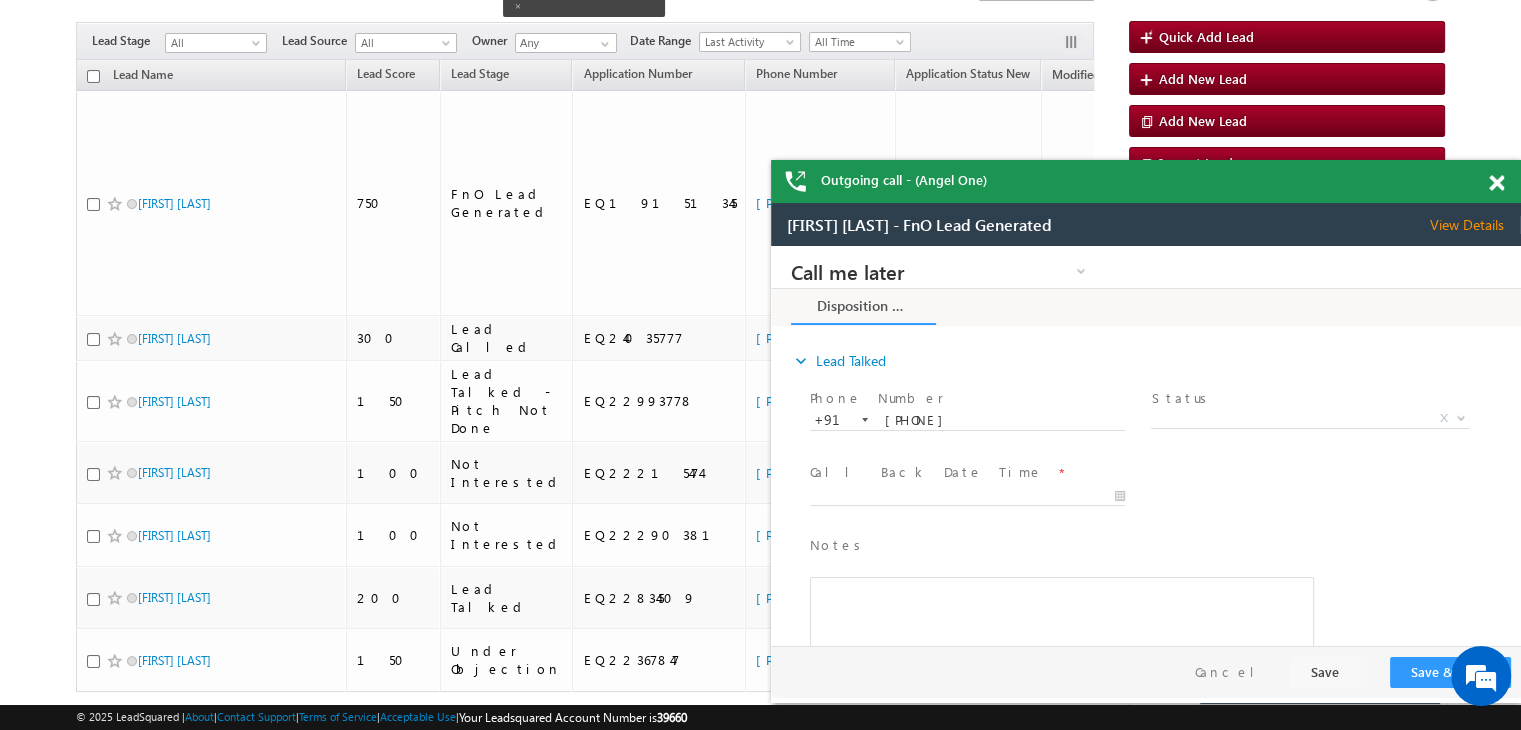 scroll, scrollTop: 0, scrollLeft: 0, axis: both 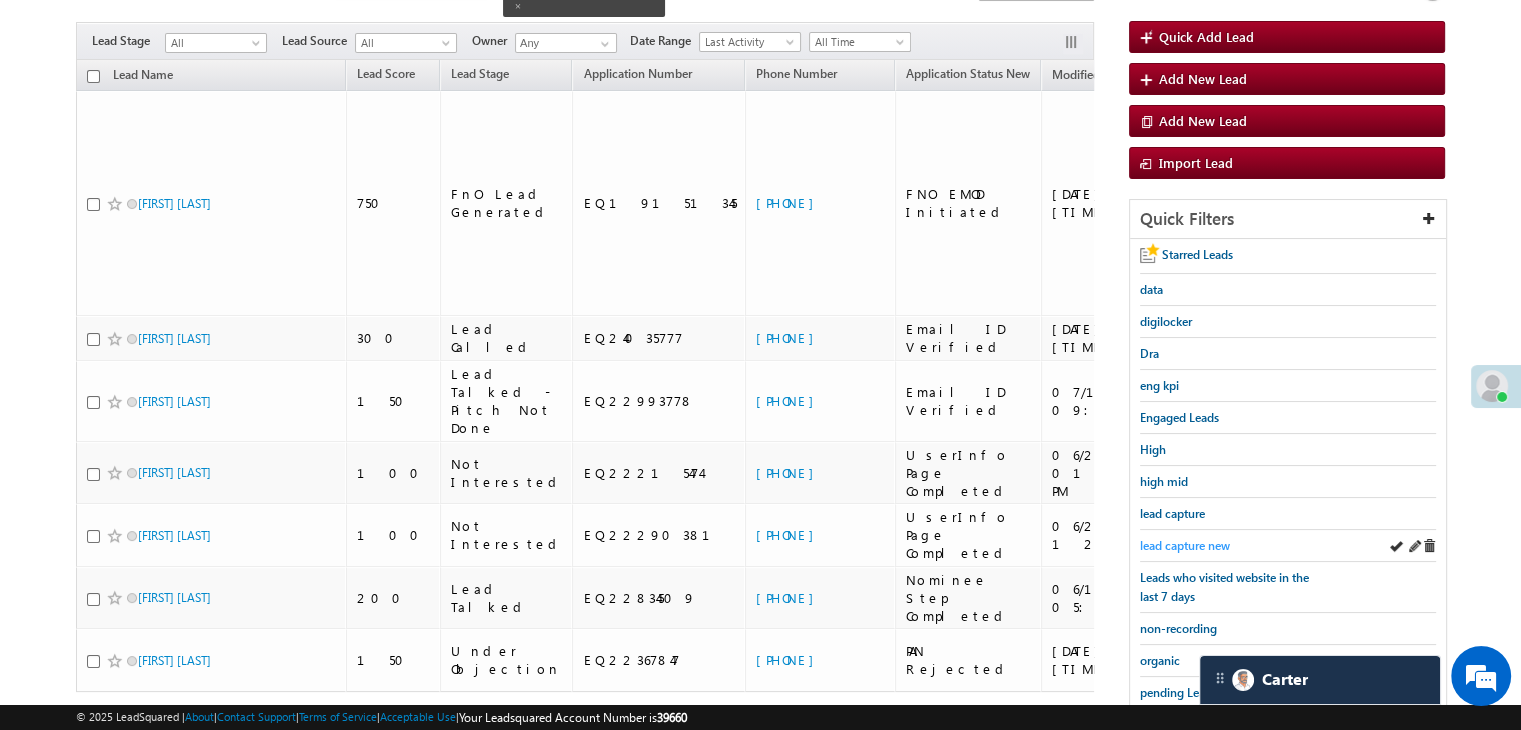 click on "lead capture new" at bounding box center (1185, 545) 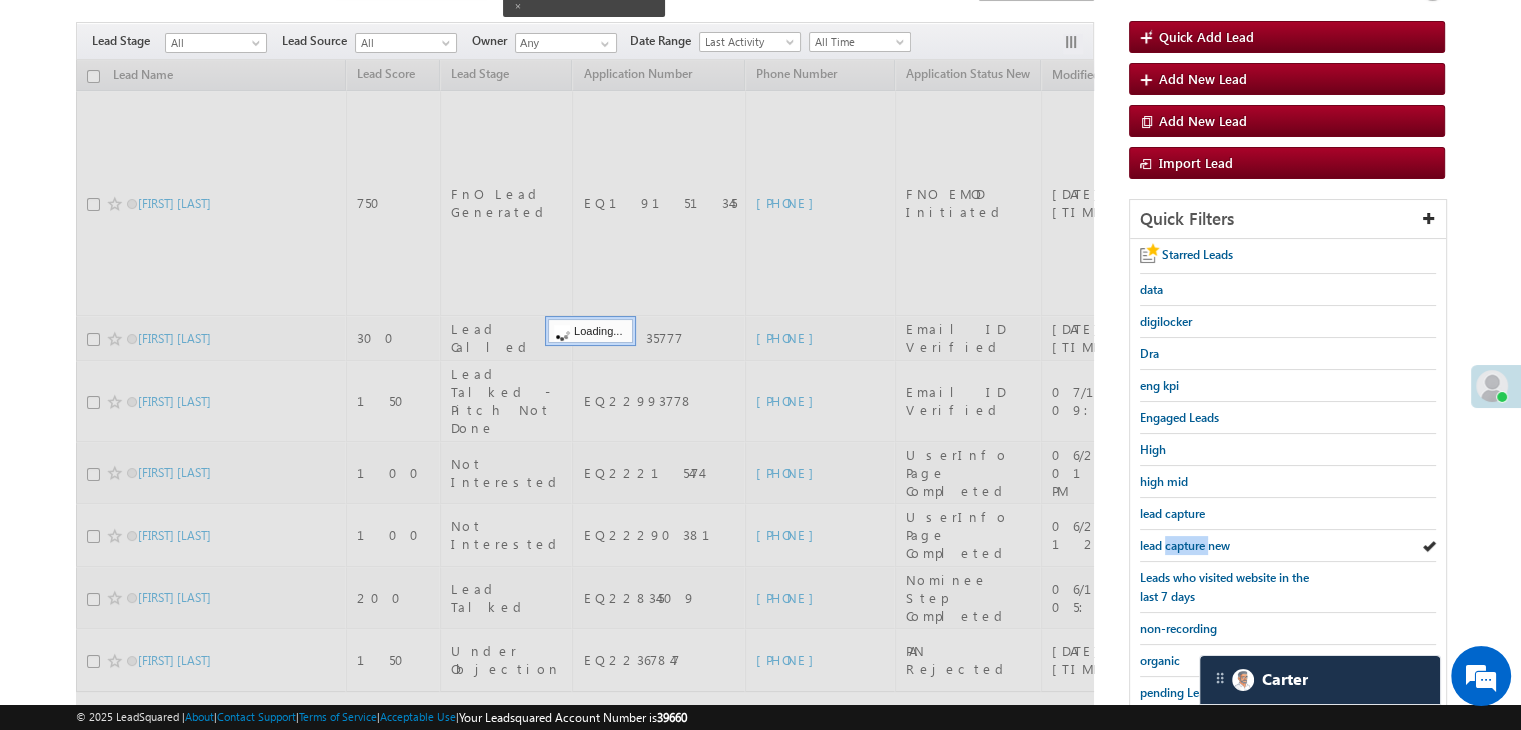 click on "lead capture new" at bounding box center (1185, 545) 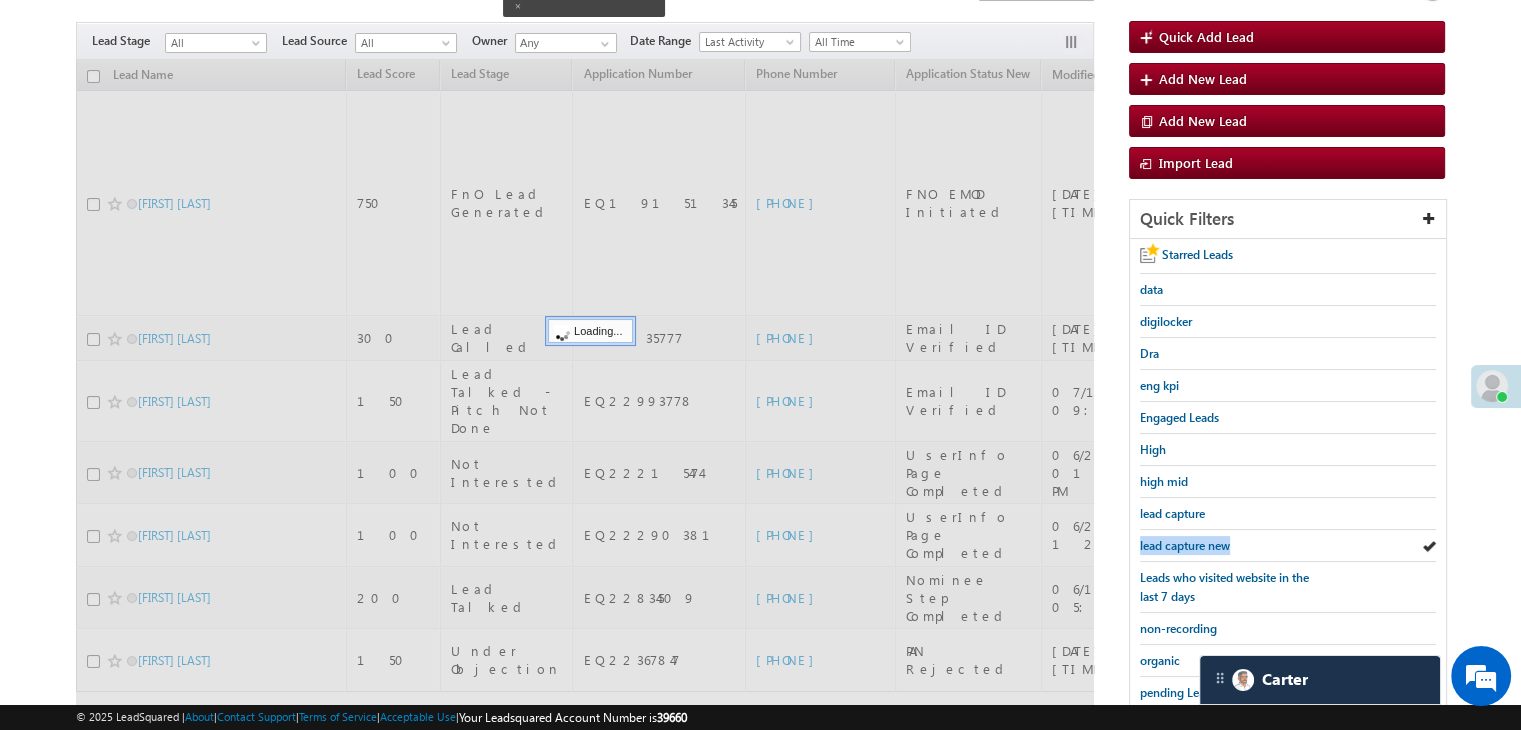 click on "lead capture new" at bounding box center (1185, 545) 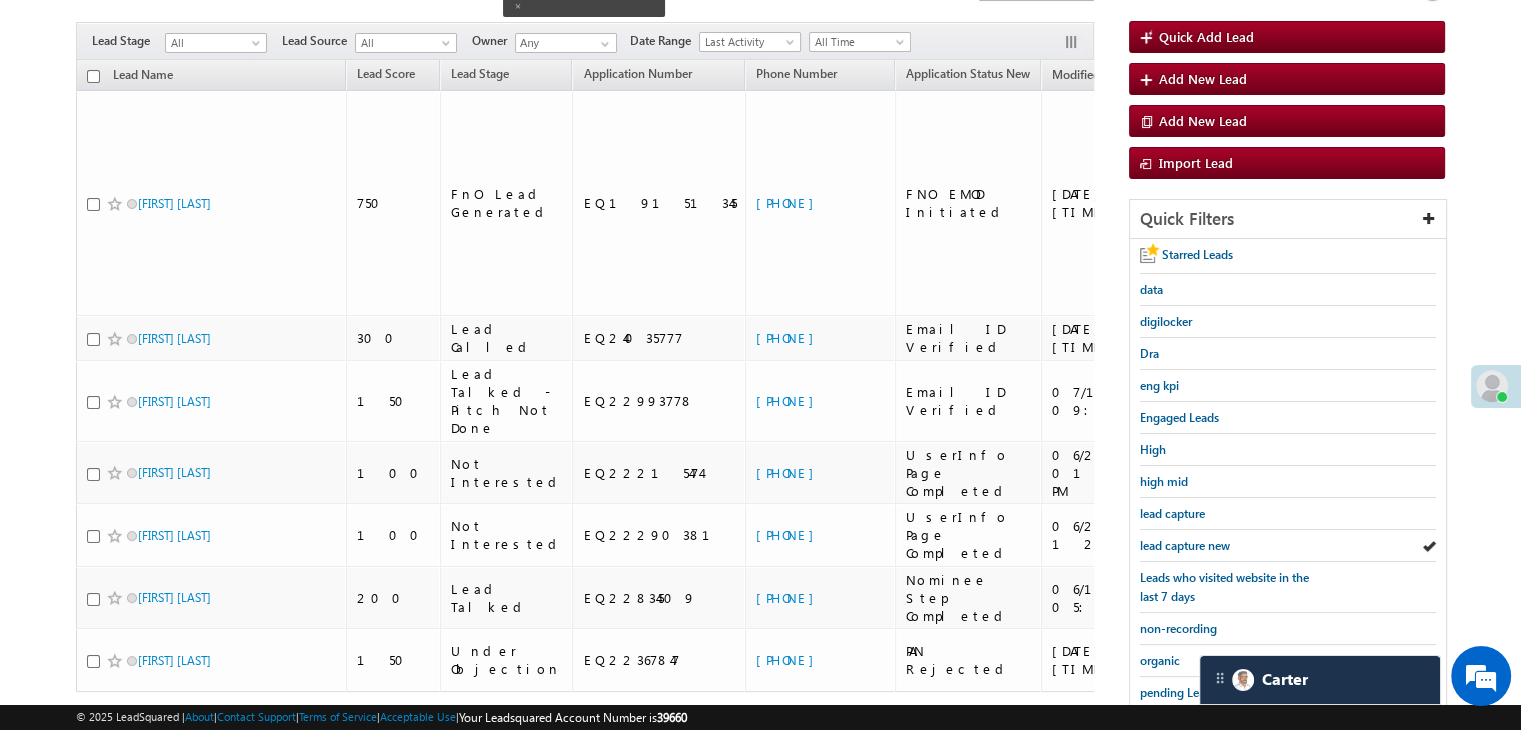 click on "lead capture new" at bounding box center (1185, 545) 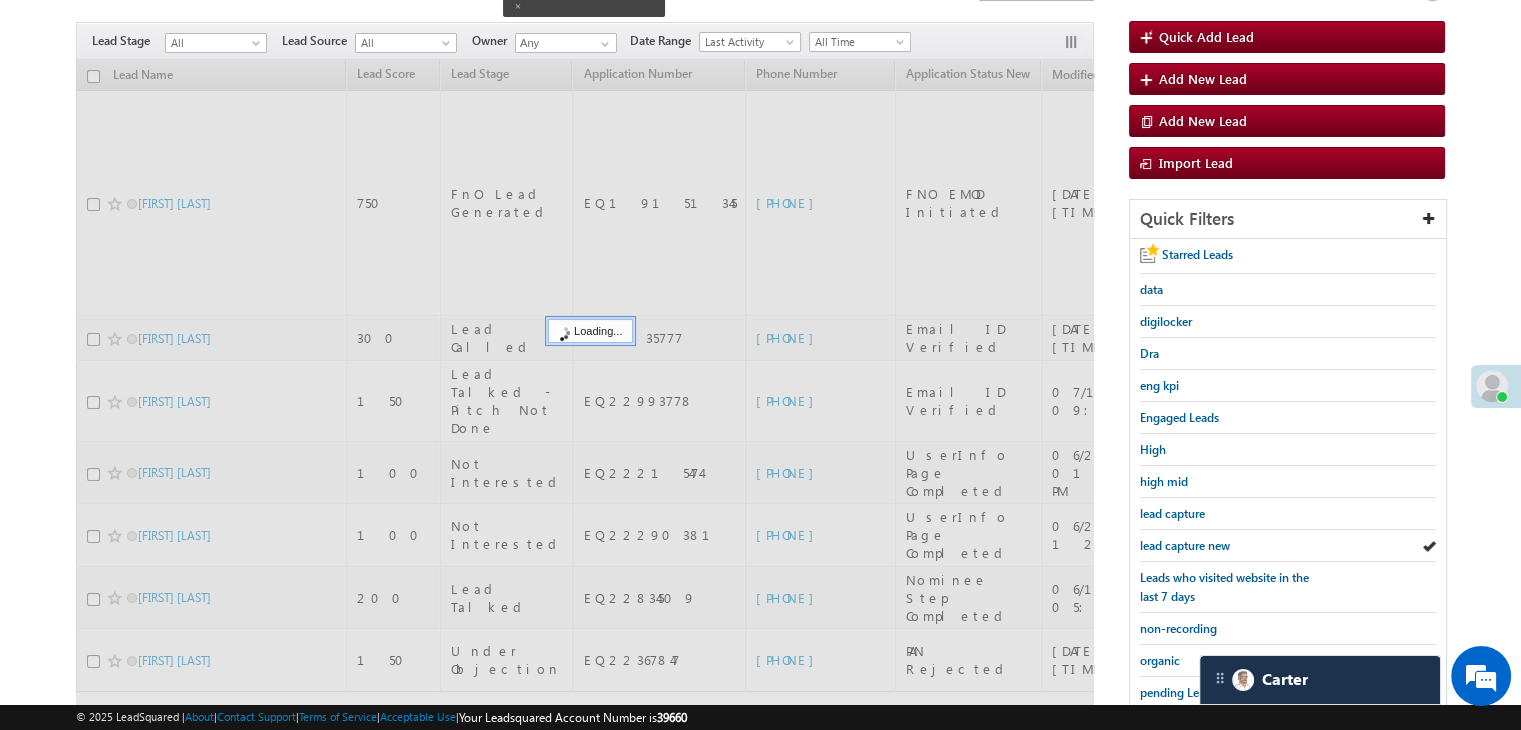 scroll, scrollTop: 363, scrollLeft: 0, axis: vertical 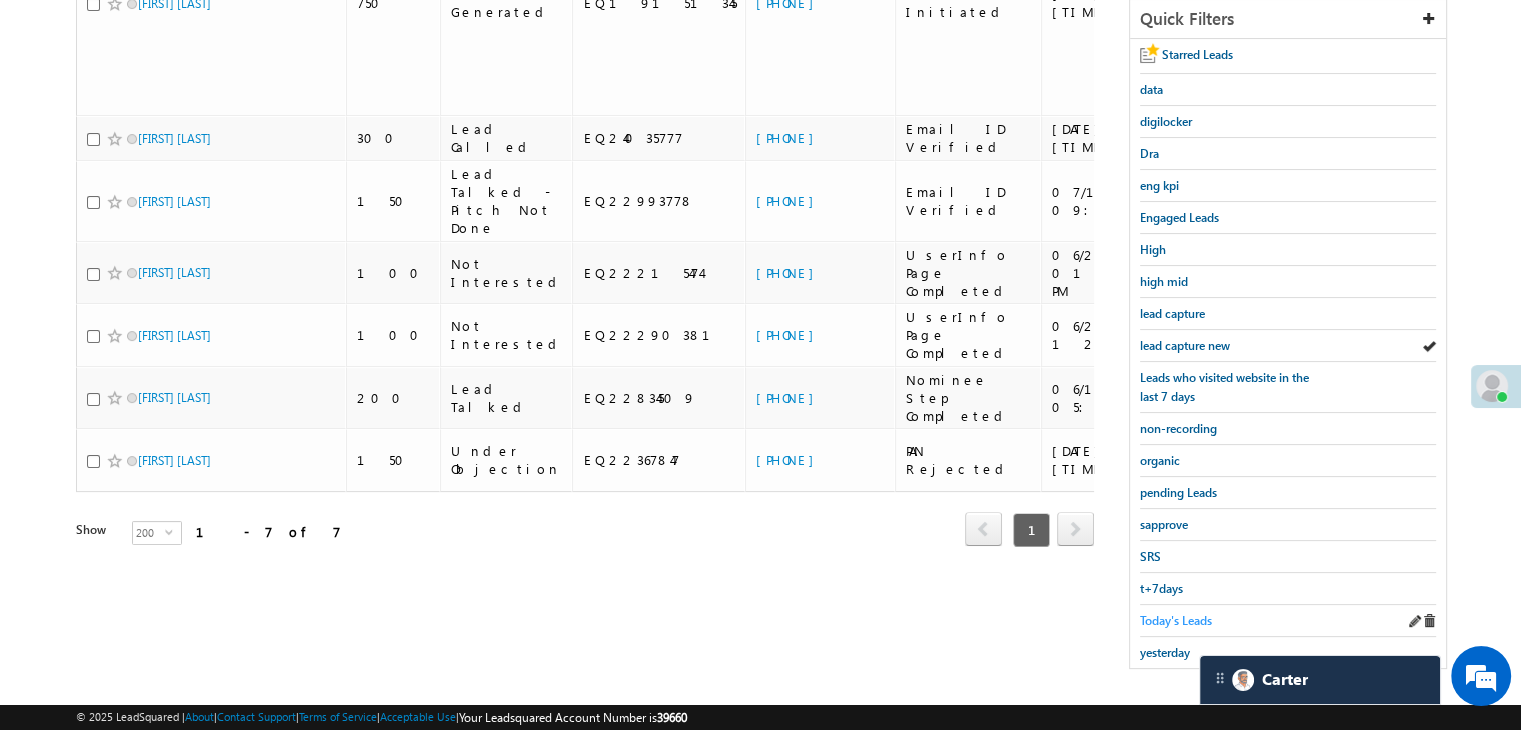 click on "Today's Leads" at bounding box center [1176, 620] 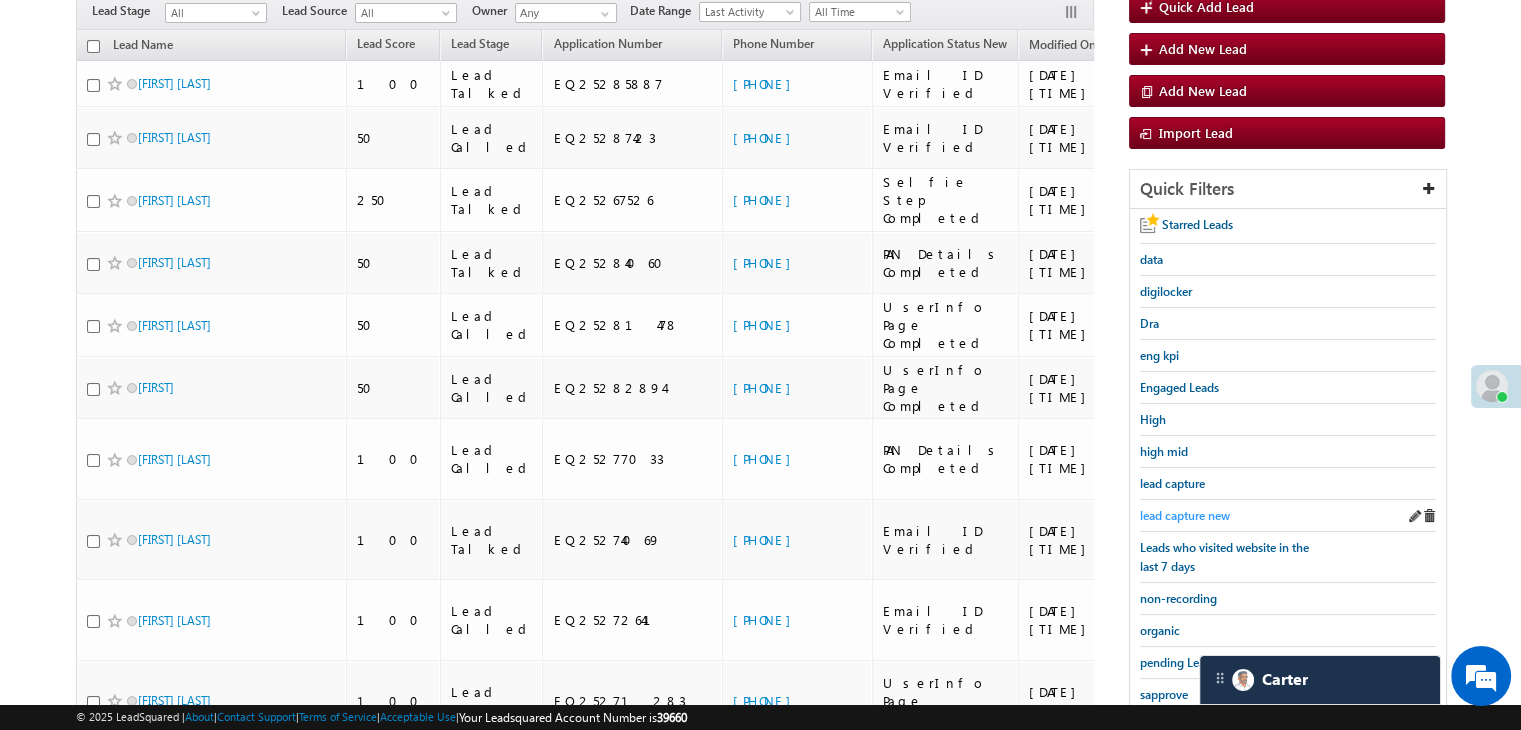 scroll, scrollTop: 163, scrollLeft: 0, axis: vertical 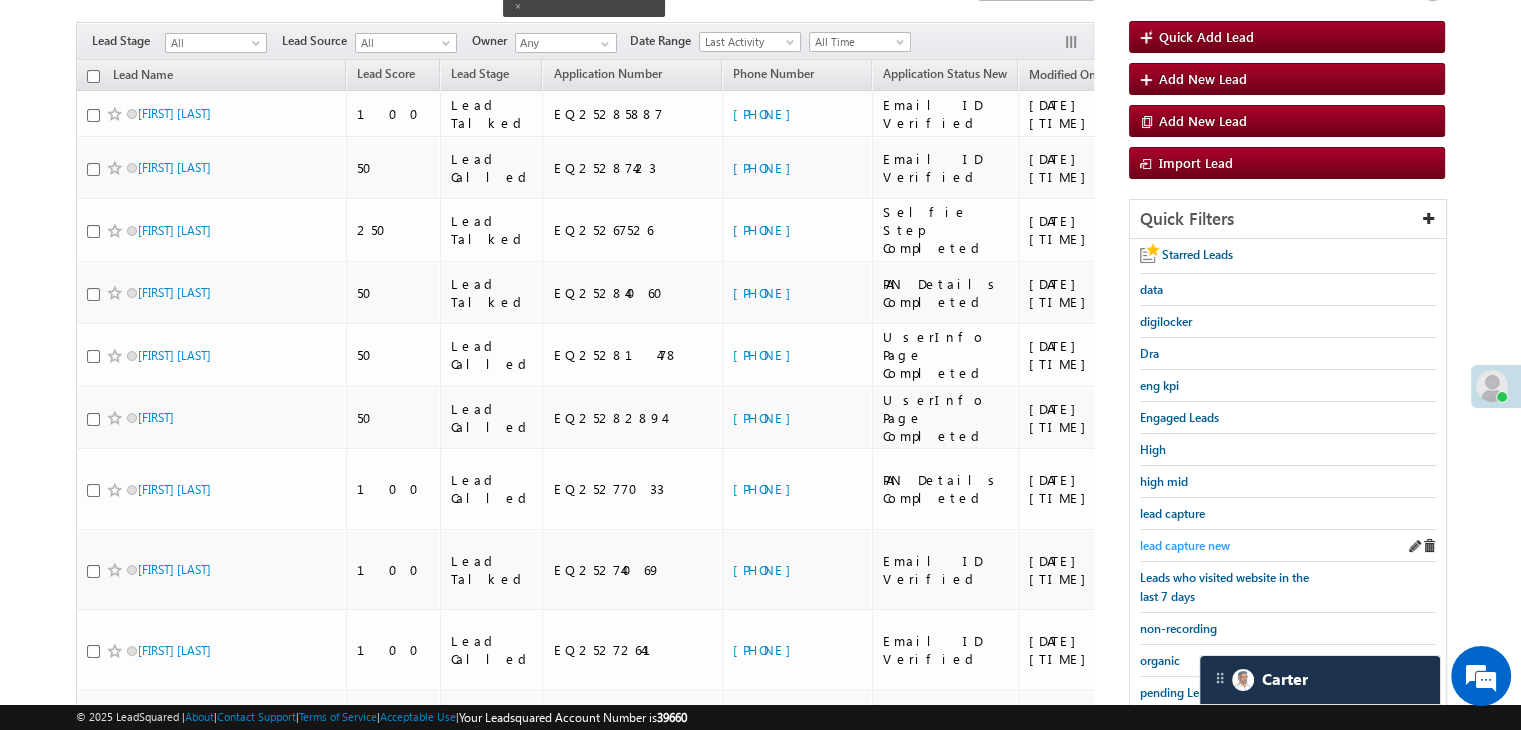 click on "lead capture new" at bounding box center (1185, 545) 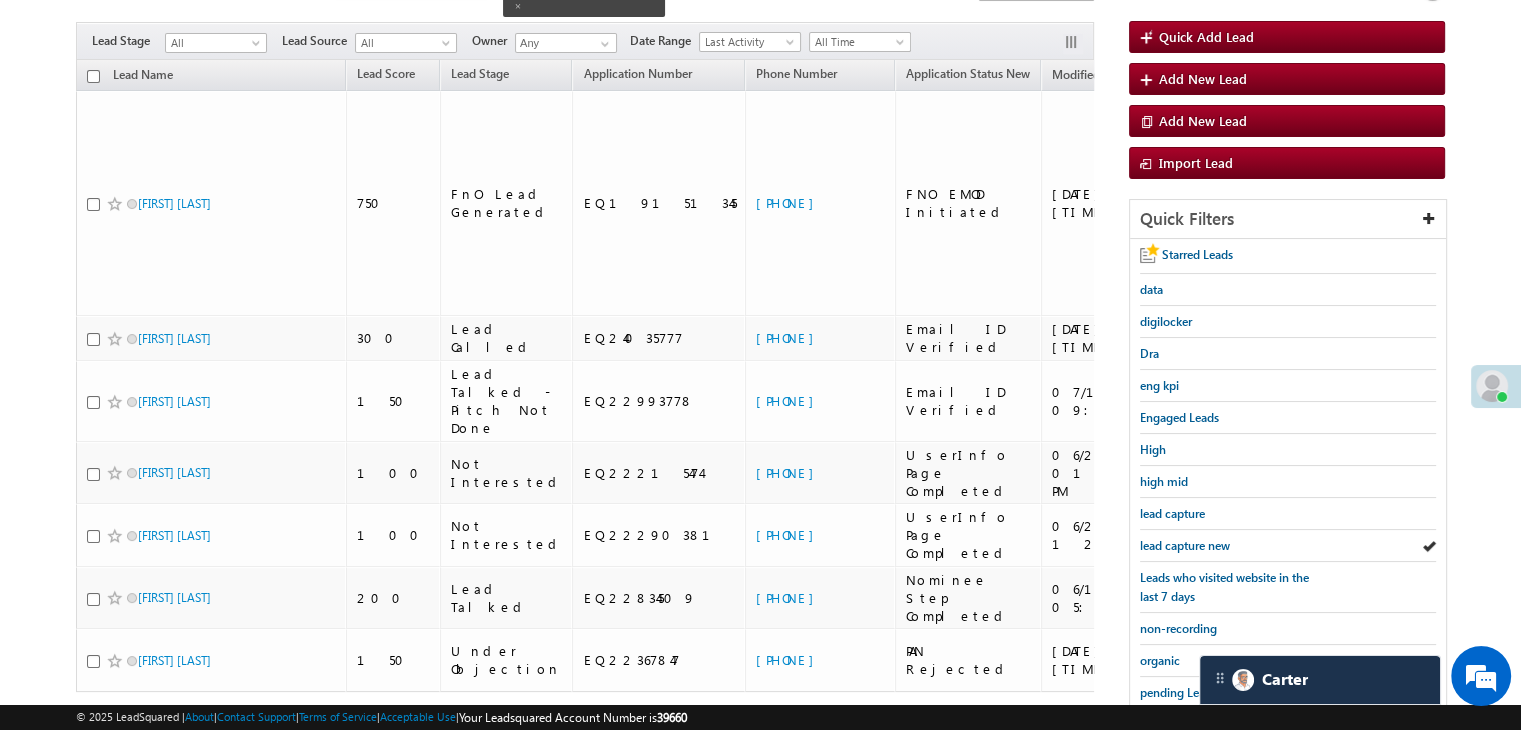 click on "lead capture new" at bounding box center (1185, 545) 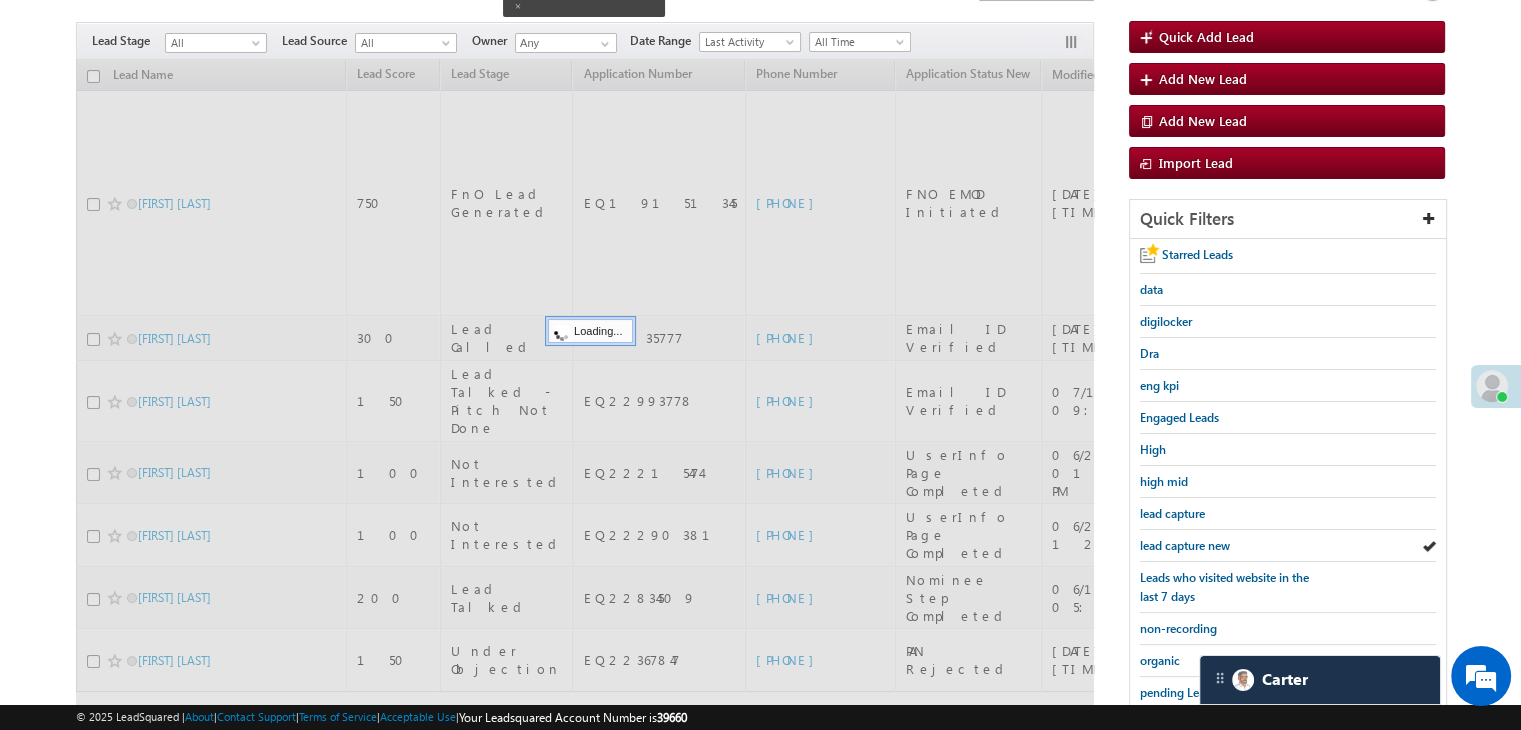 click on "lead capture new" at bounding box center (1185, 545) 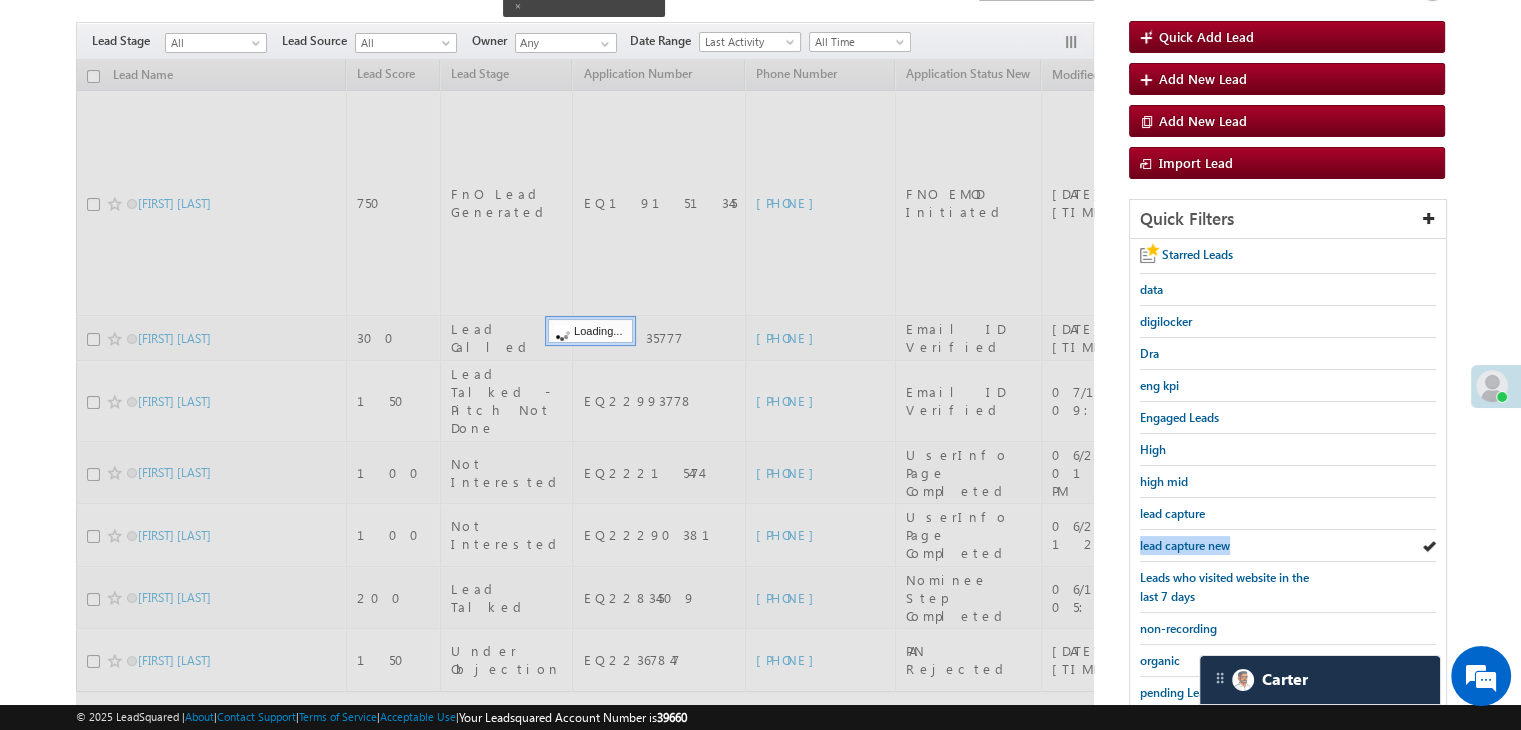 click on "lead capture new" at bounding box center (1185, 545) 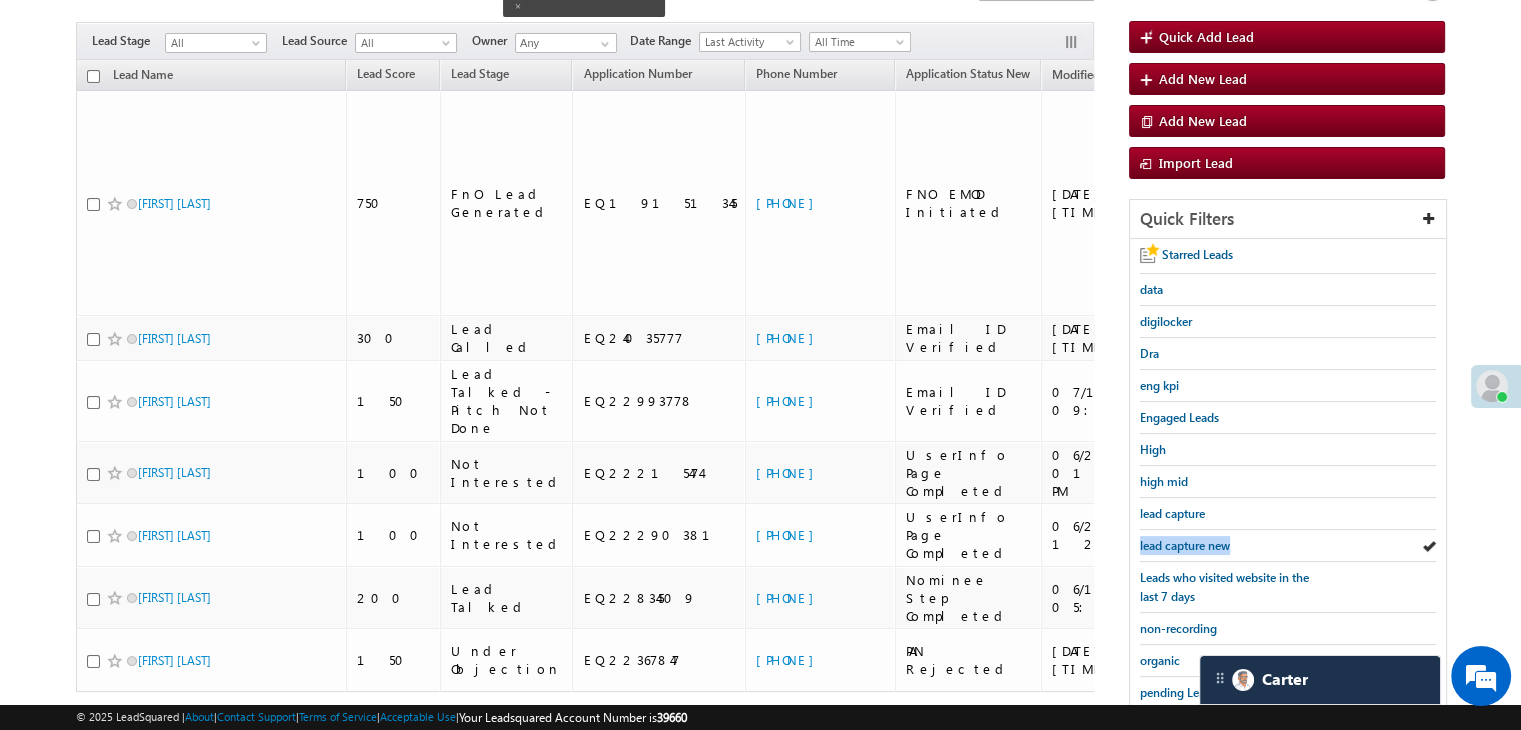 click on "lead capture new" at bounding box center [1185, 545] 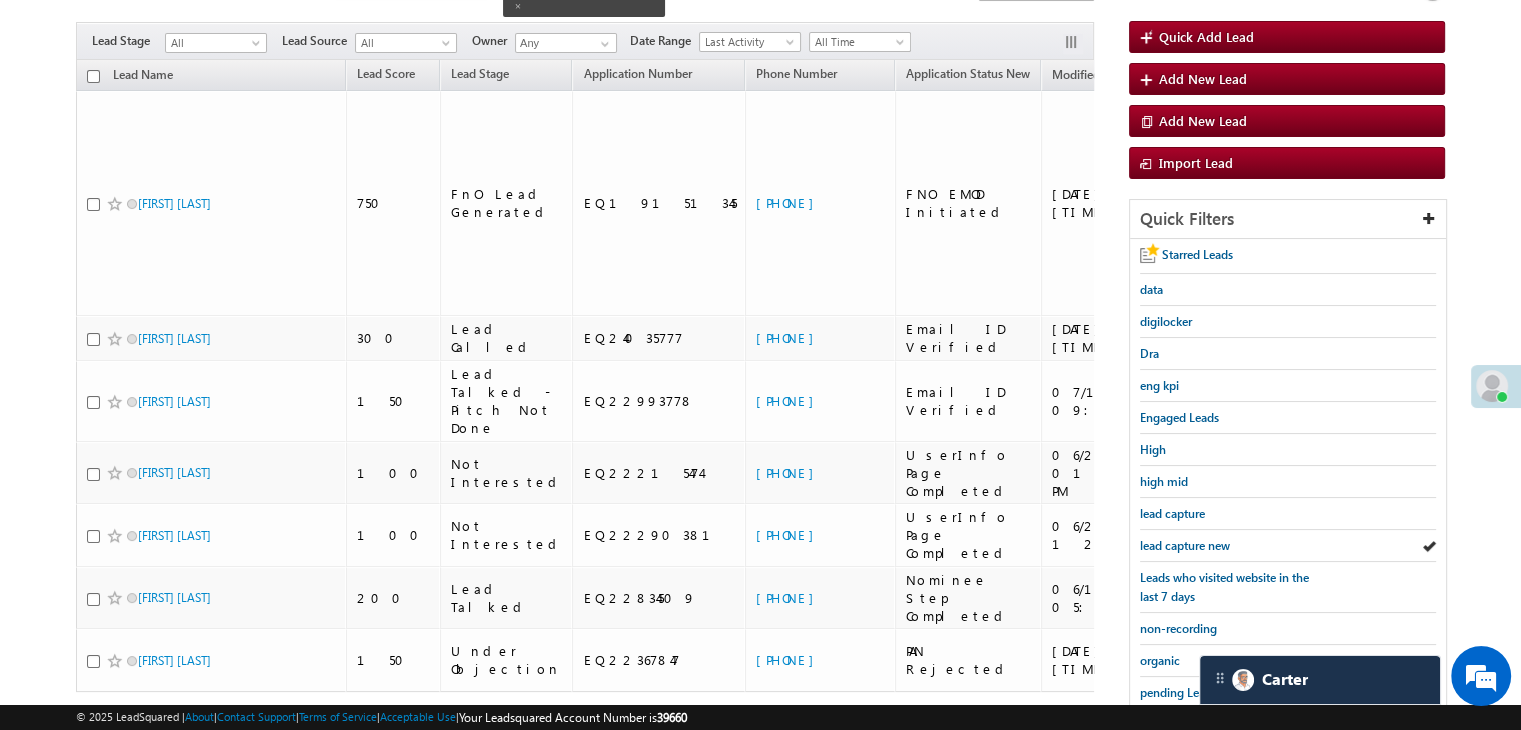click on "lead capture new" at bounding box center (1185, 545) 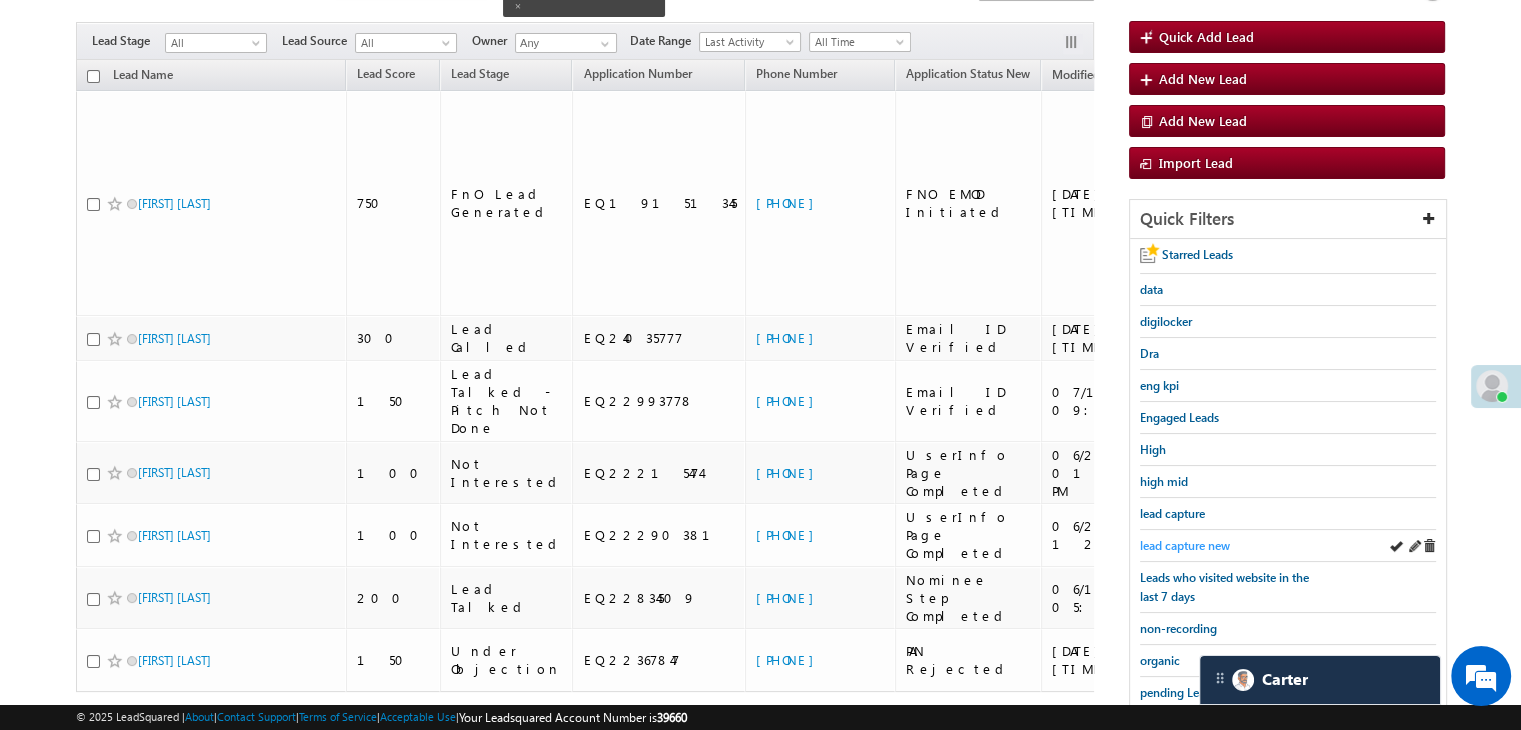 click on "lead capture new" at bounding box center [1185, 545] 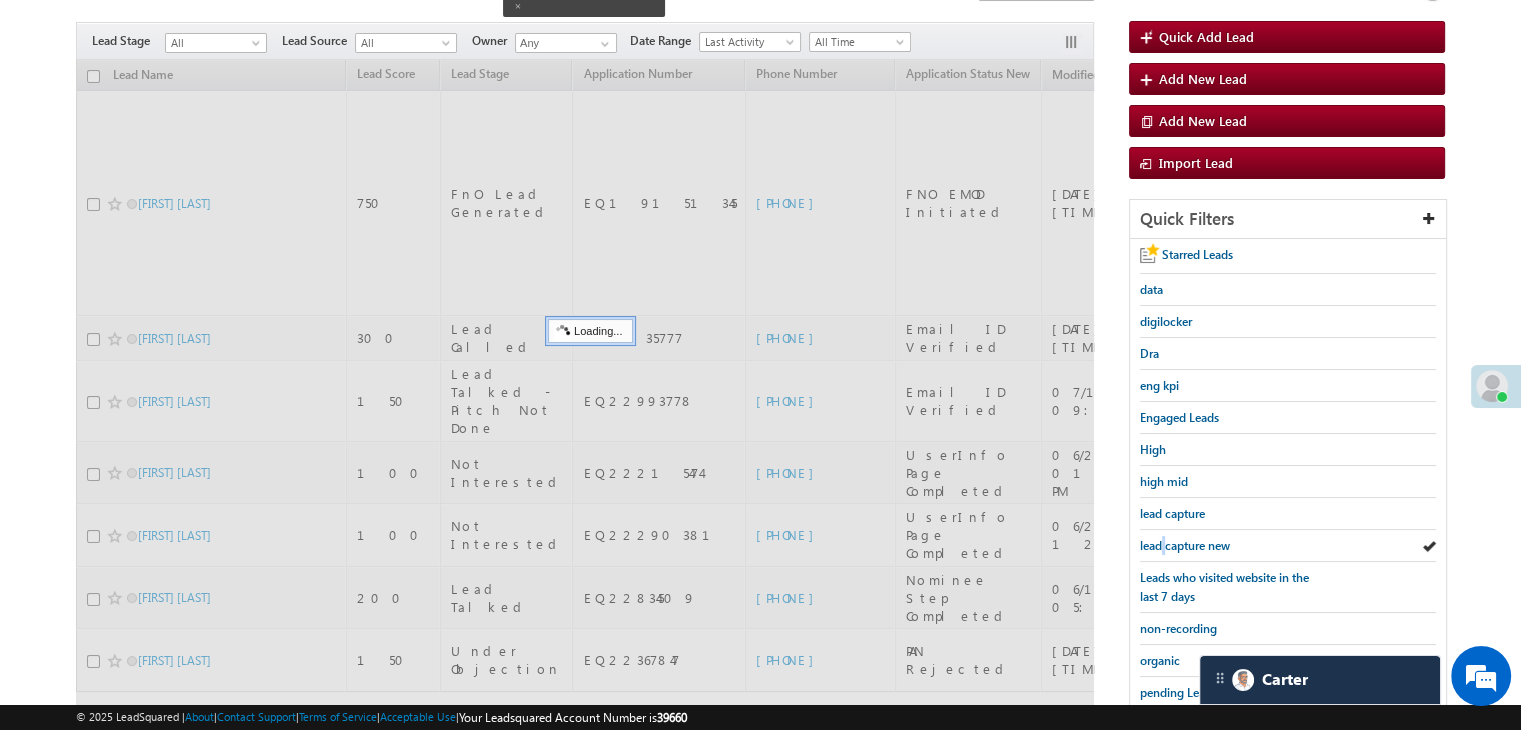 click on "lead capture new" at bounding box center (1185, 545) 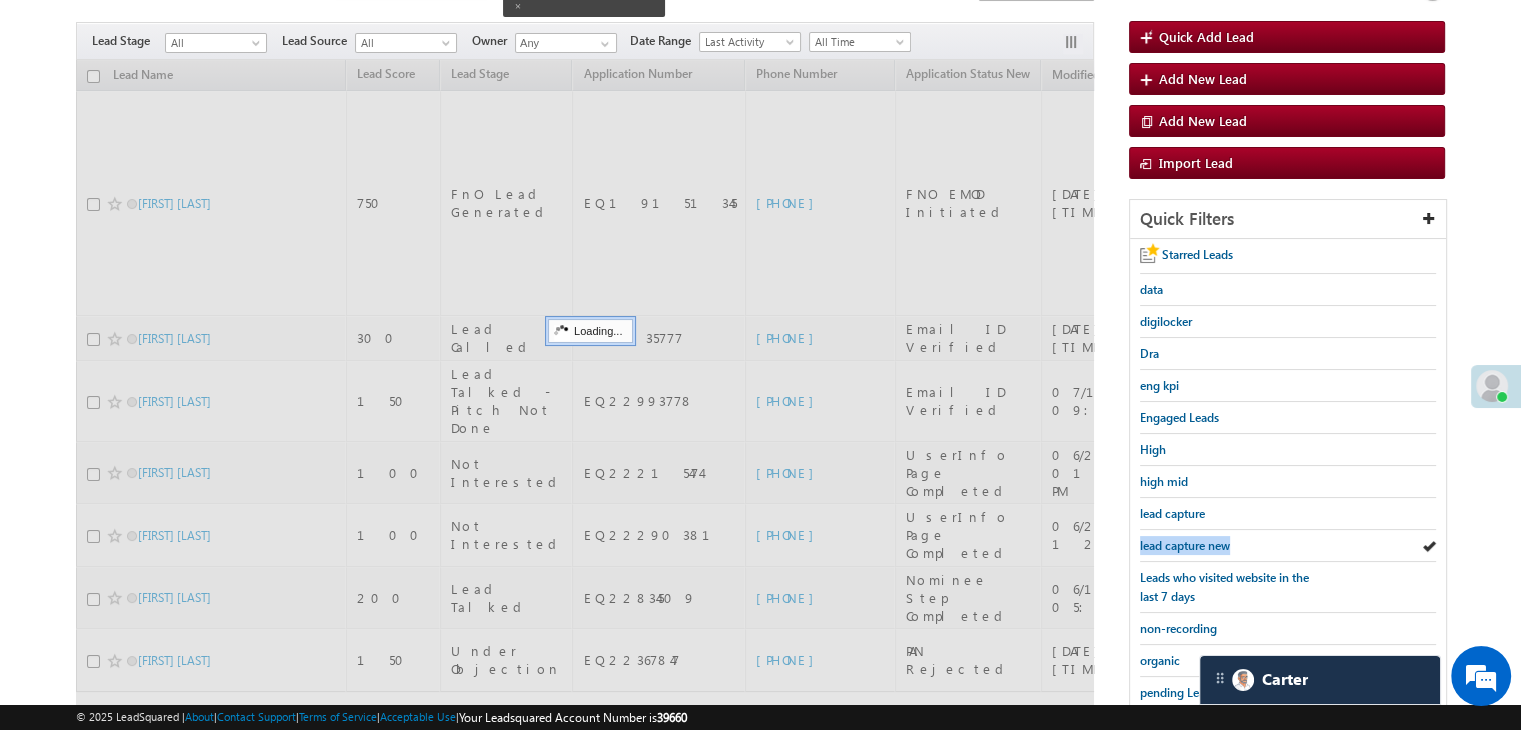 click on "lead capture new" at bounding box center (1185, 545) 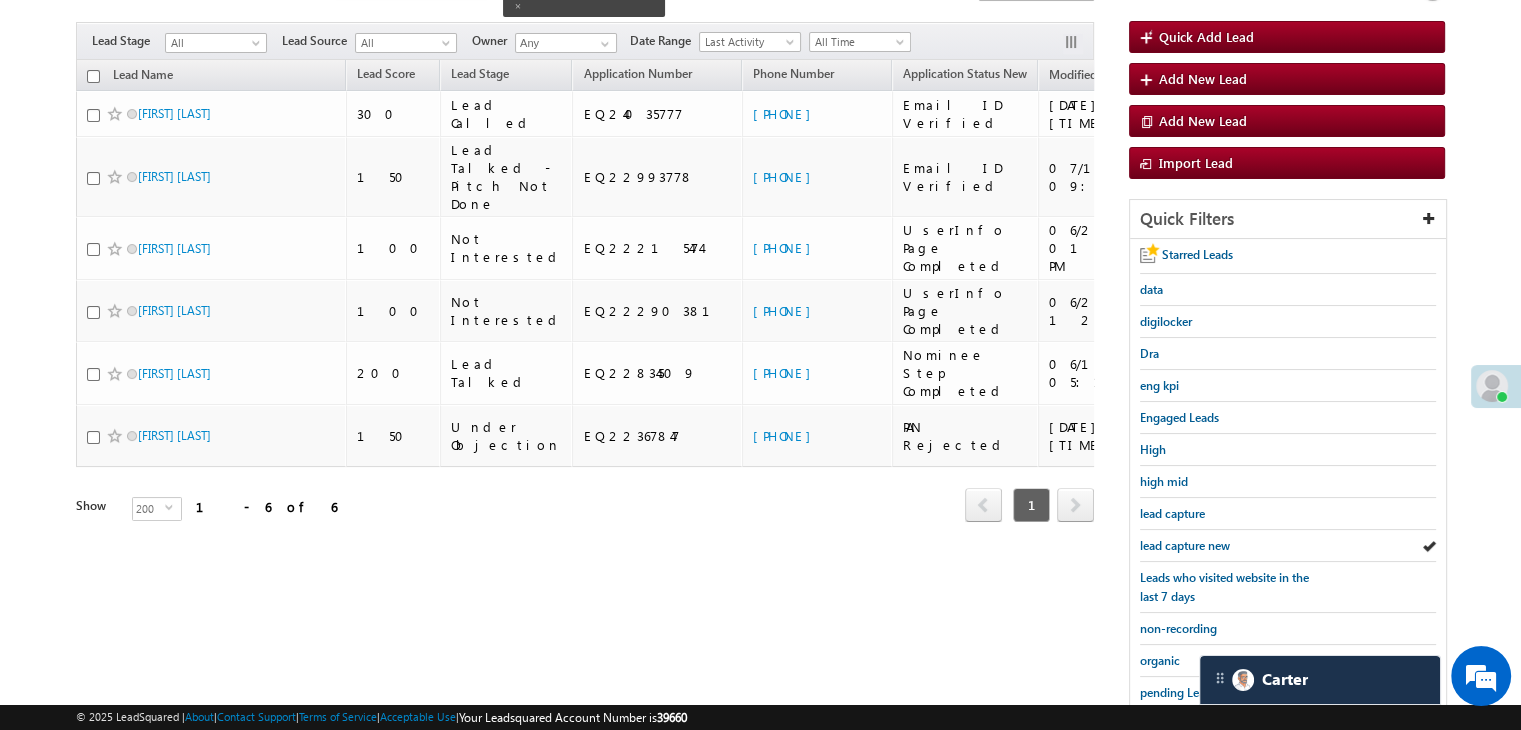 click on "lead capture new" at bounding box center (1185, 545) 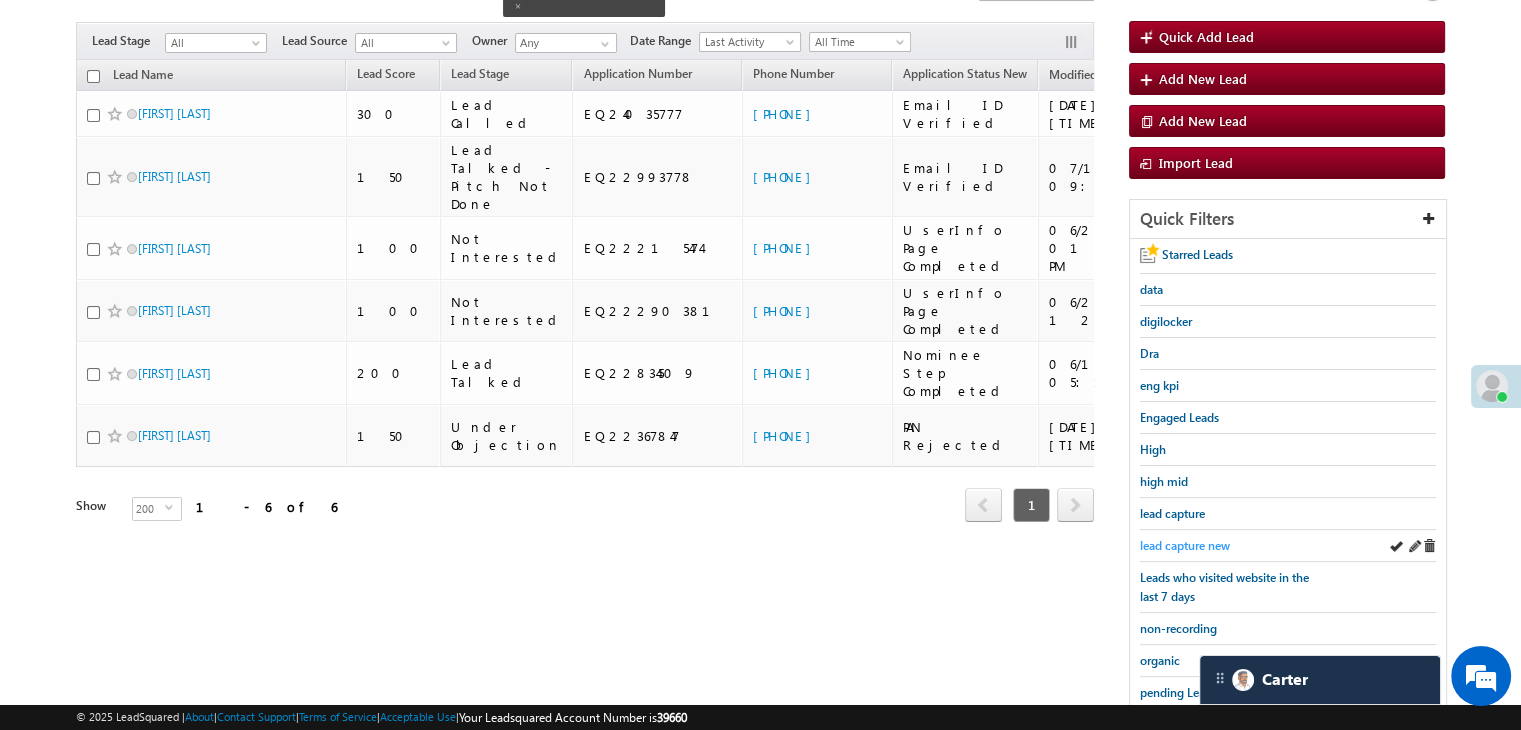 click on "lead capture new" at bounding box center (1185, 545) 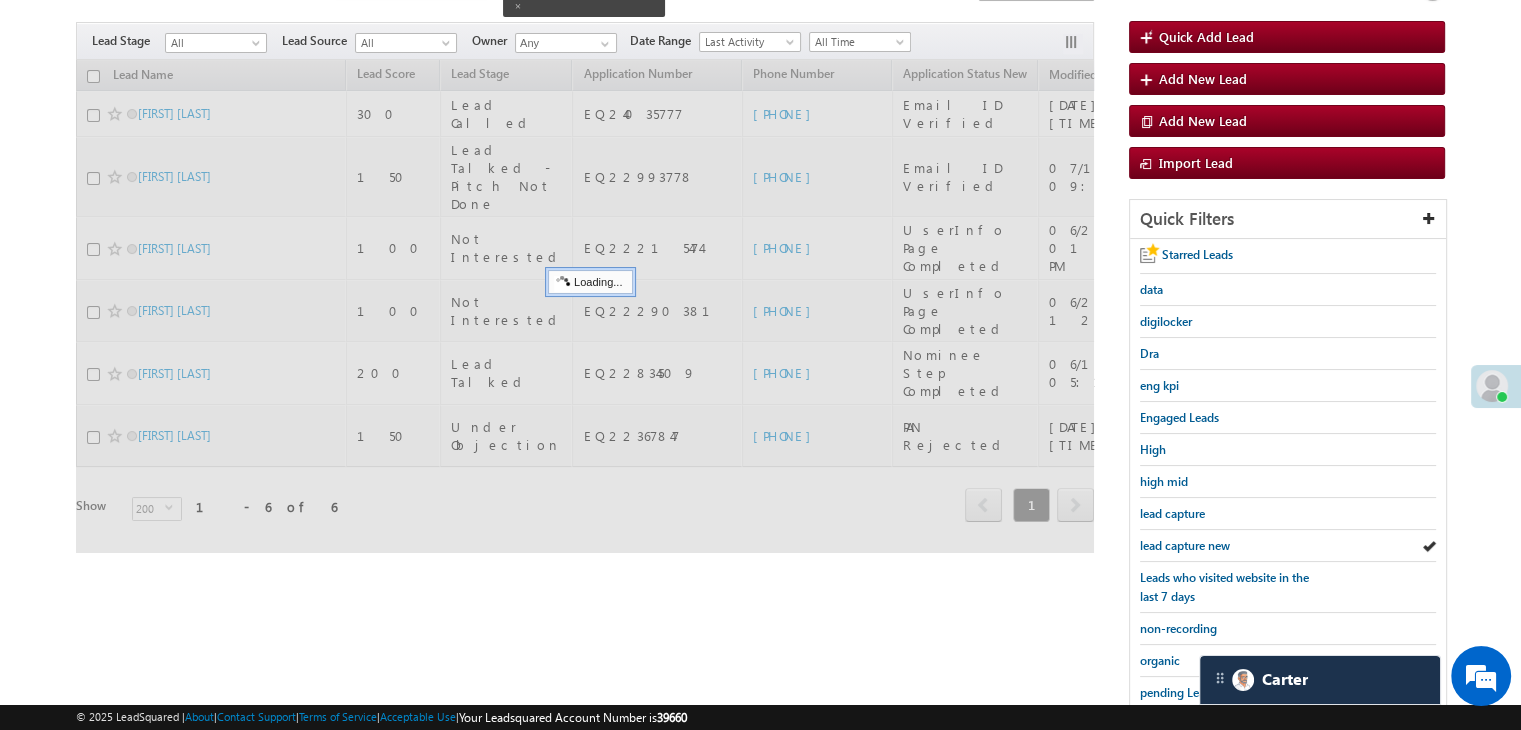 click on "lead capture new" at bounding box center (1185, 545) 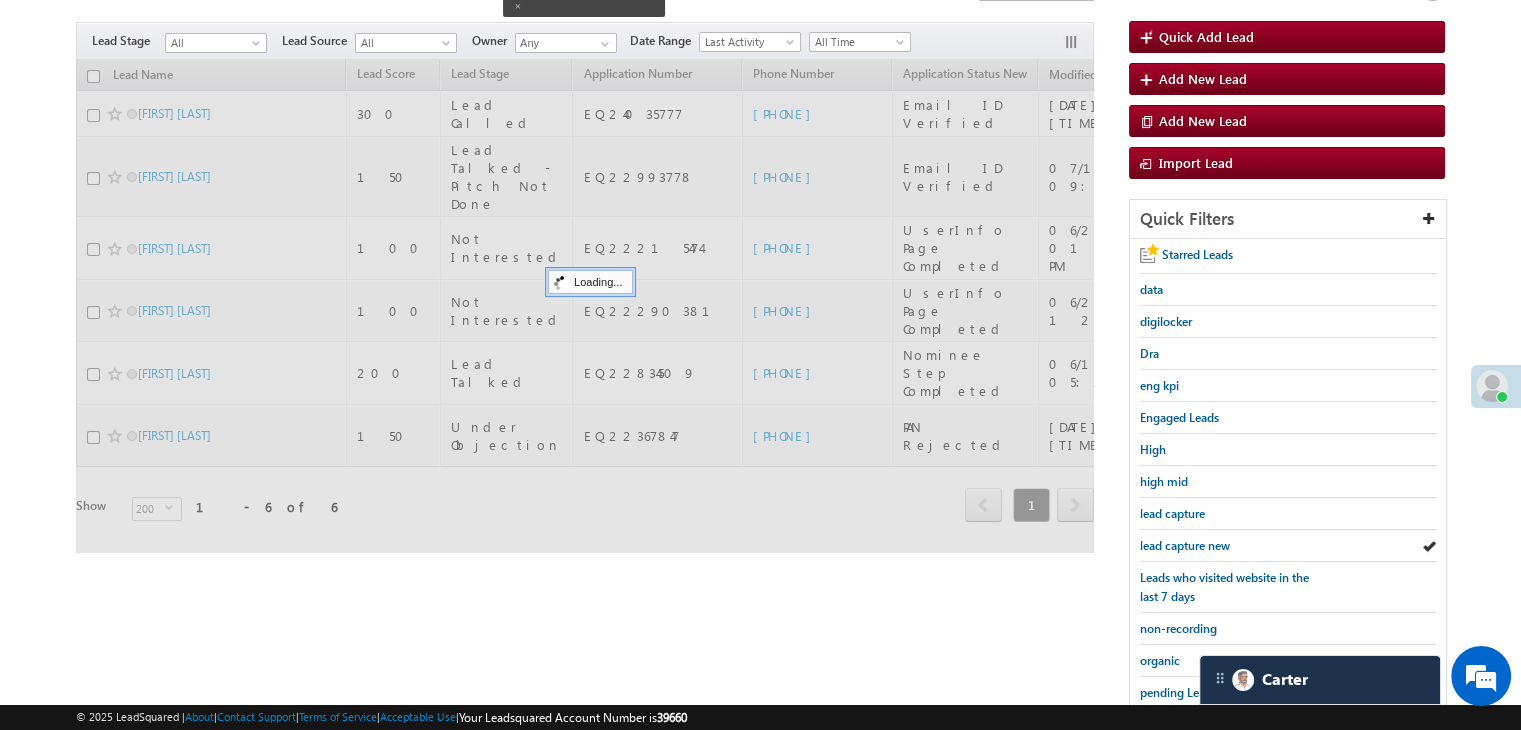 click on "lead capture new" at bounding box center (1185, 545) 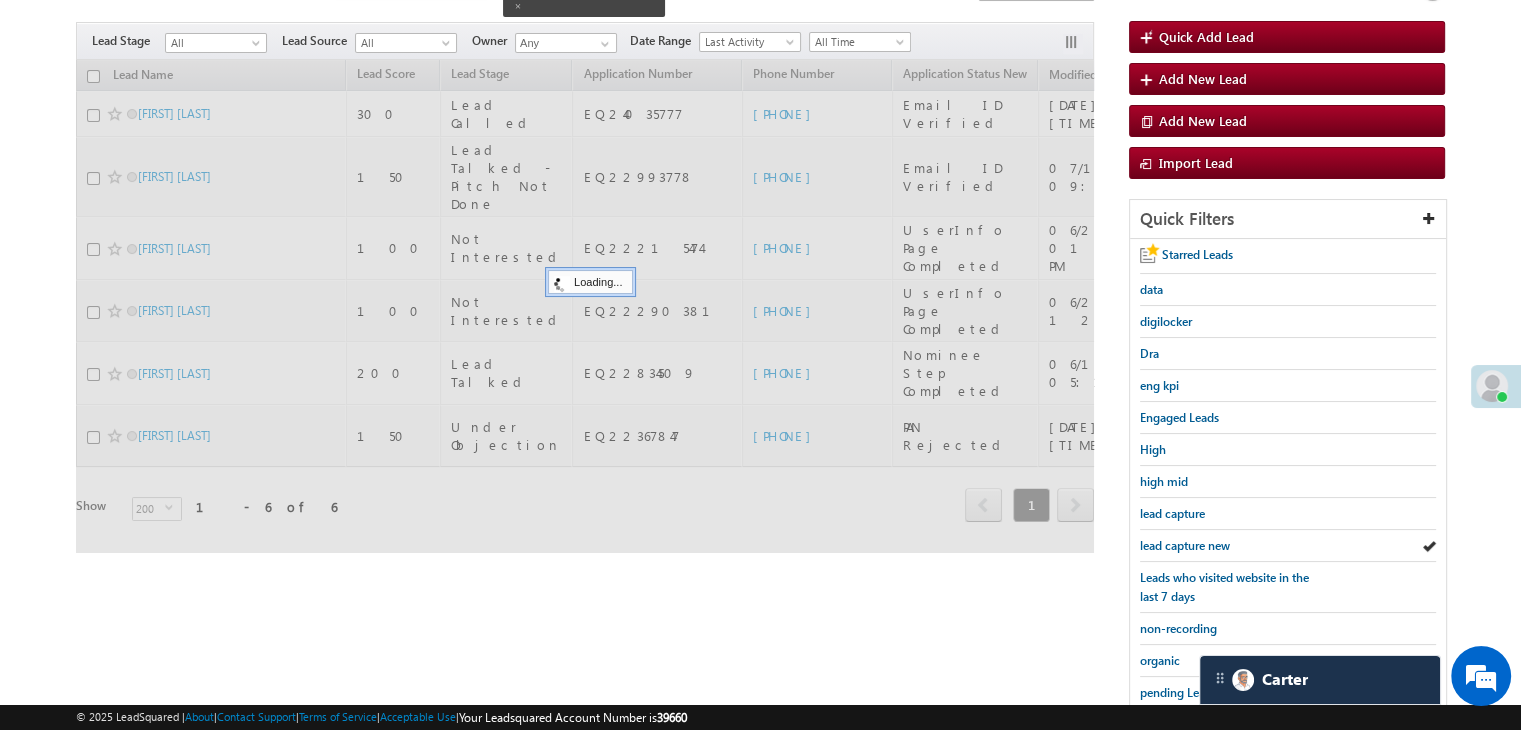click on "lead capture new" at bounding box center [1185, 545] 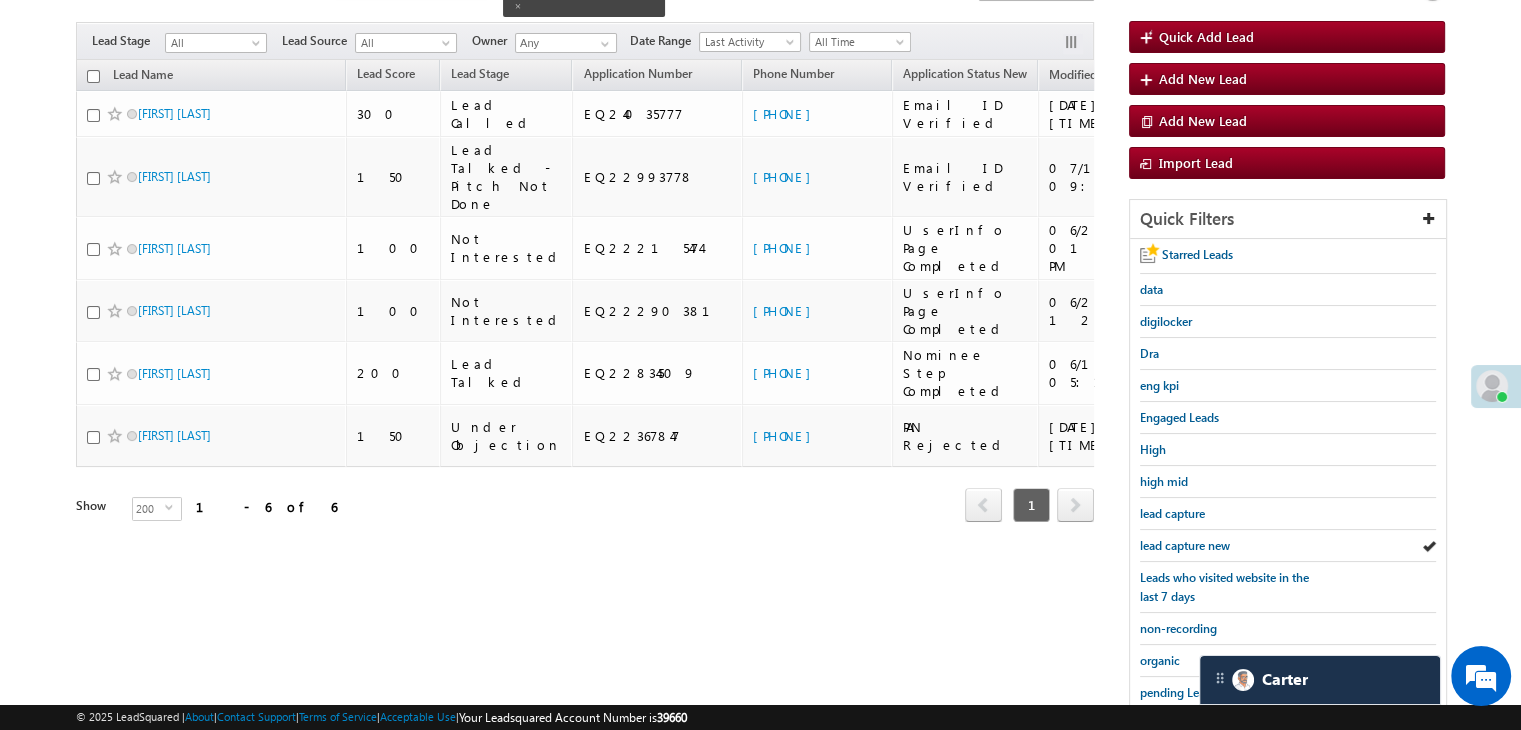 click on "lead capture new" at bounding box center (1185, 545) 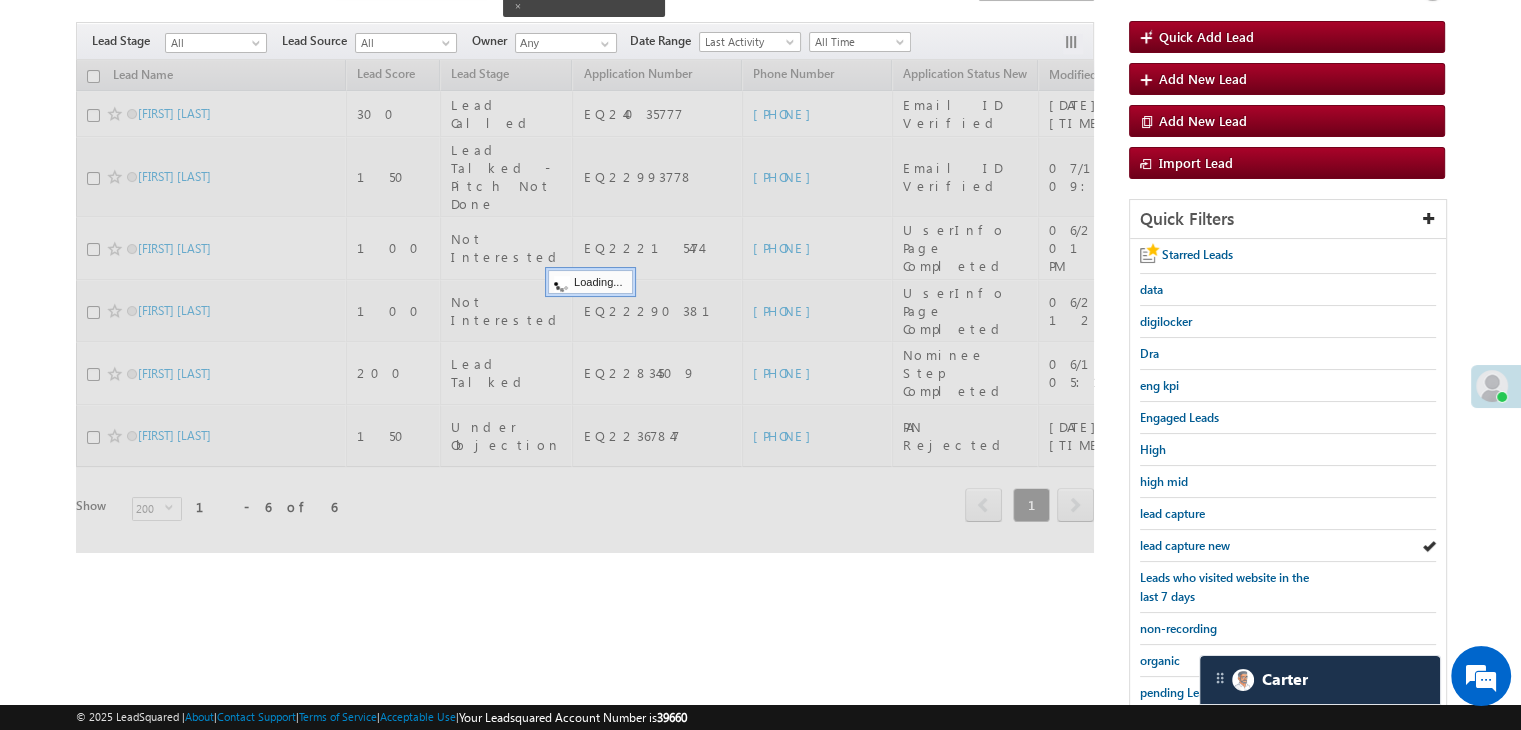 click on "lead capture new" at bounding box center [1185, 545] 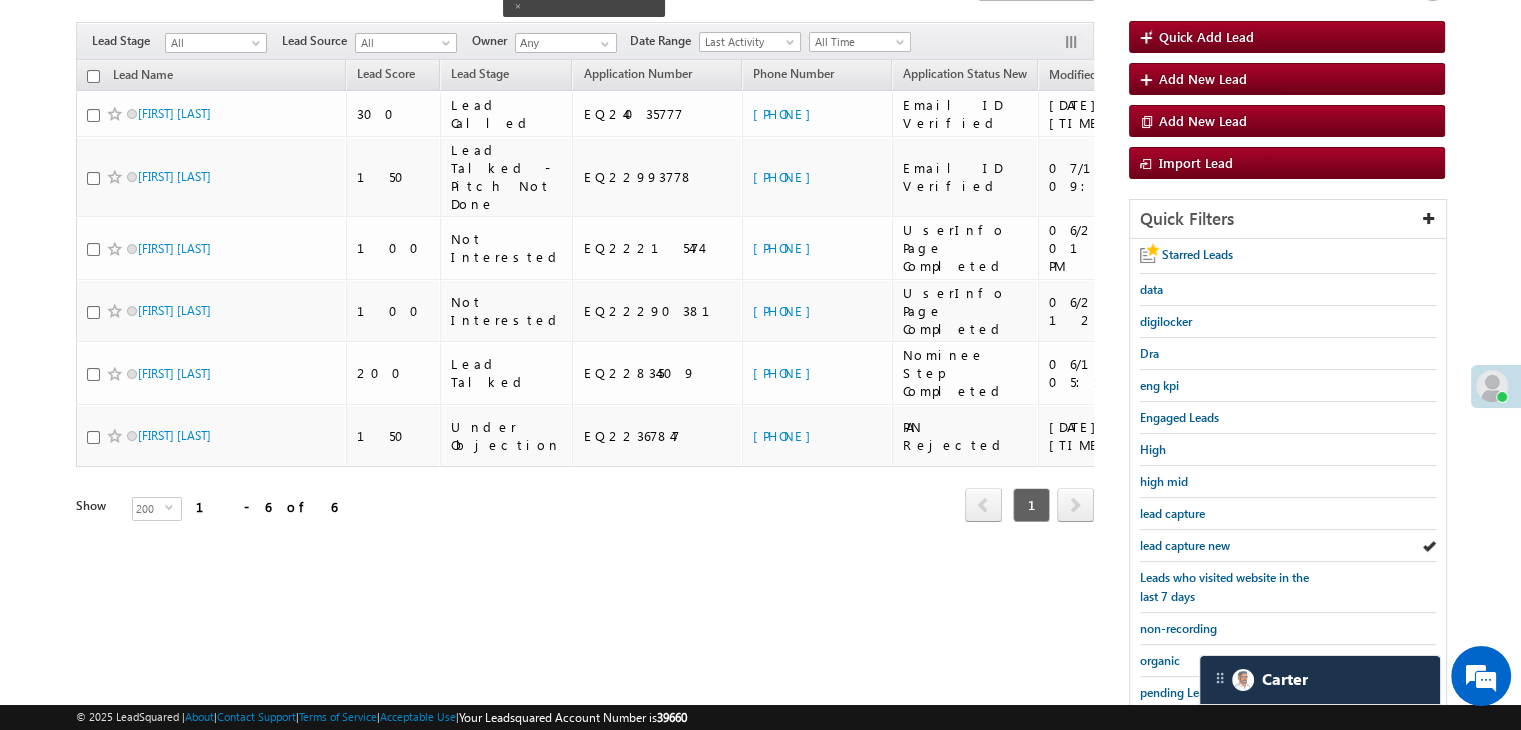 click on "lead capture new" at bounding box center (1185, 545) 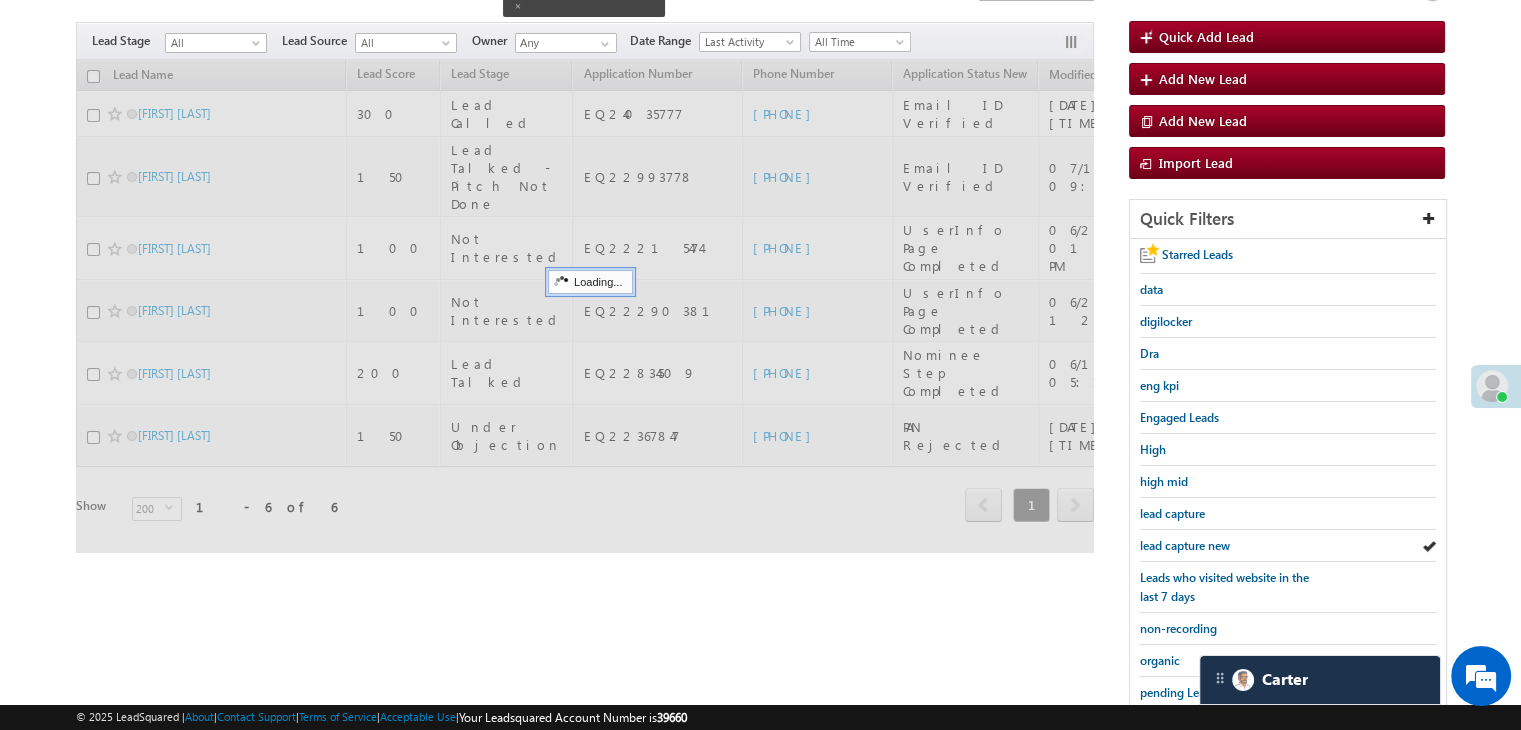 click on "lead capture new" at bounding box center [1185, 545] 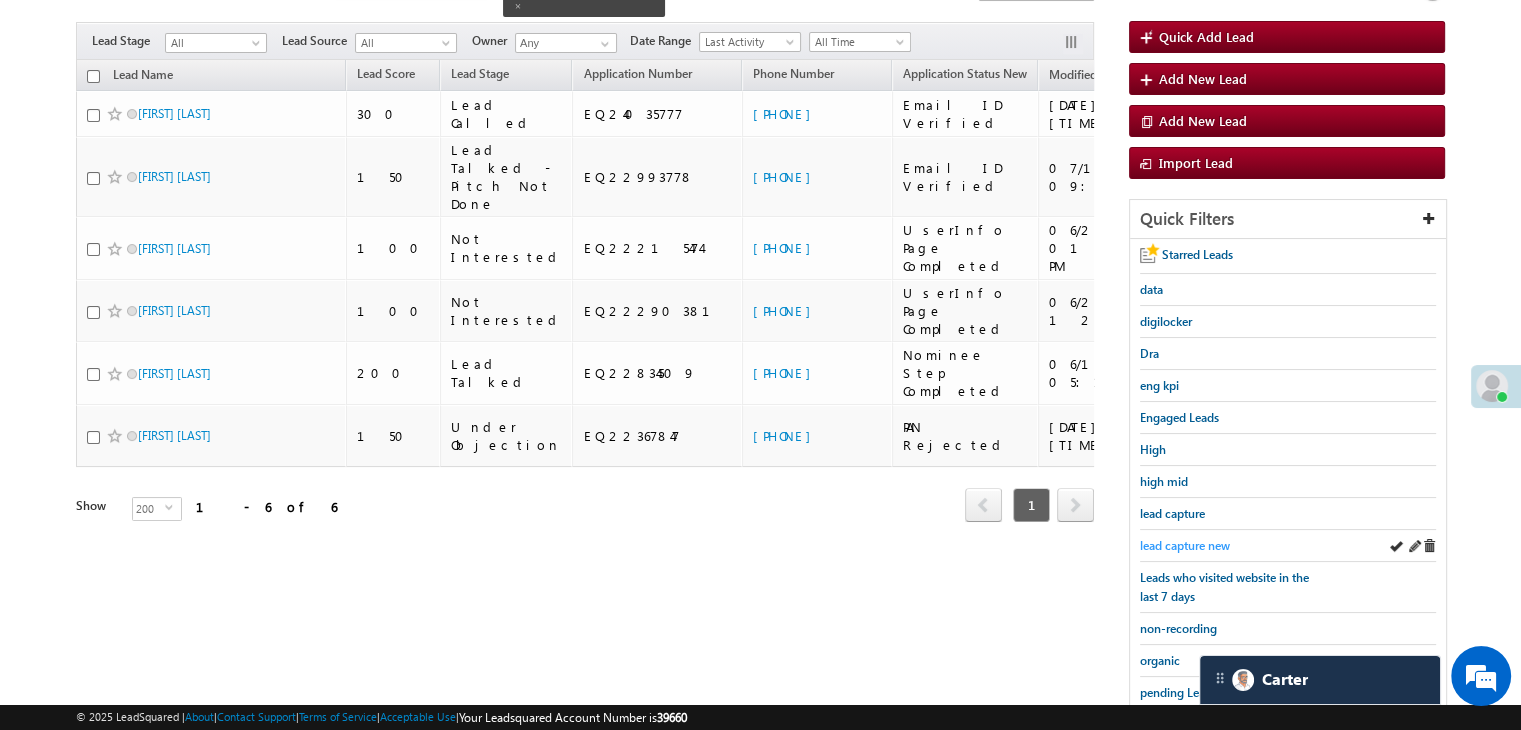 click on "lead capture new" at bounding box center (1185, 545) 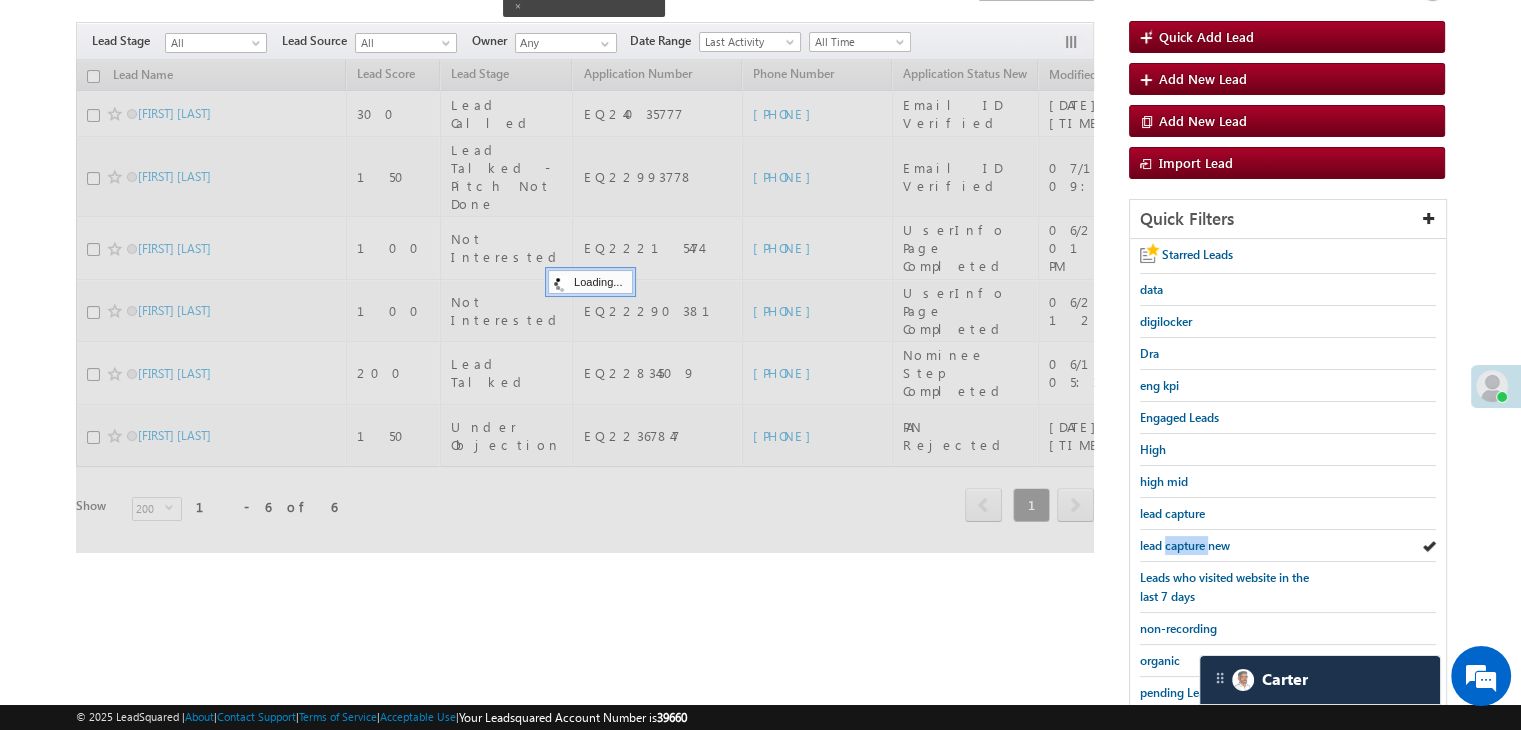 click on "lead capture new" at bounding box center (1185, 545) 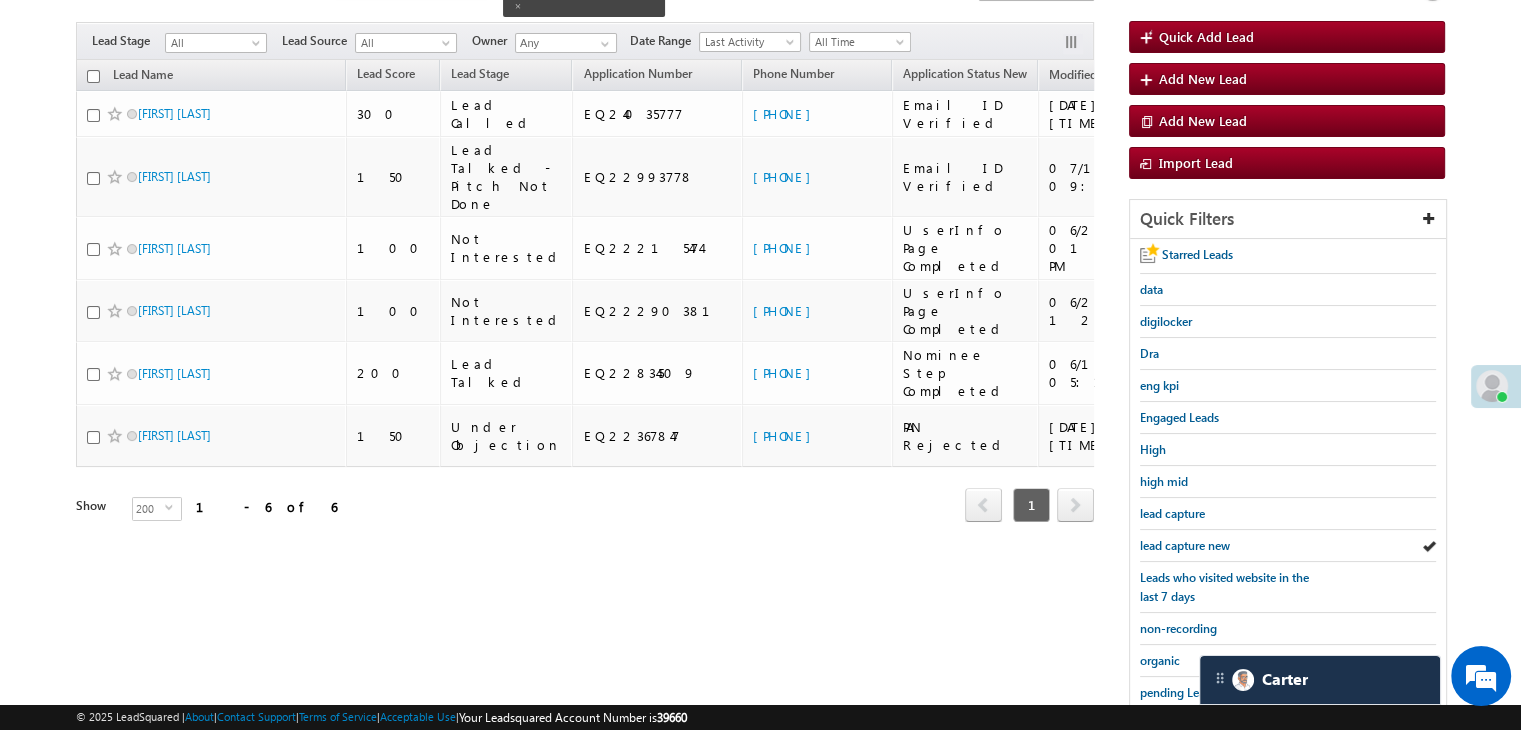 click on "lead capture new" at bounding box center (1185, 545) 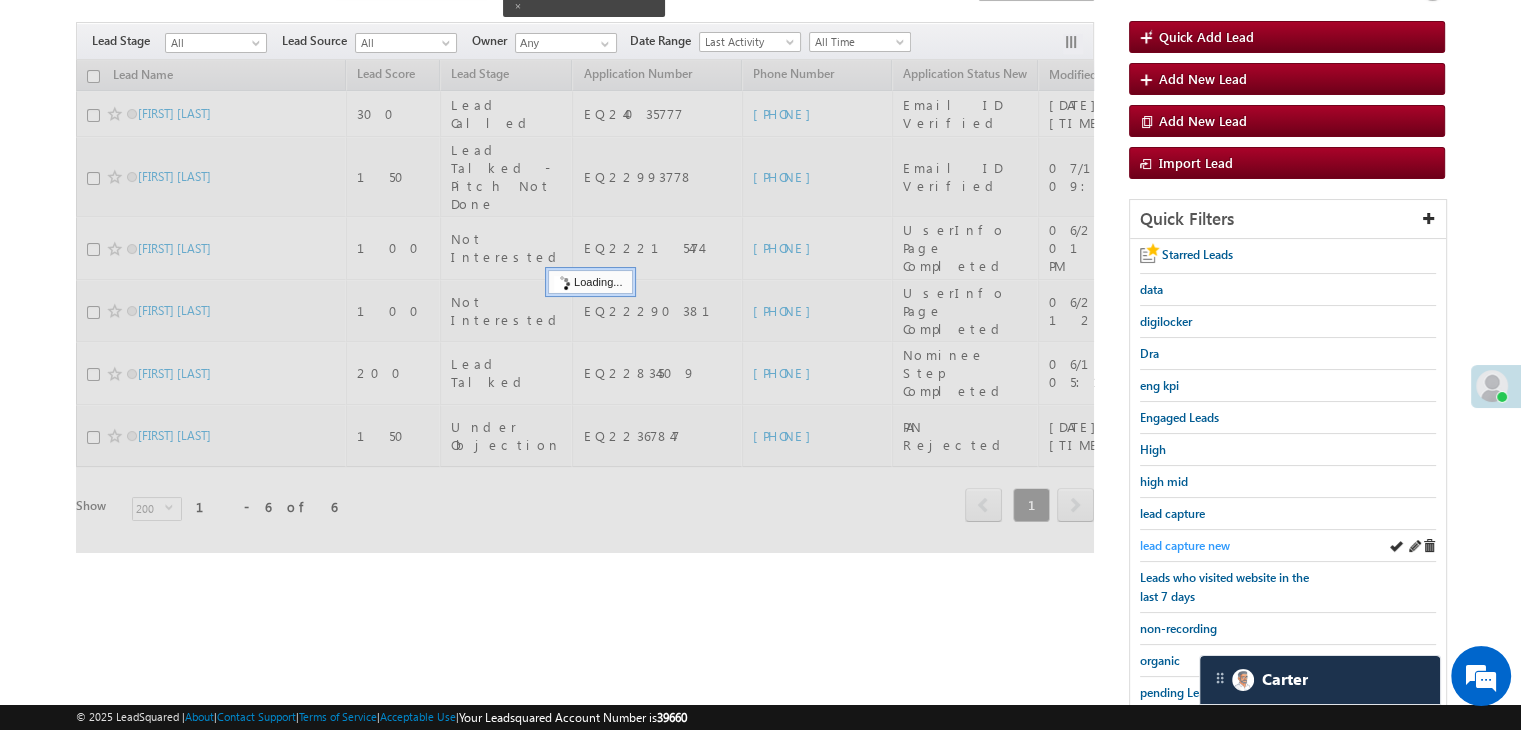 click on "lead capture new" at bounding box center [1185, 545] 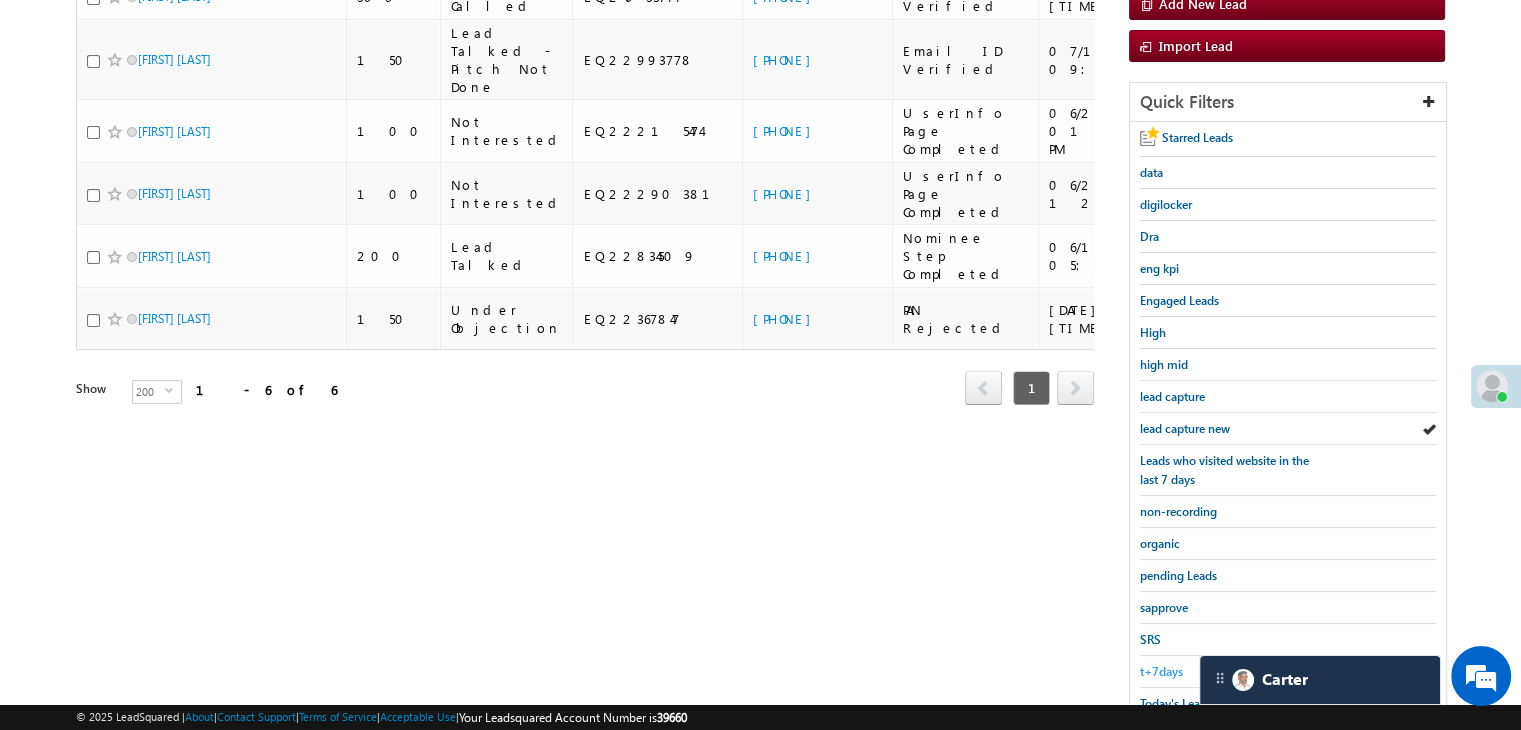 scroll, scrollTop: 363, scrollLeft: 0, axis: vertical 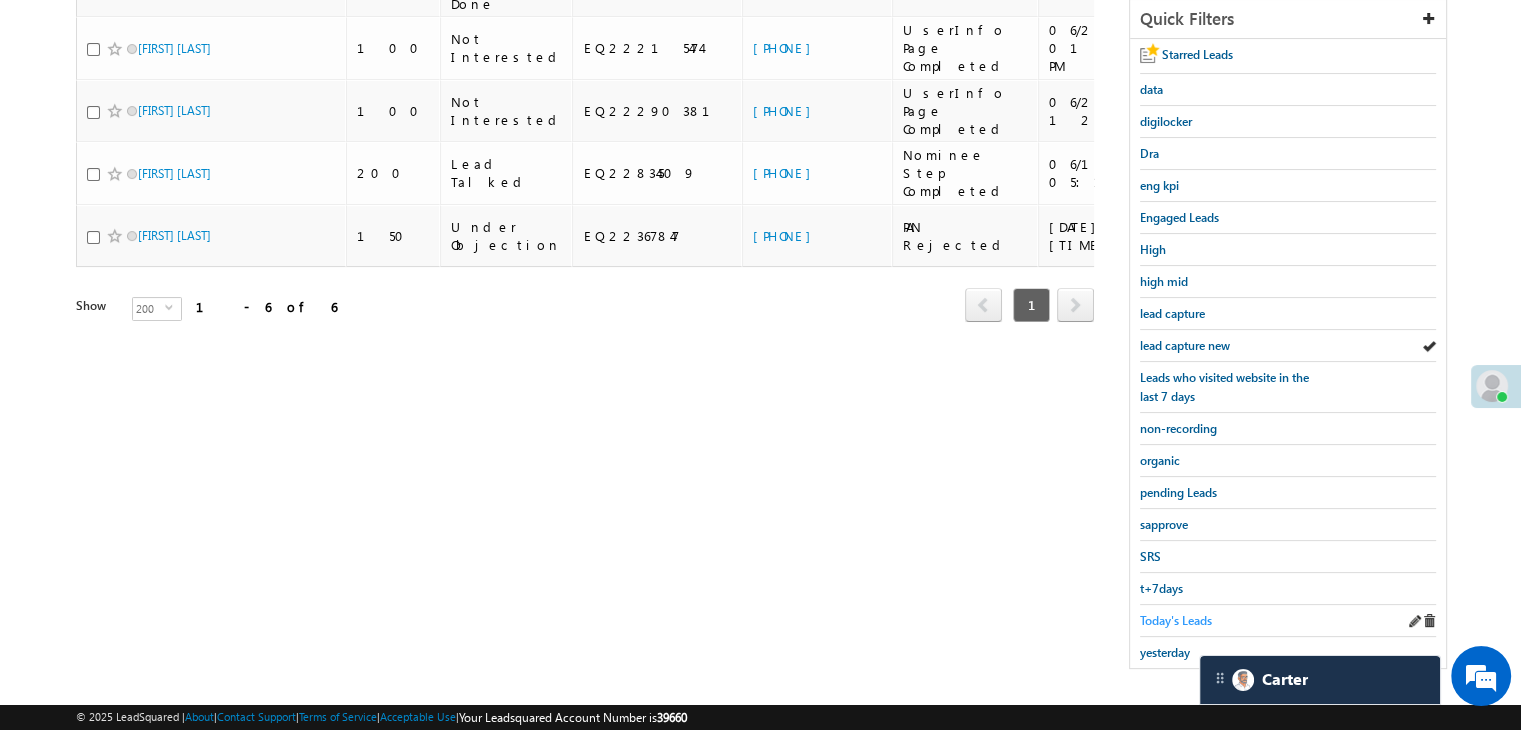 click on "Today's Leads" at bounding box center [1176, 620] 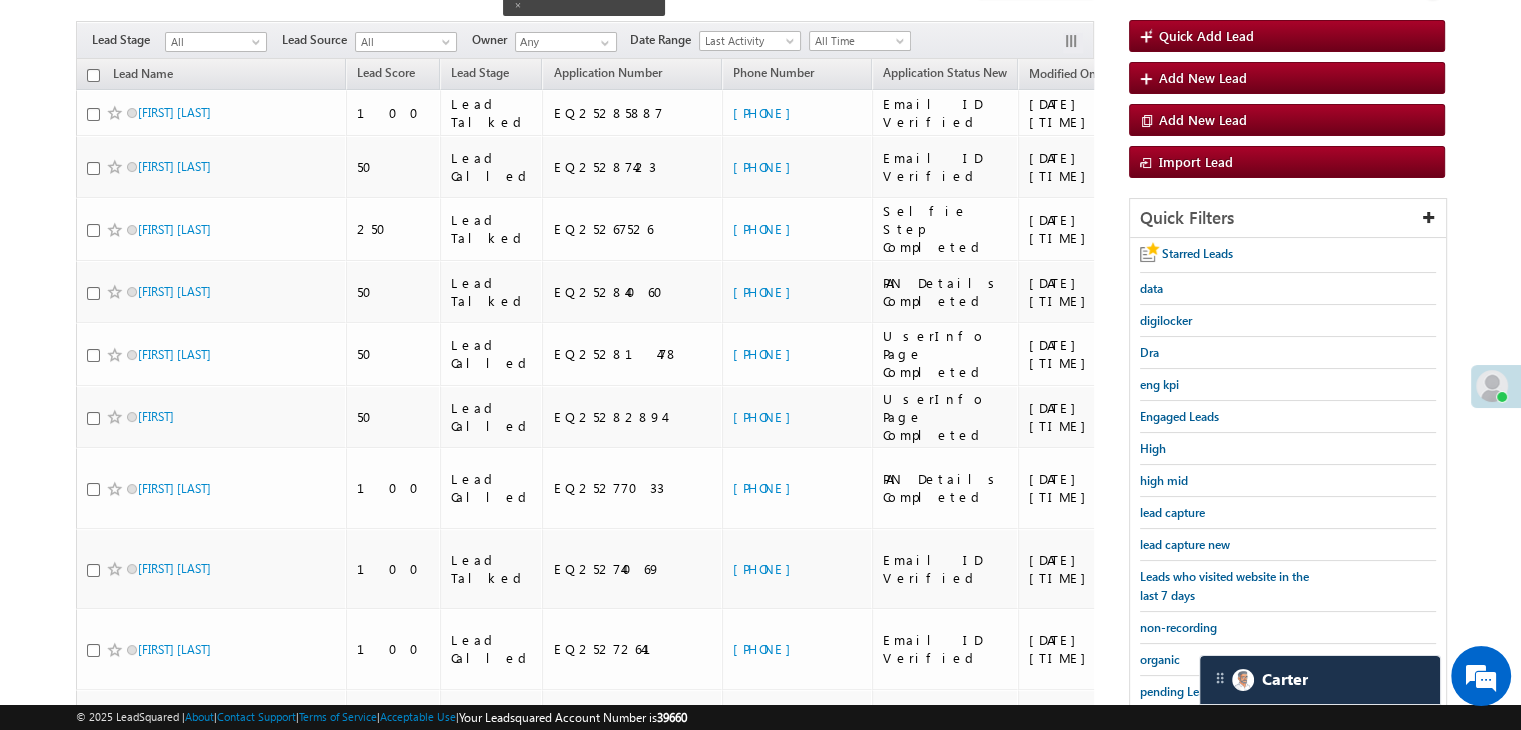 scroll, scrollTop: 163, scrollLeft: 0, axis: vertical 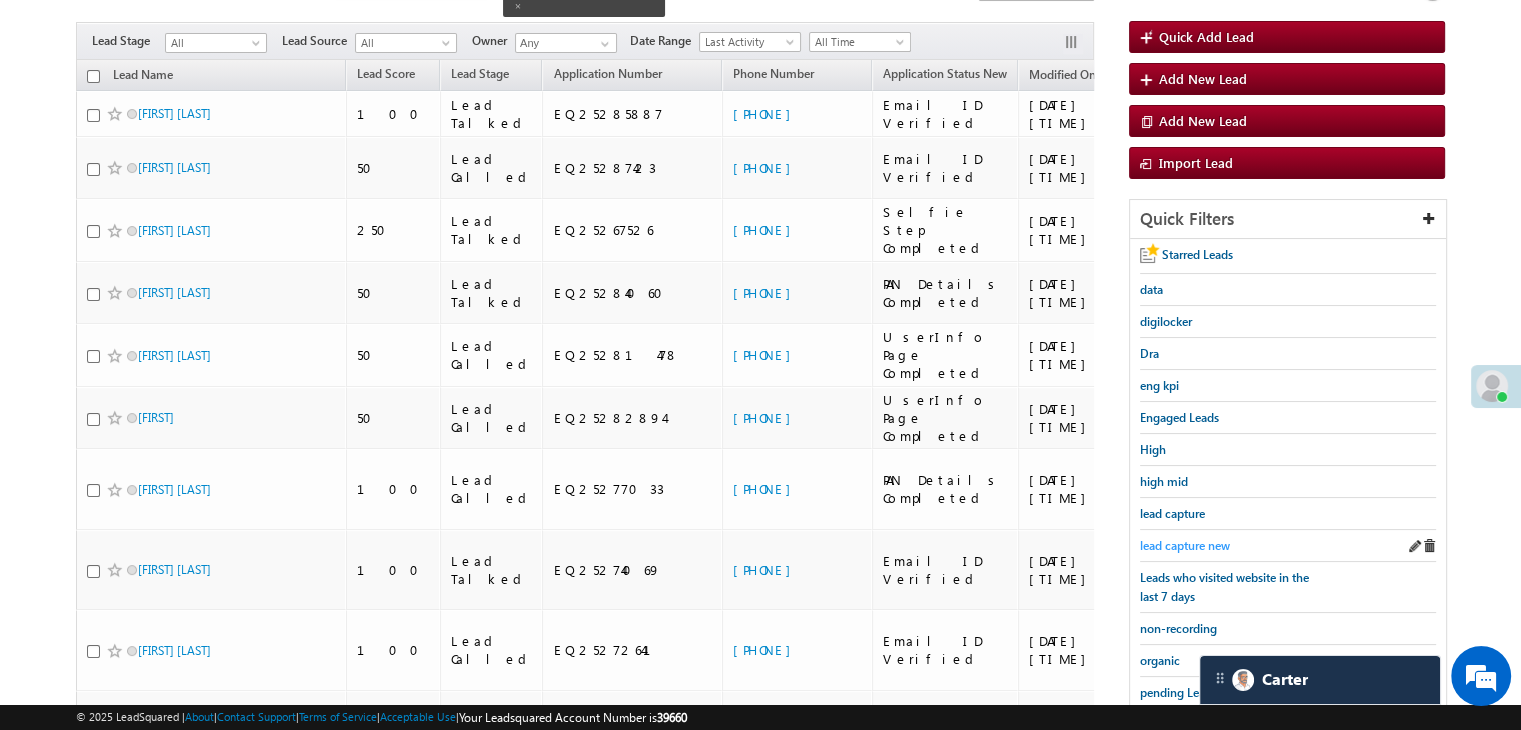 click on "lead capture new" at bounding box center (1185, 545) 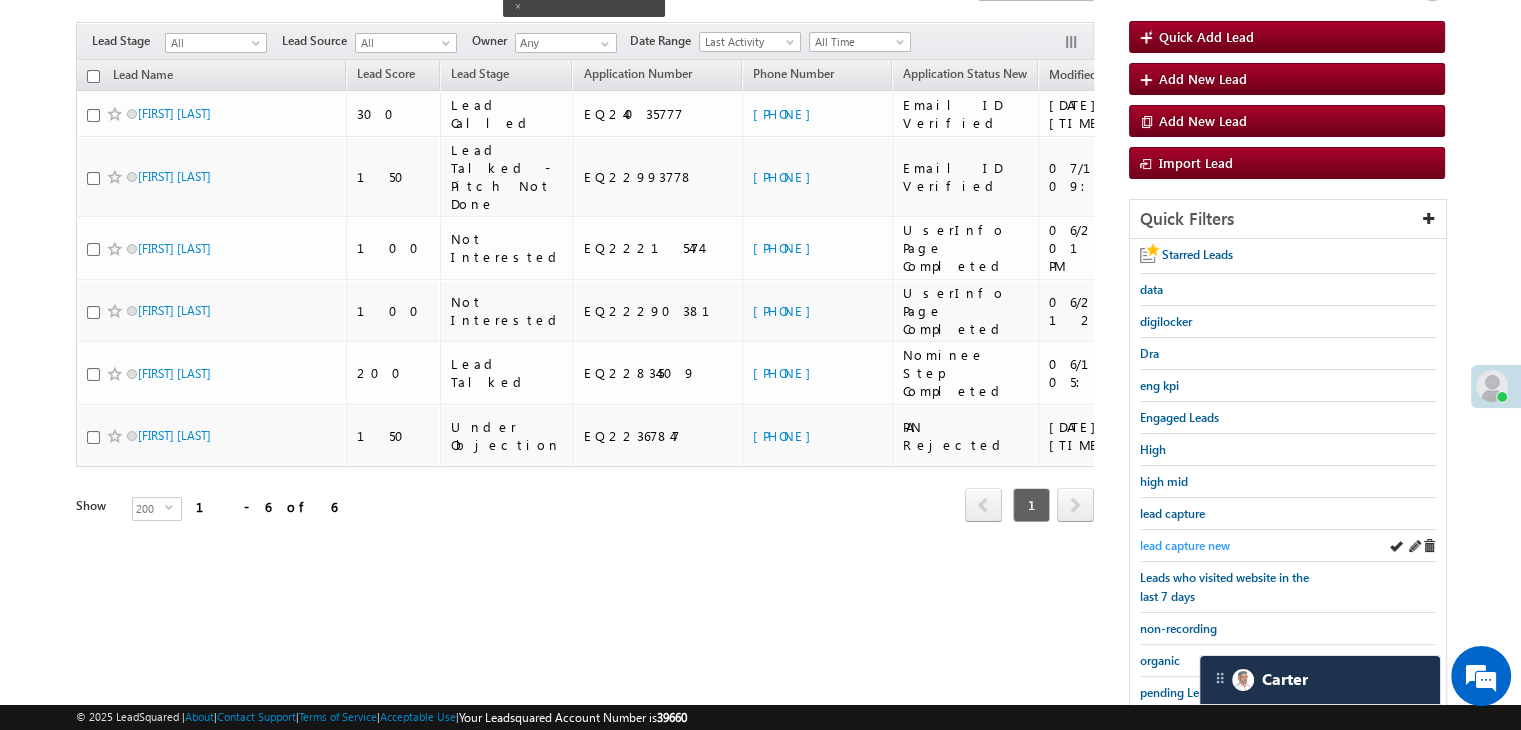 click on "lead capture new" at bounding box center (1185, 545) 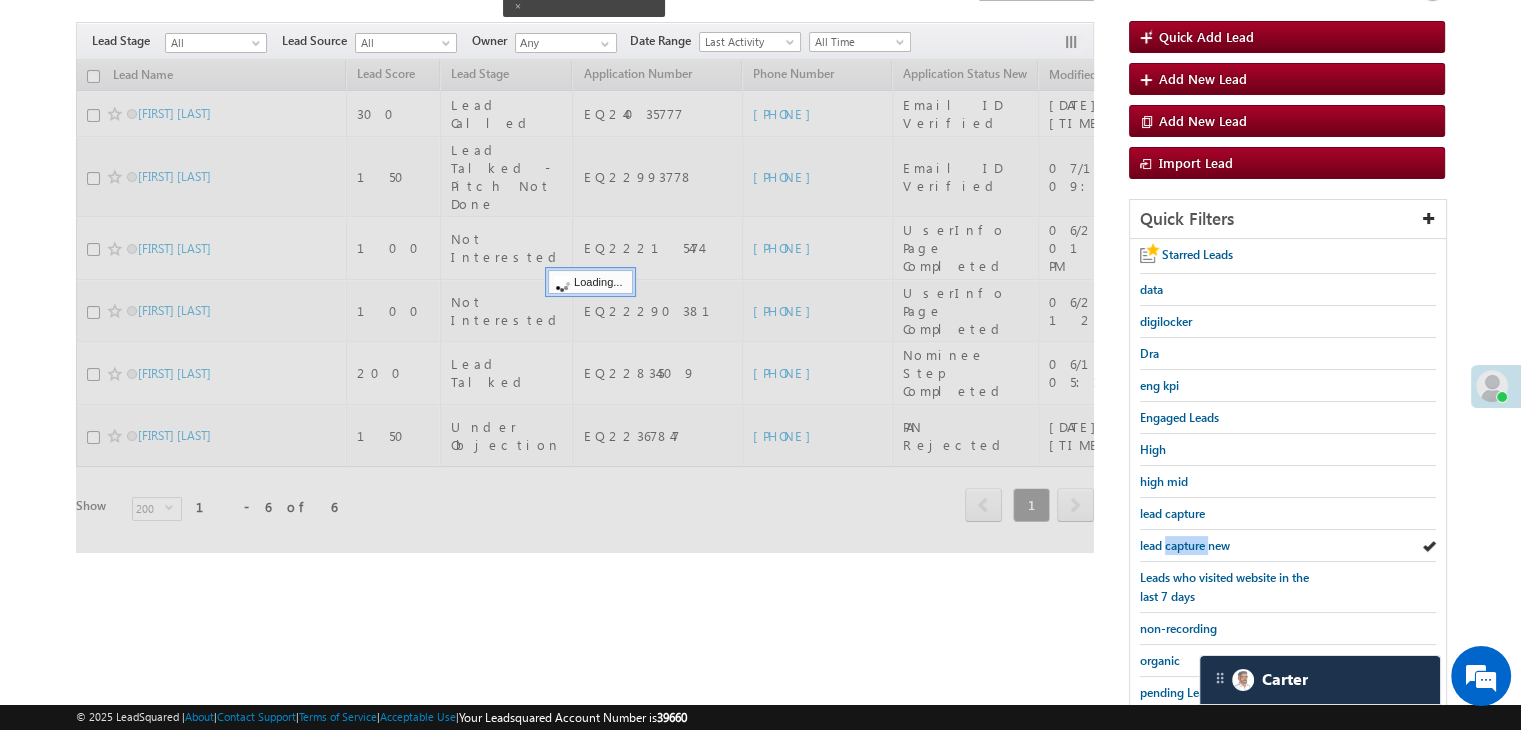click on "lead capture new" at bounding box center (1185, 545) 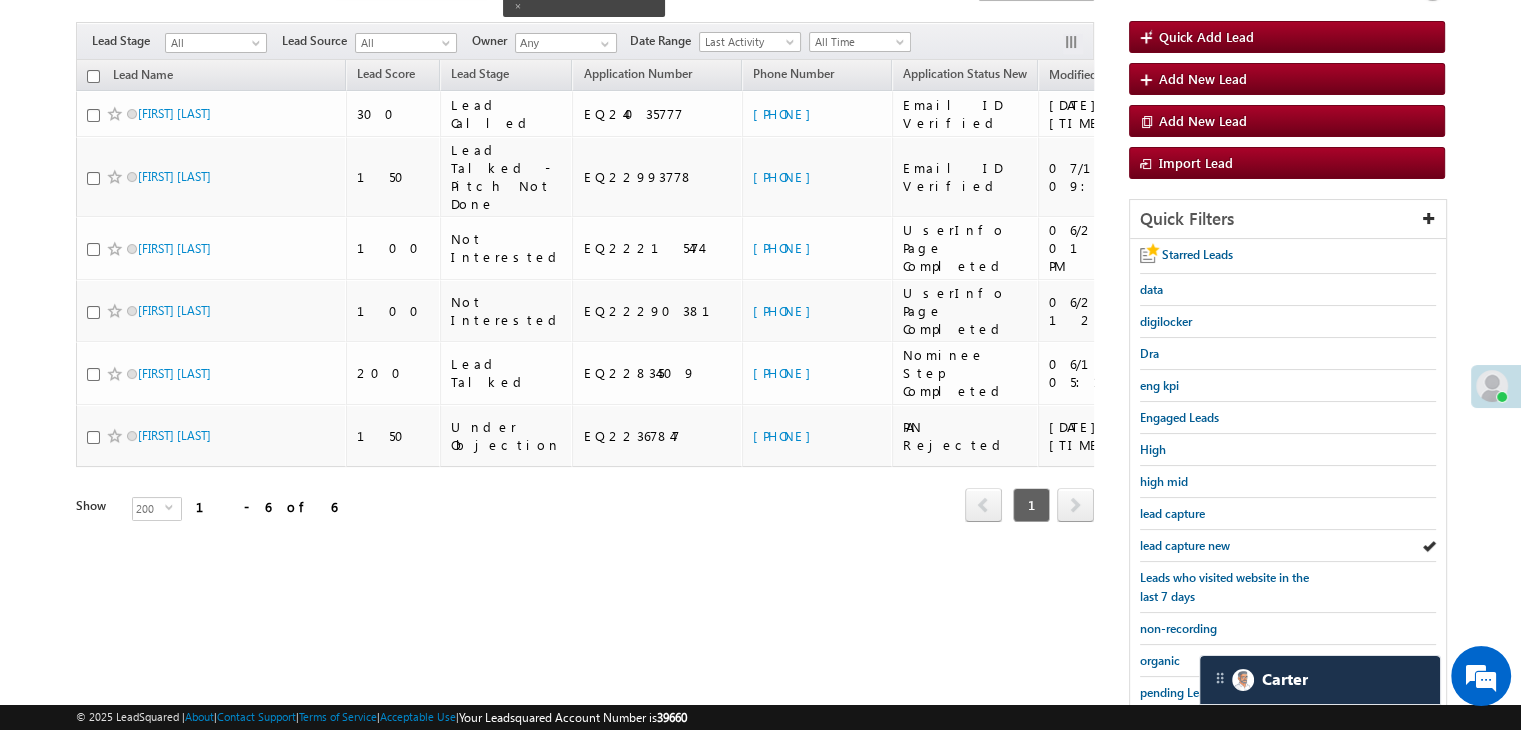 click on "lead capture new" at bounding box center [1185, 545] 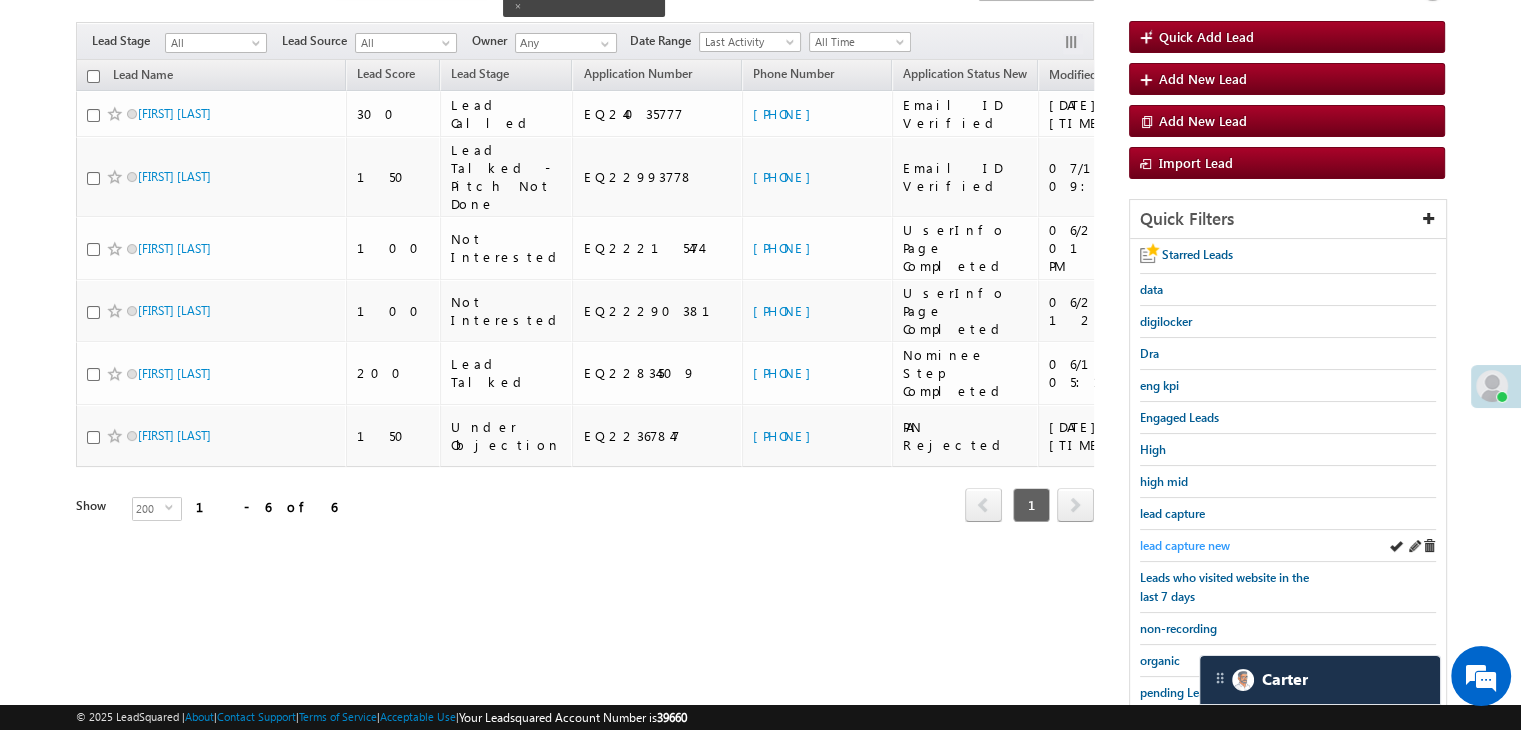 click on "lead capture new" at bounding box center [1185, 545] 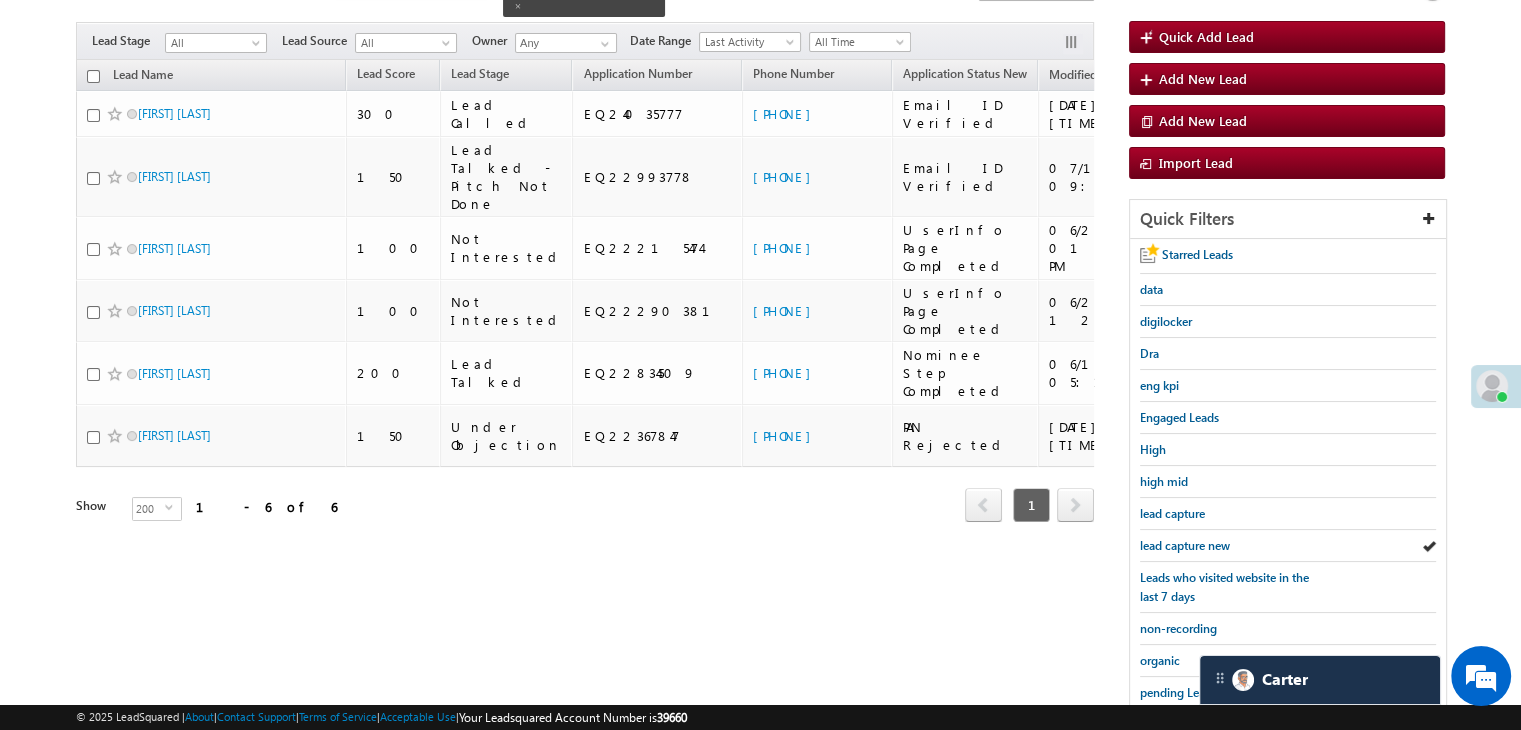 click on "lead capture new" at bounding box center [1185, 545] 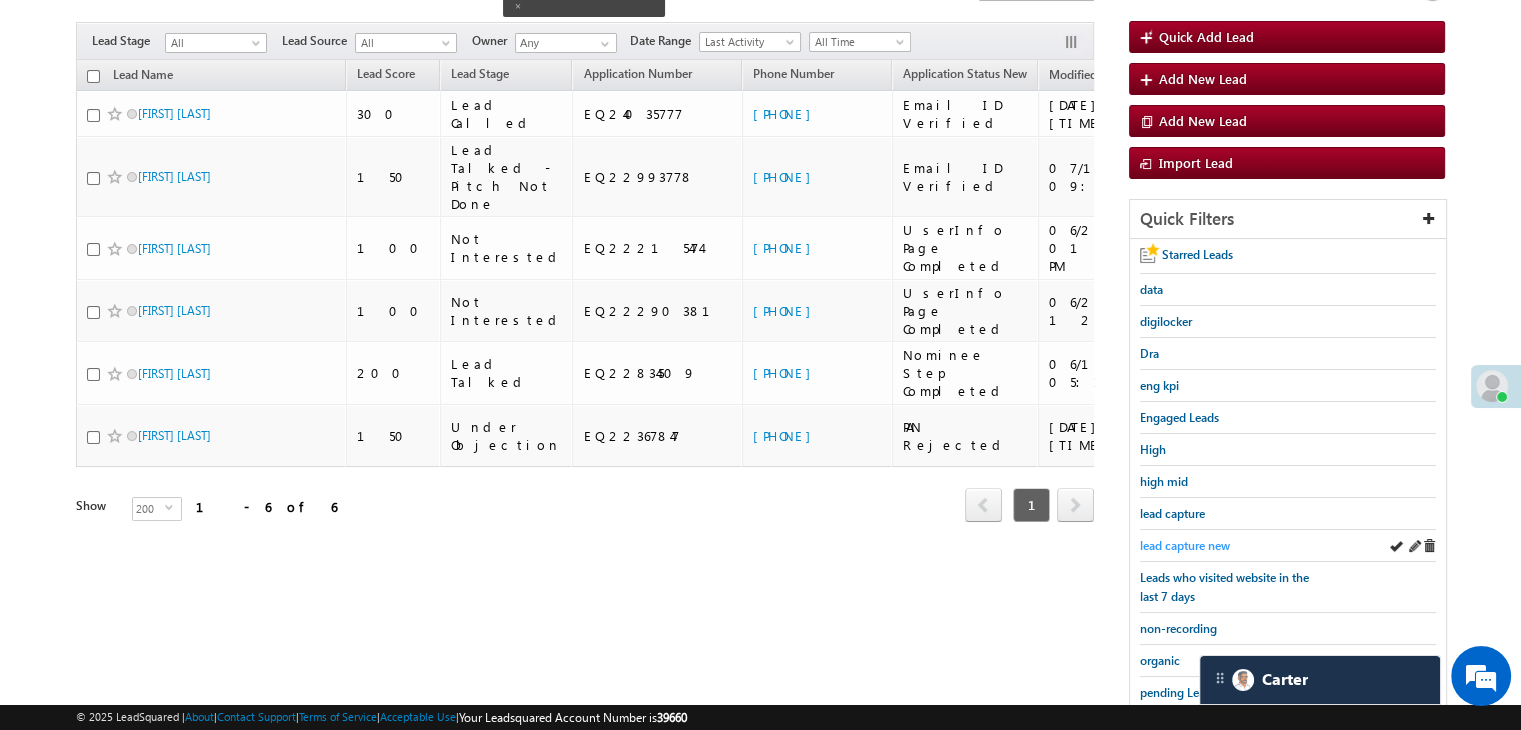 click on "lead capture new" at bounding box center [1185, 545] 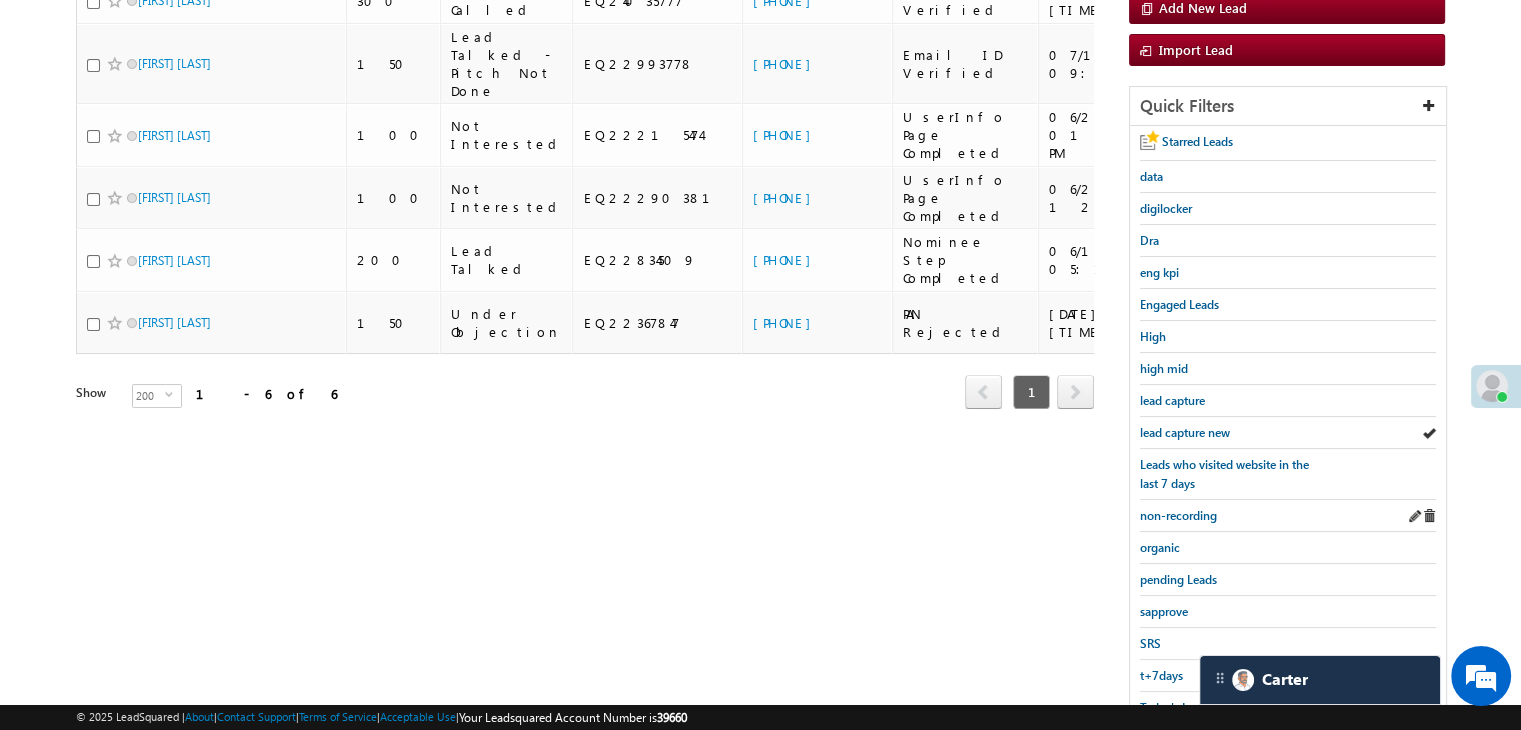 scroll, scrollTop: 363, scrollLeft: 0, axis: vertical 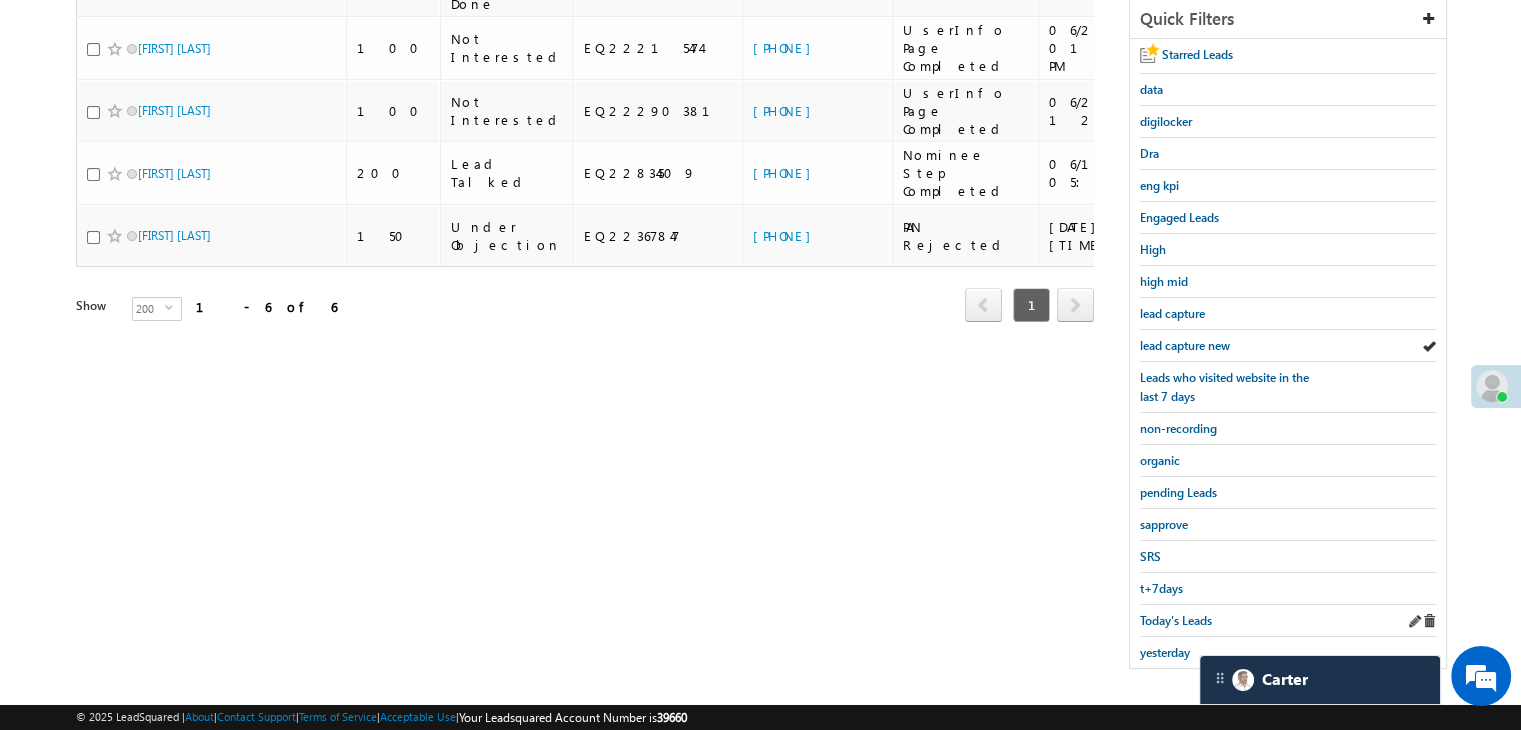 click on "Today's Leads" at bounding box center [1288, 621] 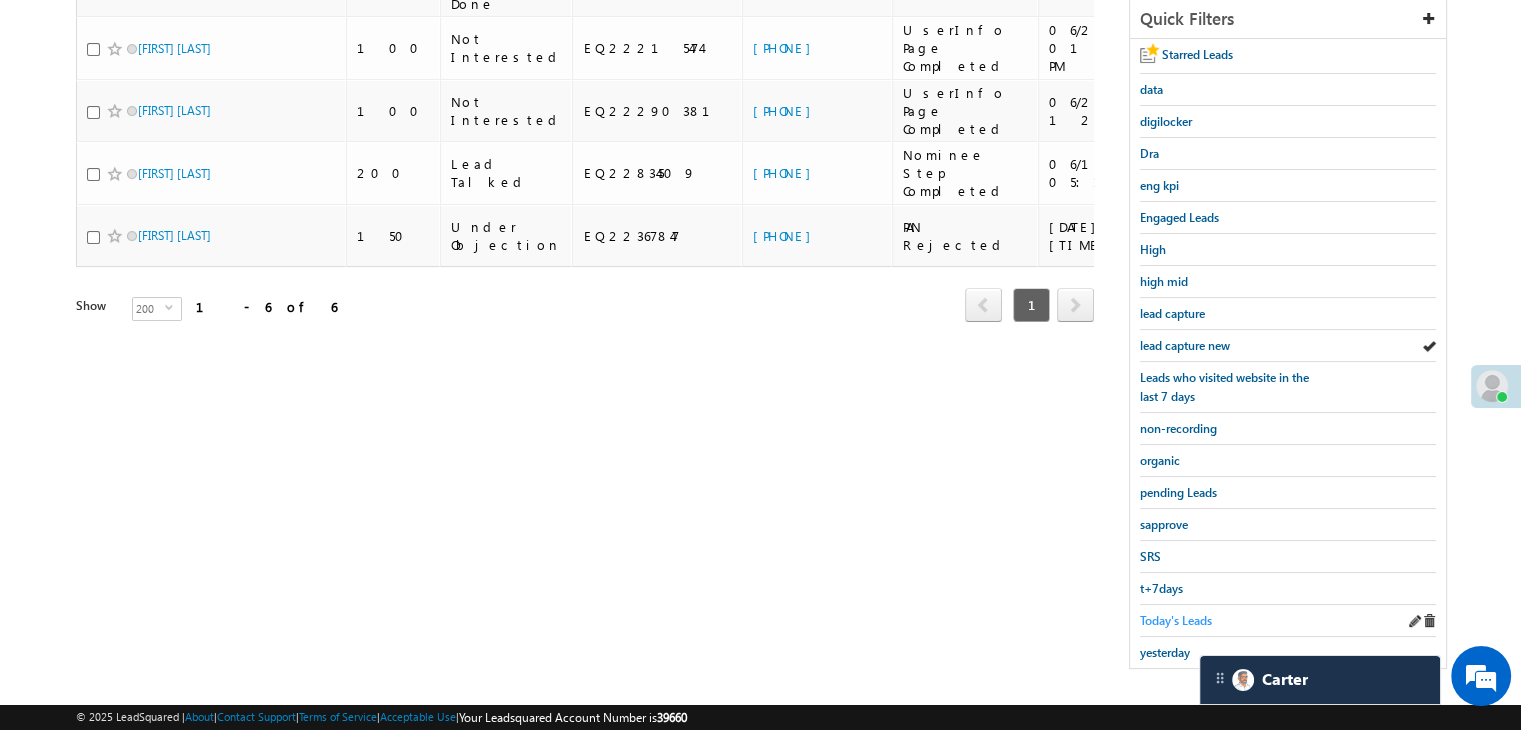 click on "Today's Leads" at bounding box center (1176, 620) 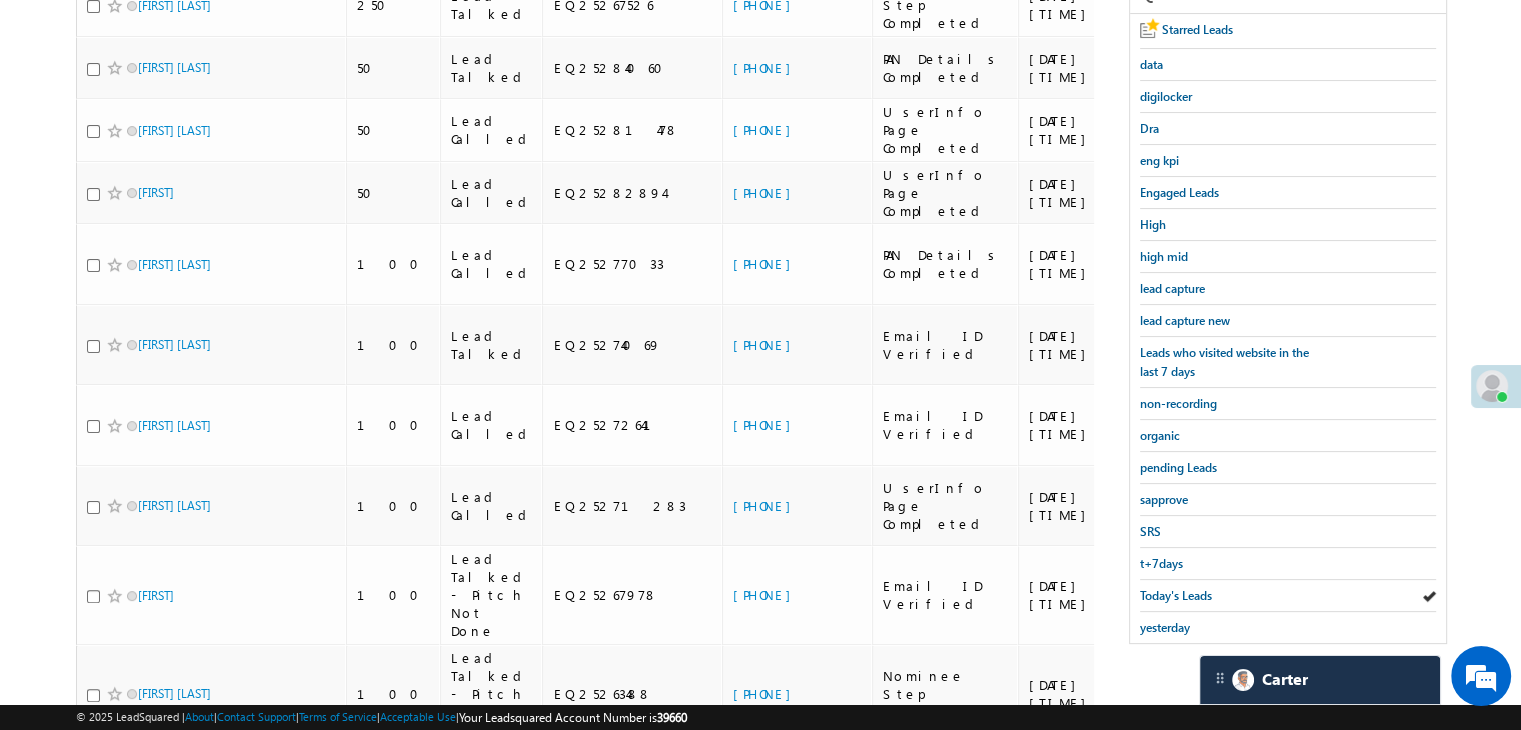 scroll, scrollTop: 386, scrollLeft: 0, axis: vertical 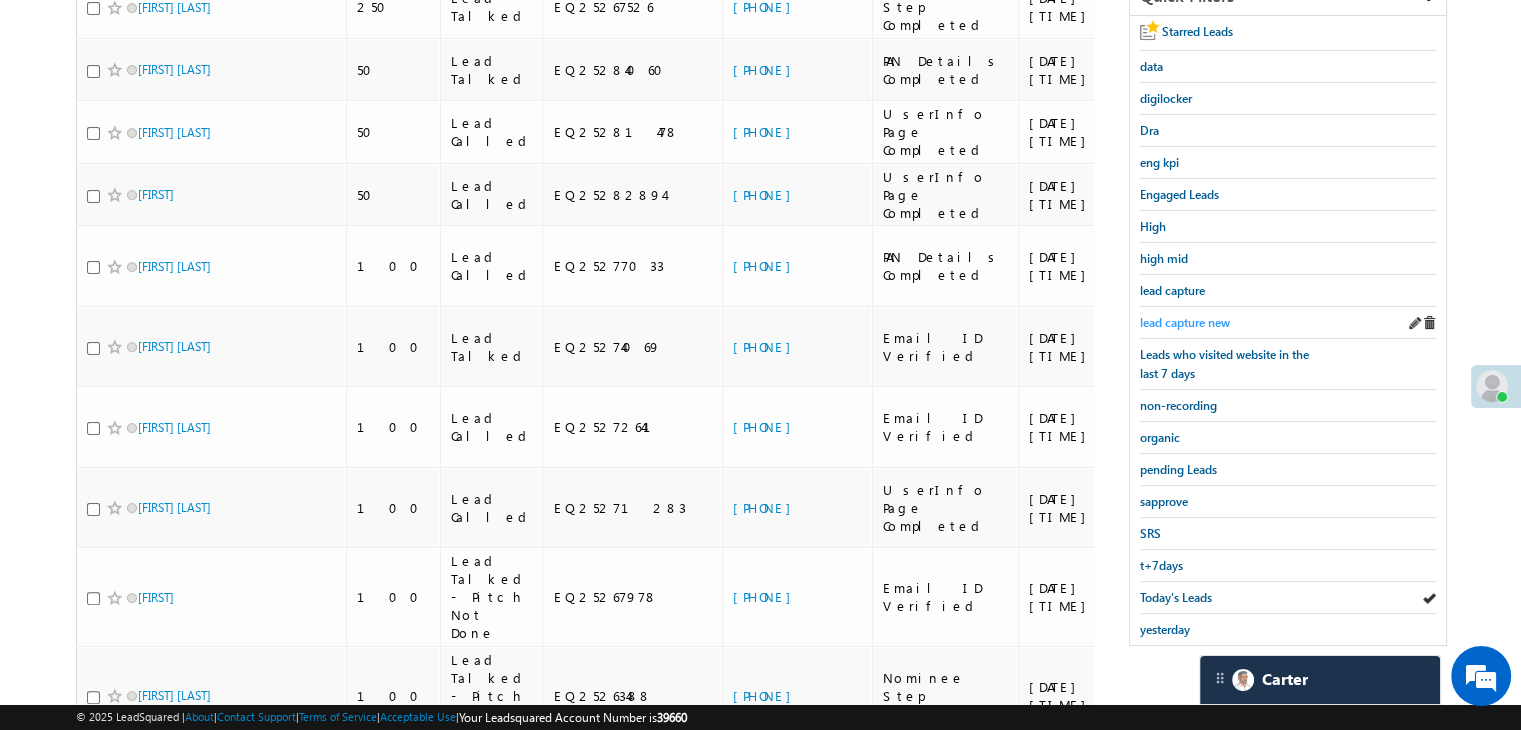 click on "lead capture new" at bounding box center (1185, 322) 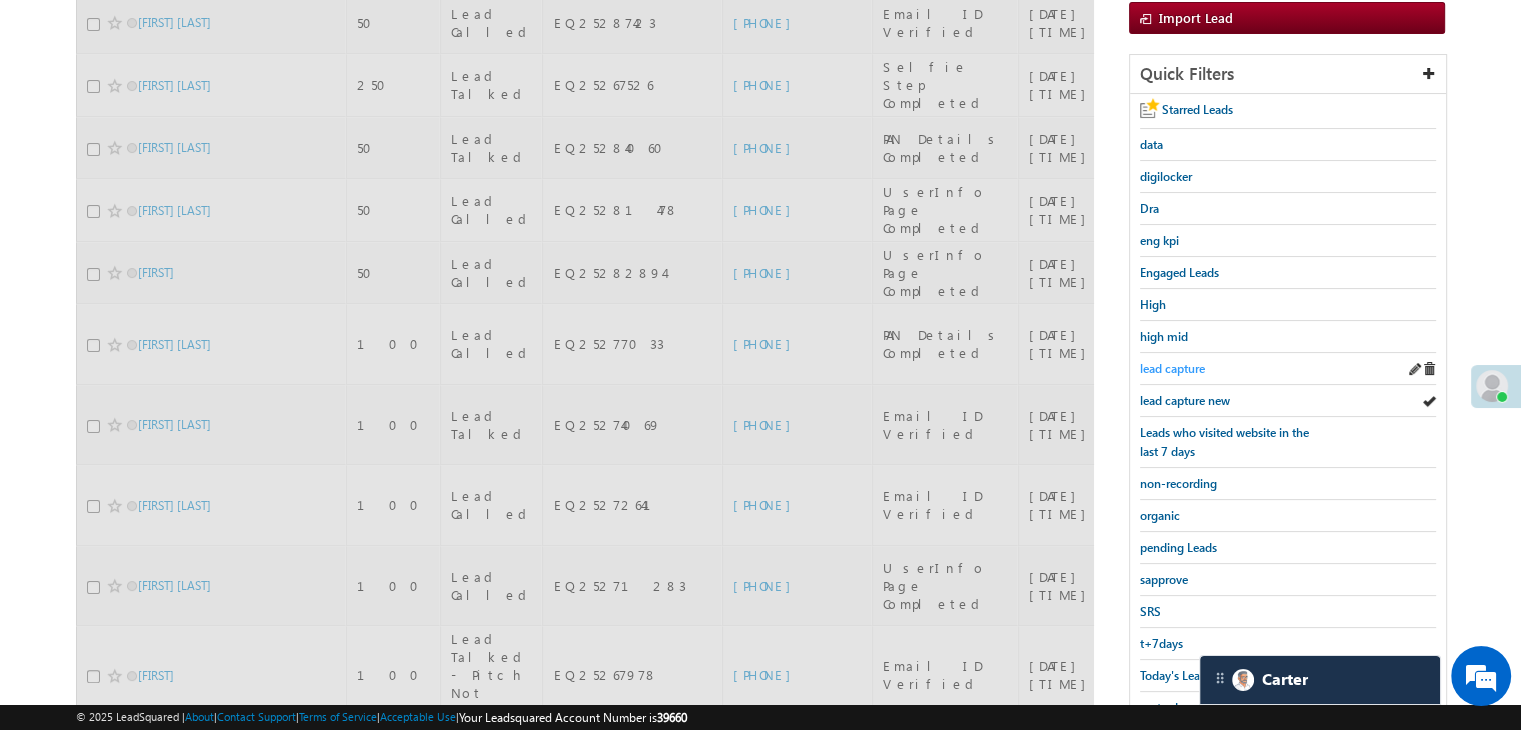 scroll, scrollTop: 186, scrollLeft: 0, axis: vertical 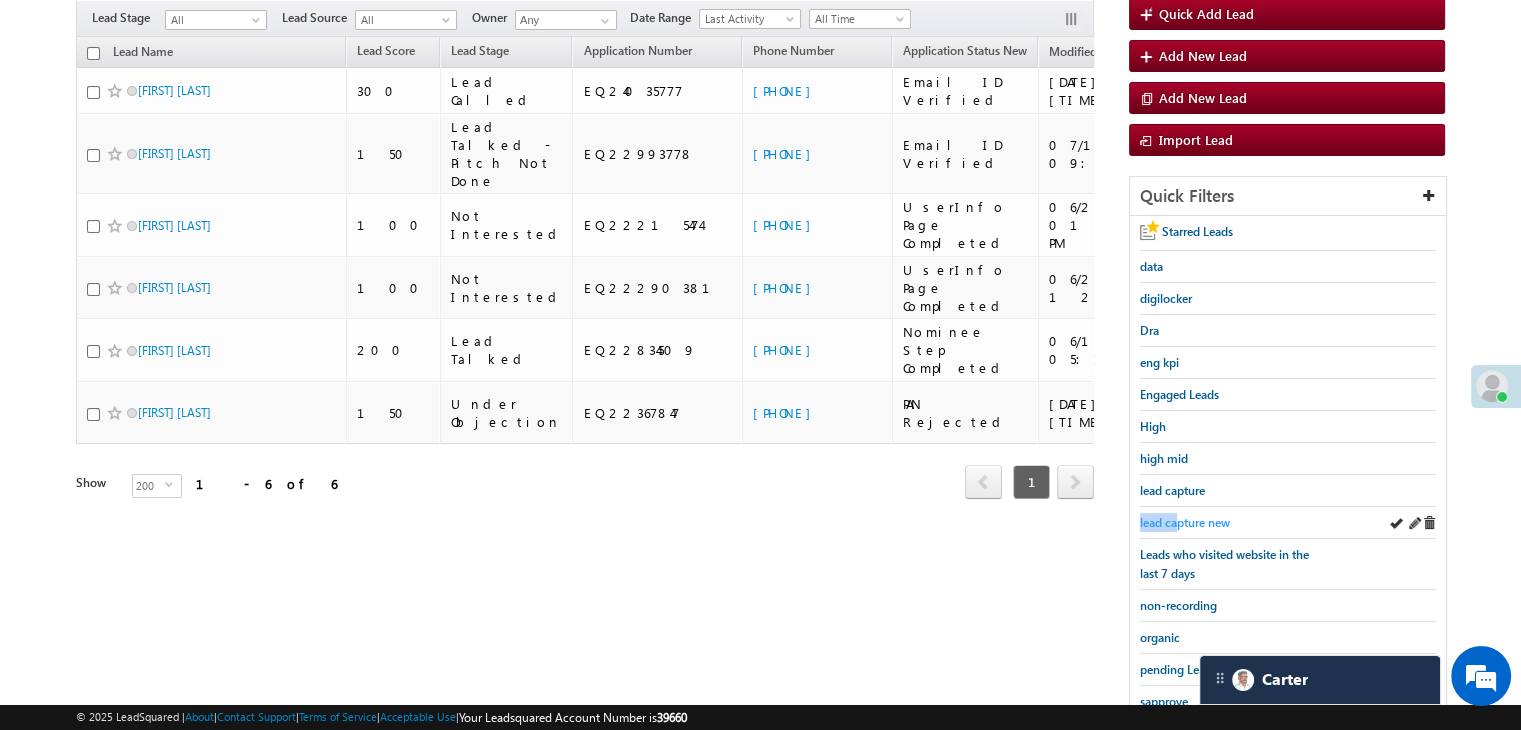 click on "lead capture new" at bounding box center [1185, 522] 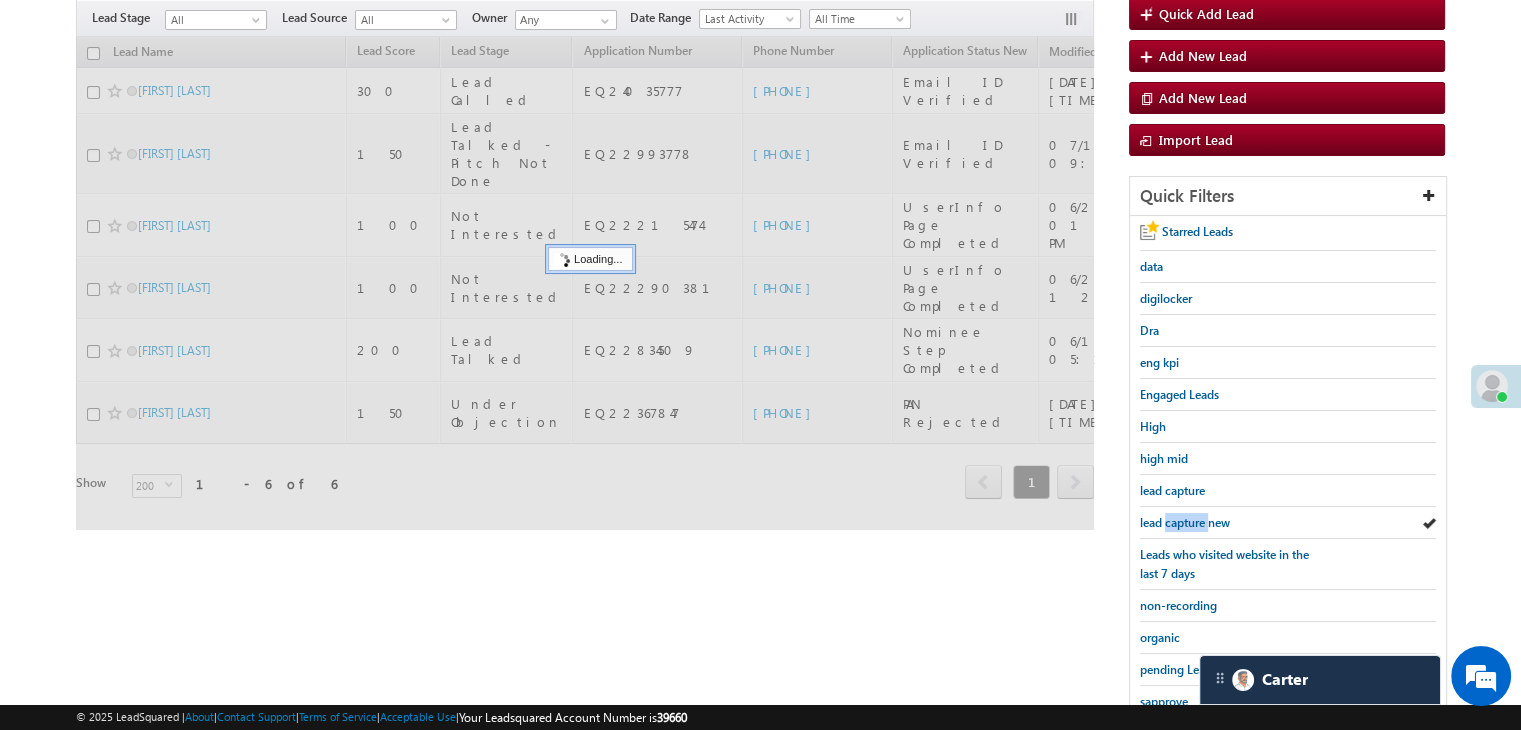 click on "lead capture new" at bounding box center [1185, 522] 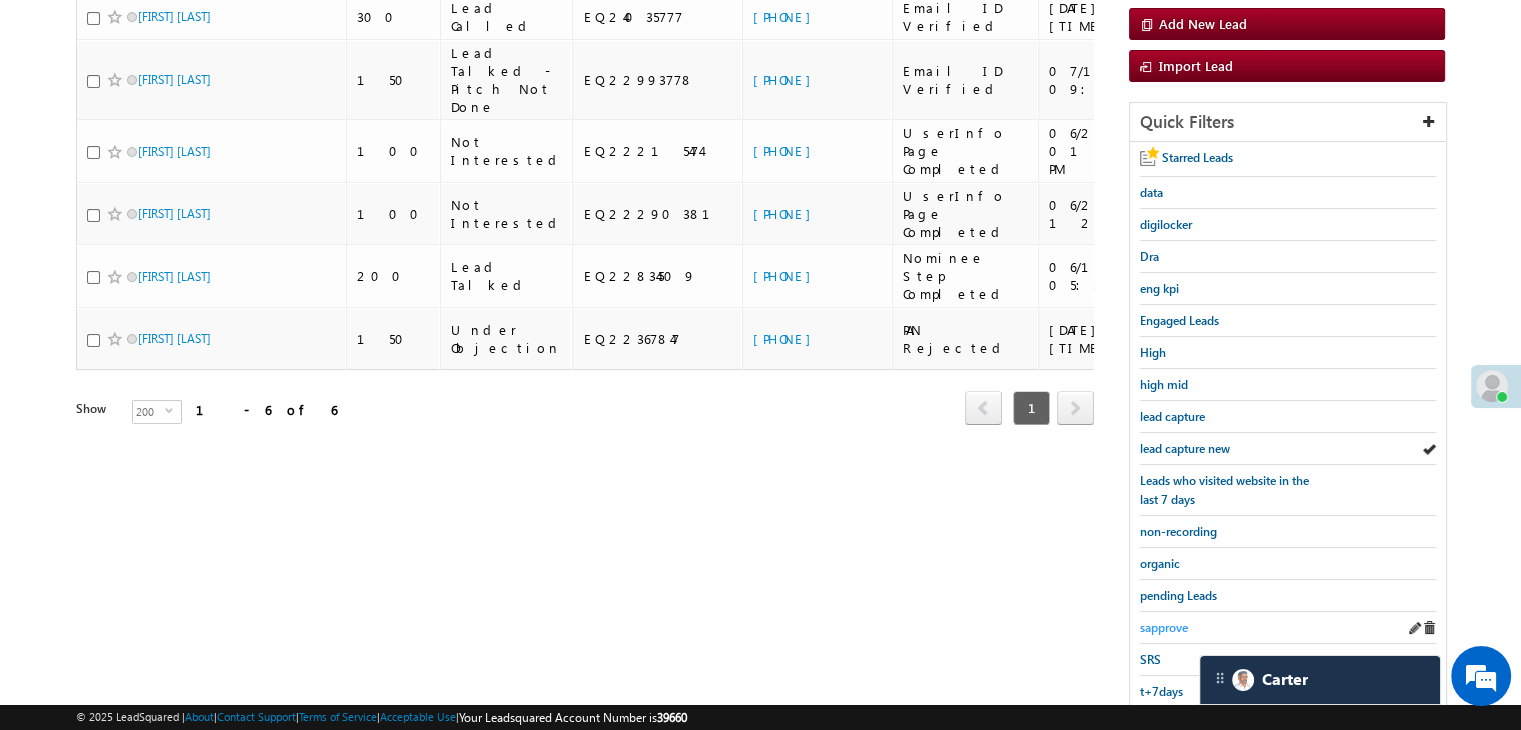 scroll, scrollTop: 363, scrollLeft: 0, axis: vertical 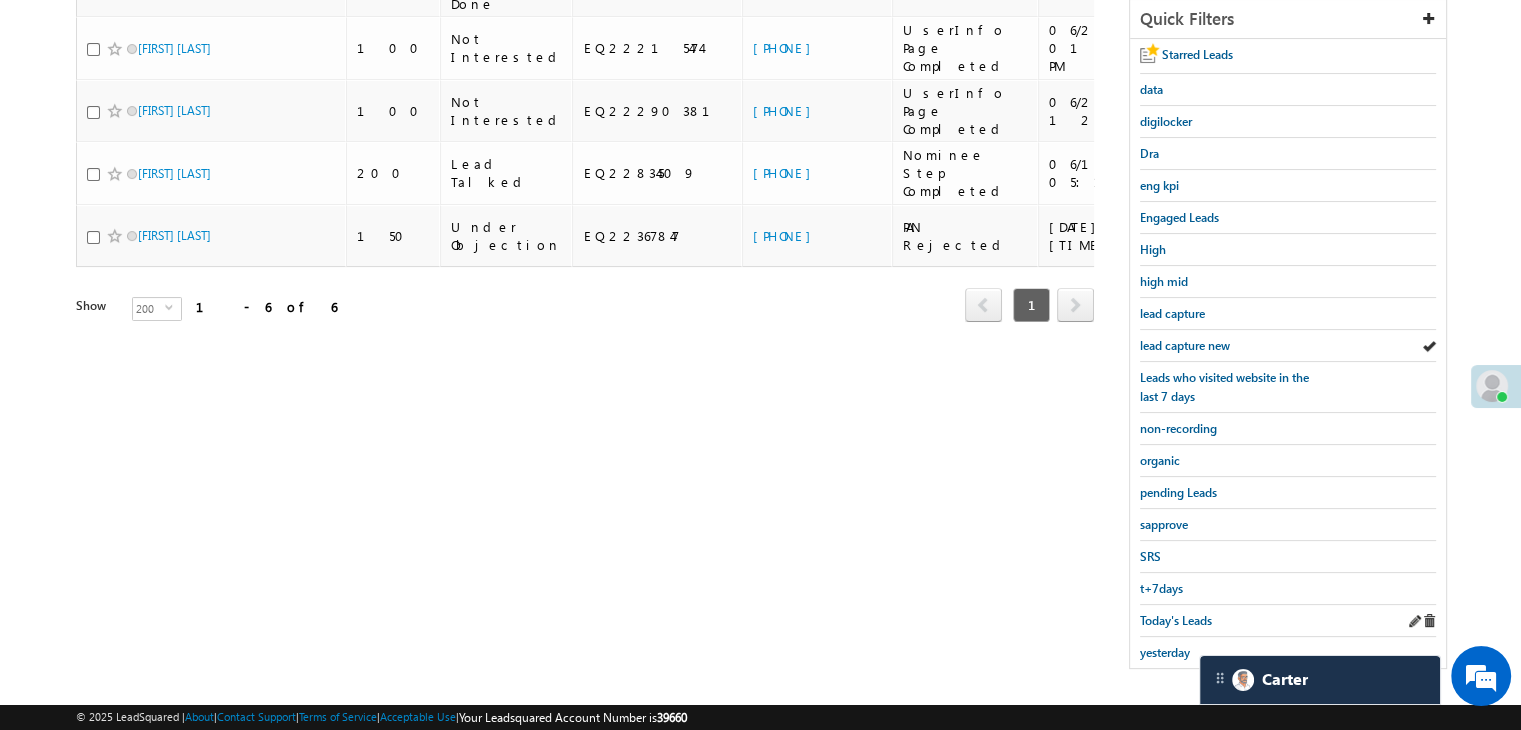 click on "Today's Leads" at bounding box center [1288, 621] 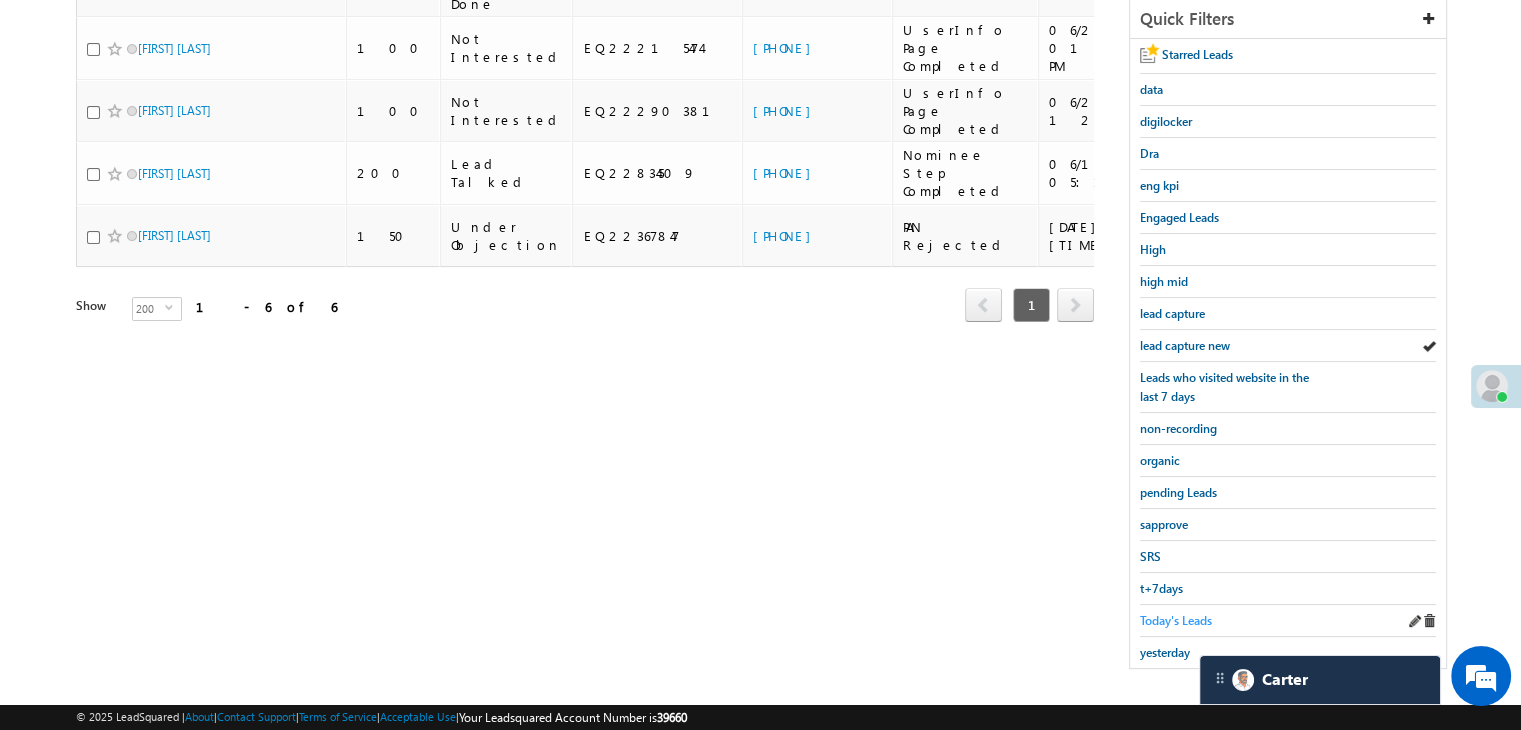 click on "Today's Leads" at bounding box center [1176, 620] 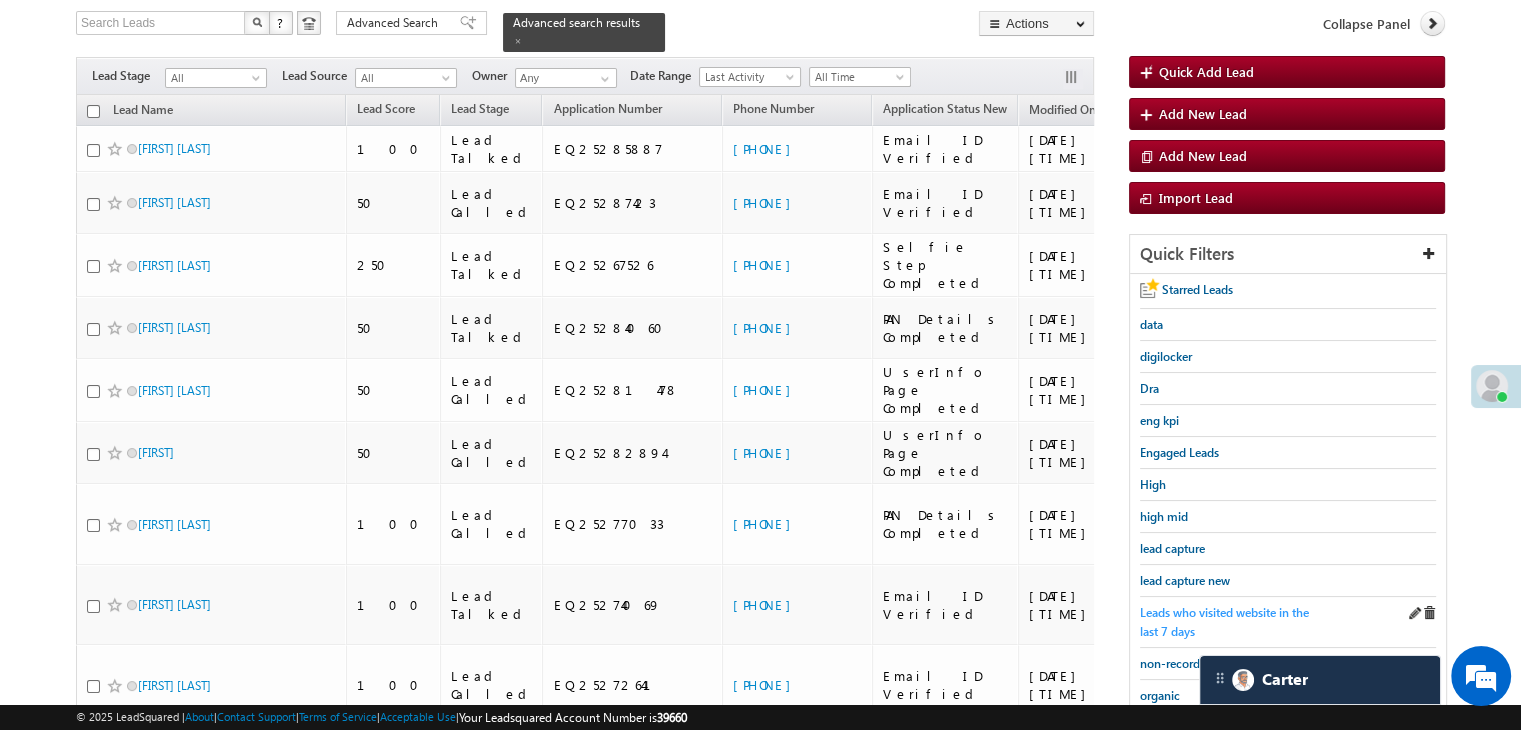scroll, scrollTop: 163, scrollLeft: 0, axis: vertical 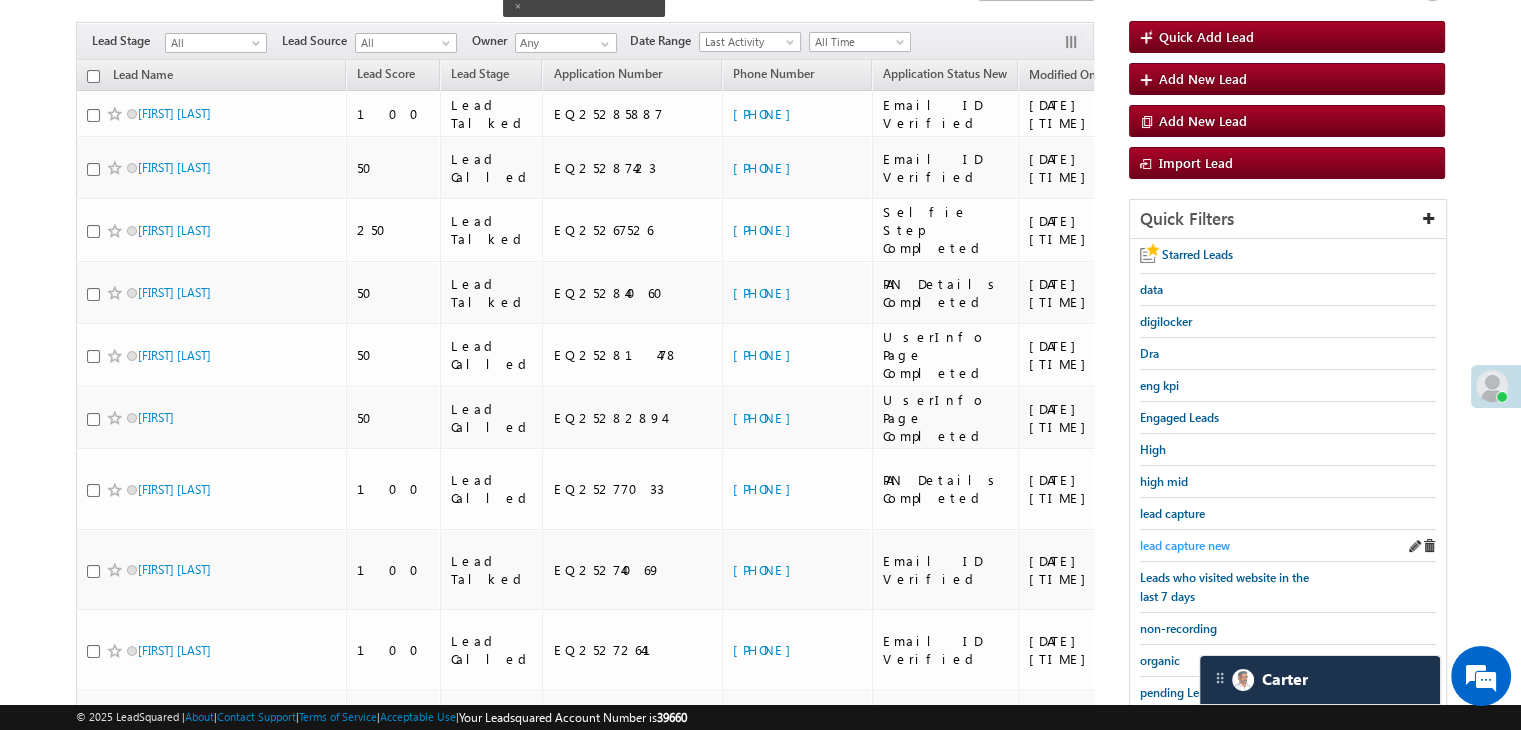 click on "lead capture new" at bounding box center [1185, 545] 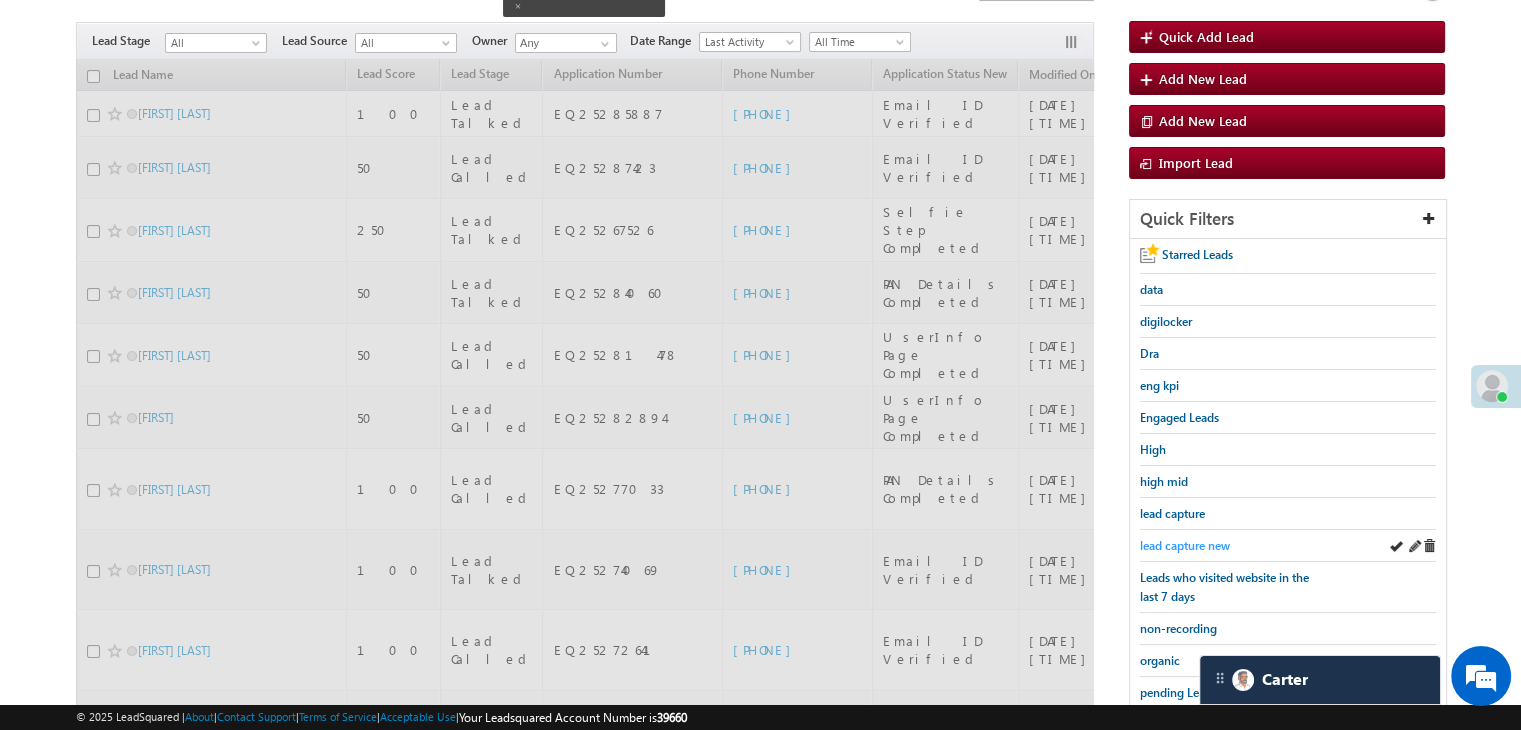 click on "lead capture new" at bounding box center [1185, 545] 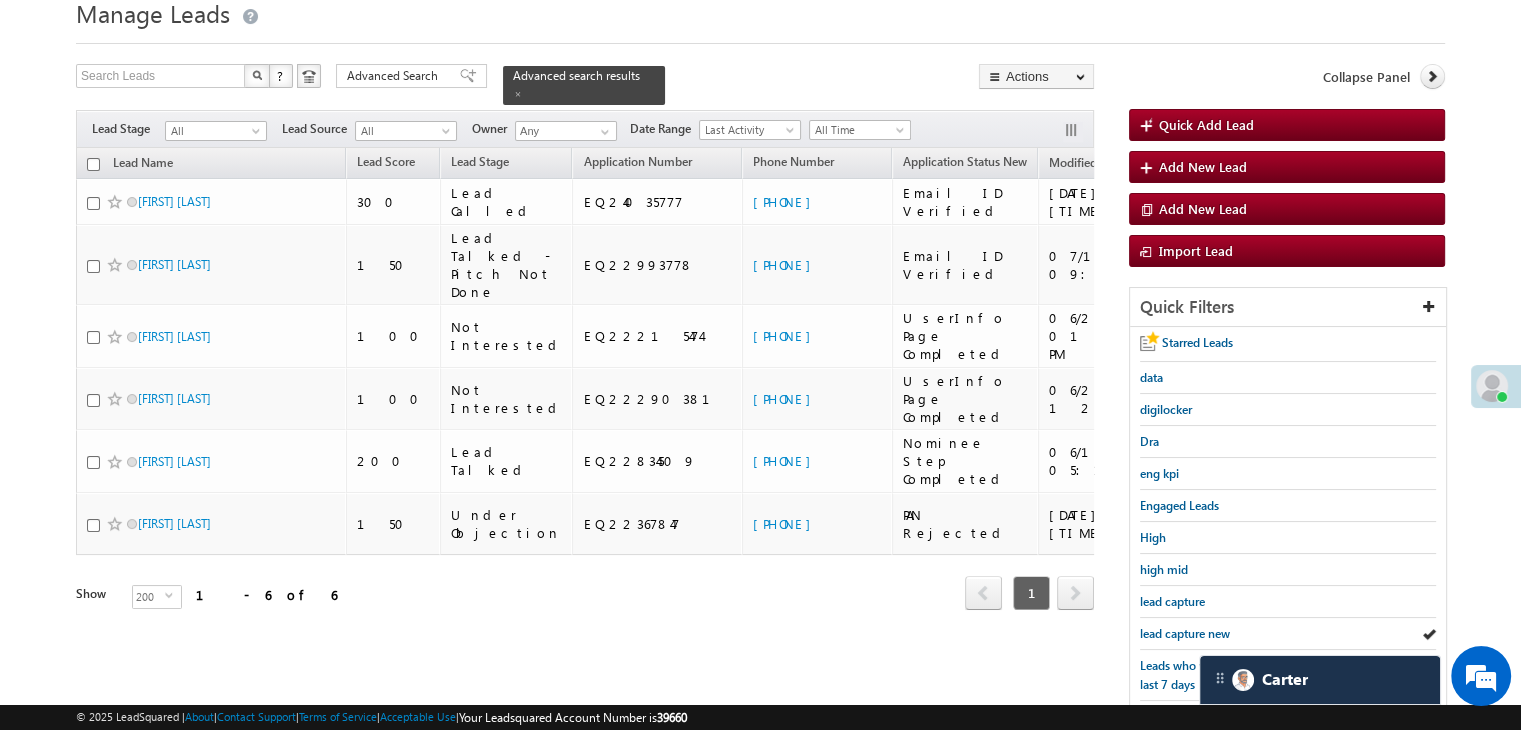 scroll, scrollTop: 63, scrollLeft: 0, axis: vertical 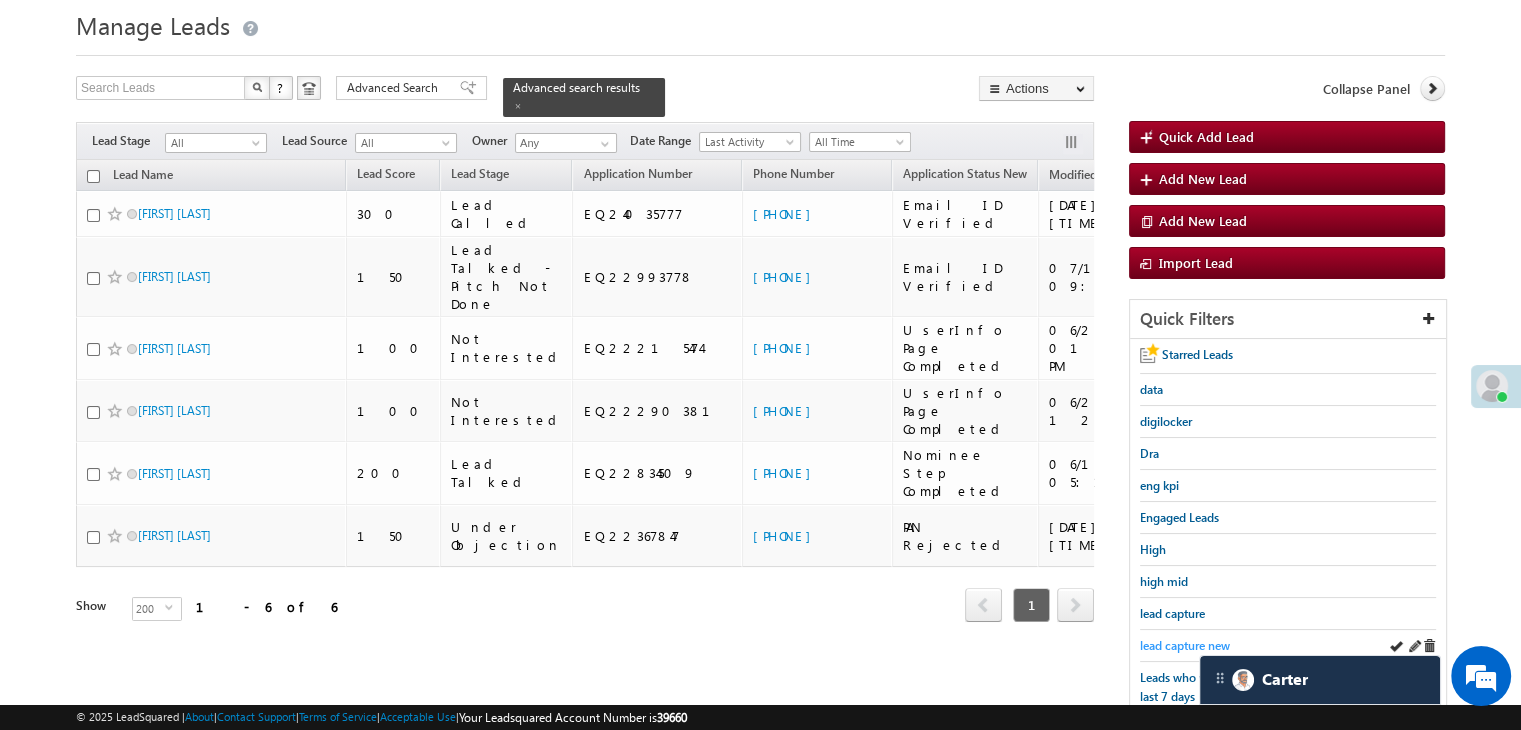 click on "lead capture new" at bounding box center [1185, 645] 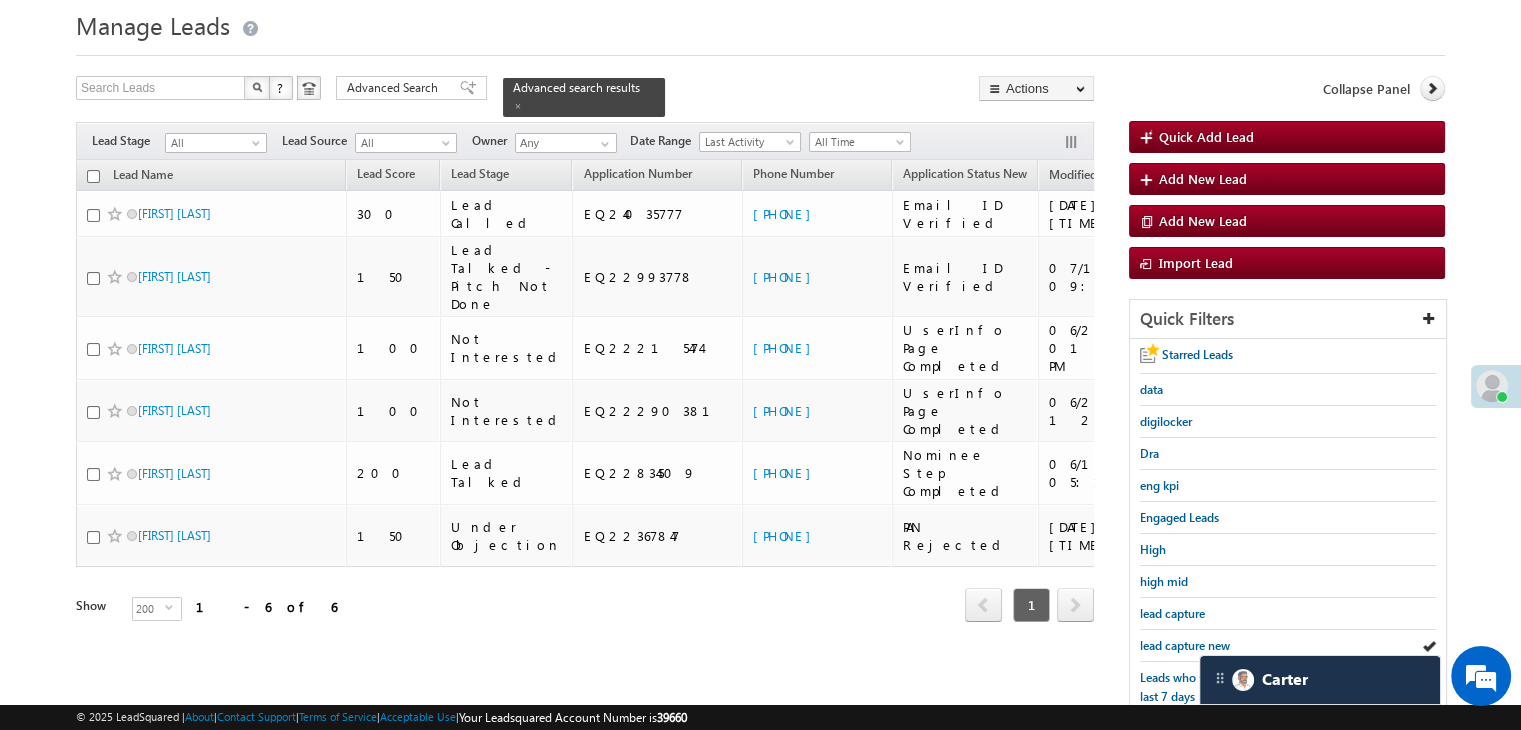 click on "lead capture new" at bounding box center [1185, 645] 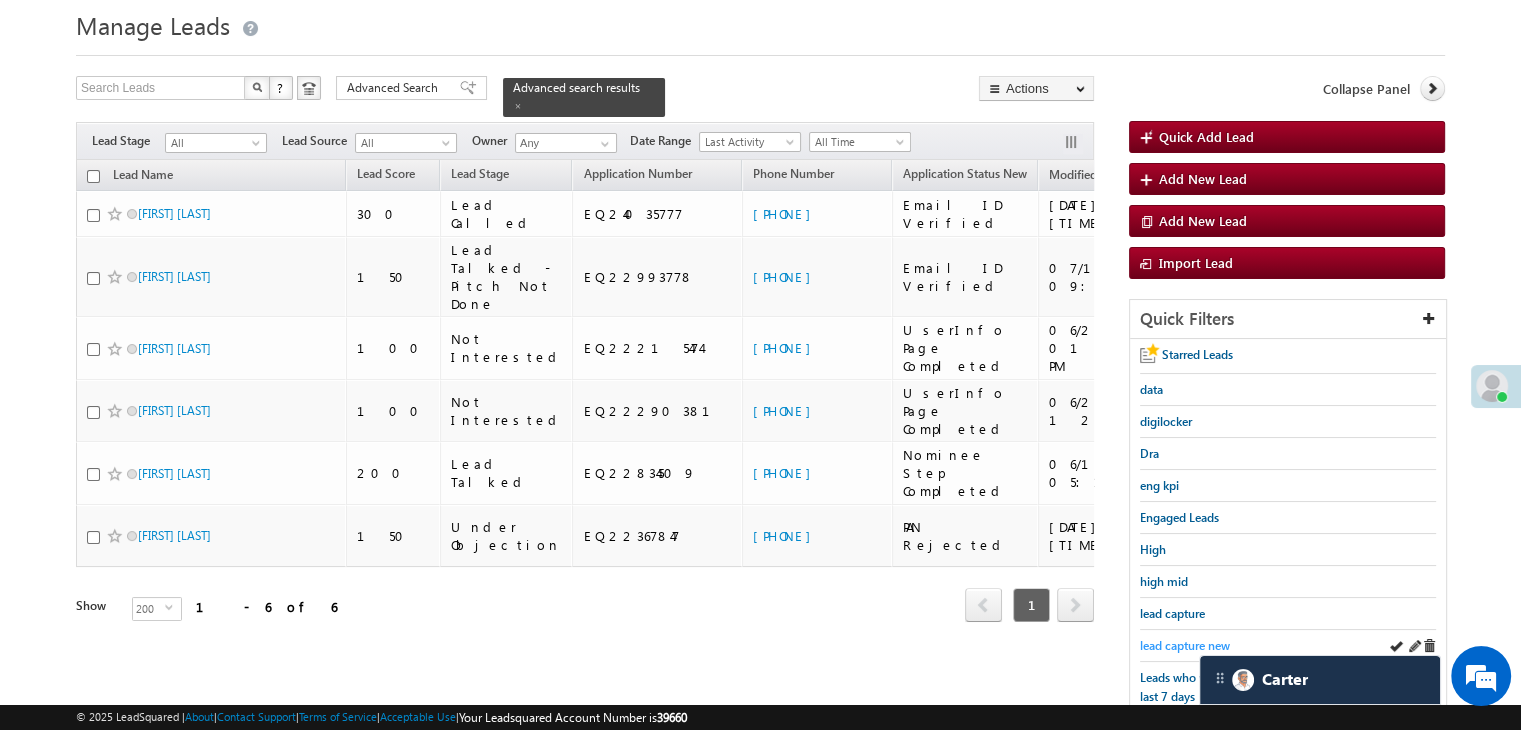 click on "lead capture new" at bounding box center (1185, 645) 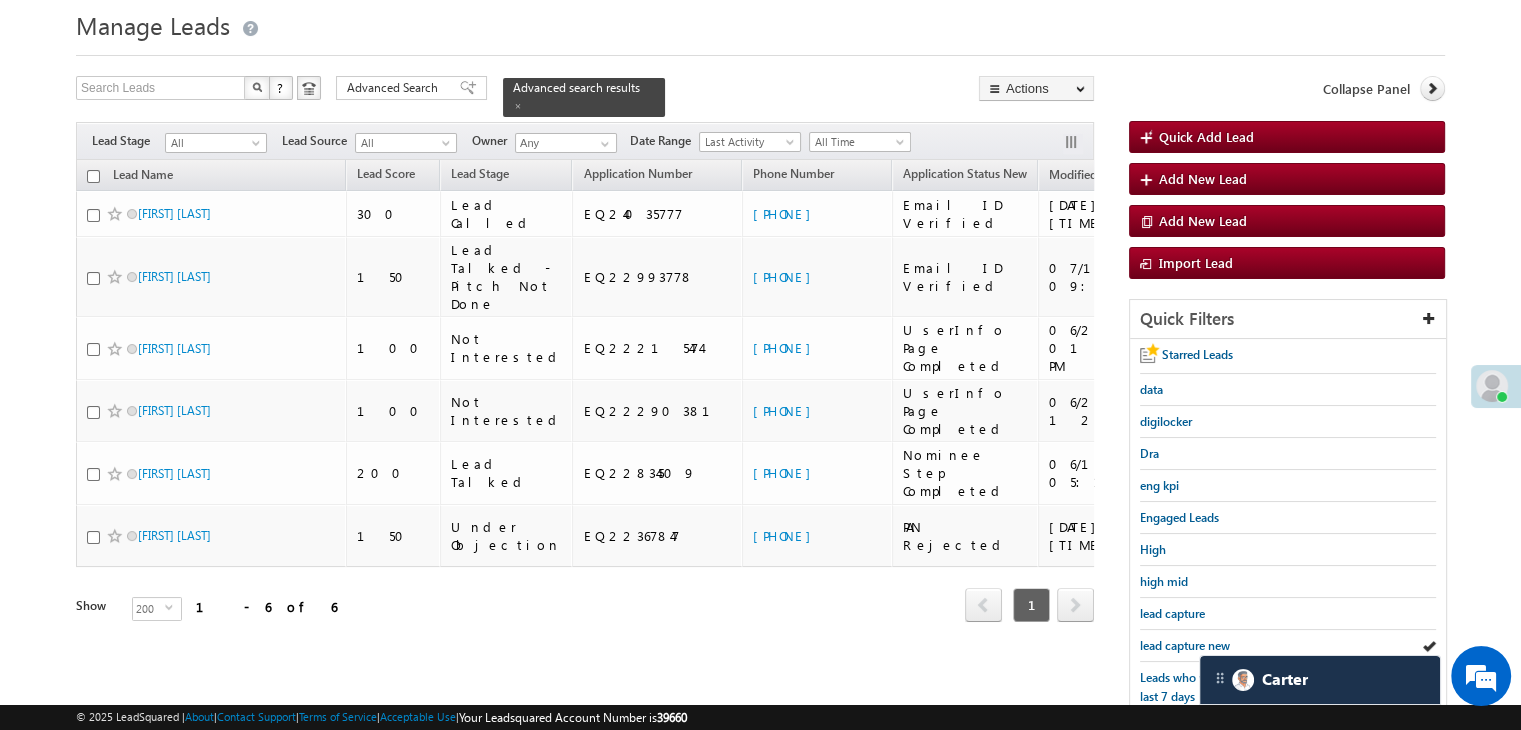 click on "lead capture new" at bounding box center [1185, 645] 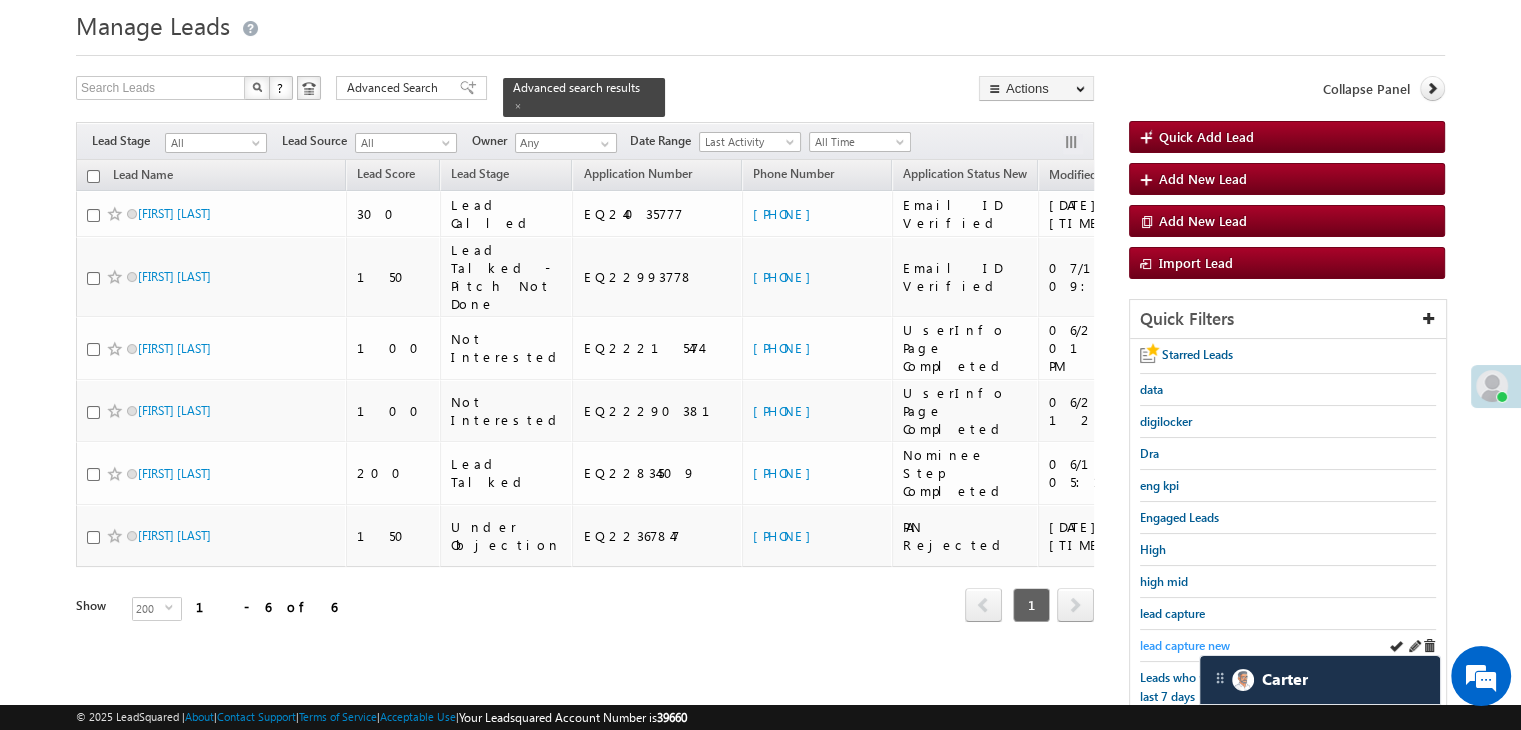 click on "lead capture new" at bounding box center (1185, 645) 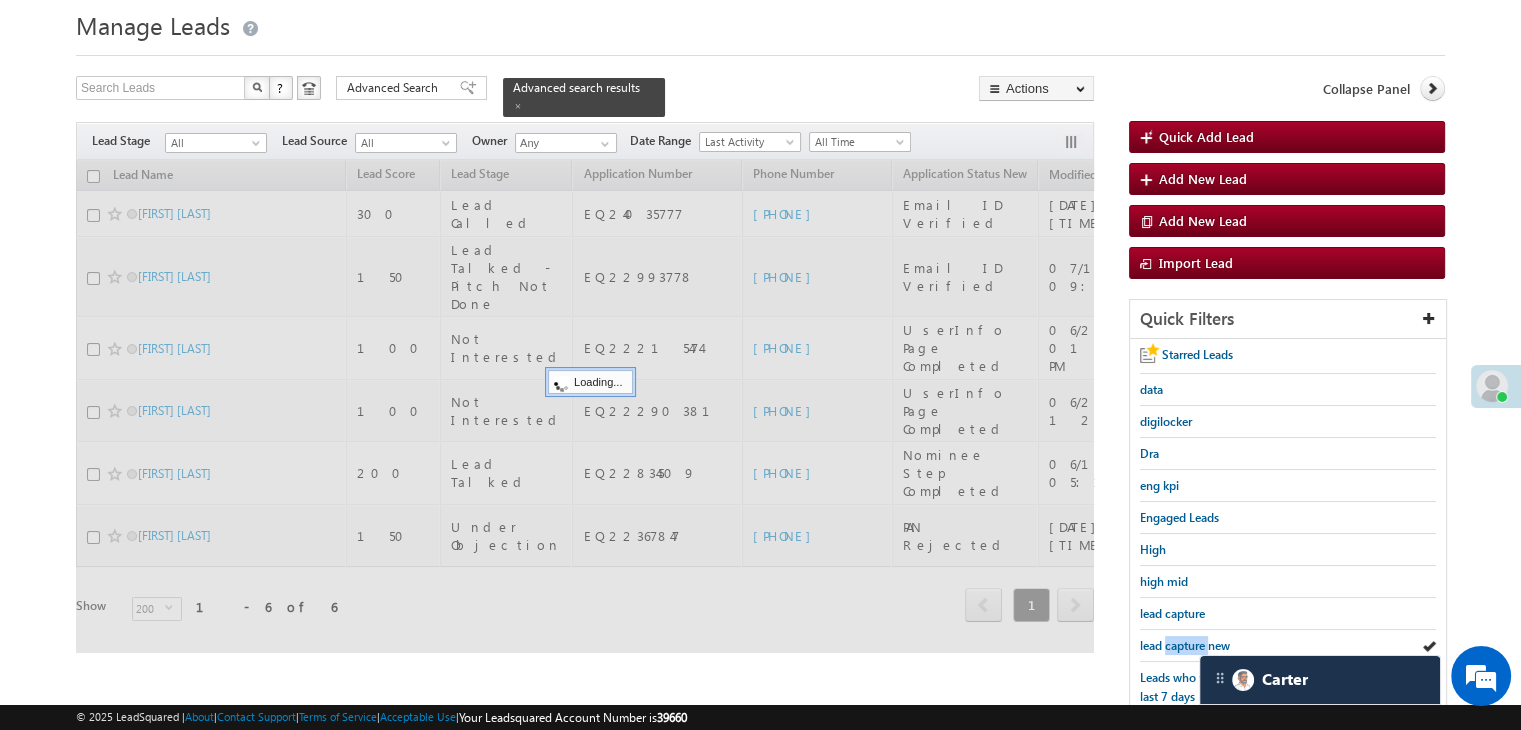 click on "lead capture new" at bounding box center (1185, 645) 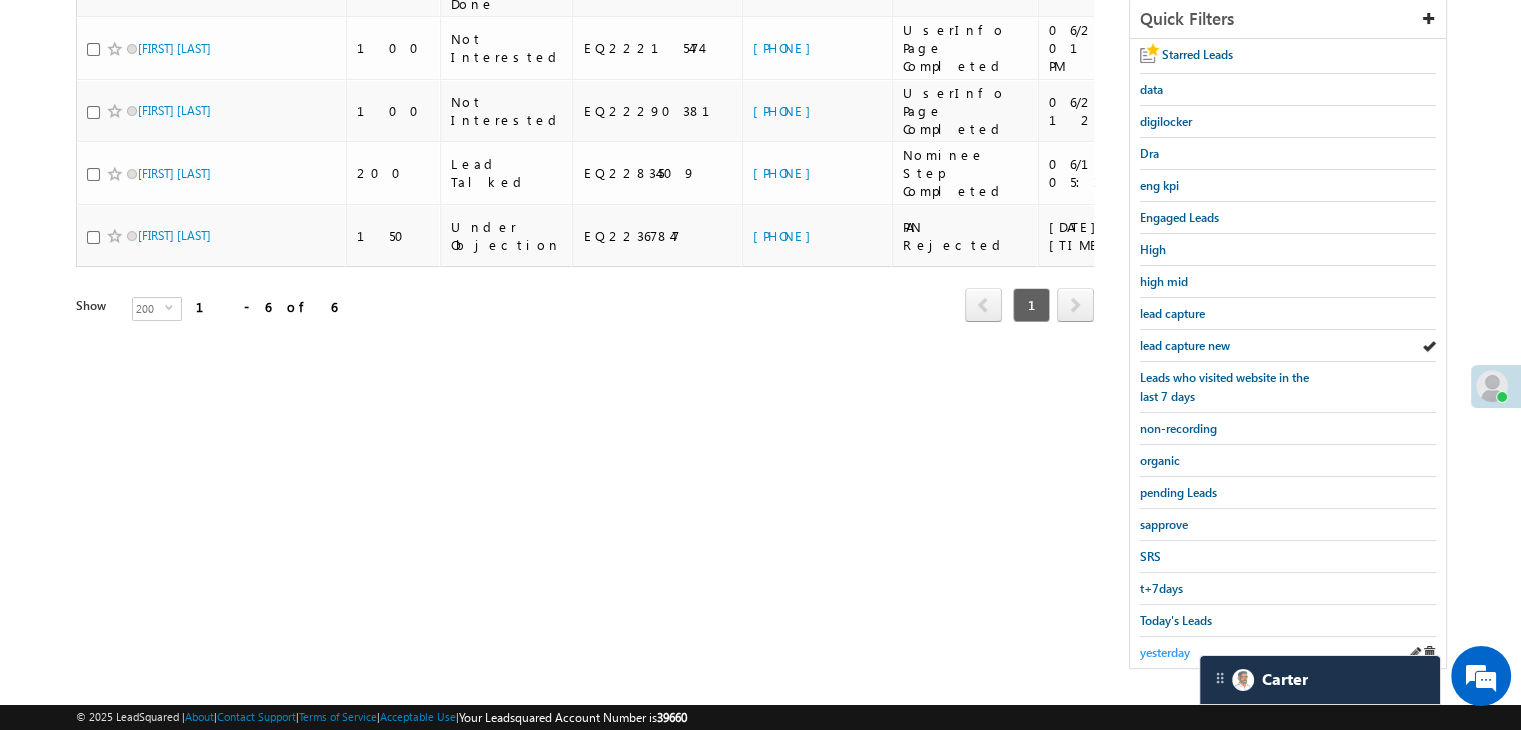 click on "yesterday" at bounding box center (1165, 652) 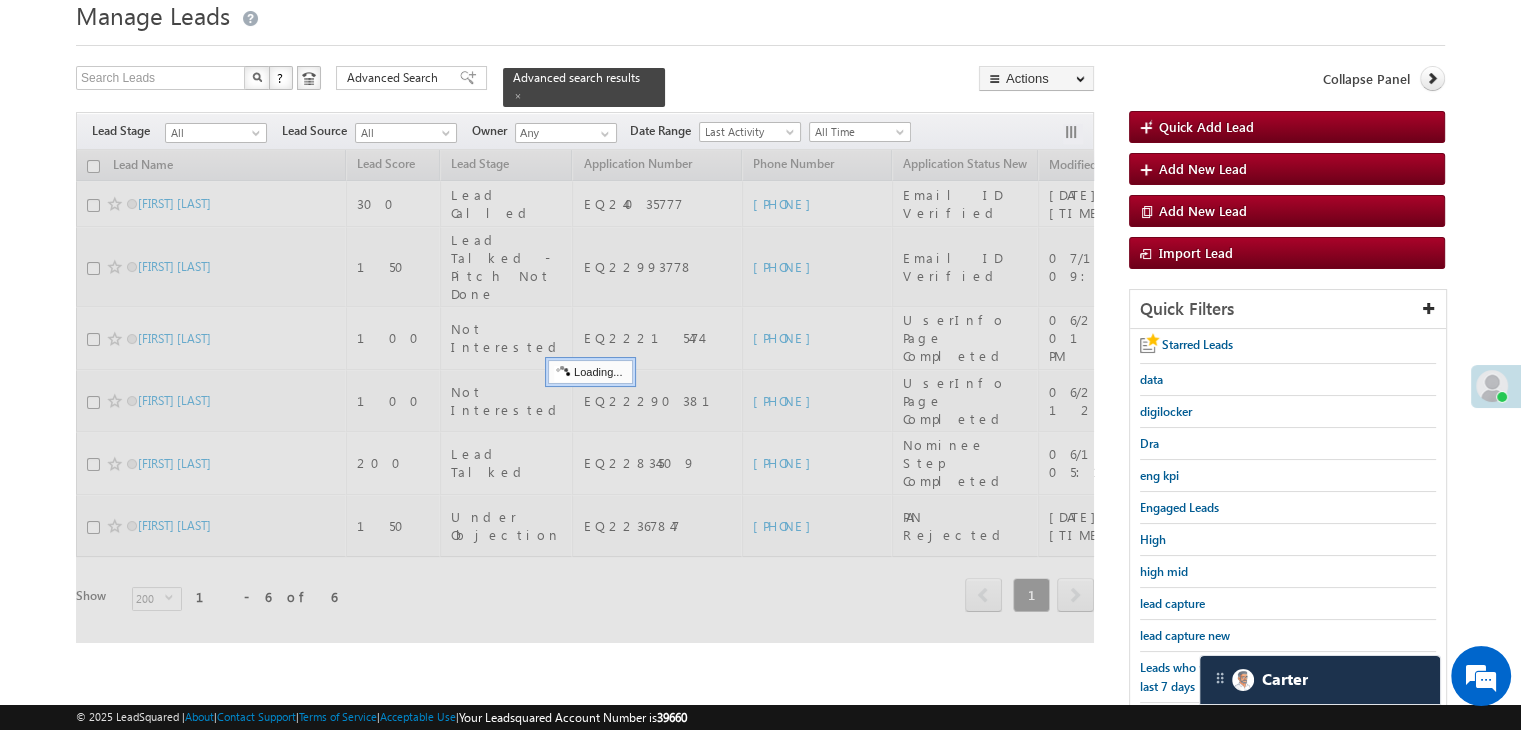 scroll, scrollTop: 63, scrollLeft: 0, axis: vertical 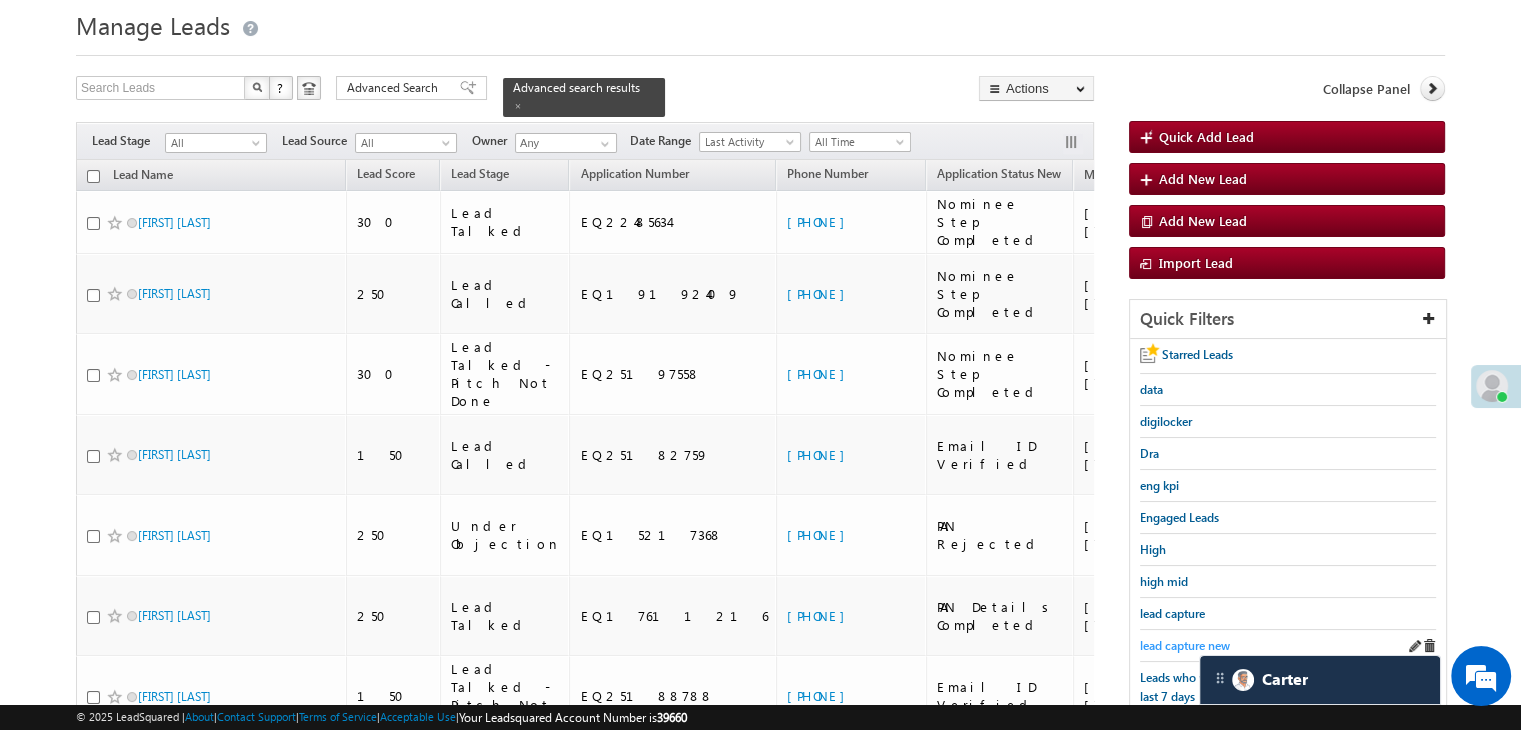 click on "lead capture new" at bounding box center (1185, 645) 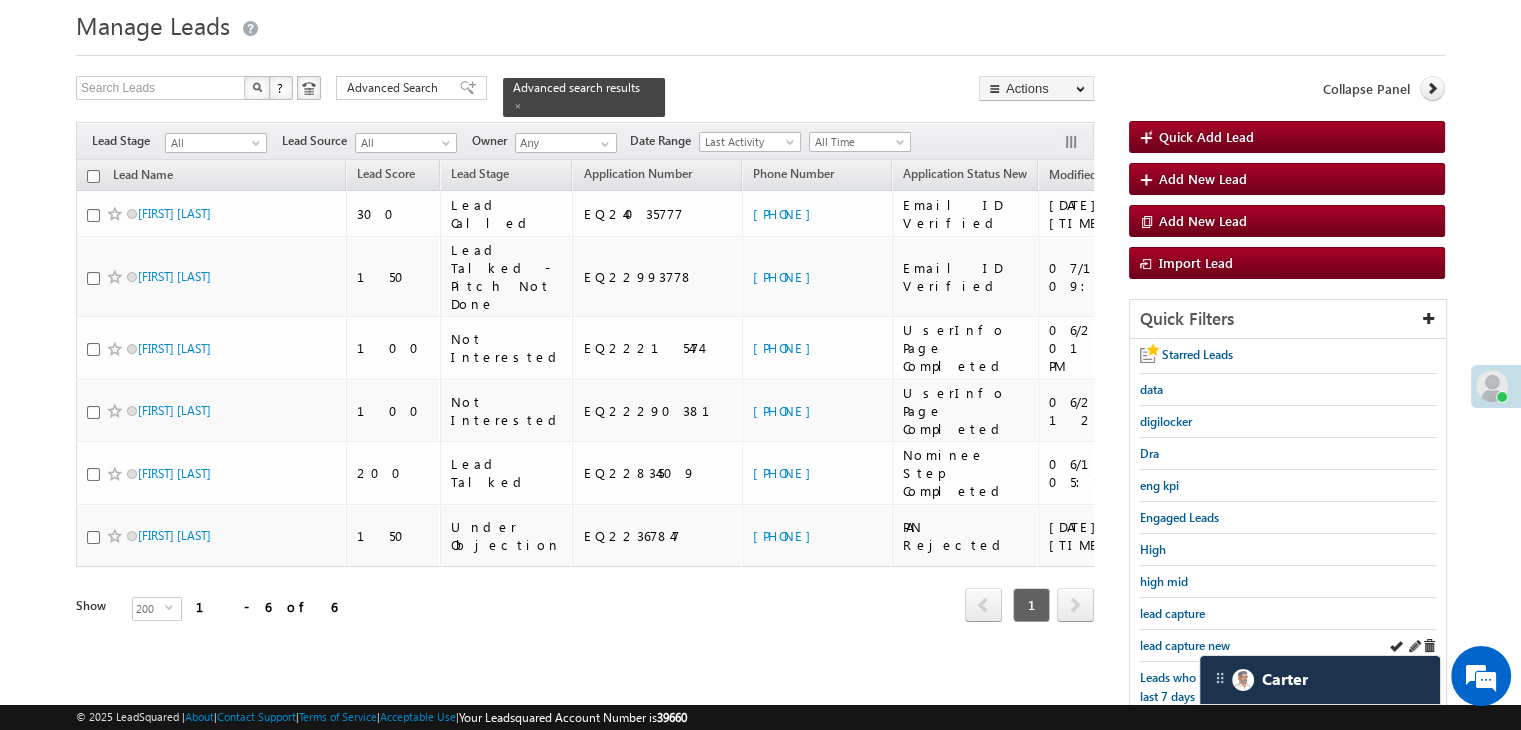 click on "lead capture new" at bounding box center [1288, 646] 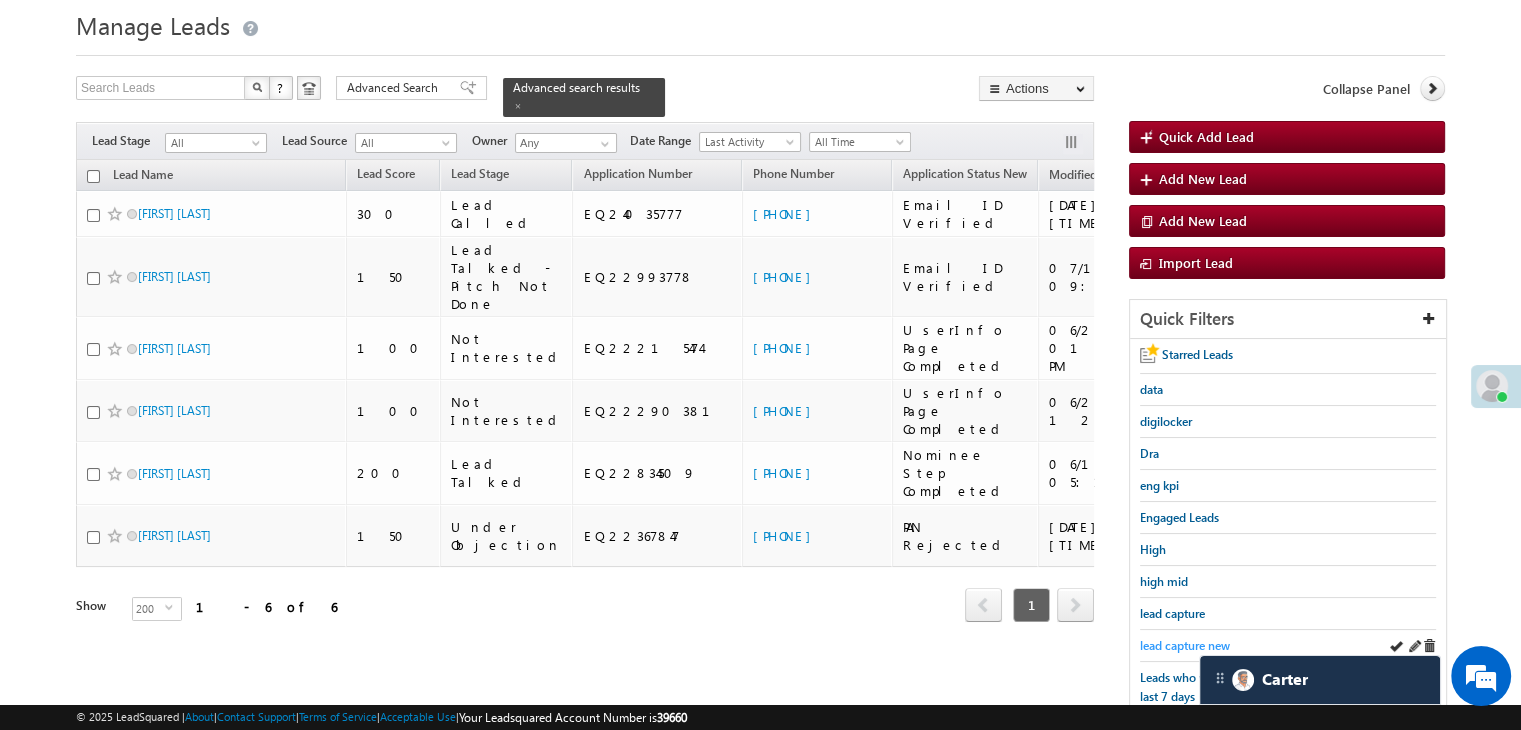 click on "lead capture new" at bounding box center (1185, 645) 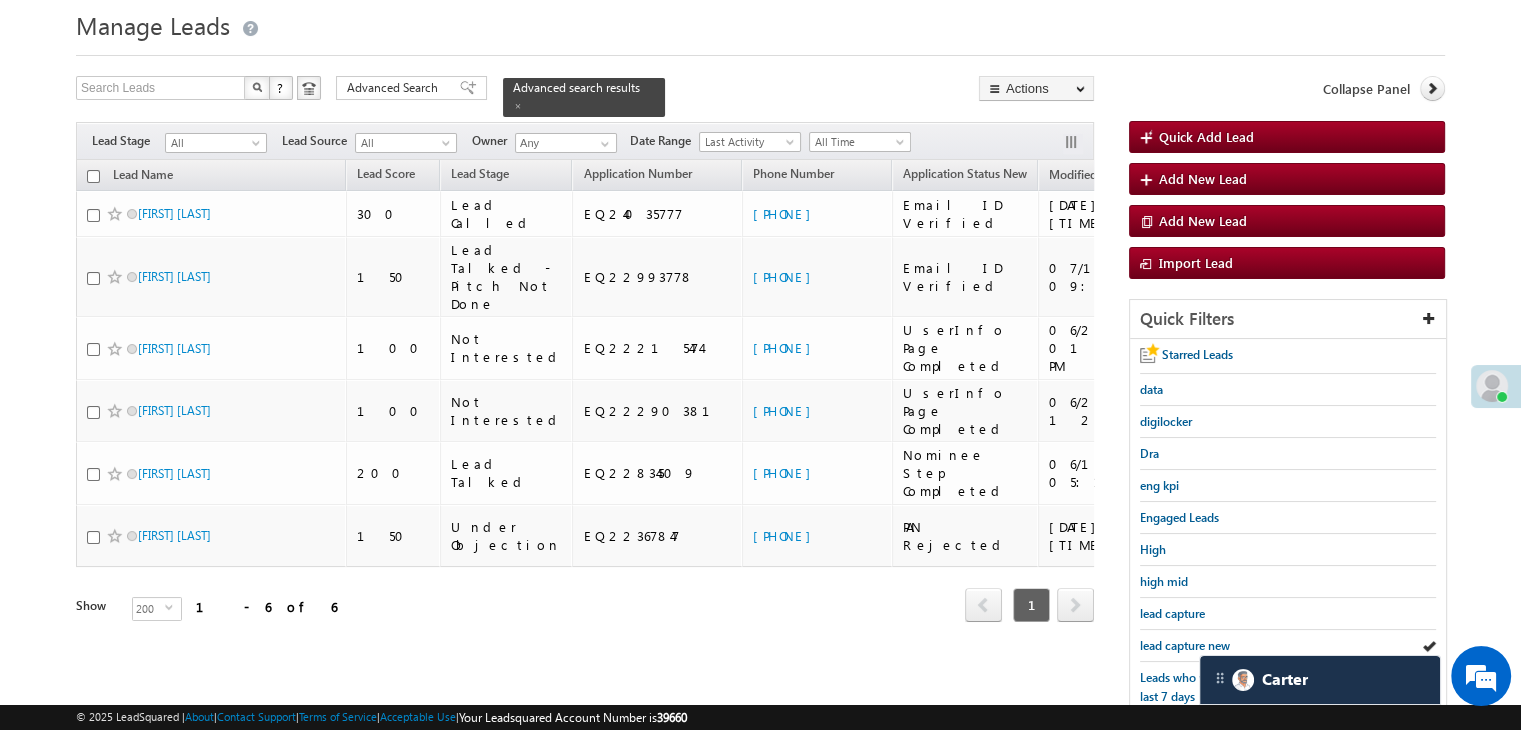 click on "lead capture new" at bounding box center (1185, 645) 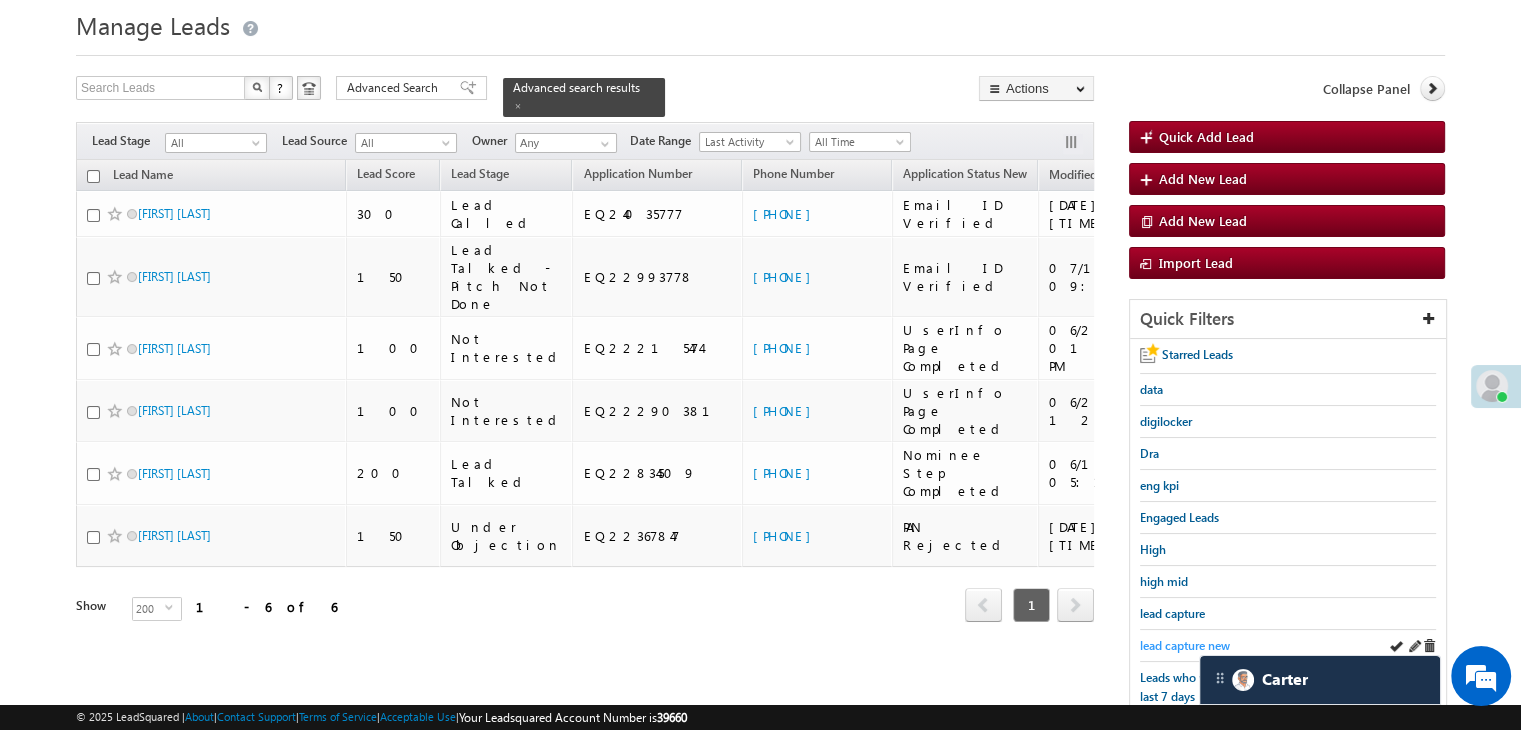 click on "lead capture new" at bounding box center [1185, 645] 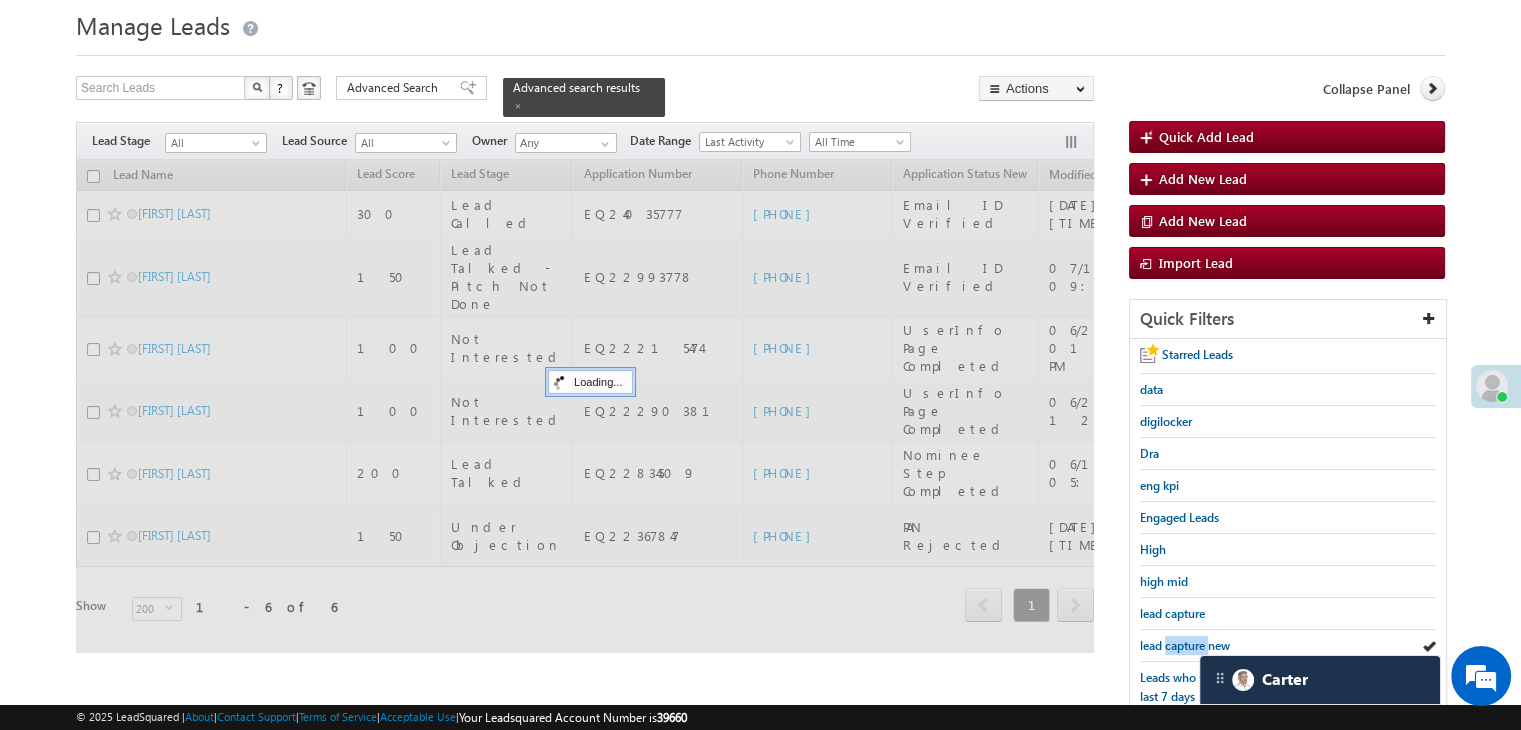 click on "lead capture new" at bounding box center [1185, 645] 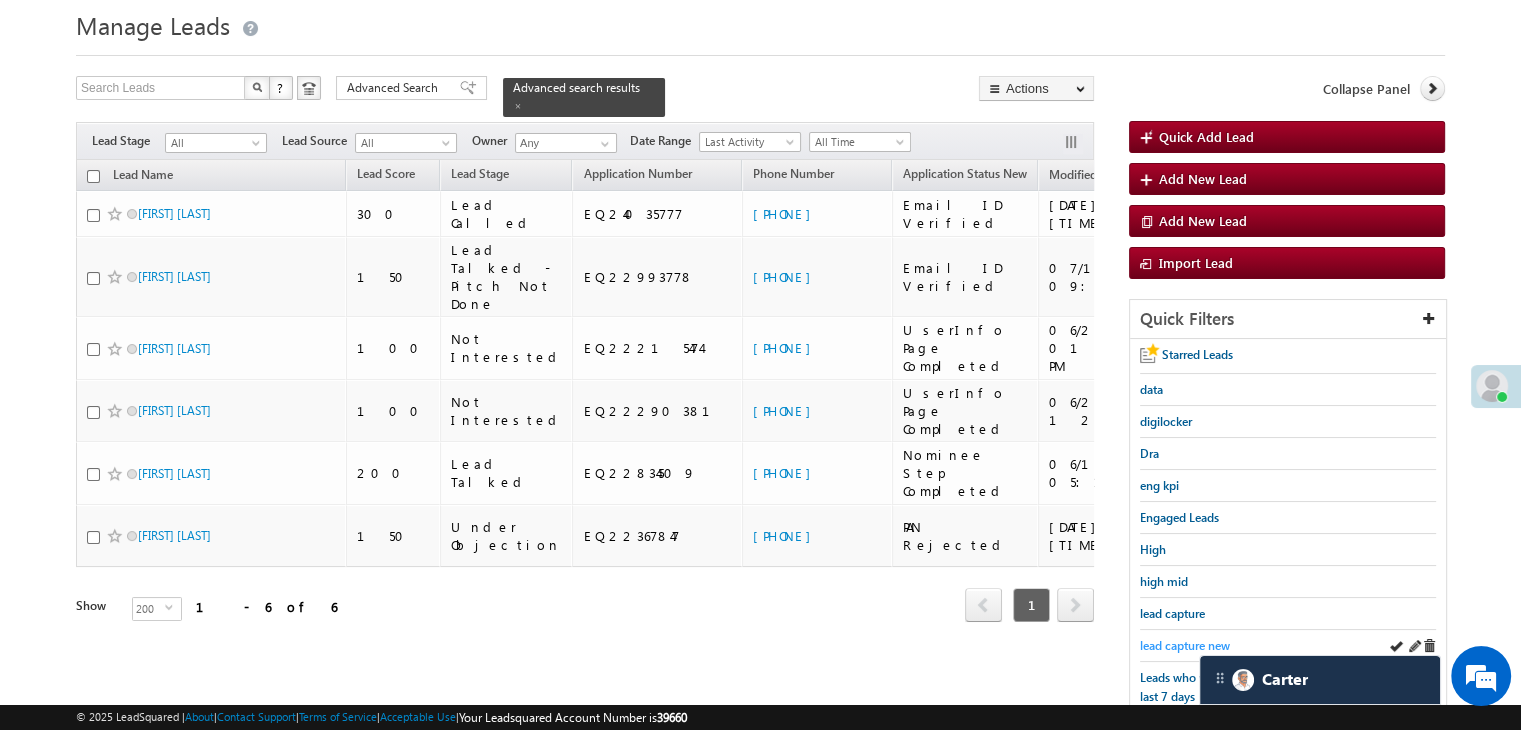 click on "lead capture new" at bounding box center [1185, 645] 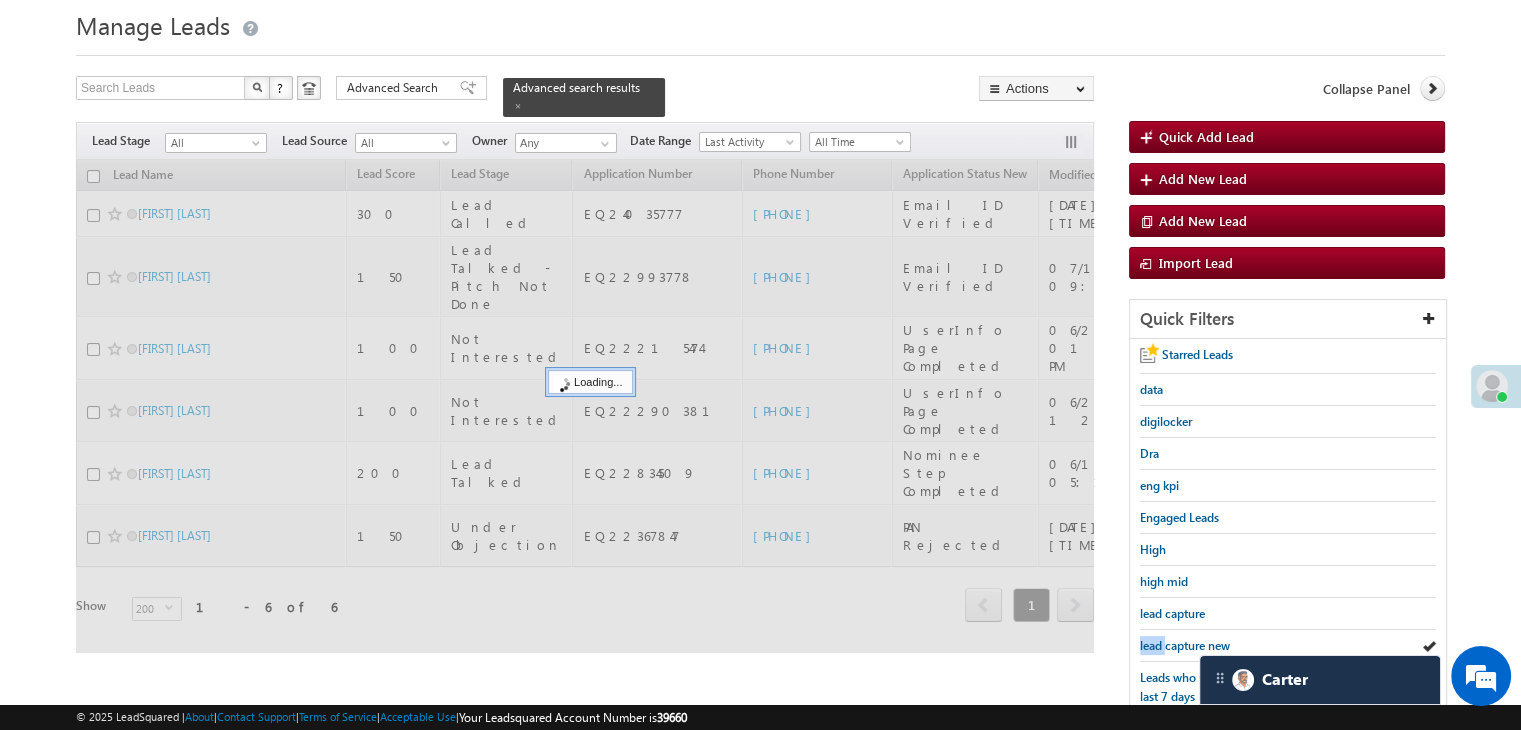 click on "lead capture new" at bounding box center [1185, 645] 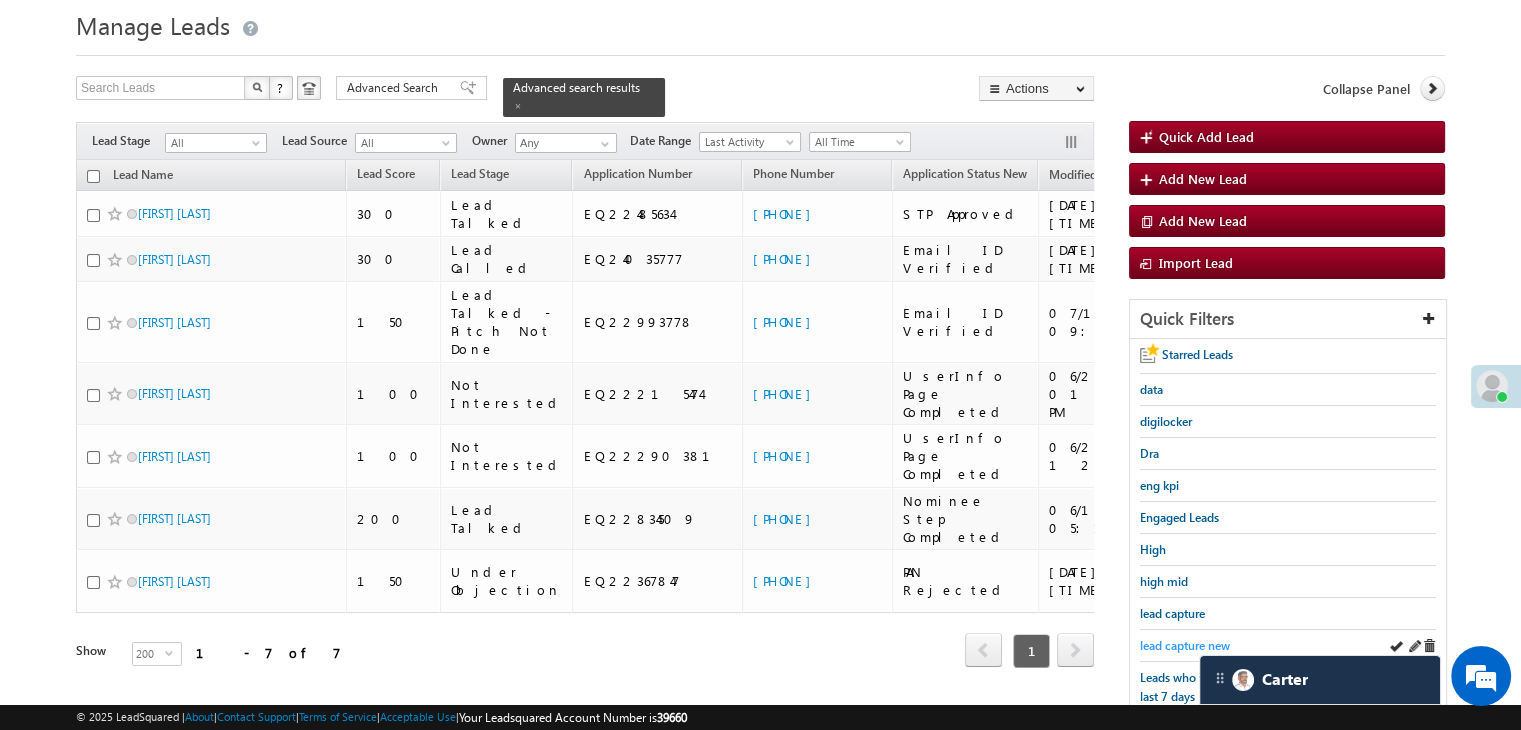 click on "lead capture new" at bounding box center (1185, 645) 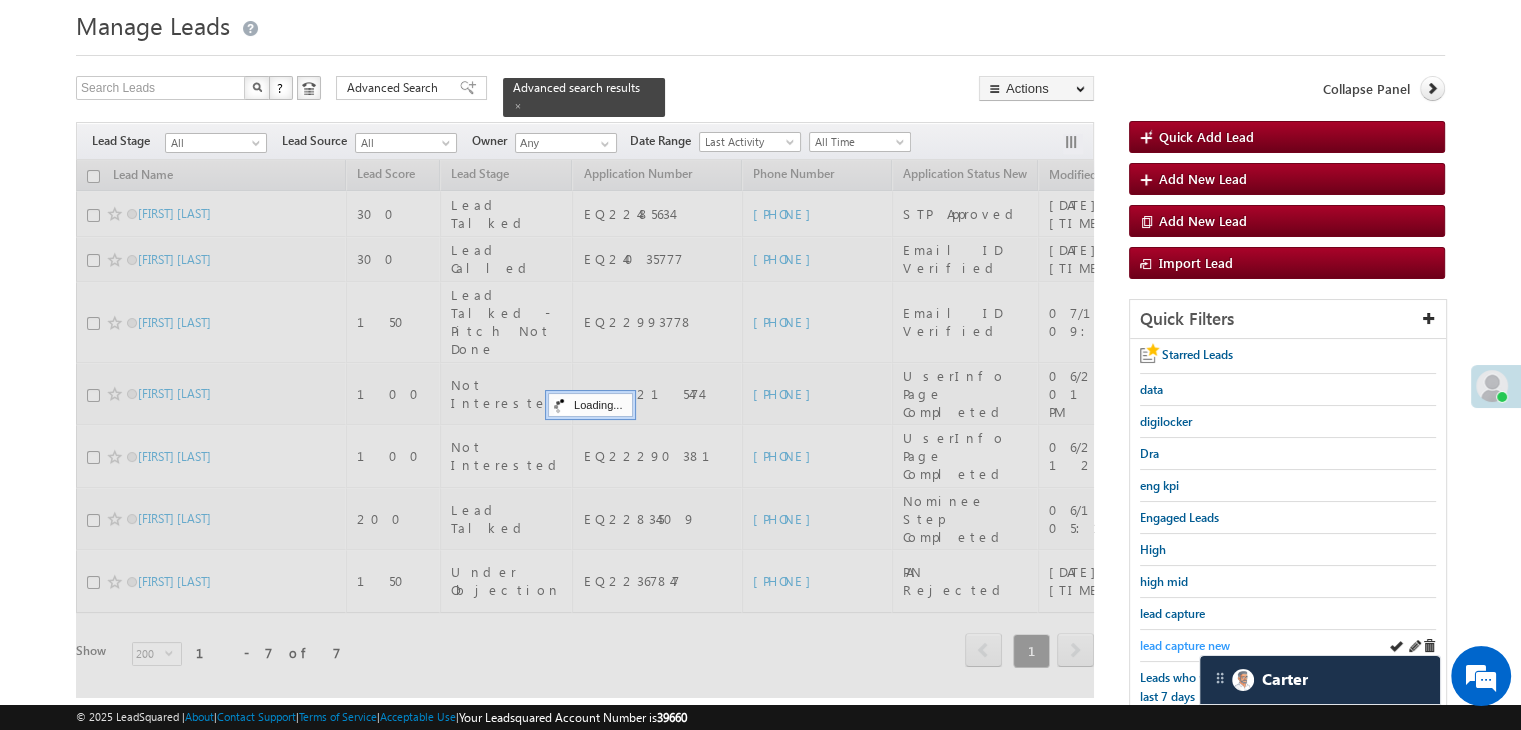 click on "lead capture new" at bounding box center (1185, 645) 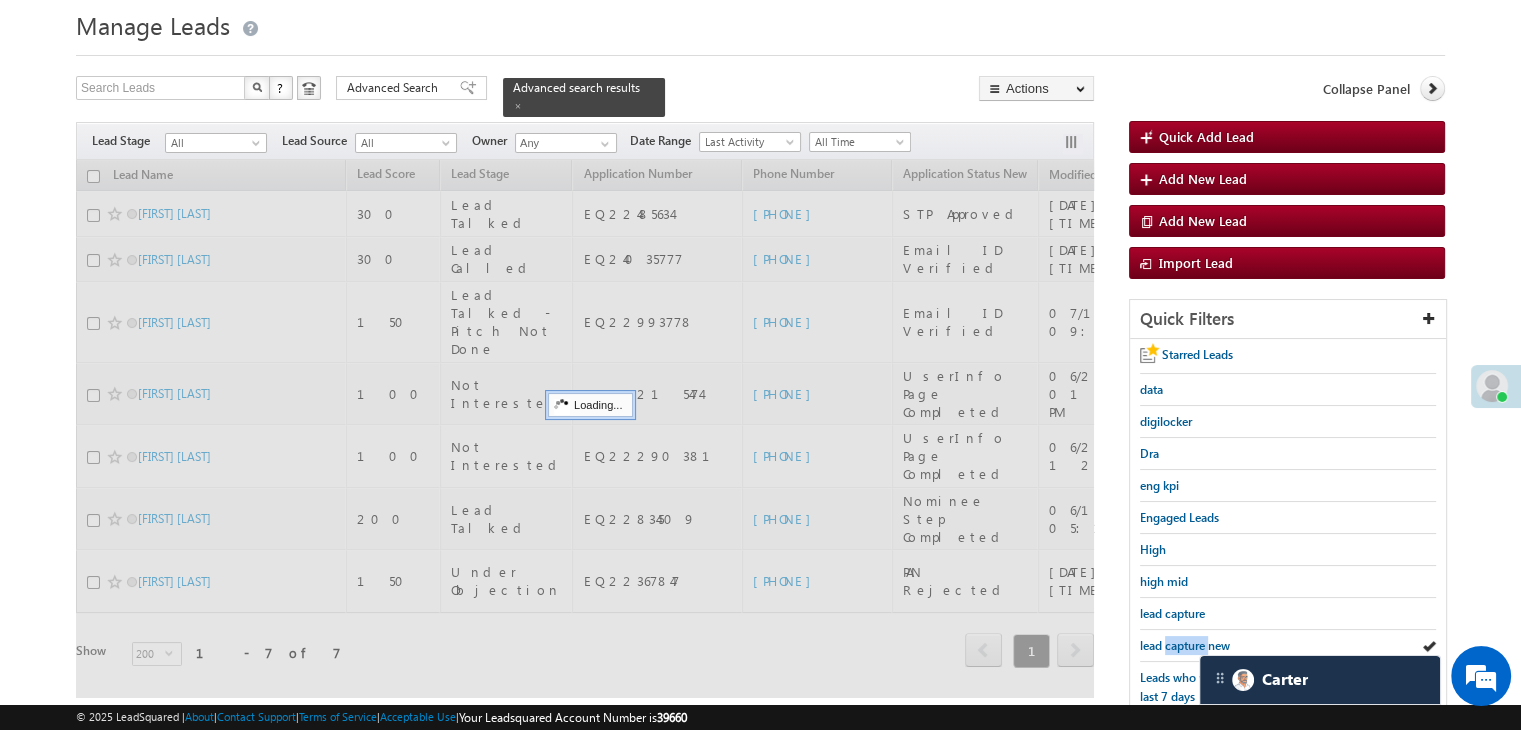 click on "lead capture new" at bounding box center (1185, 645) 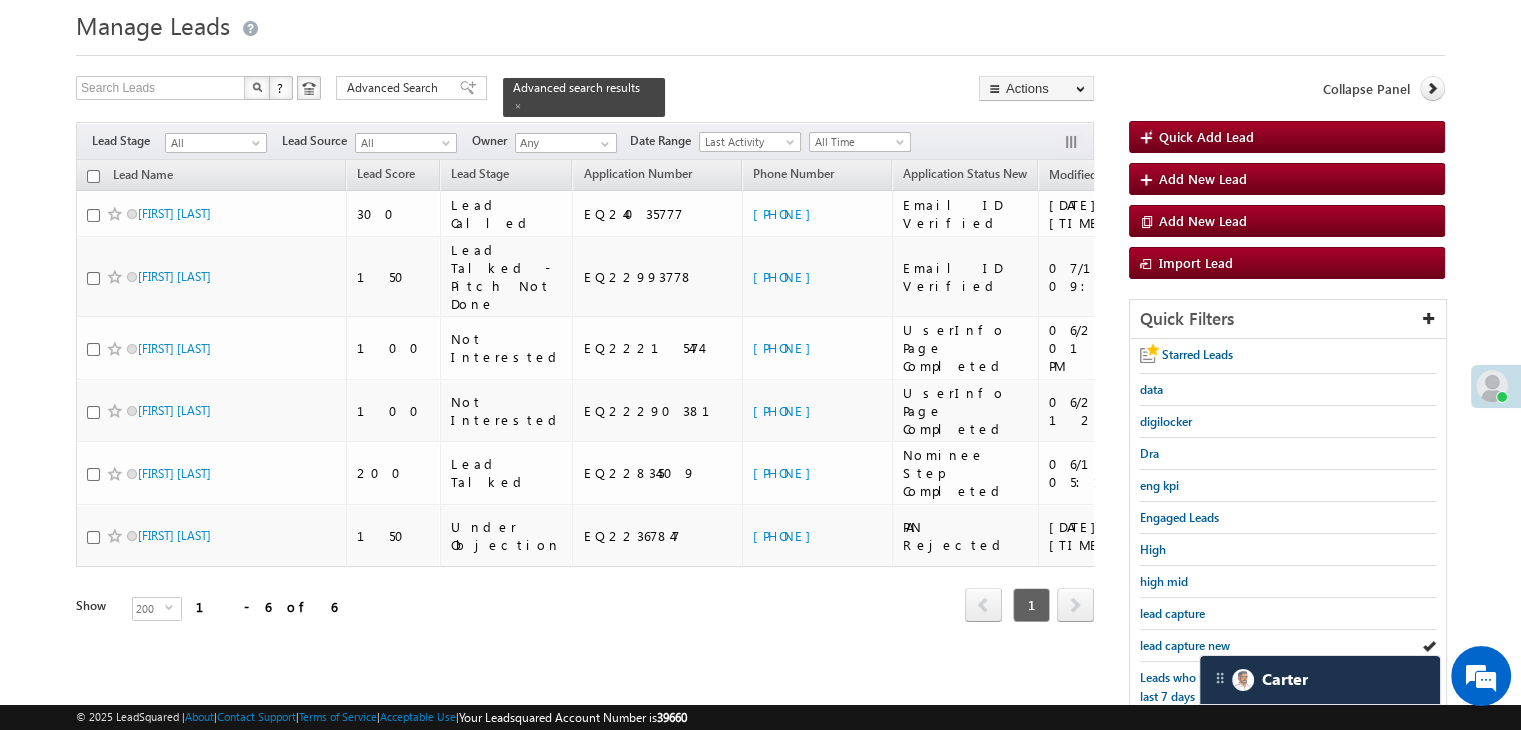 click on "lead capture new" at bounding box center [1185, 645] 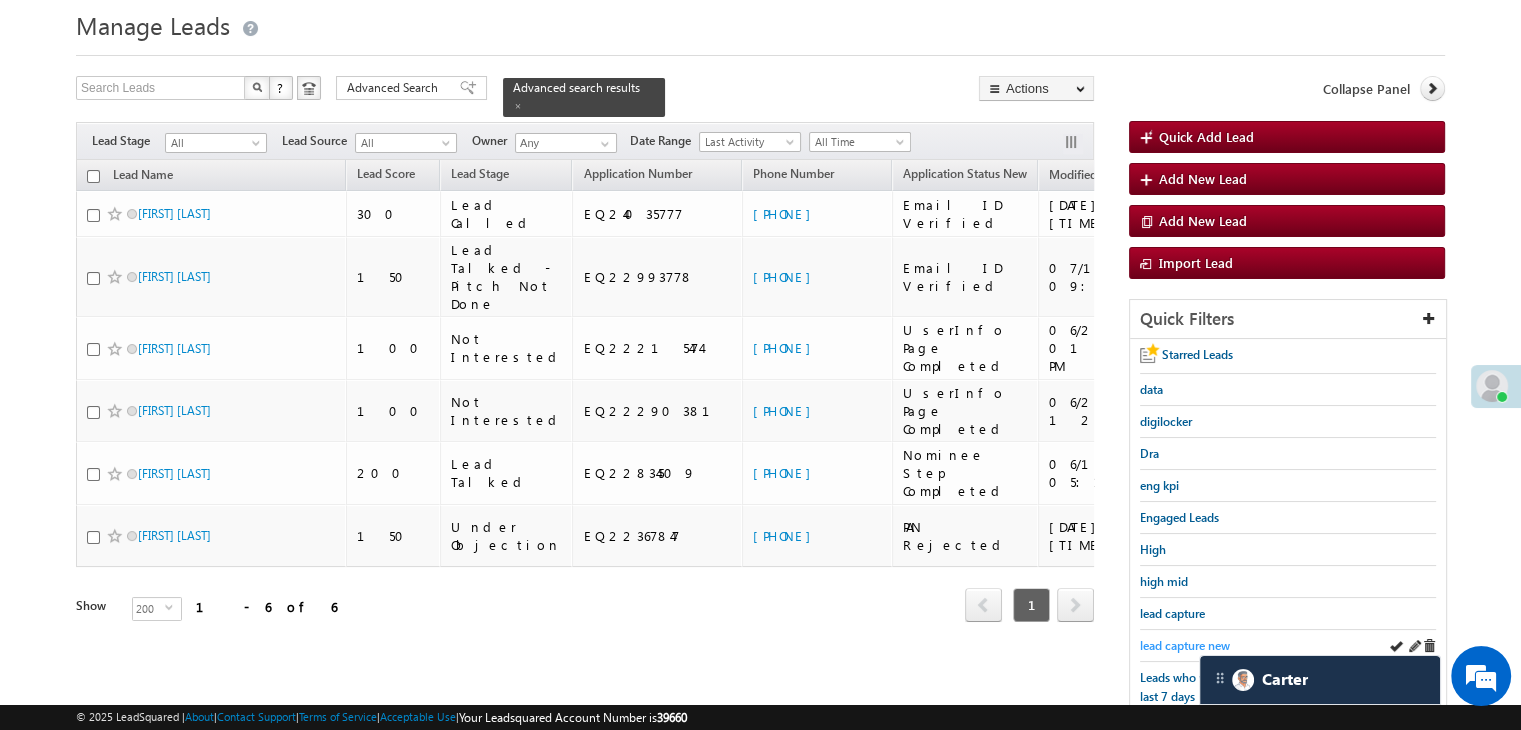 click on "lead capture new" at bounding box center (1185, 645) 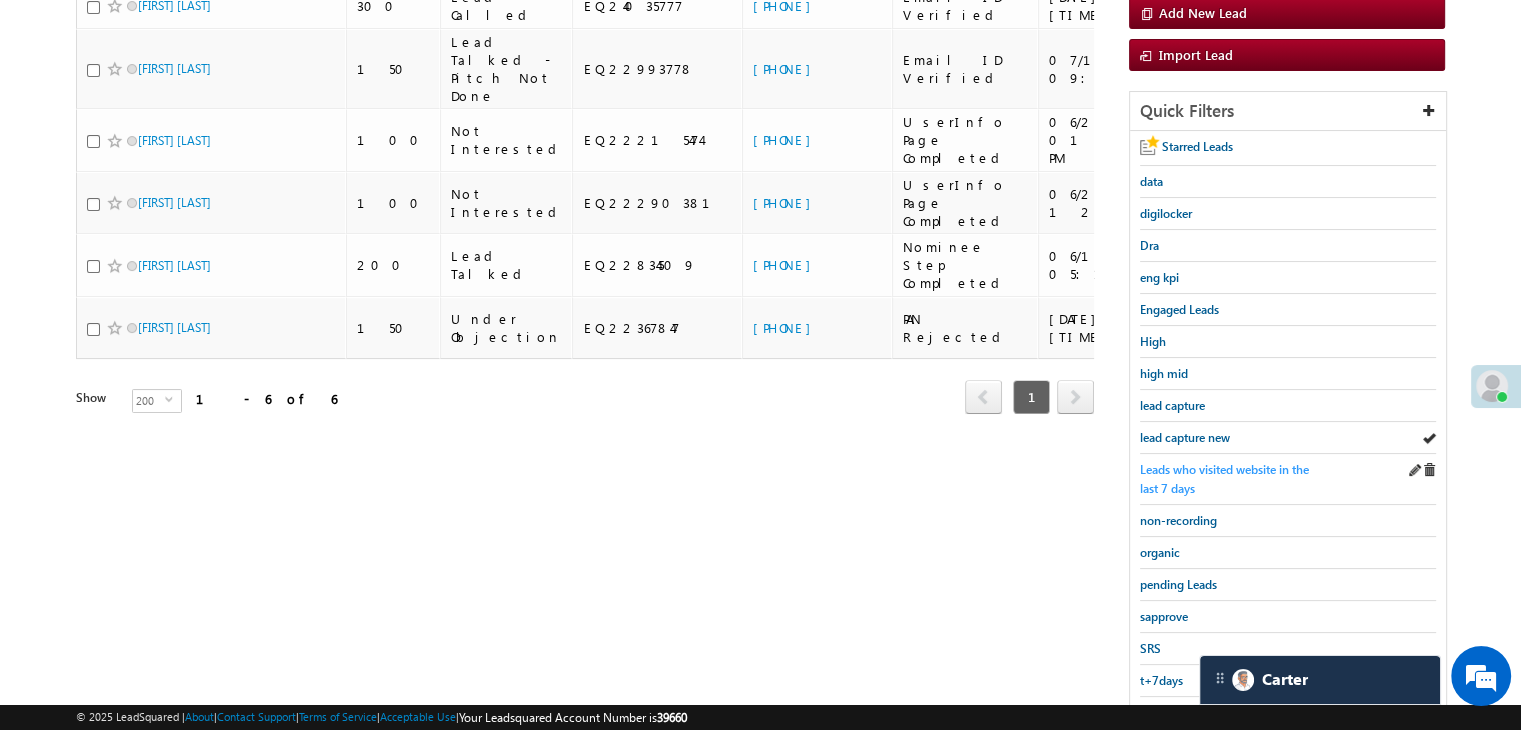 scroll, scrollTop: 363, scrollLeft: 0, axis: vertical 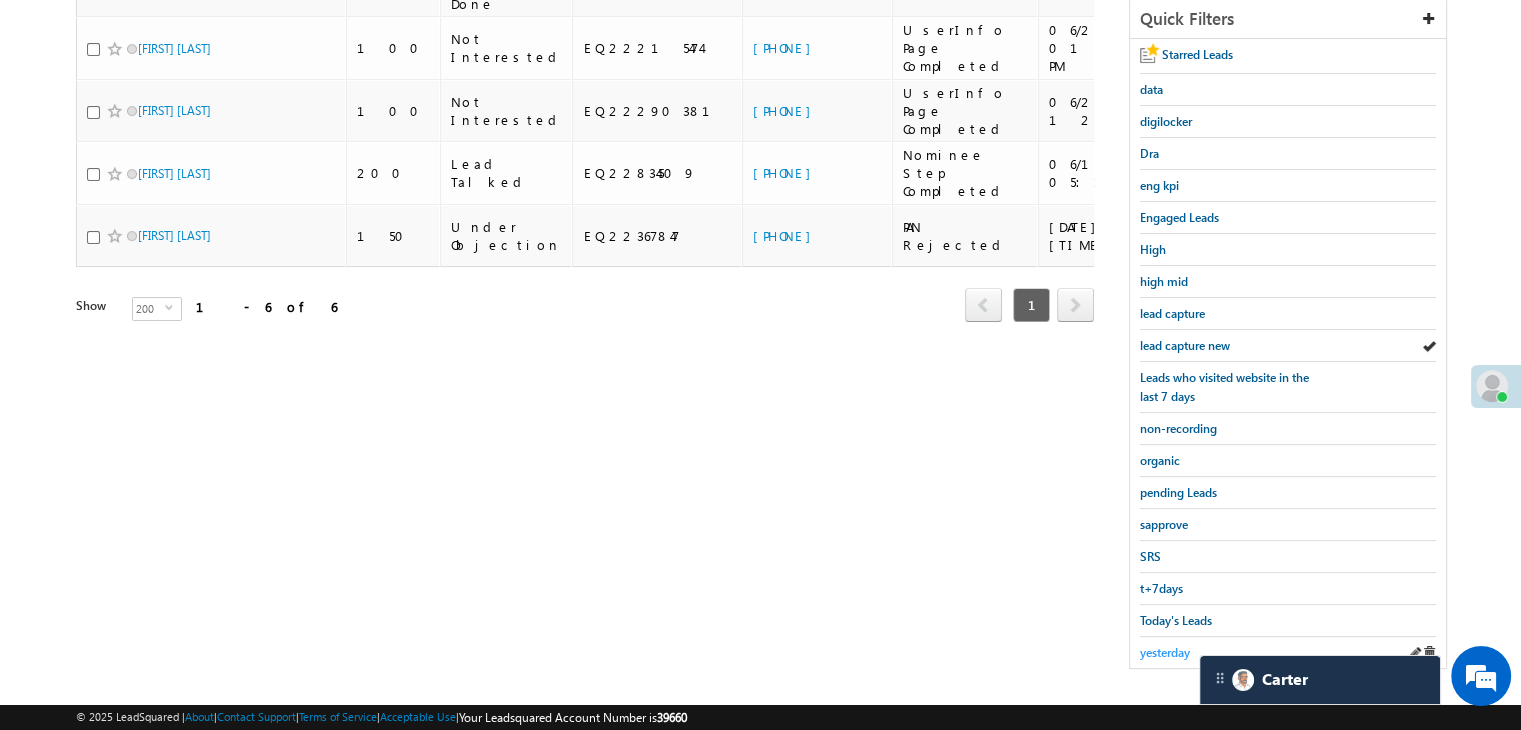 click on "yesterday" at bounding box center (1165, 652) 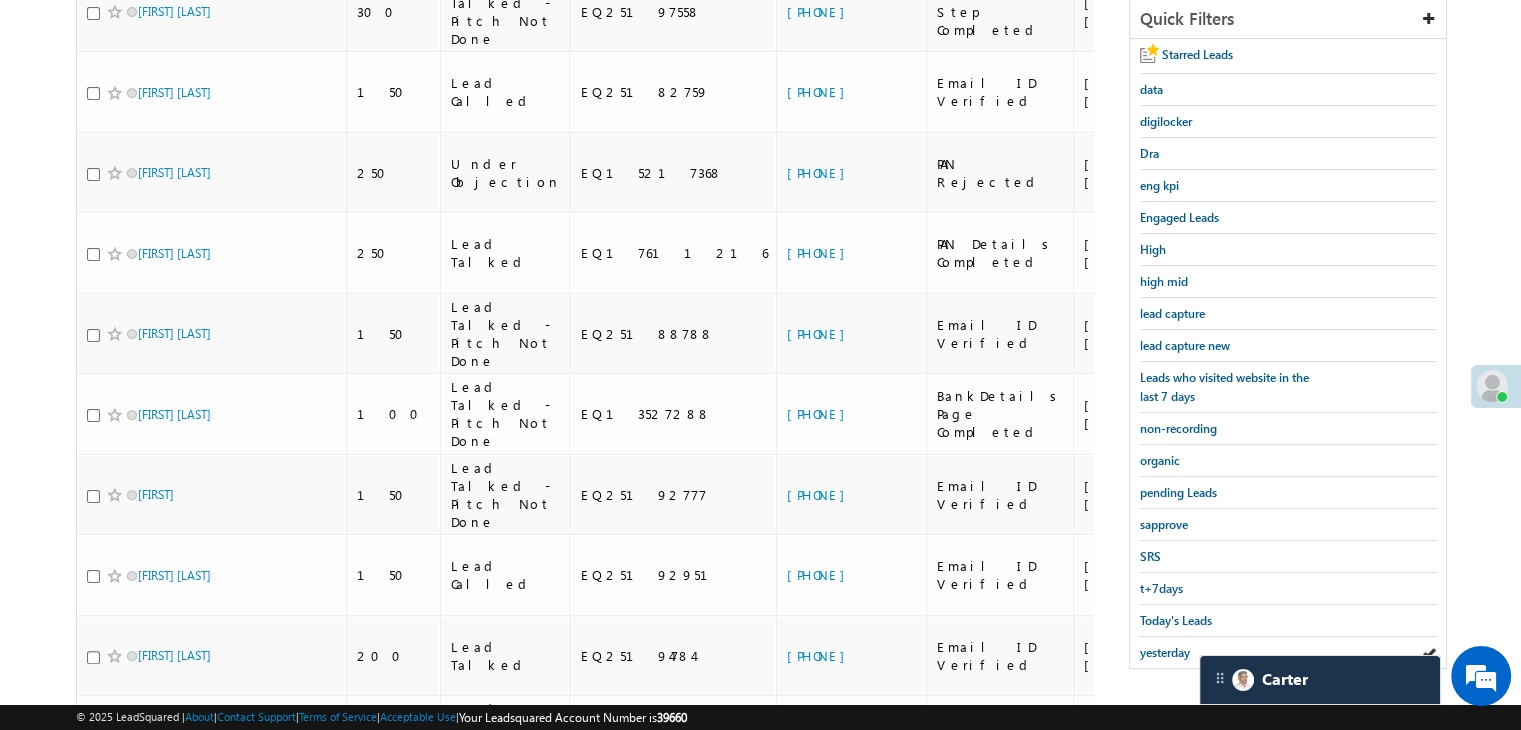 scroll, scrollTop: 63, scrollLeft: 0, axis: vertical 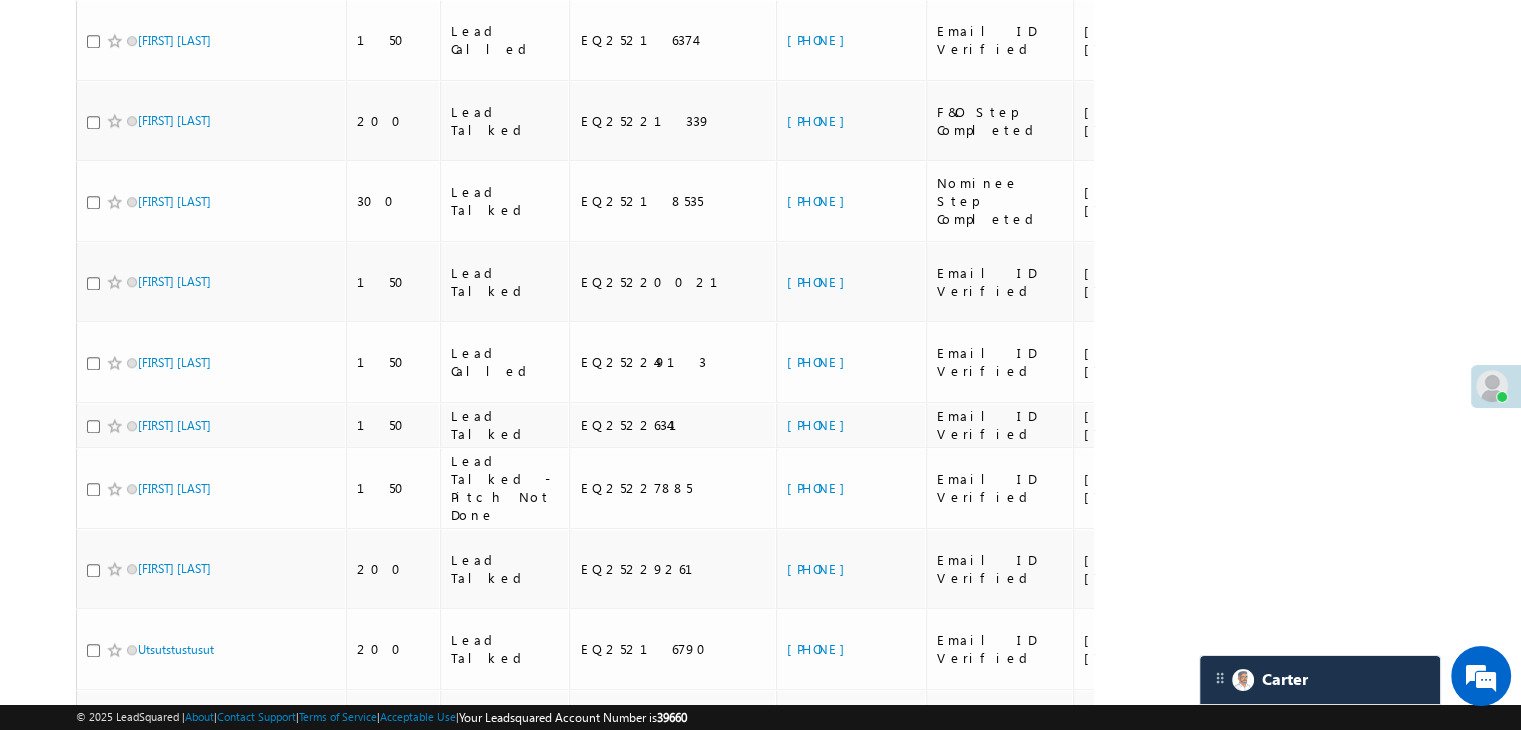 click on "+91-8962728253" at bounding box center (821, 890) 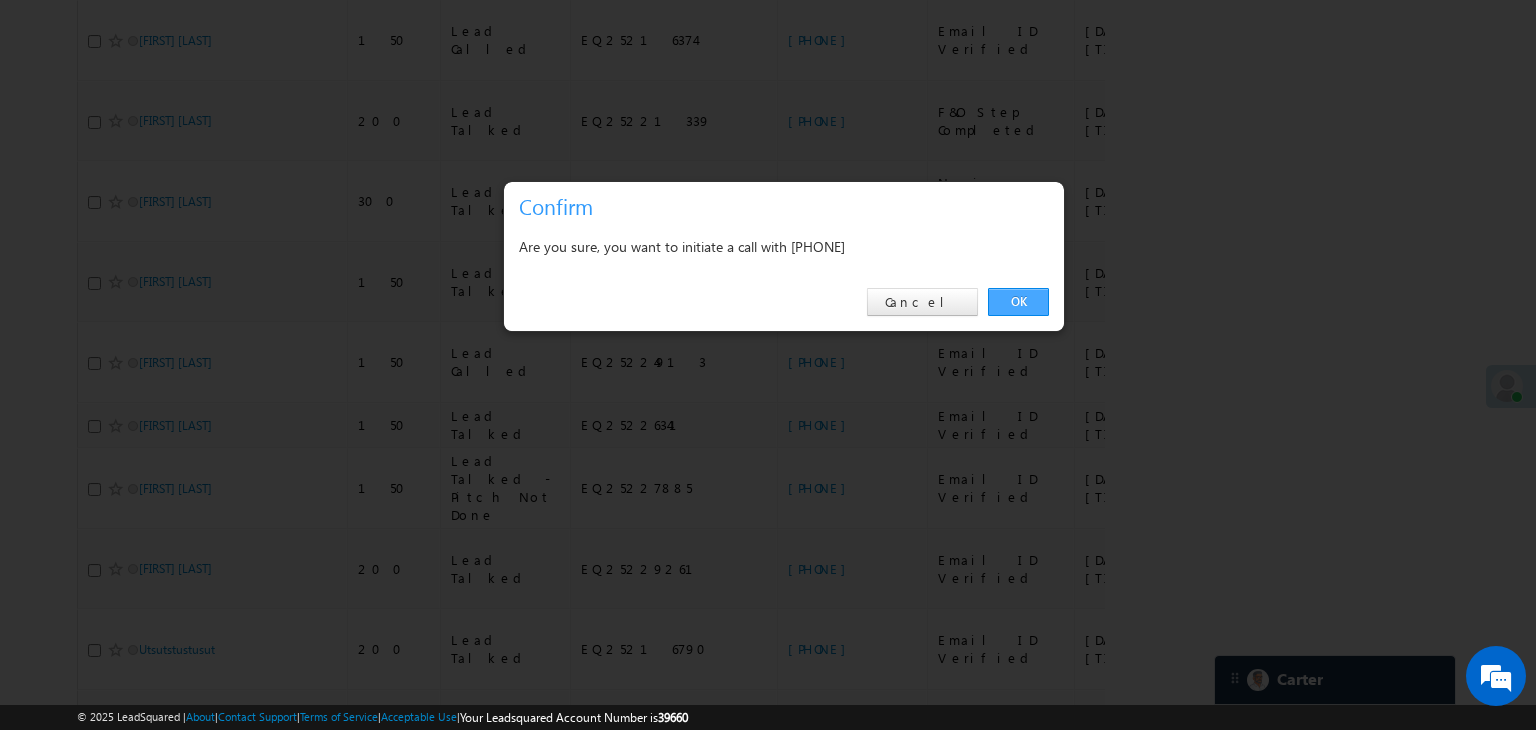 click on "OK" at bounding box center [1018, 302] 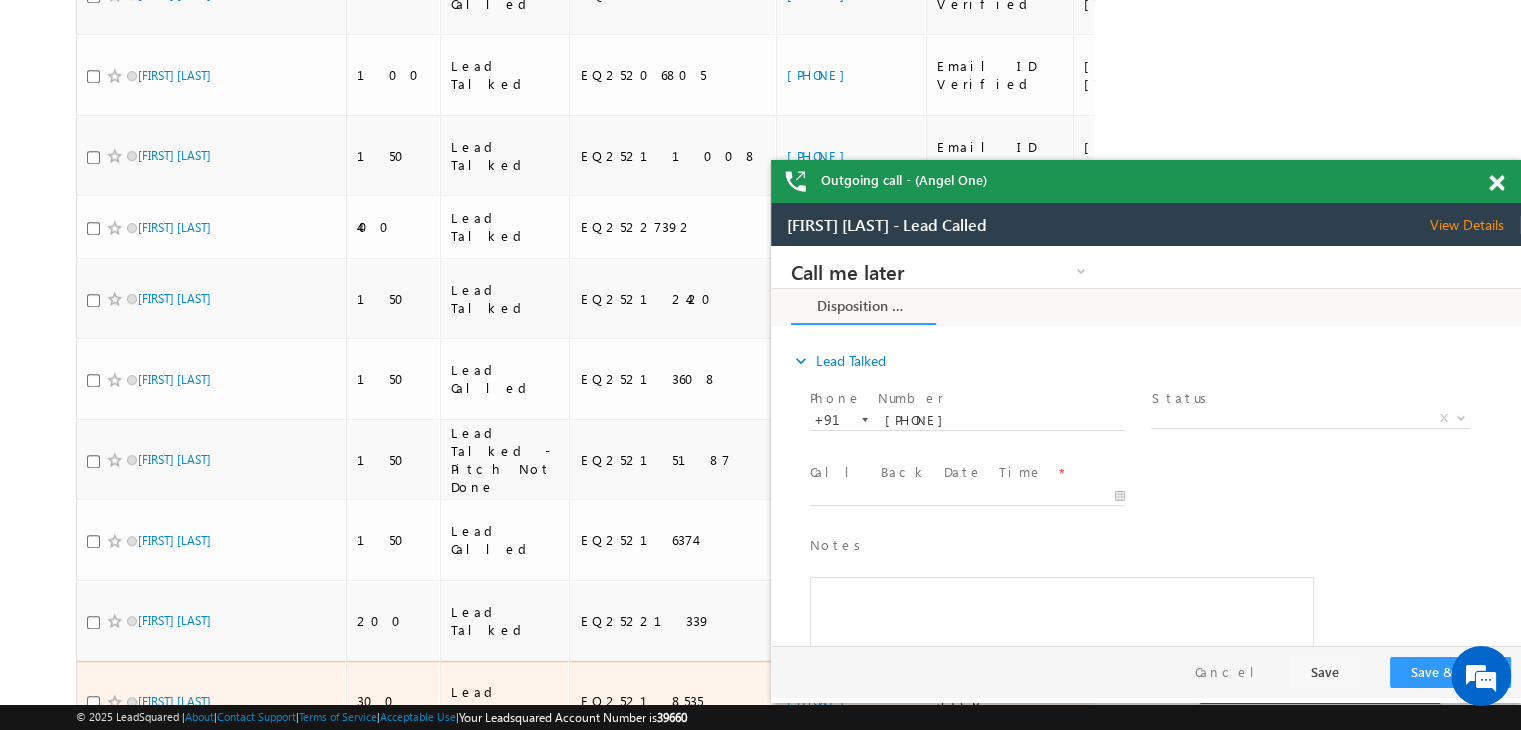 scroll, scrollTop: 1300, scrollLeft: 0, axis: vertical 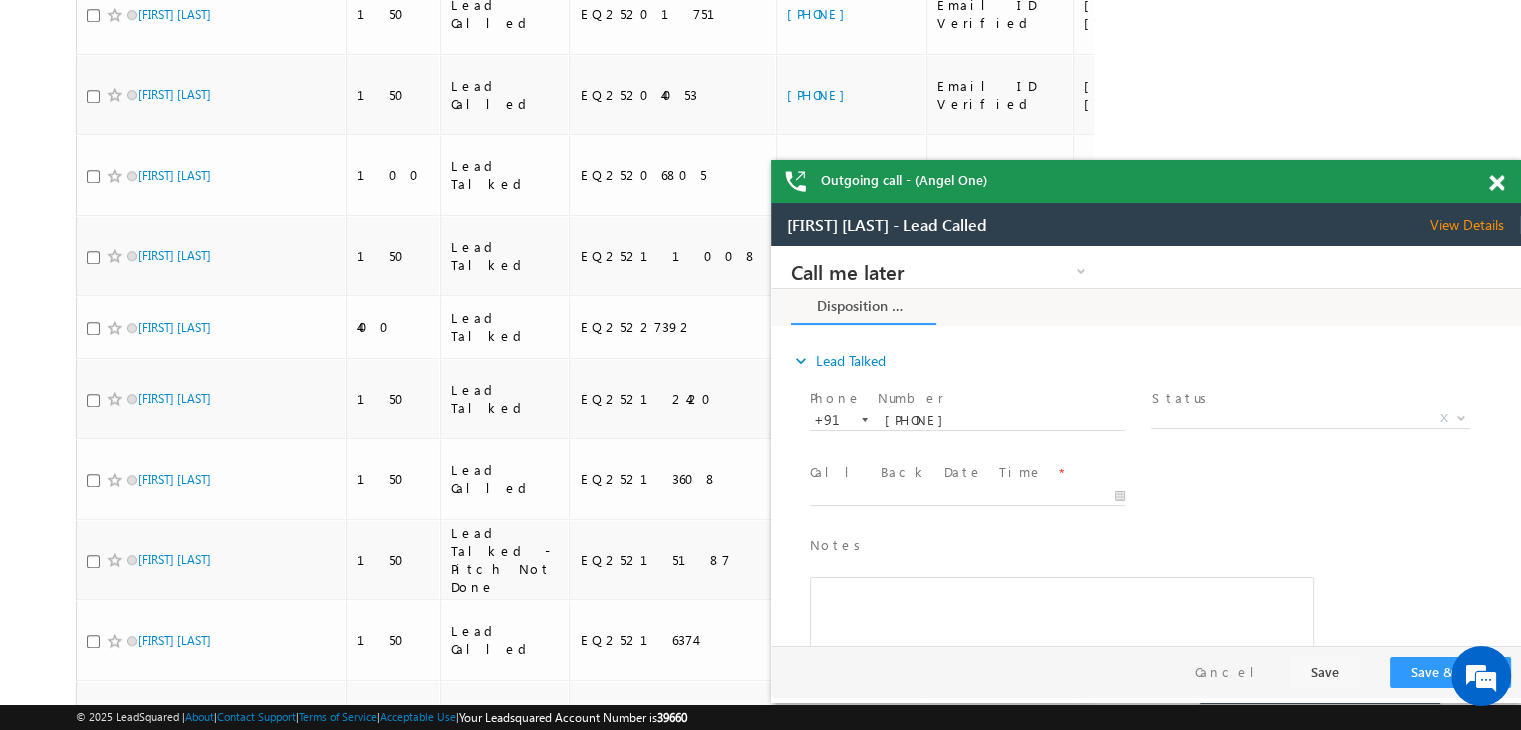 click at bounding box center (1496, 183) 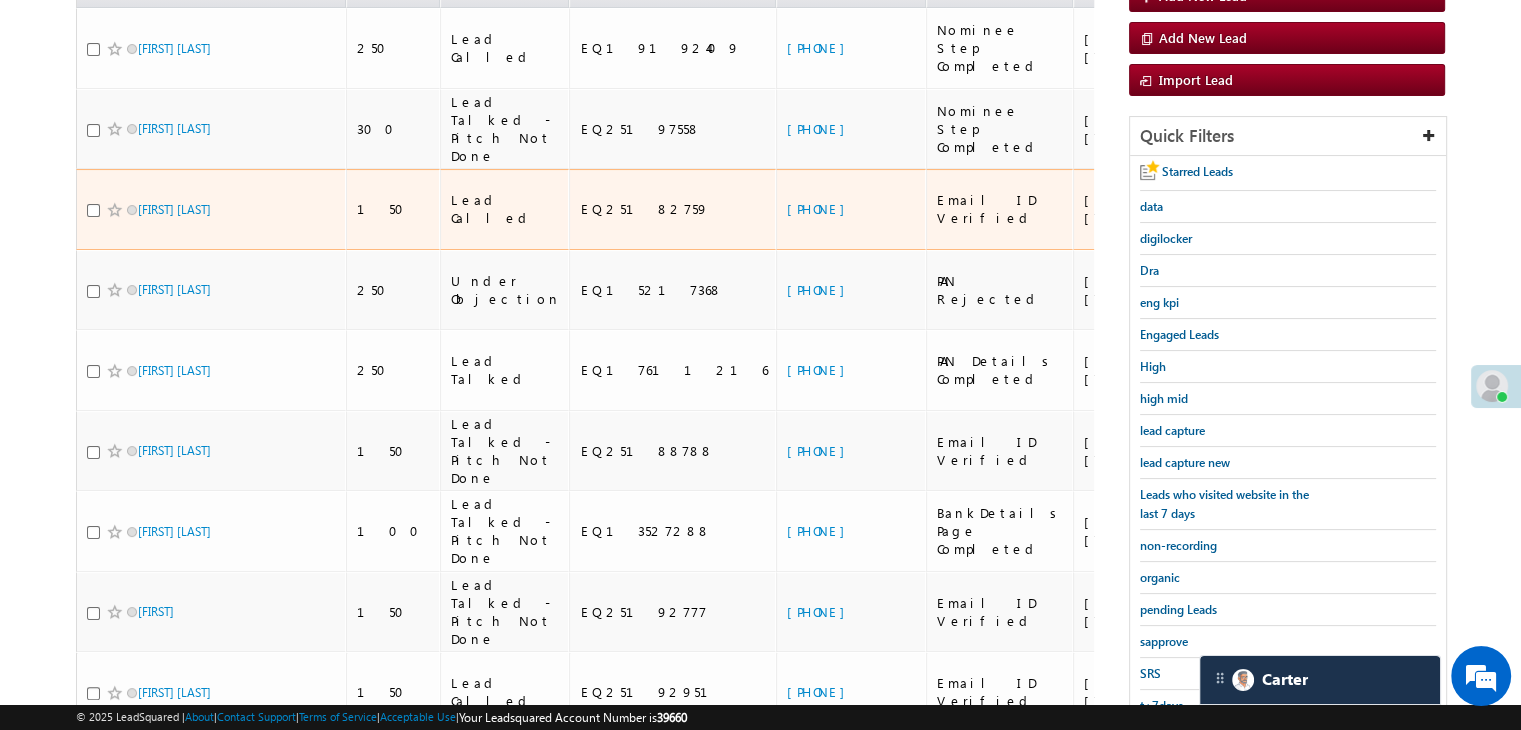 scroll, scrollTop: 300, scrollLeft: 0, axis: vertical 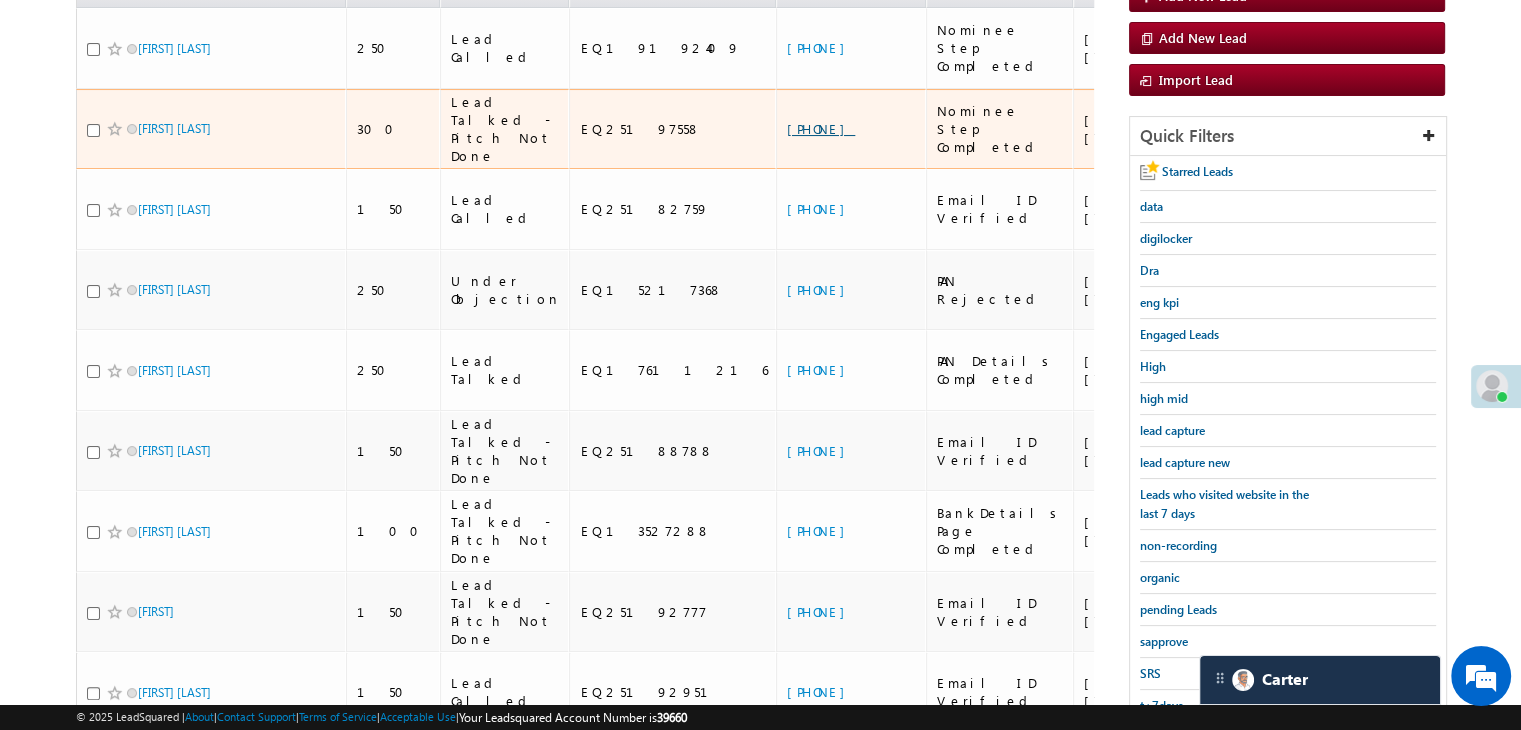 drag, startPoint x: 718, startPoint y: 108, endPoint x: 717, endPoint y: 94, distance: 14.035668 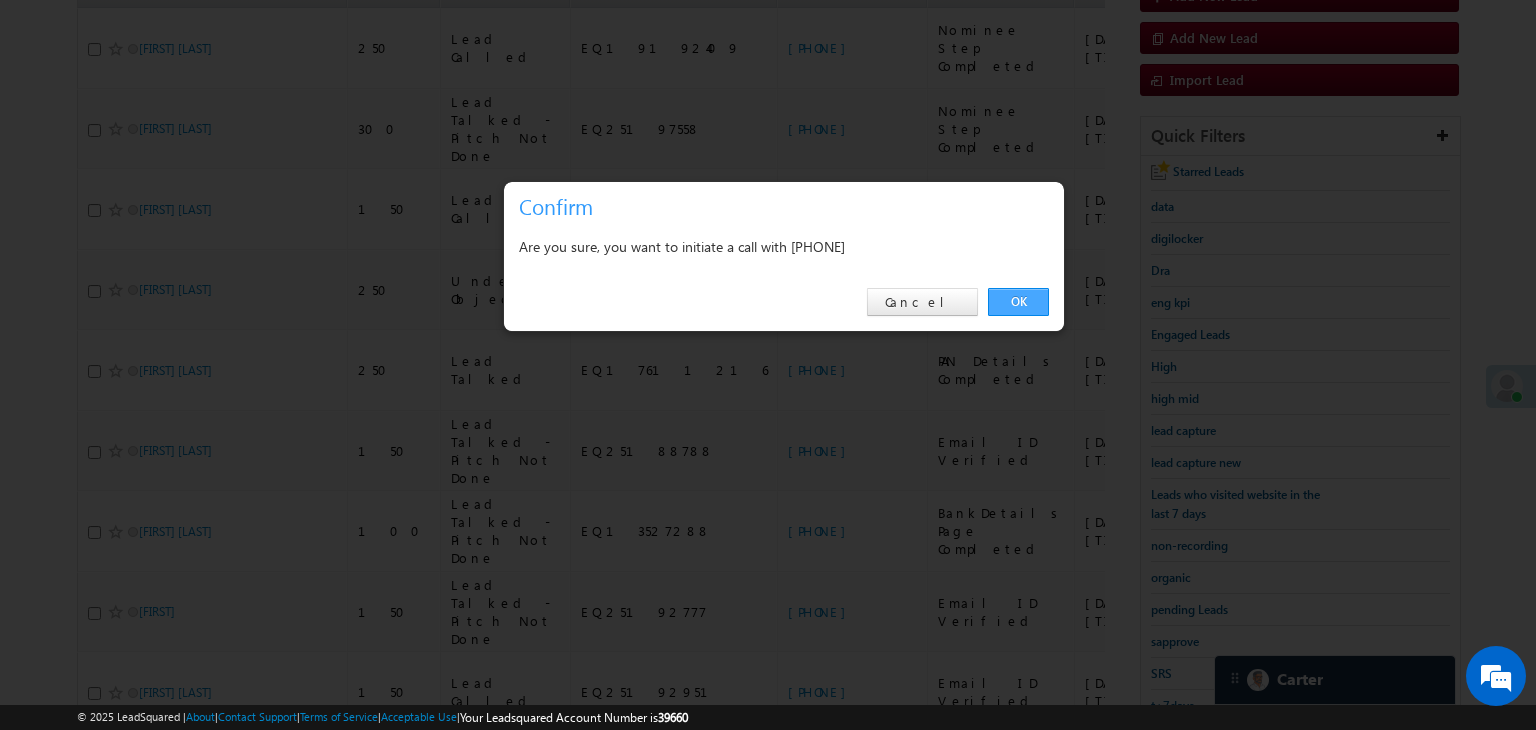 click on "OK" at bounding box center [1018, 302] 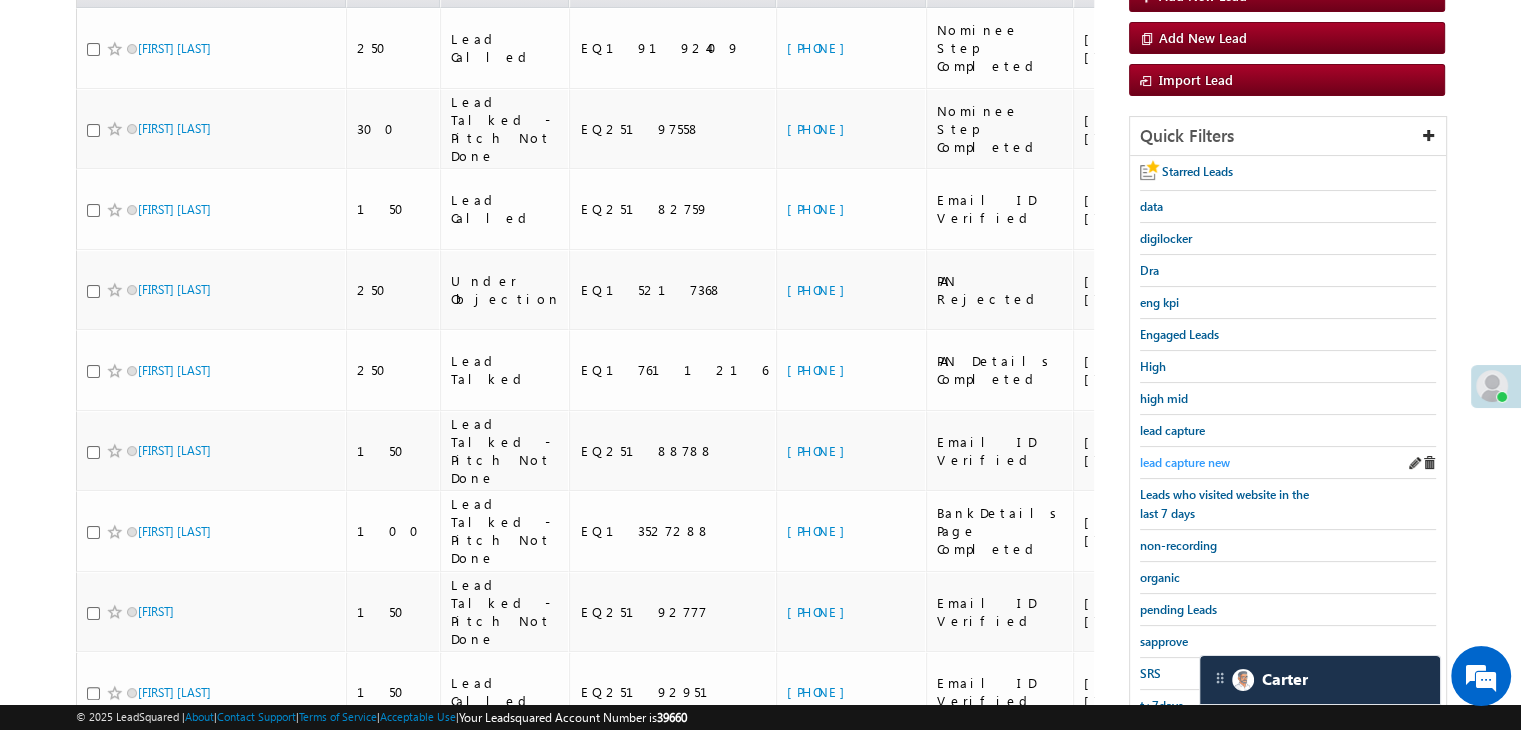 click on "lead capture new" at bounding box center [1185, 462] 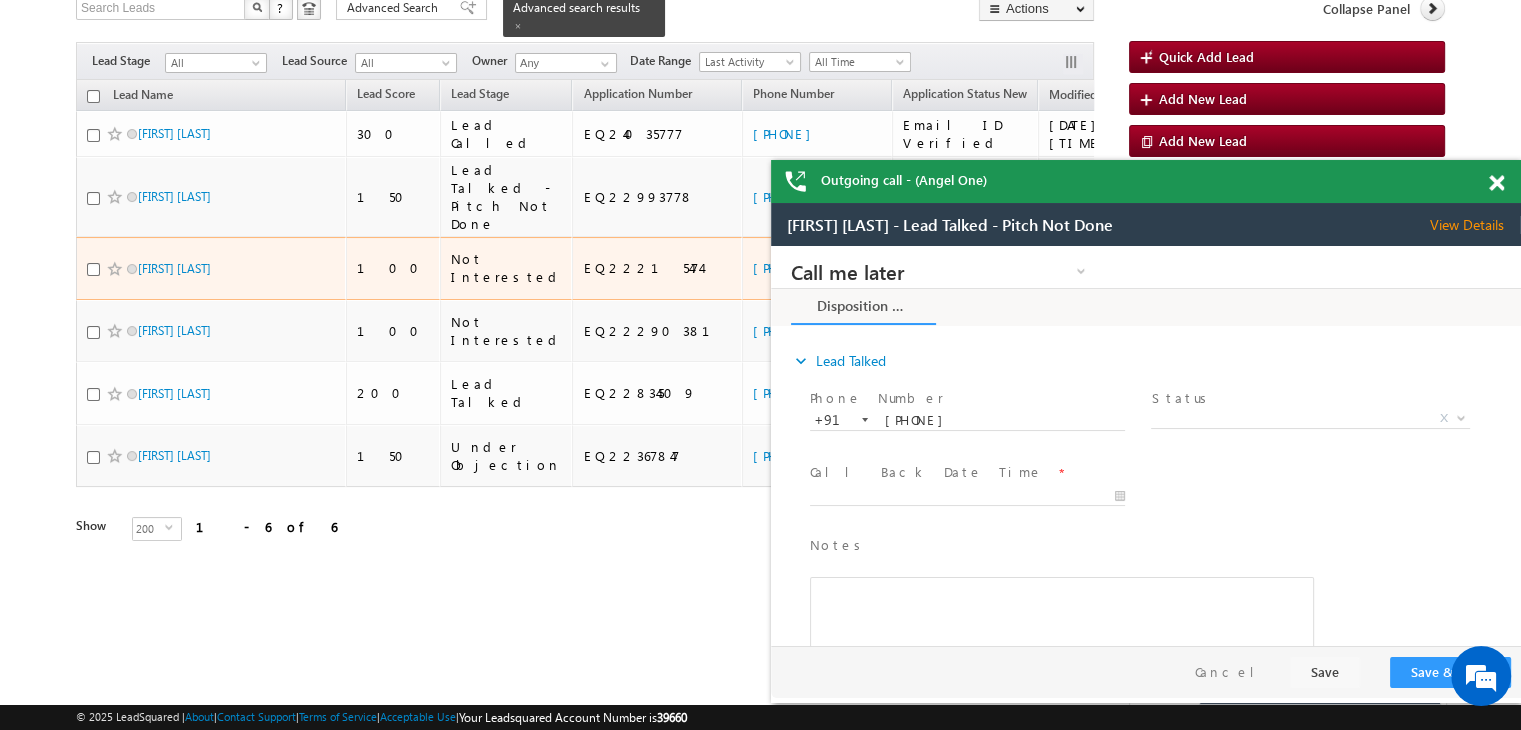scroll, scrollTop: 153, scrollLeft: 0, axis: vertical 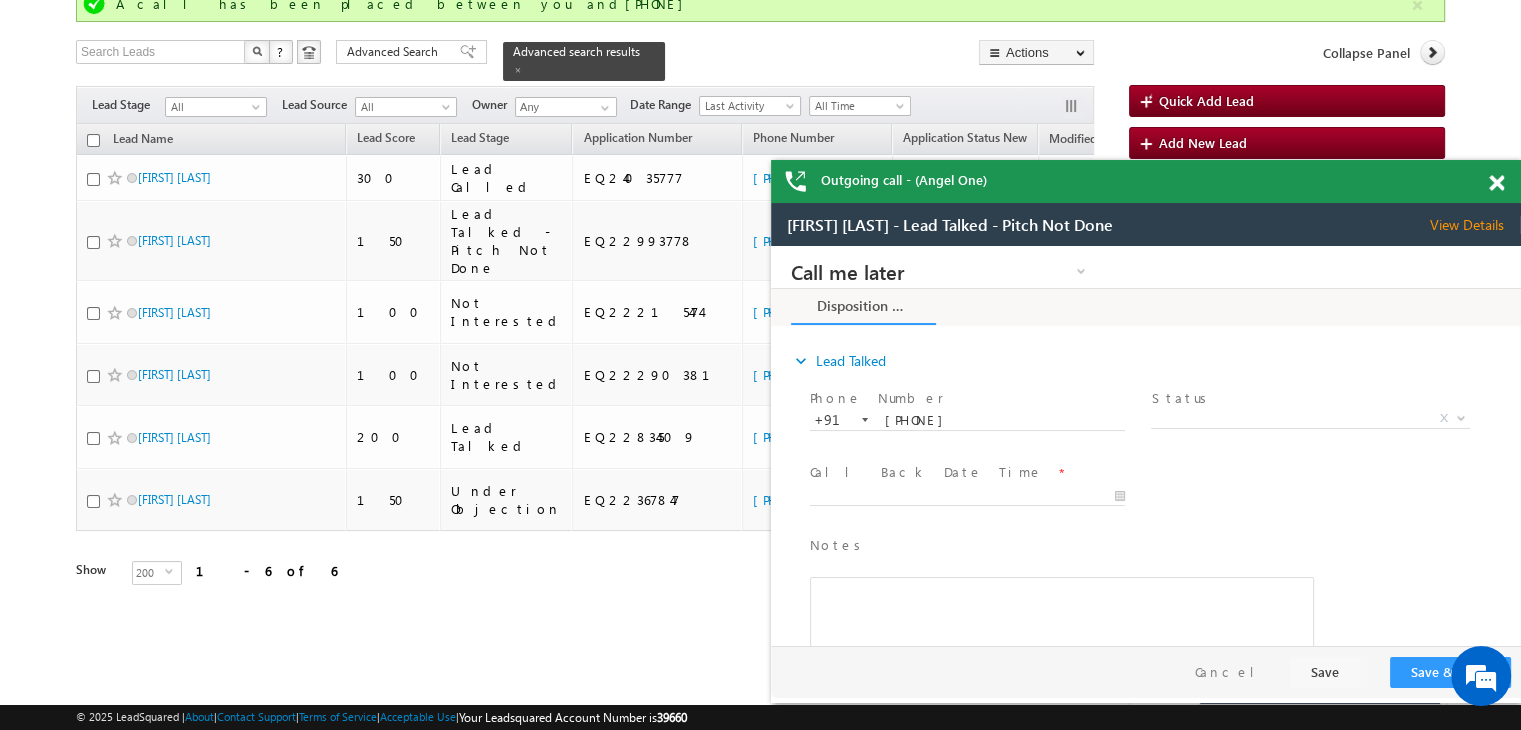 drag, startPoint x: 1495, startPoint y: 181, endPoint x: 667, endPoint y: 7, distance: 846.0851 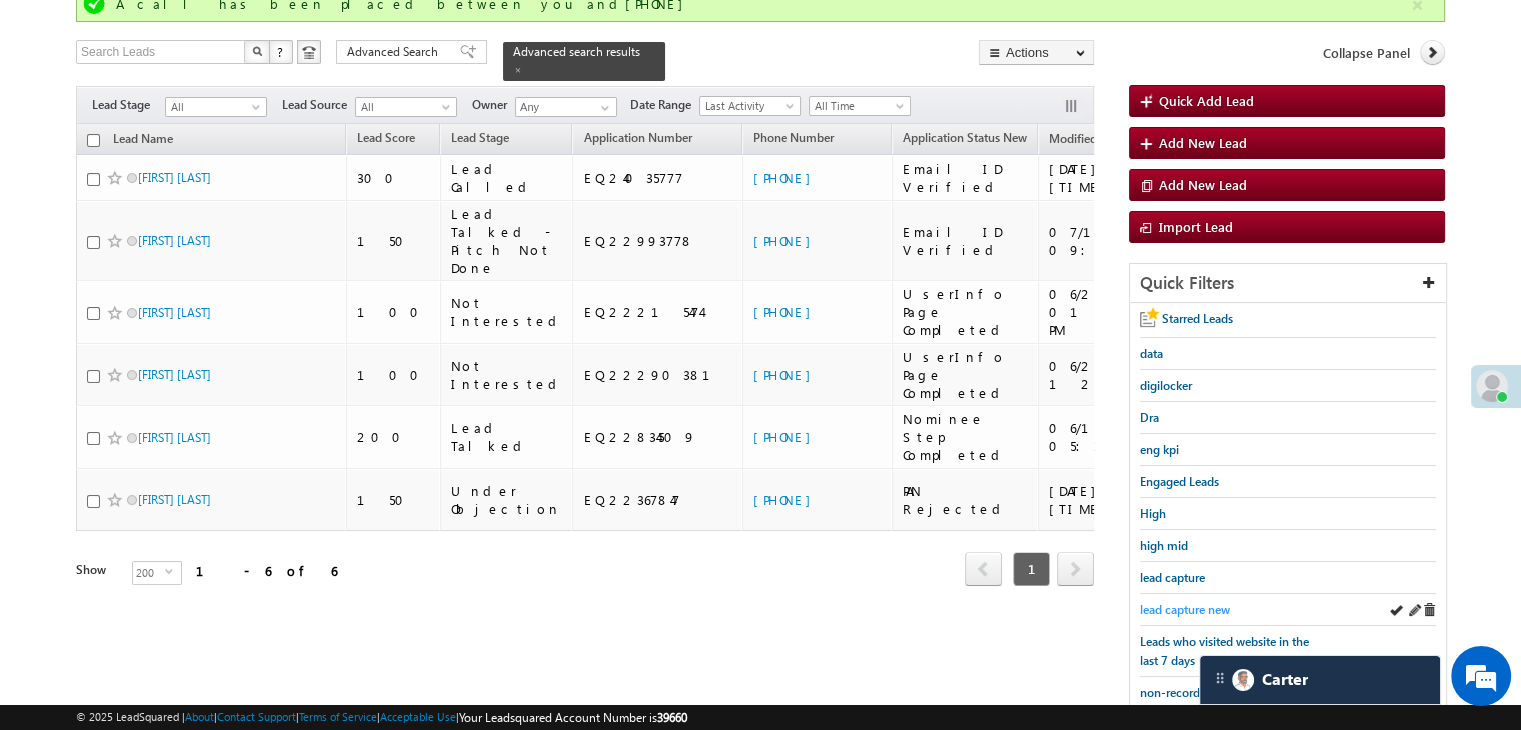 click on "lead capture new" at bounding box center (1185, 609) 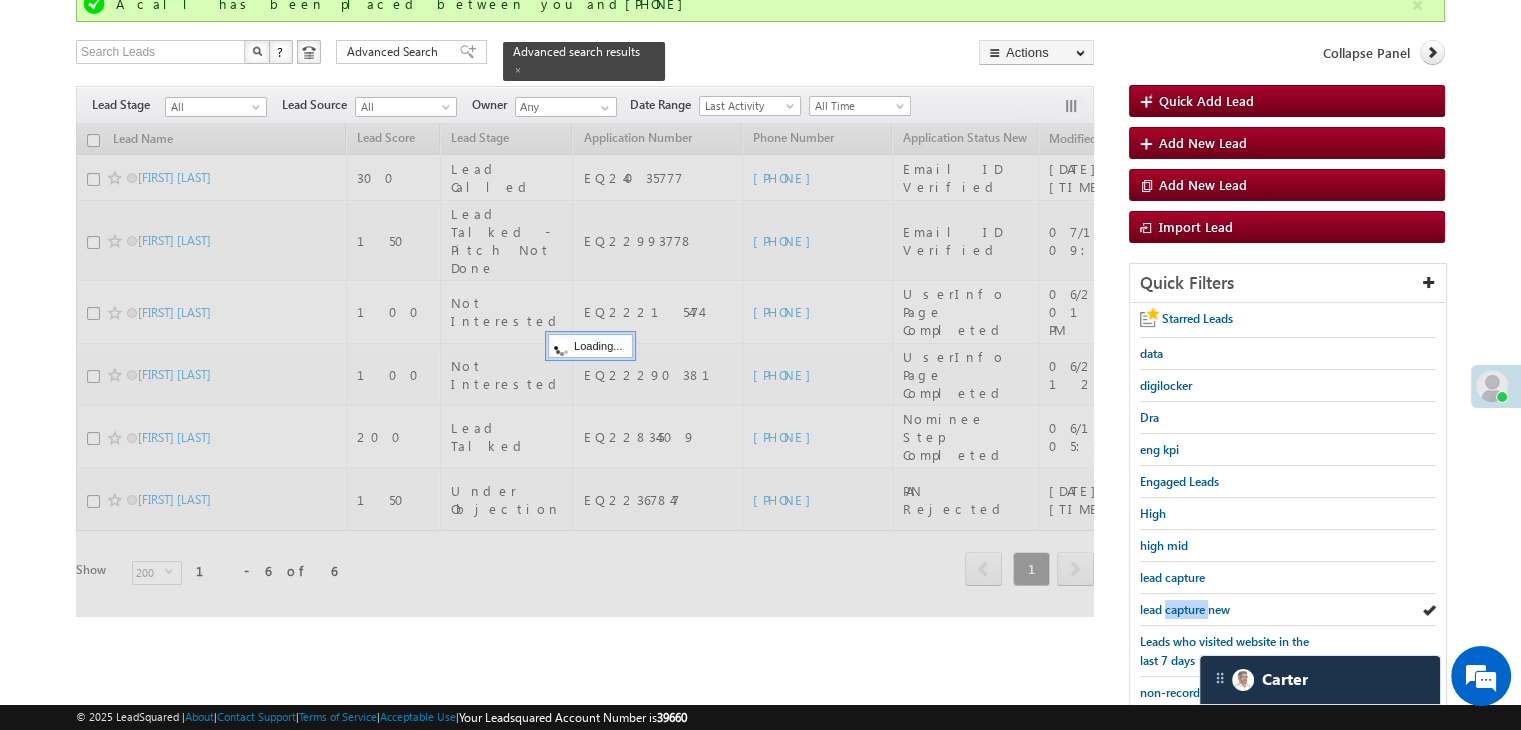 click on "lead capture new" at bounding box center (1185, 609) 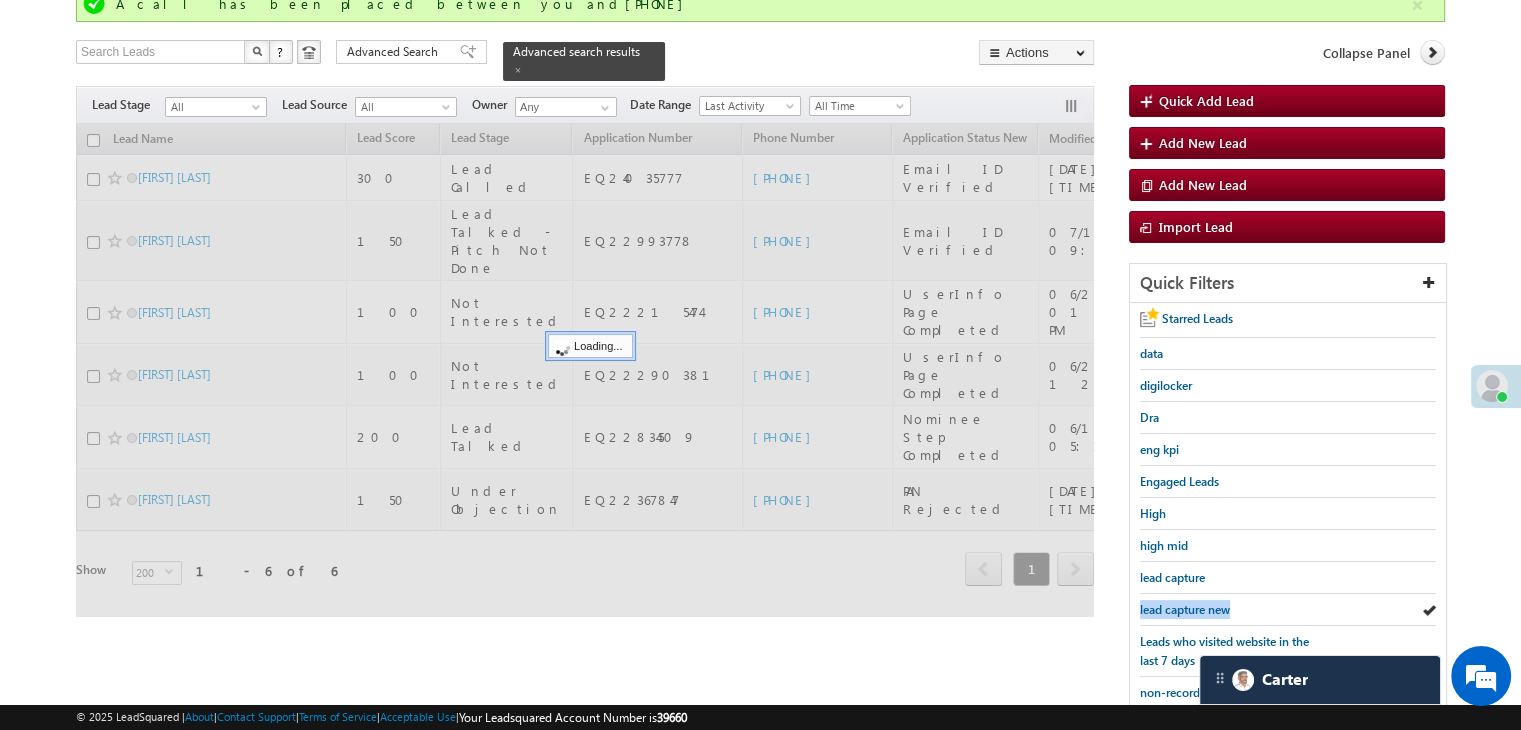 click on "lead capture new" at bounding box center [1185, 609] 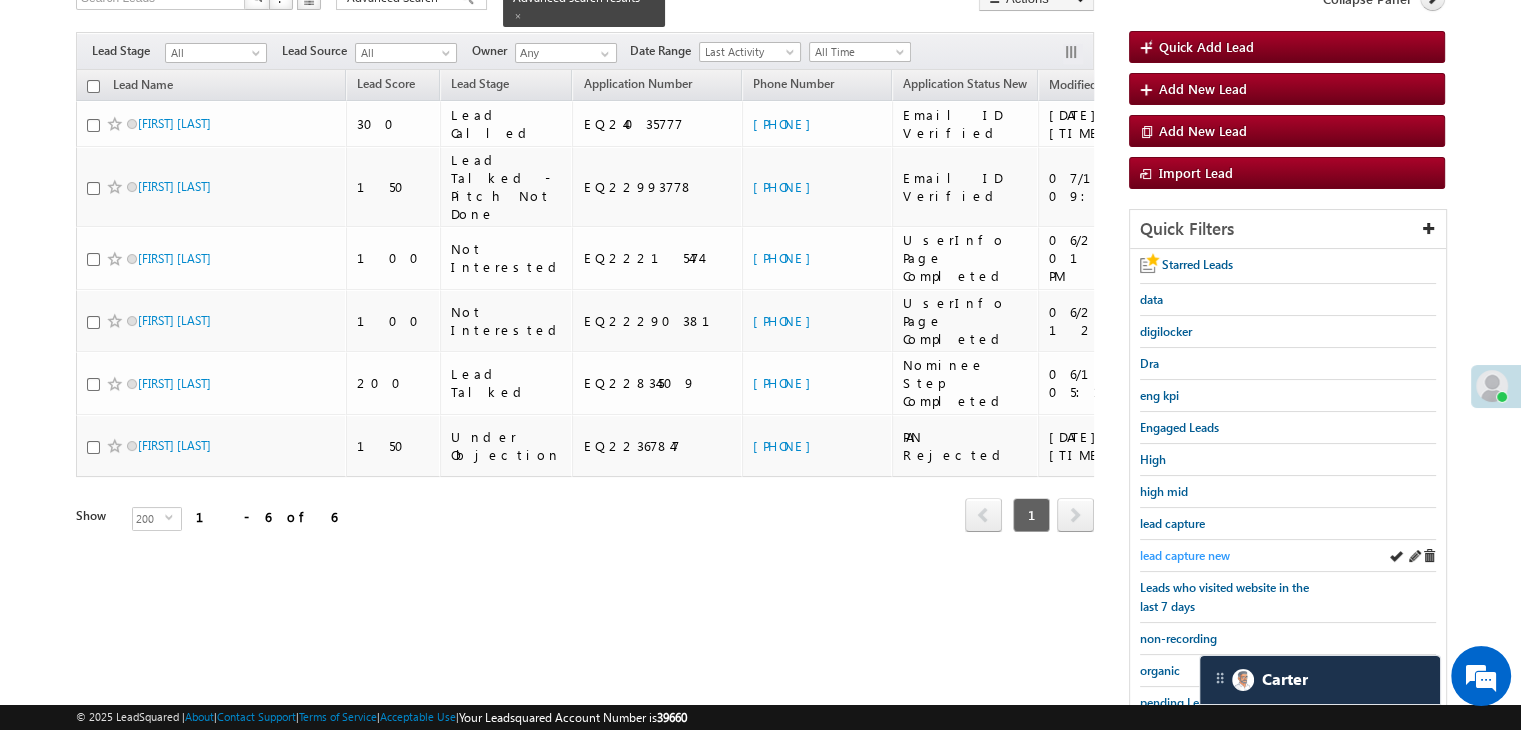 click on "lead capture new" at bounding box center (1185, 555) 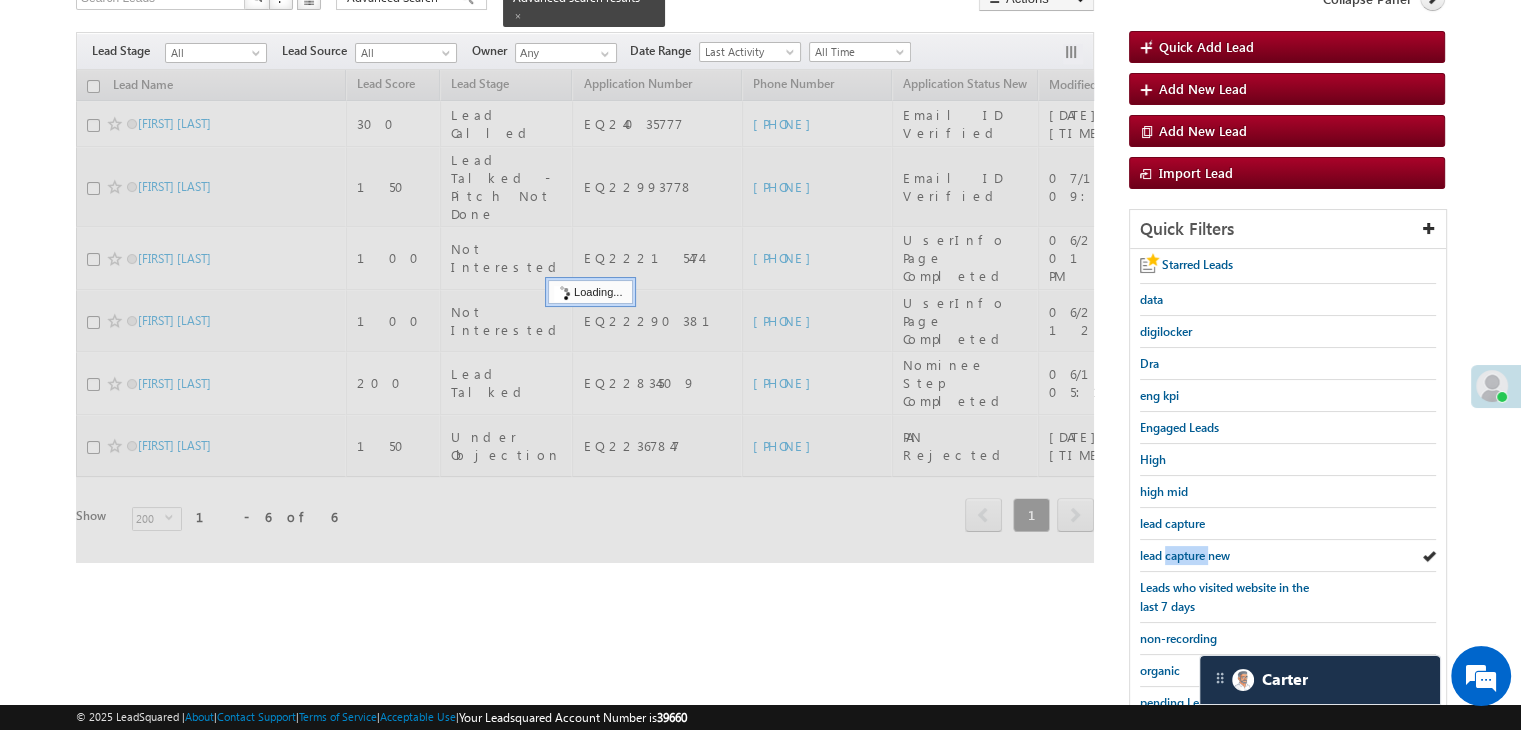 click on "lead capture new" at bounding box center (1185, 555) 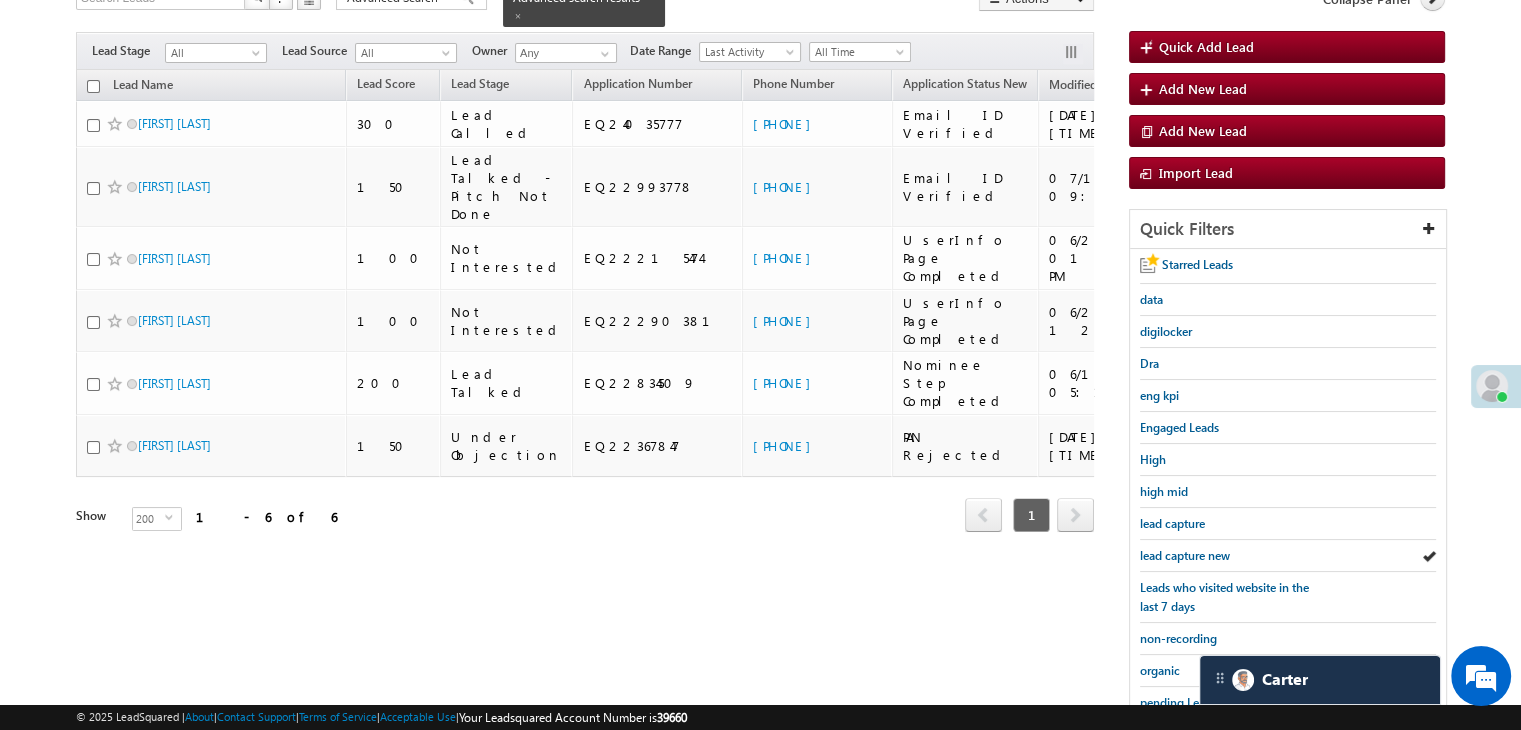 click on "lead capture new" at bounding box center (1185, 555) 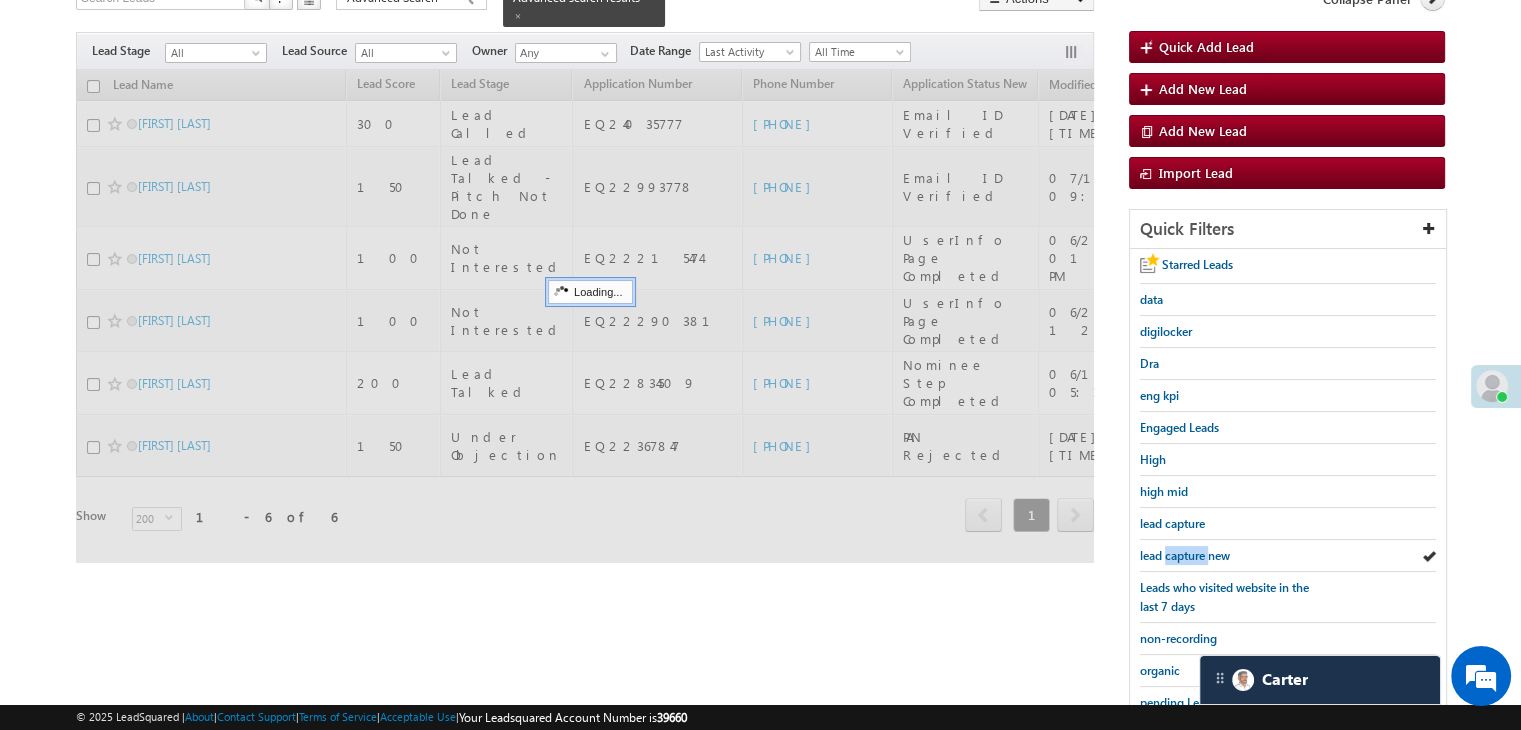 click on "lead capture new" at bounding box center [1185, 555] 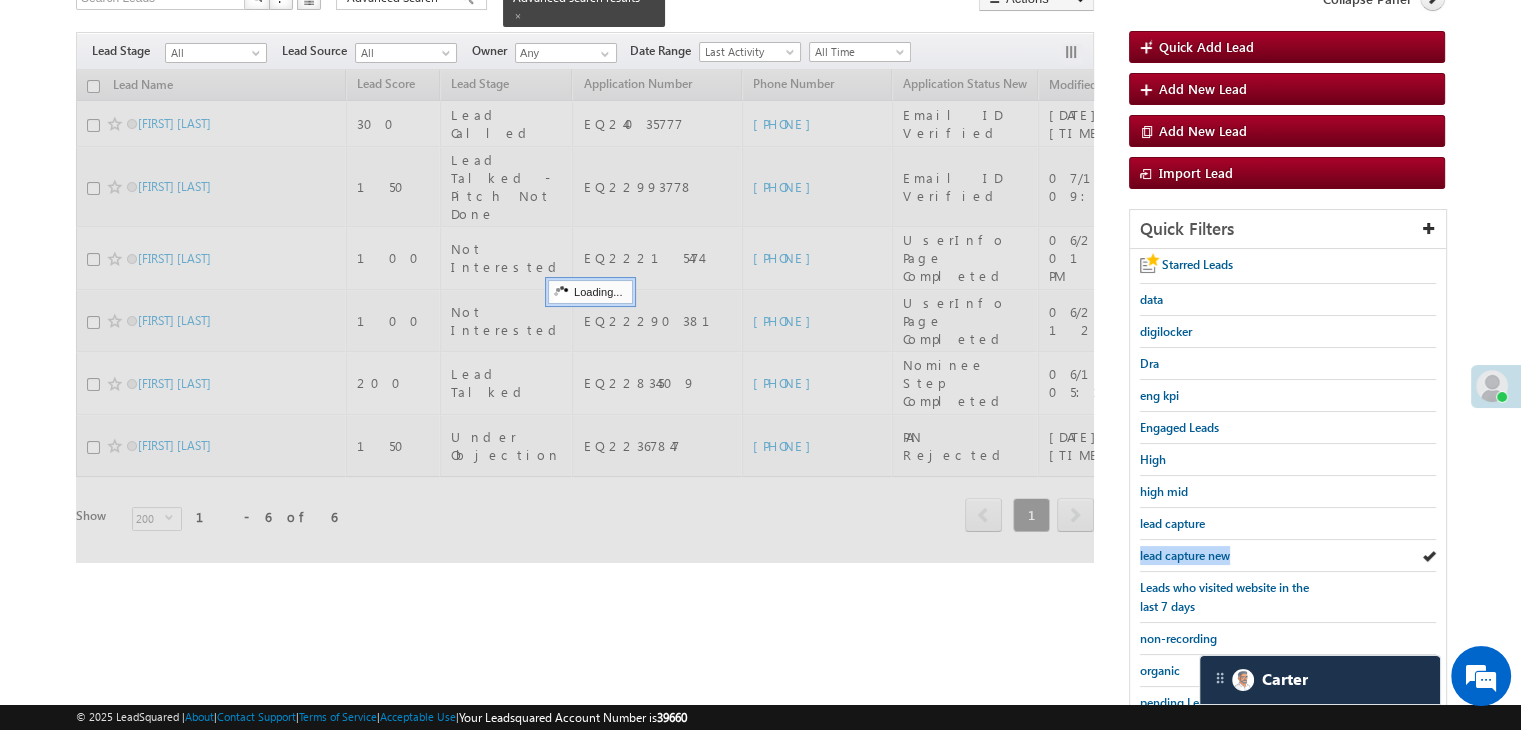 click on "lead capture new" at bounding box center (1185, 555) 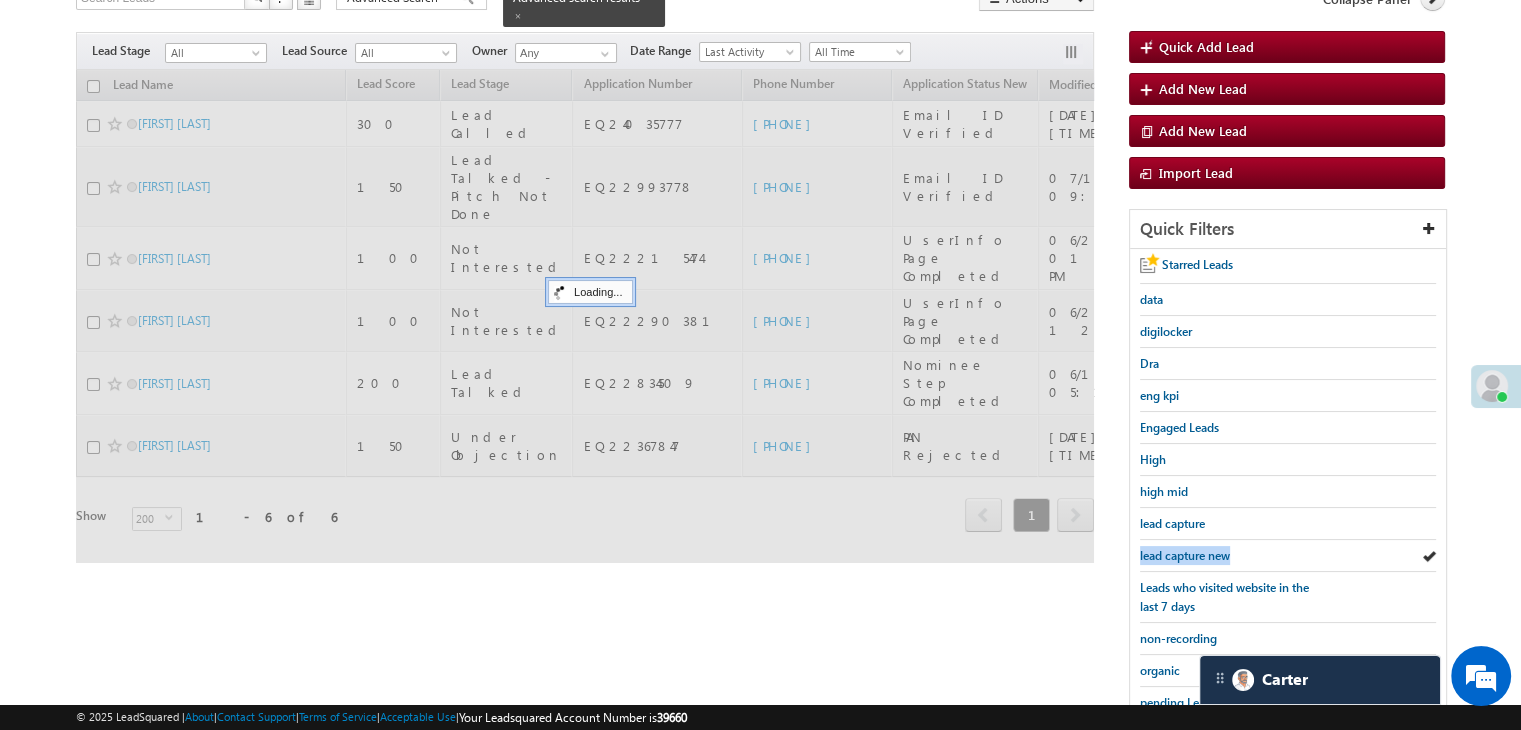 click on "lead capture new" at bounding box center [1185, 555] 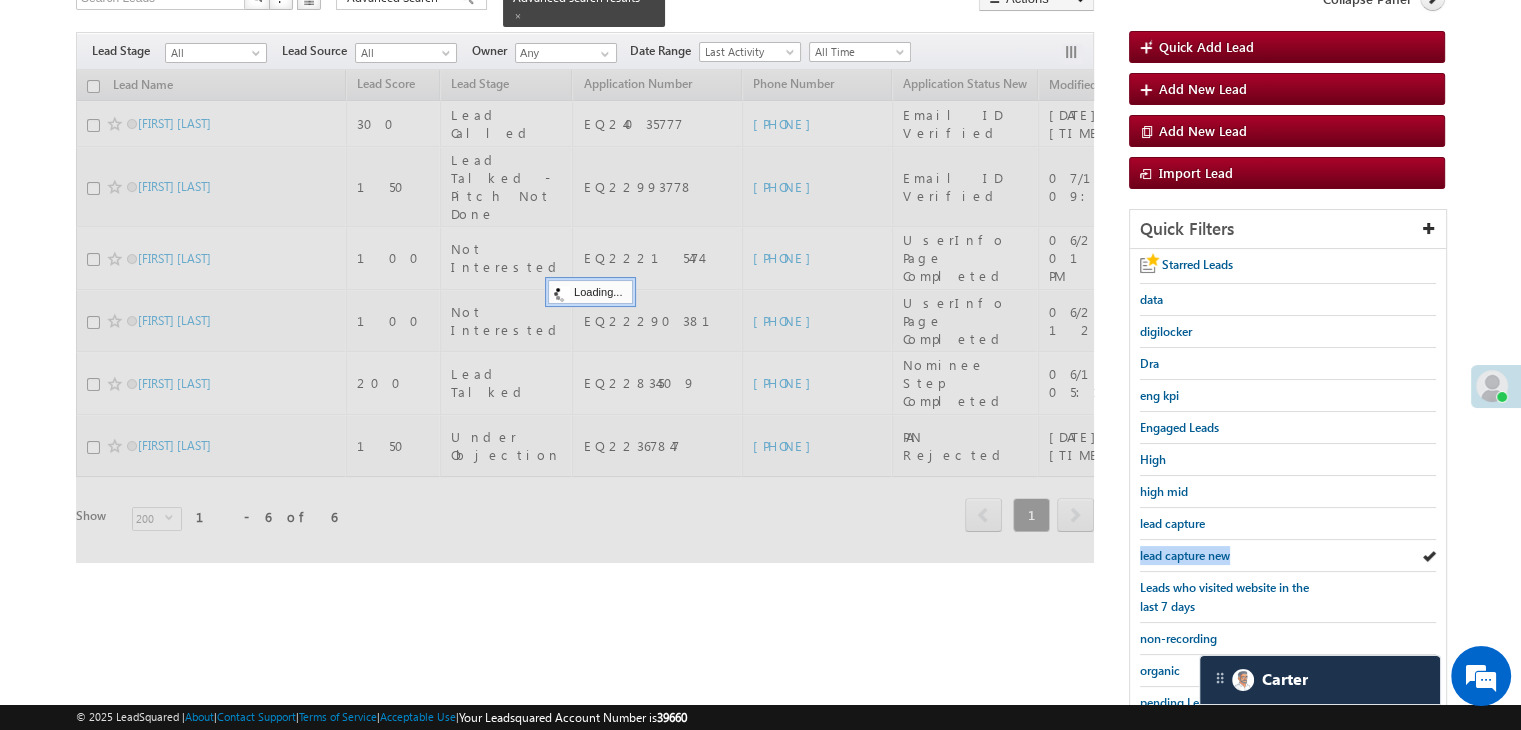 click on "lead capture new" at bounding box center (1185, 555) 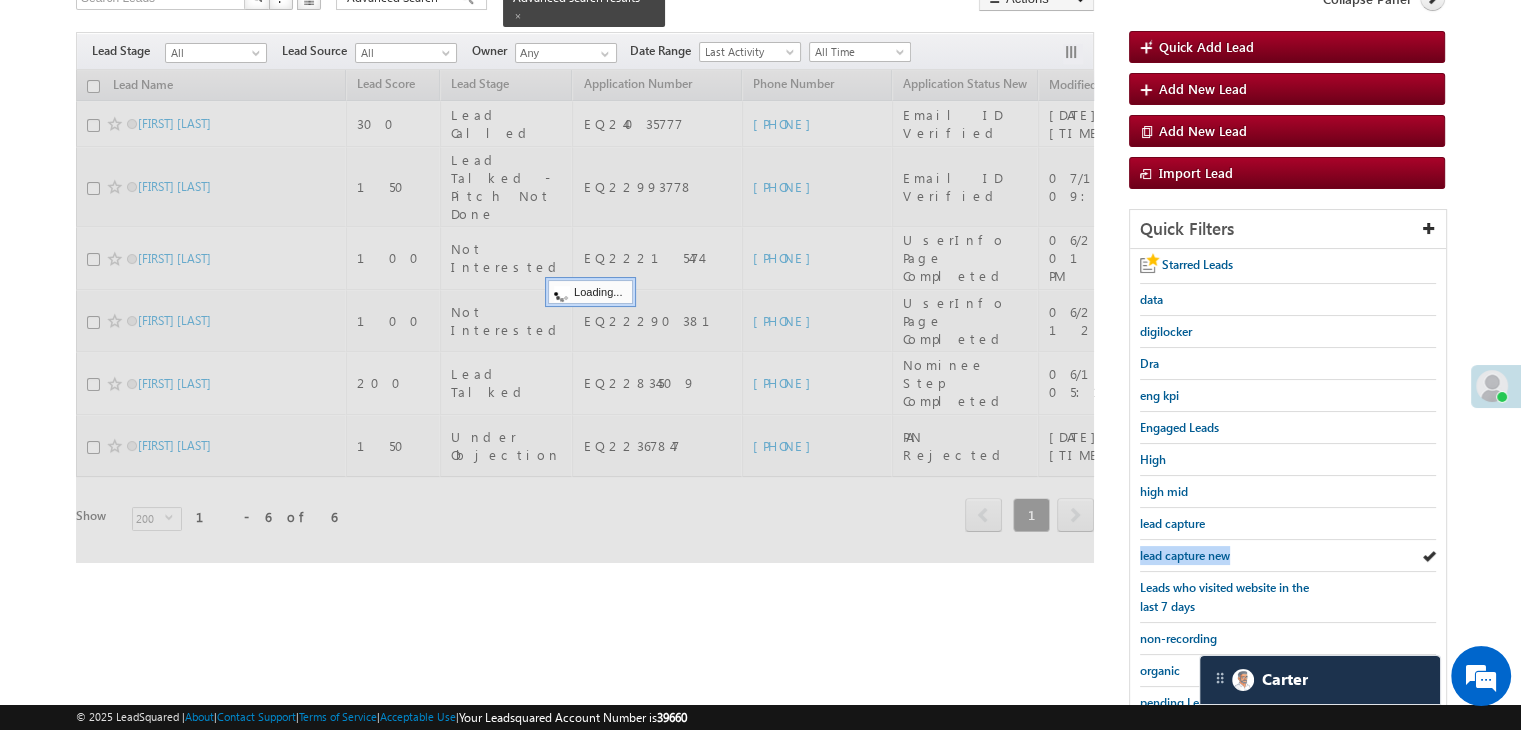 click on "lead capture new" at bounding box center [1185, 555] 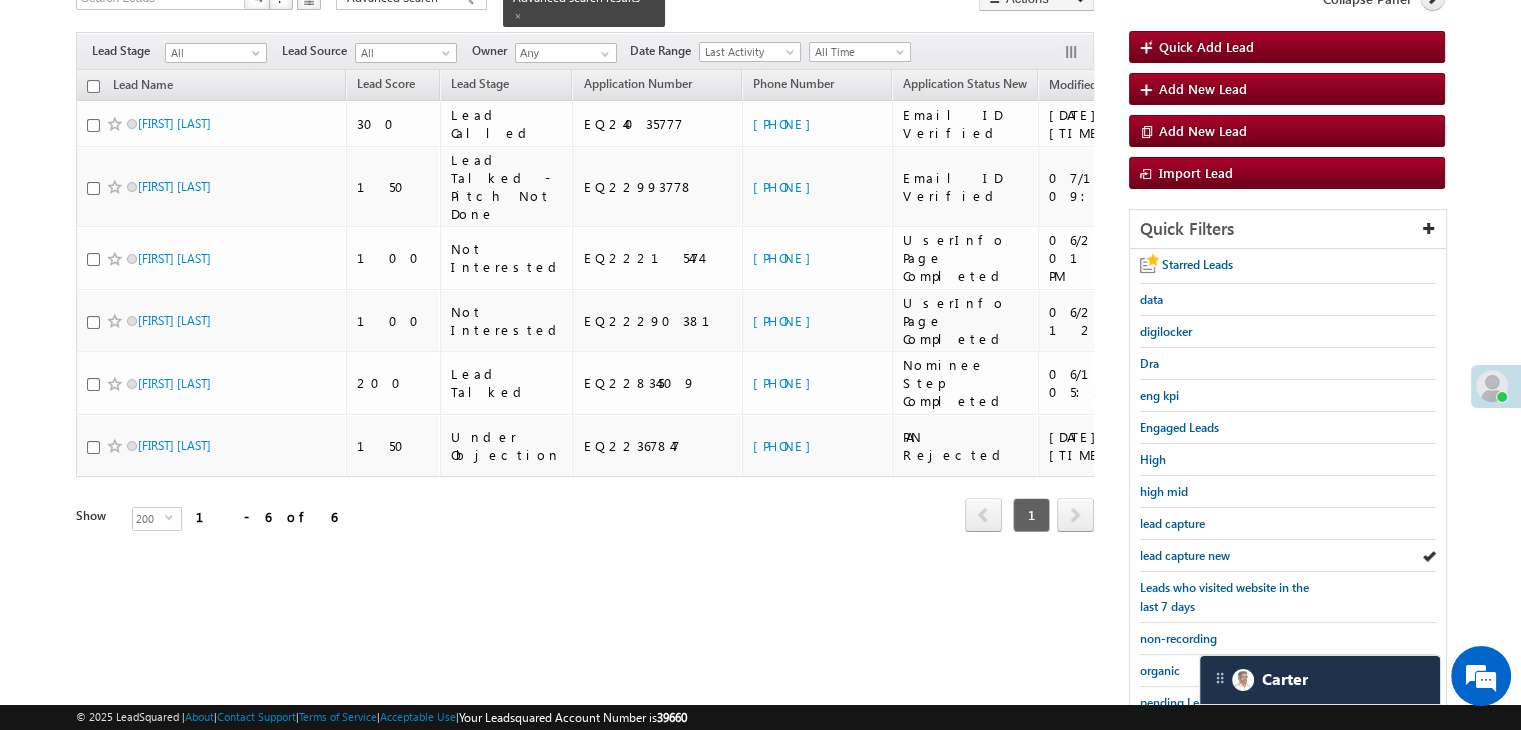 click on "lead capture new" at bounding box center (1185, 555) 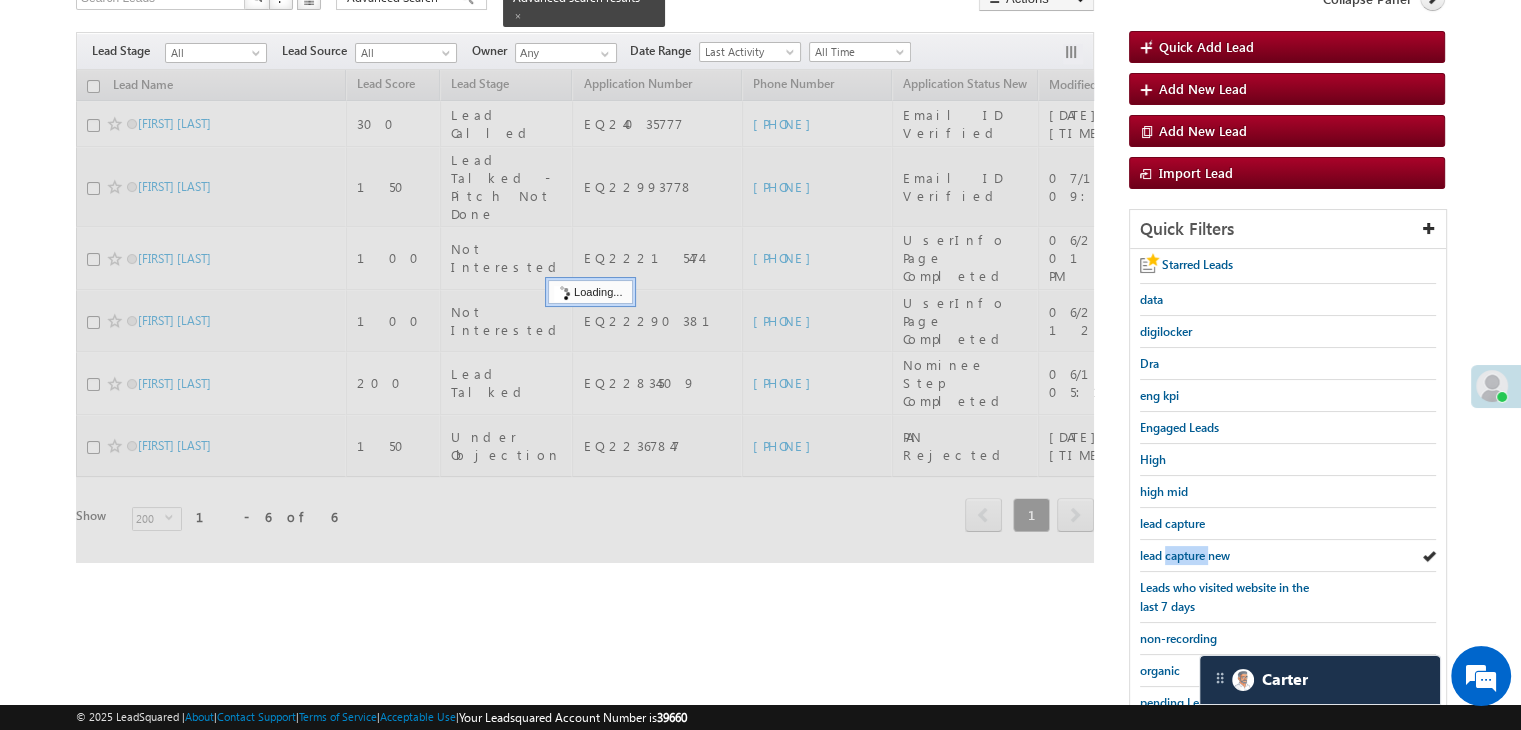 click on "lead capture new" at bounding box center (1185, 555) 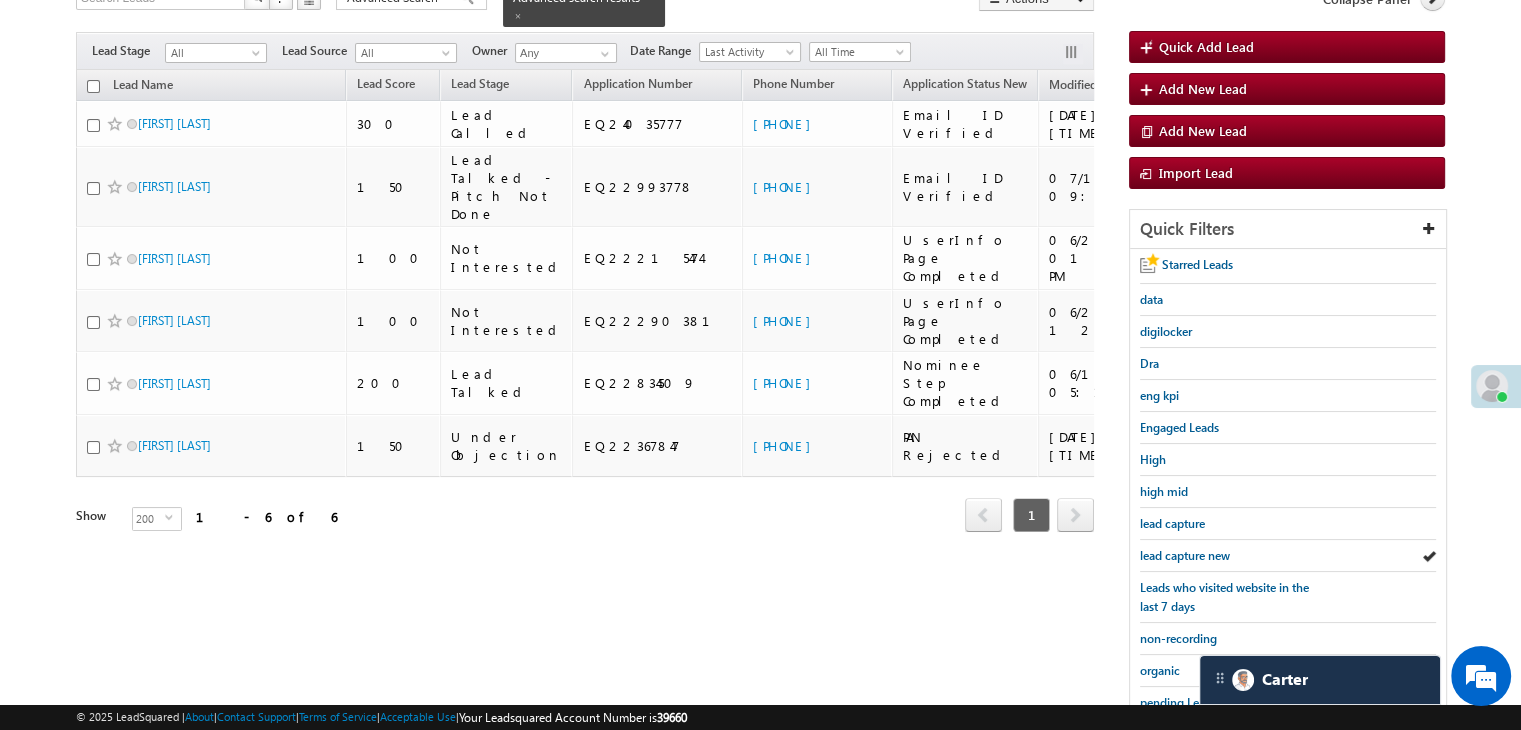 click on "lead capture new" at bounding box center [1185, 555] 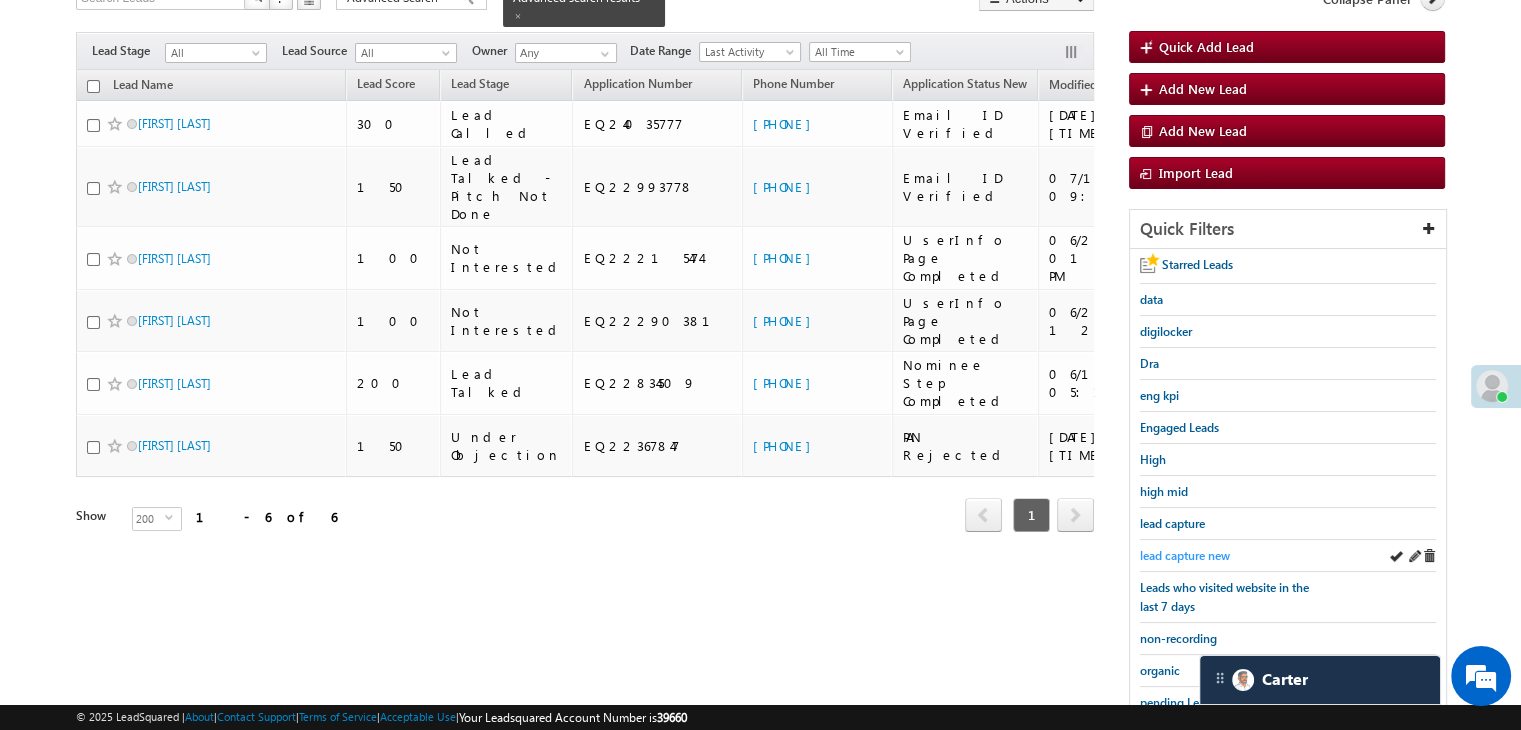 click on "lead capture new" at bounding box center [1185, 555] 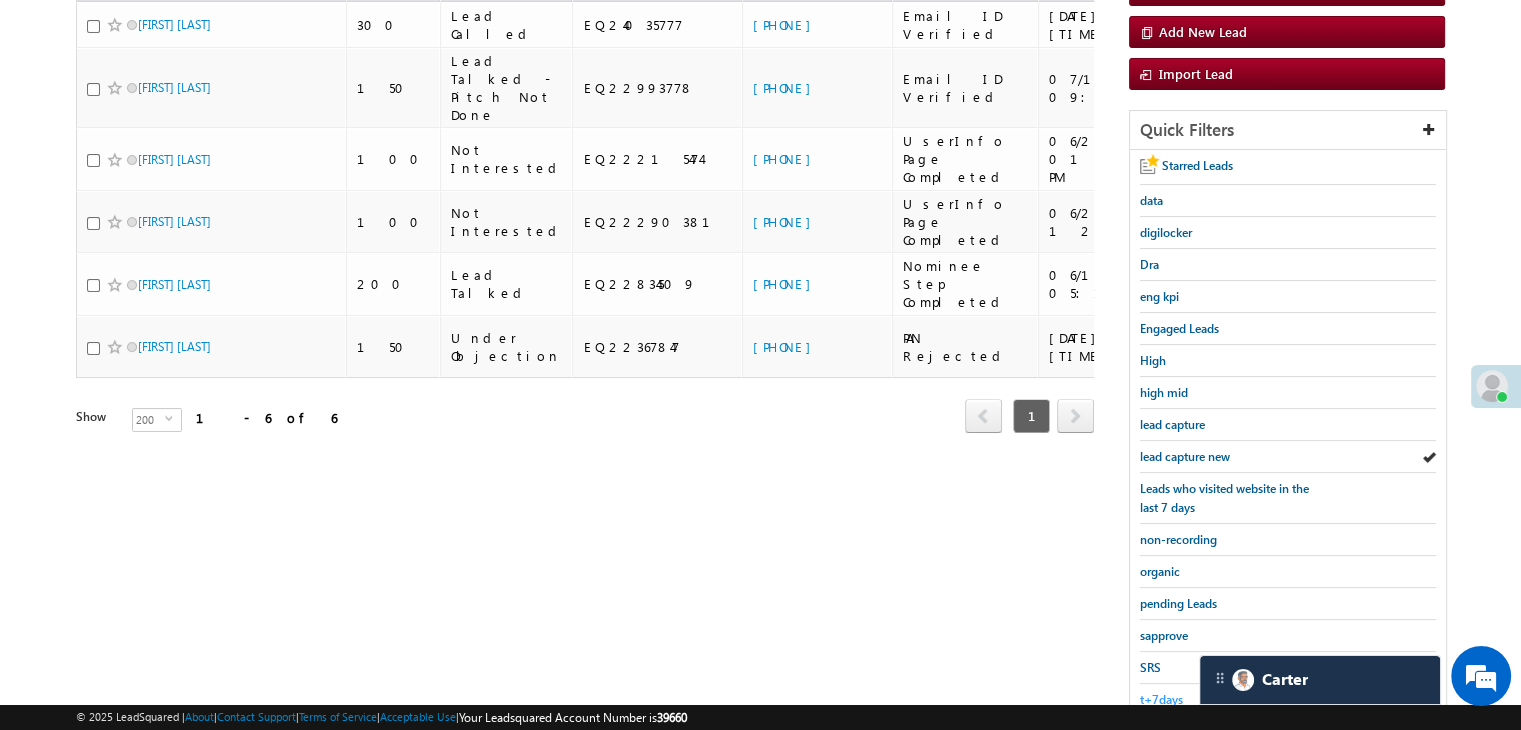 scroll, scrollTop: 363, scrollLeft: 0, axis: vertical 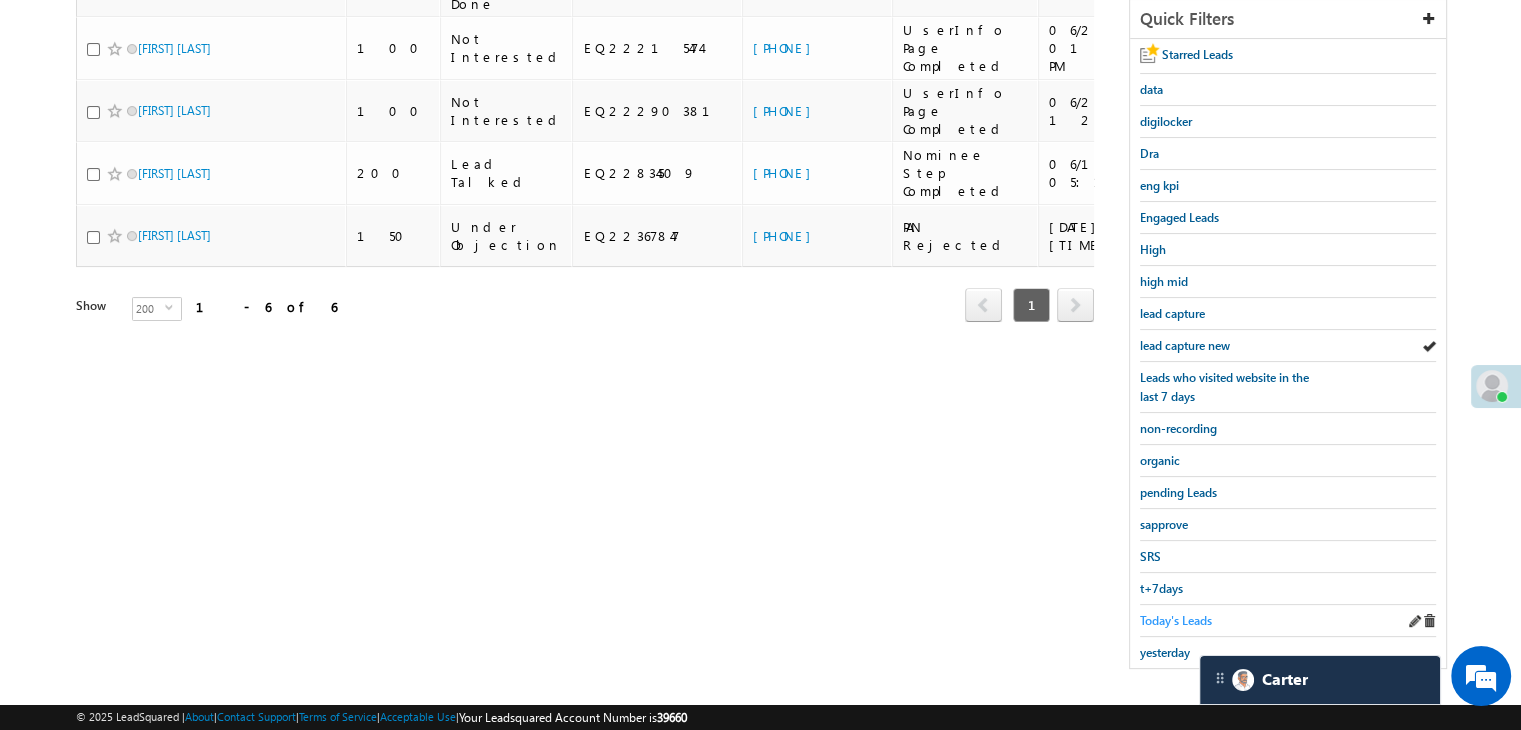 click on "Today's Leads" at bounding box center [1176, 620] 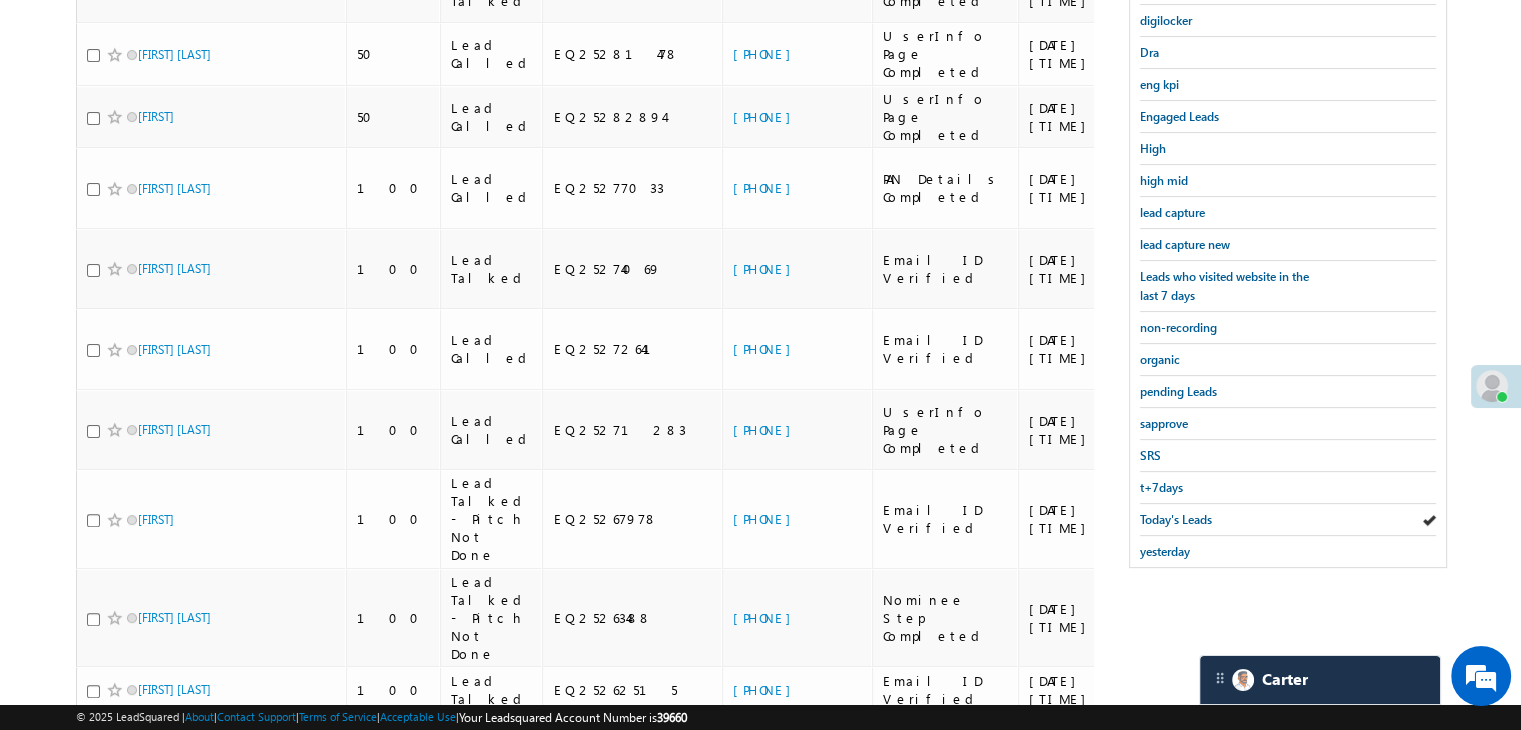 scroll, scrollTop: 497, scrollLeft: 0, axis: vertical 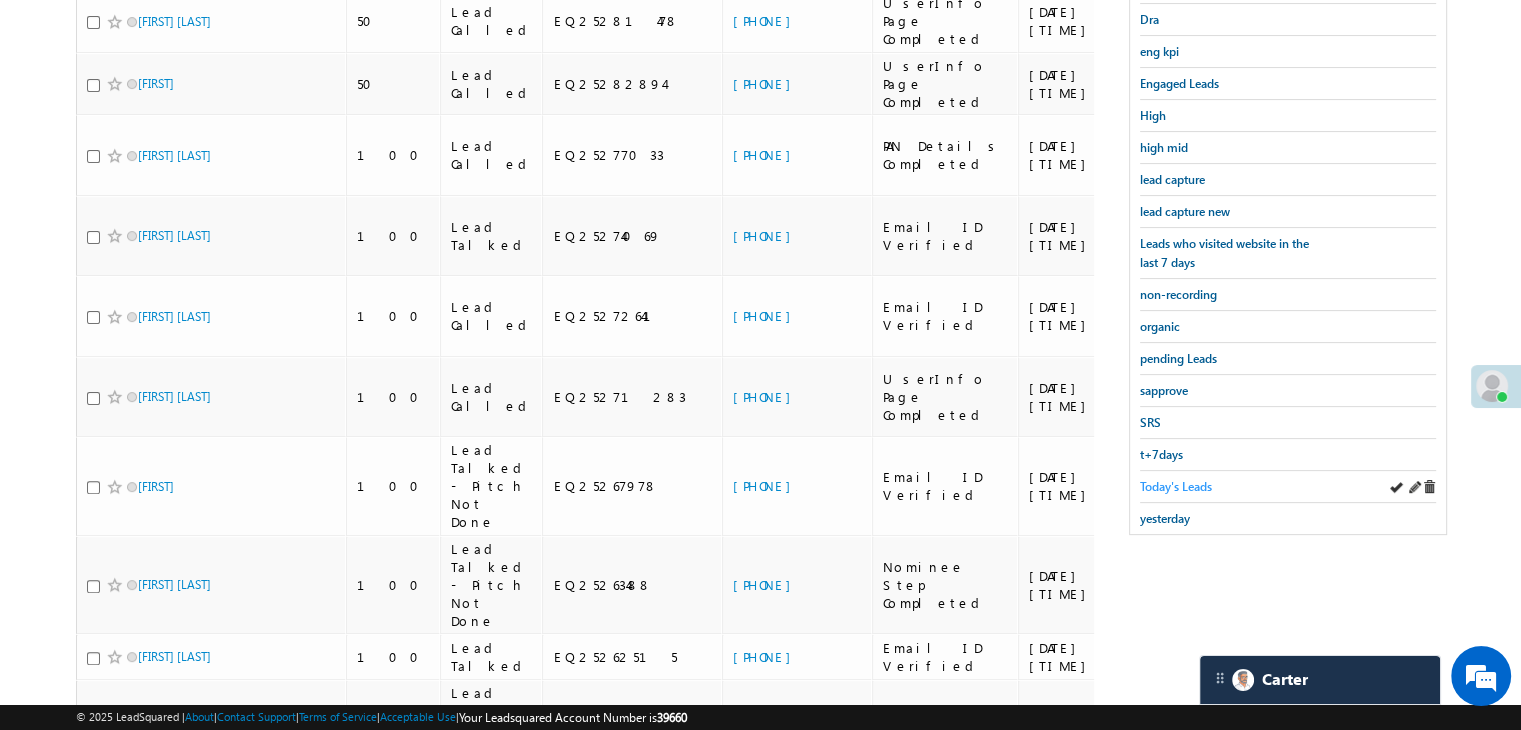 click on "Today's Leads" at bounding box center [1176, 486] 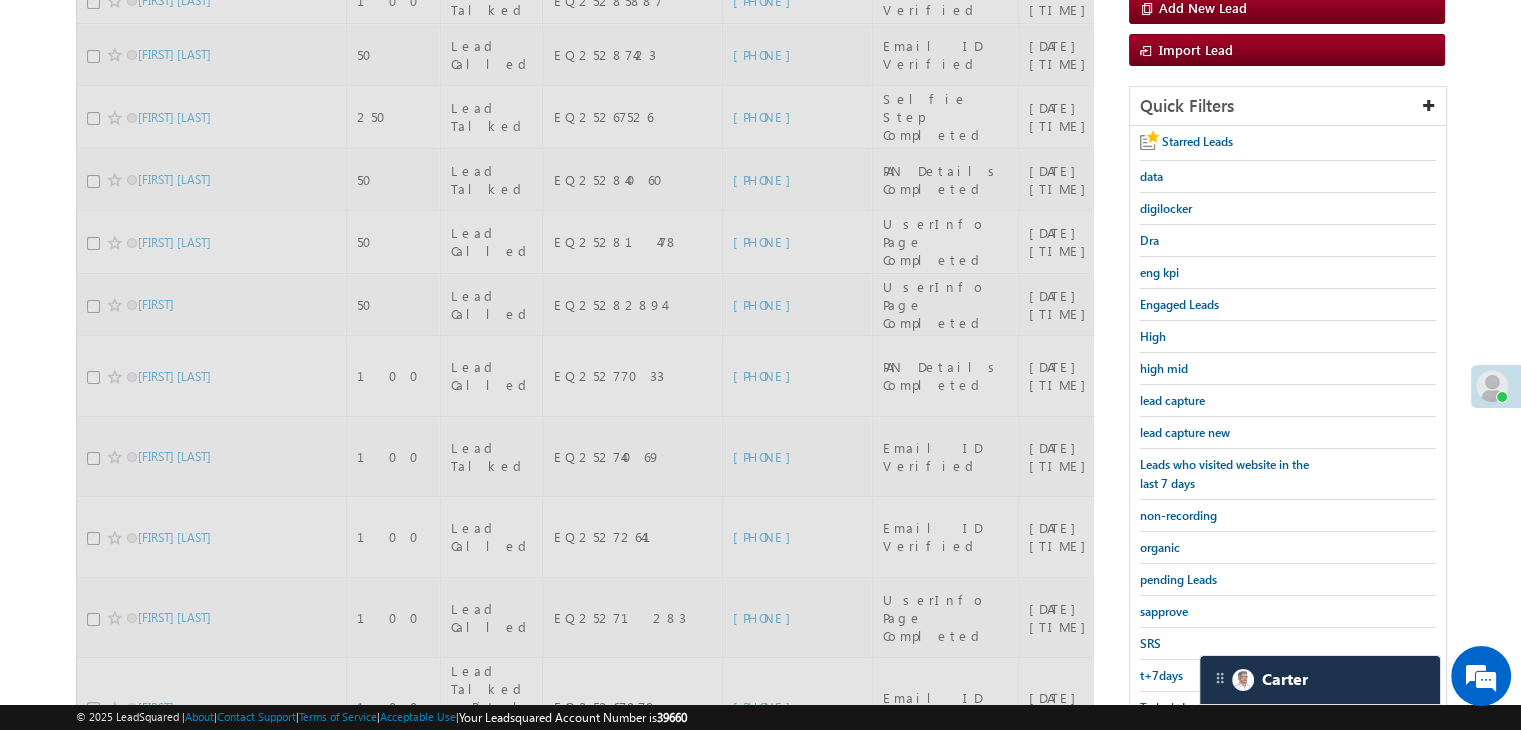 scroll, scrollTop: 197, scrollLeft: 0, axis: vertical 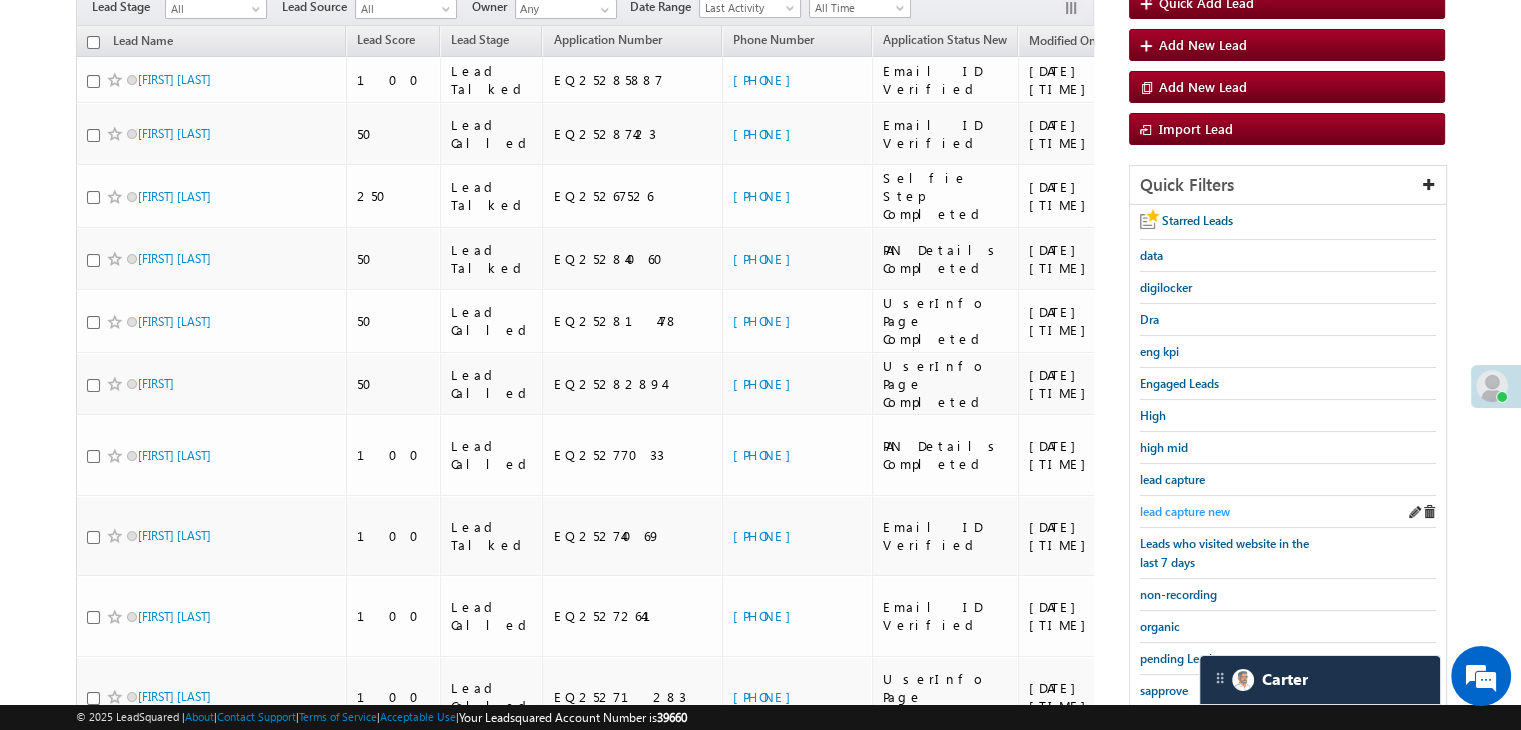 click on "lead capture new" at bounding box center [1288, 512] 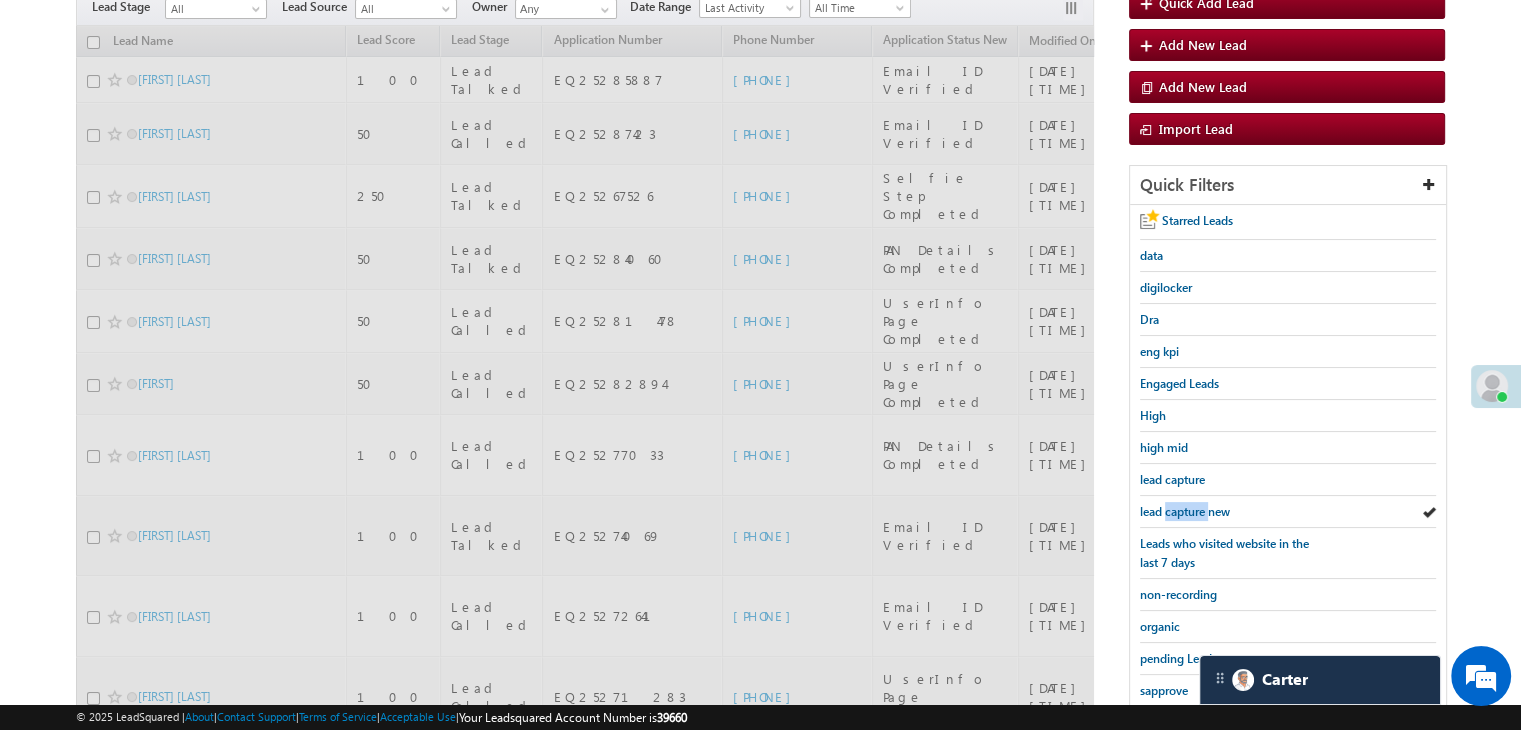 click on "lead capture new" at bounding box center (1185, 511) 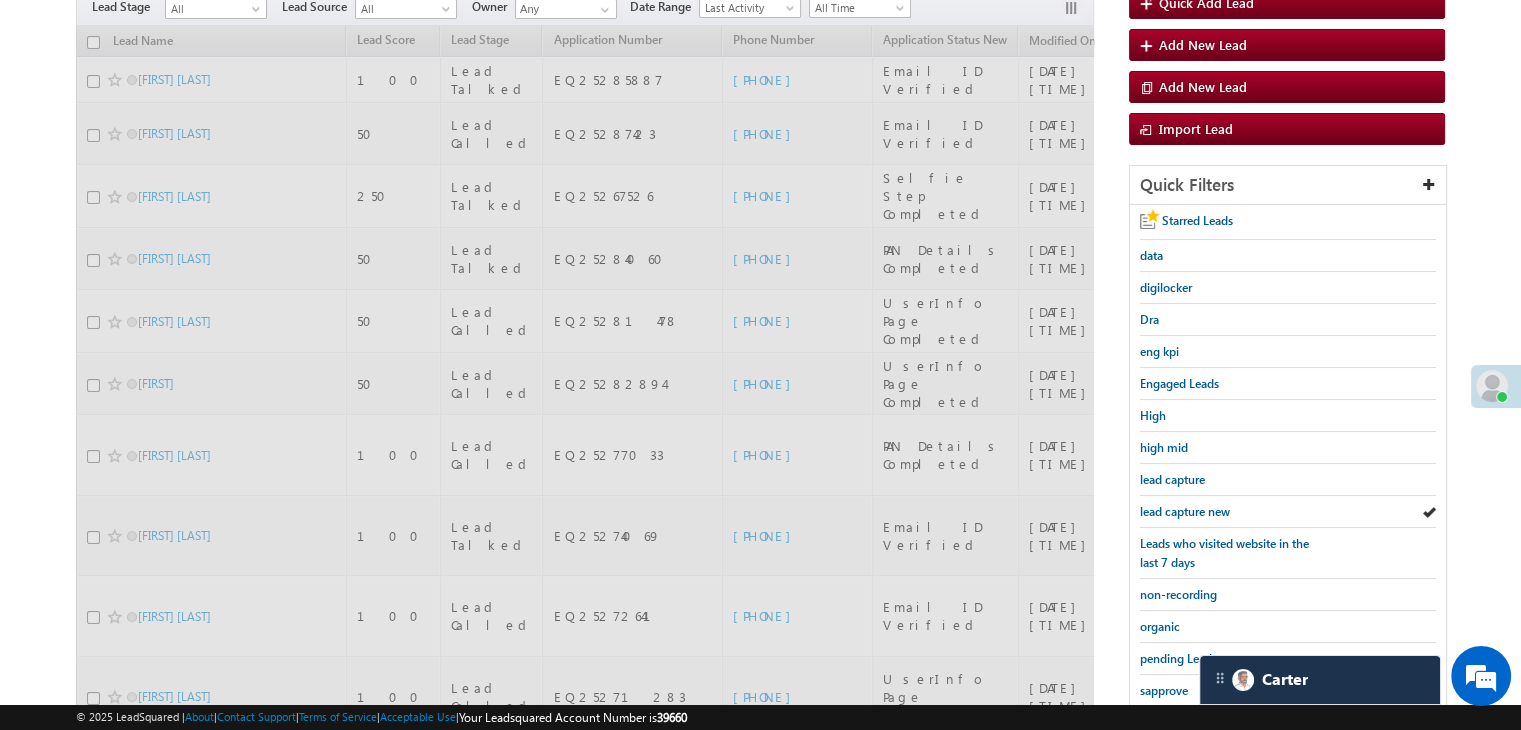 click on "lead capture new" at bounding box center (1185, 511) 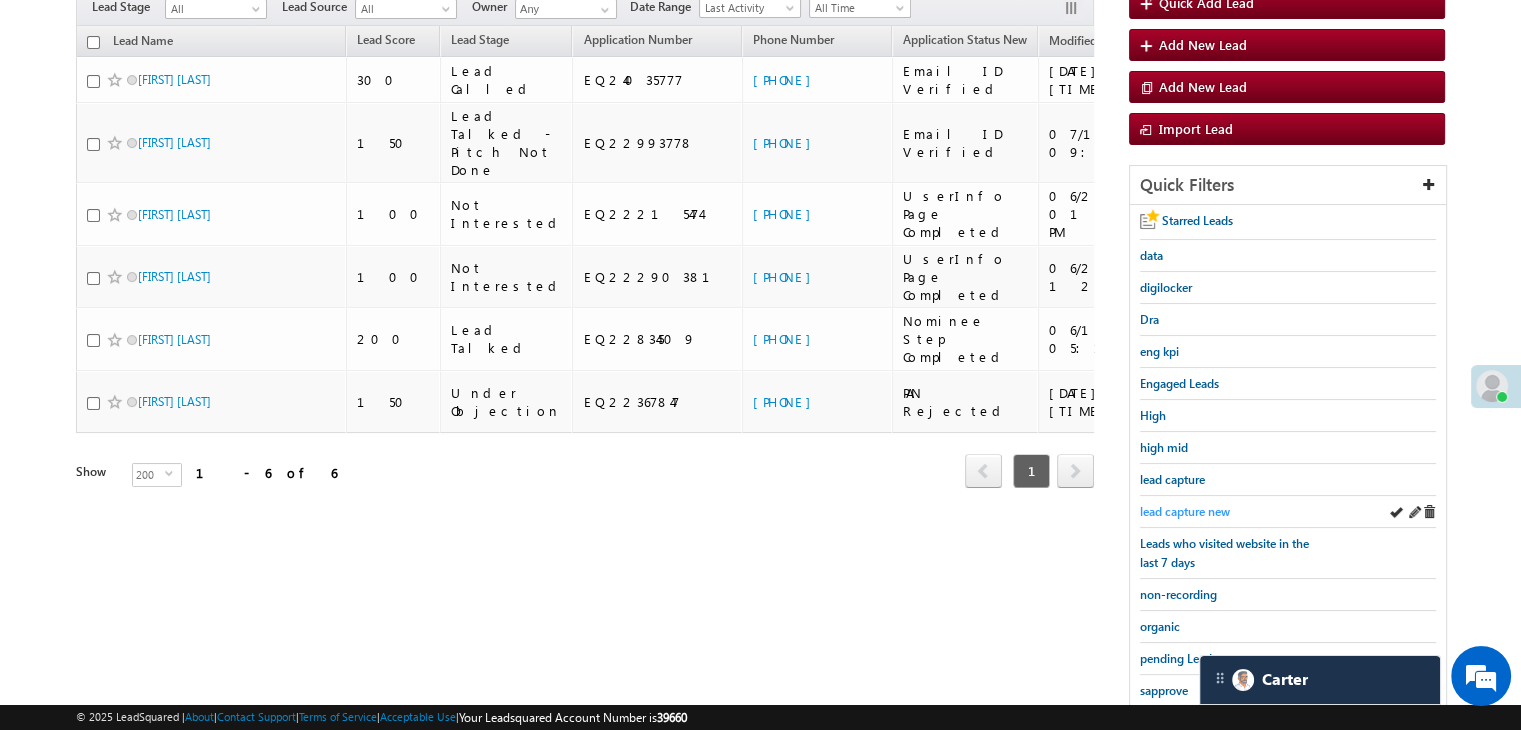 click on "lead capture new" at bounding box center (1185, 511) 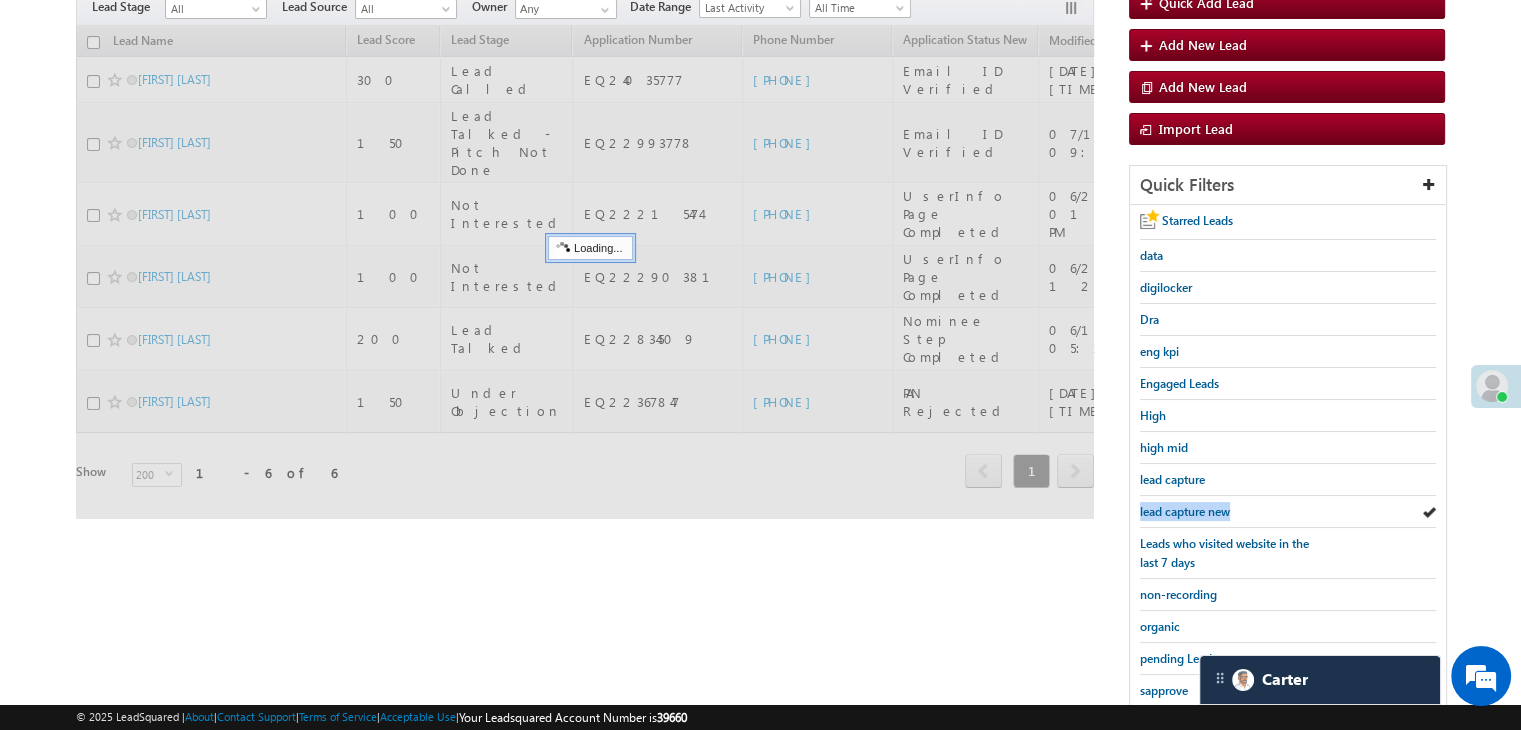 click on "lead capture new" at bounding box center [1185, 511] 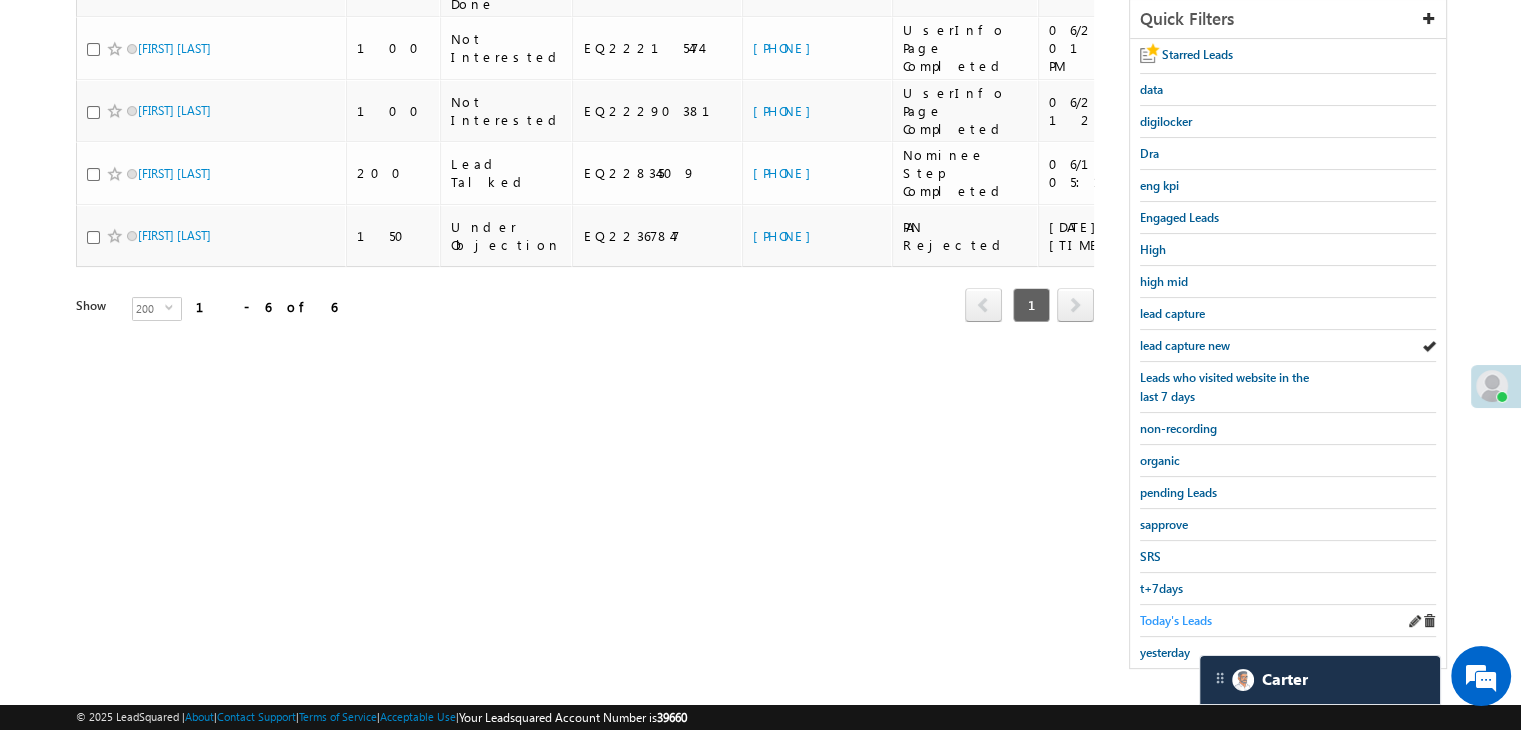 click on "Today's Leads" at bounding box center [1176, 620] 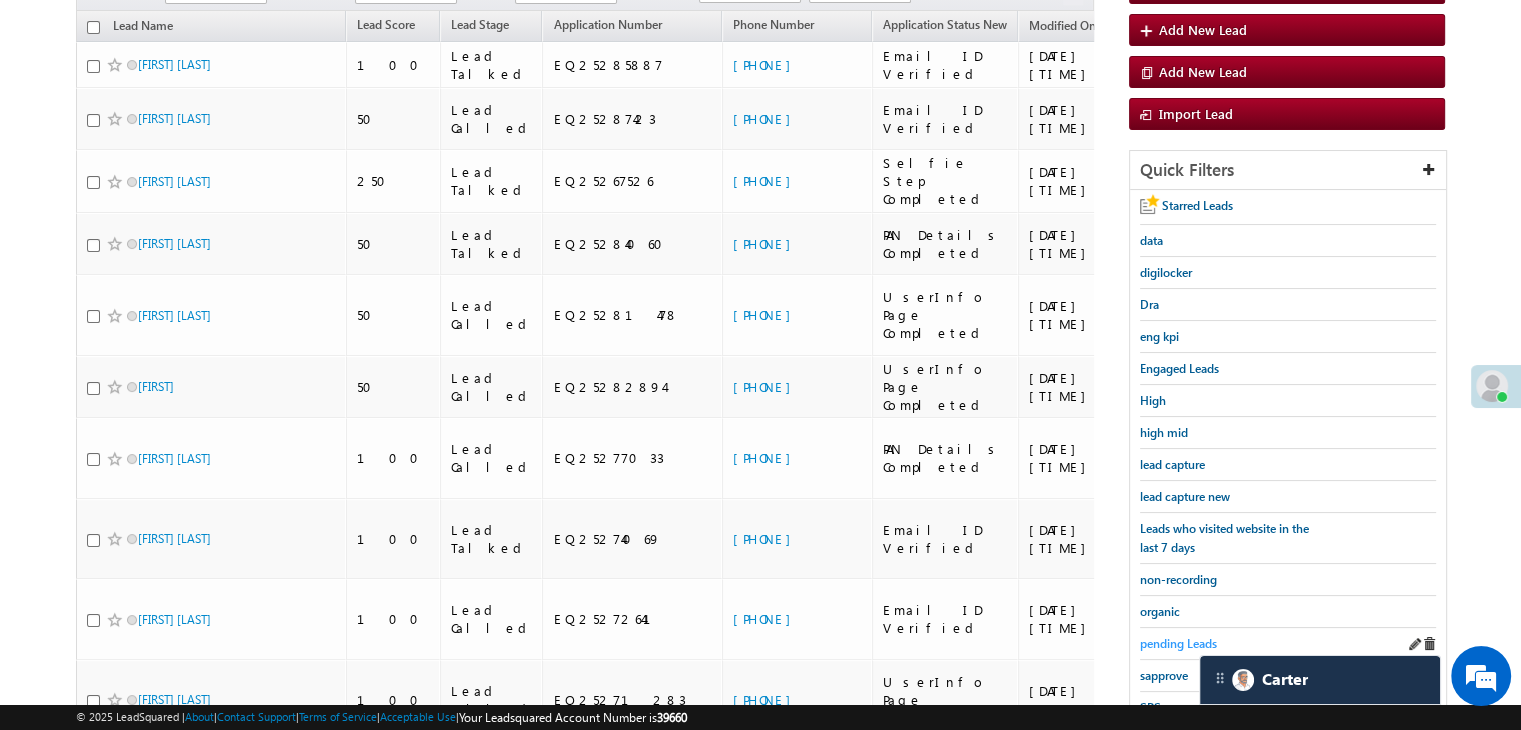 scroll, scrollTop: 163, scrollLeft: 0, axis: vertical 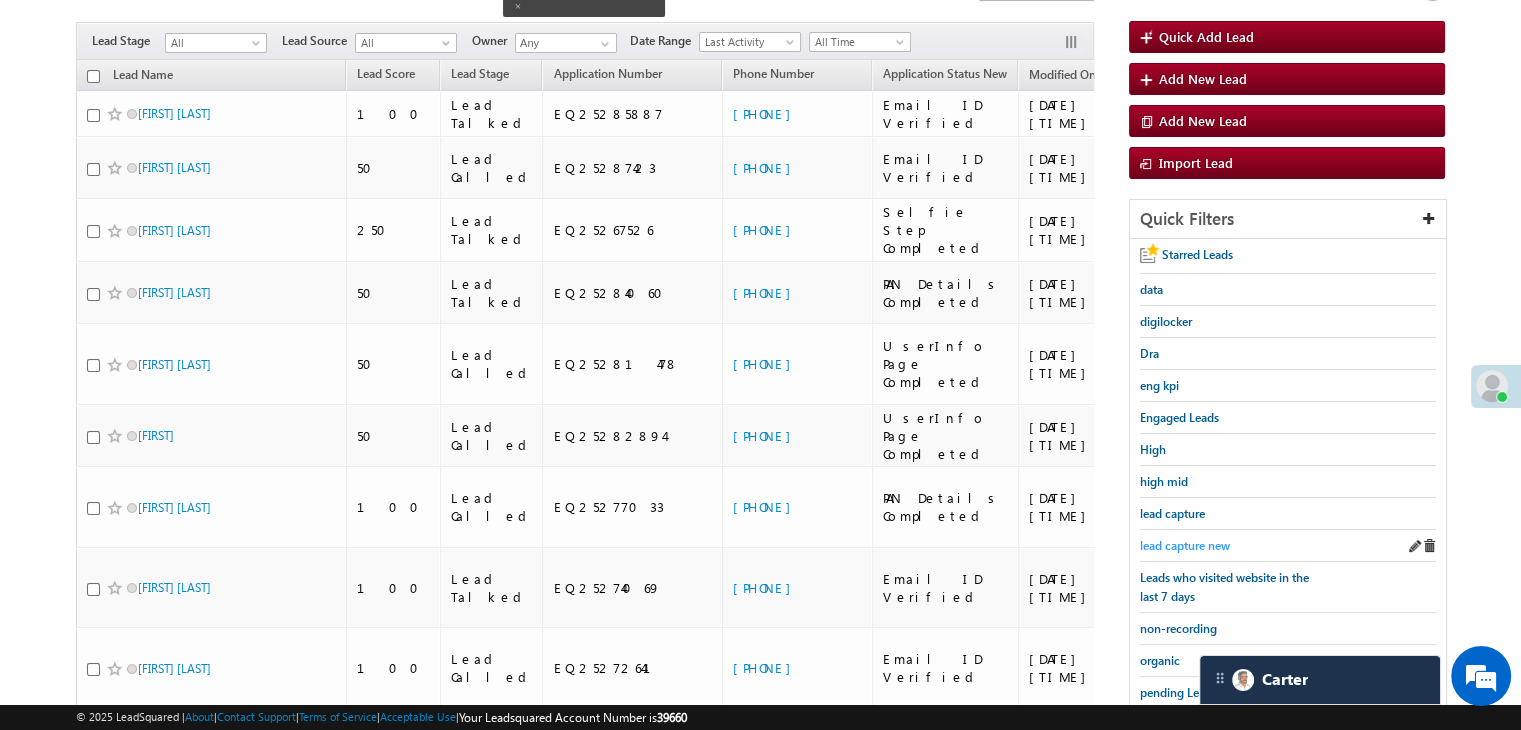 click on "lead capture new" at bounding box center (1185, 545) 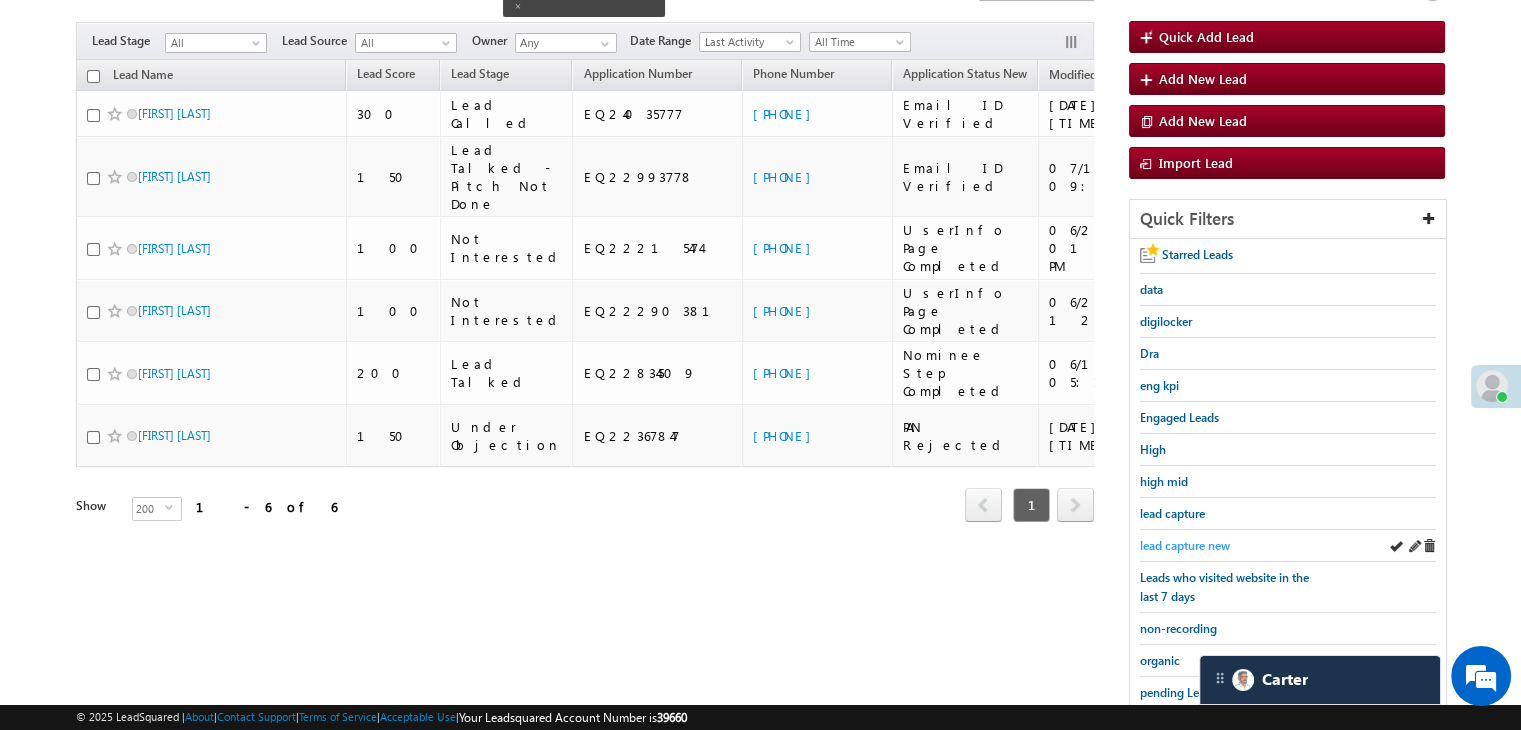 click on "lead capture new" at bounding box center [1185, 545] 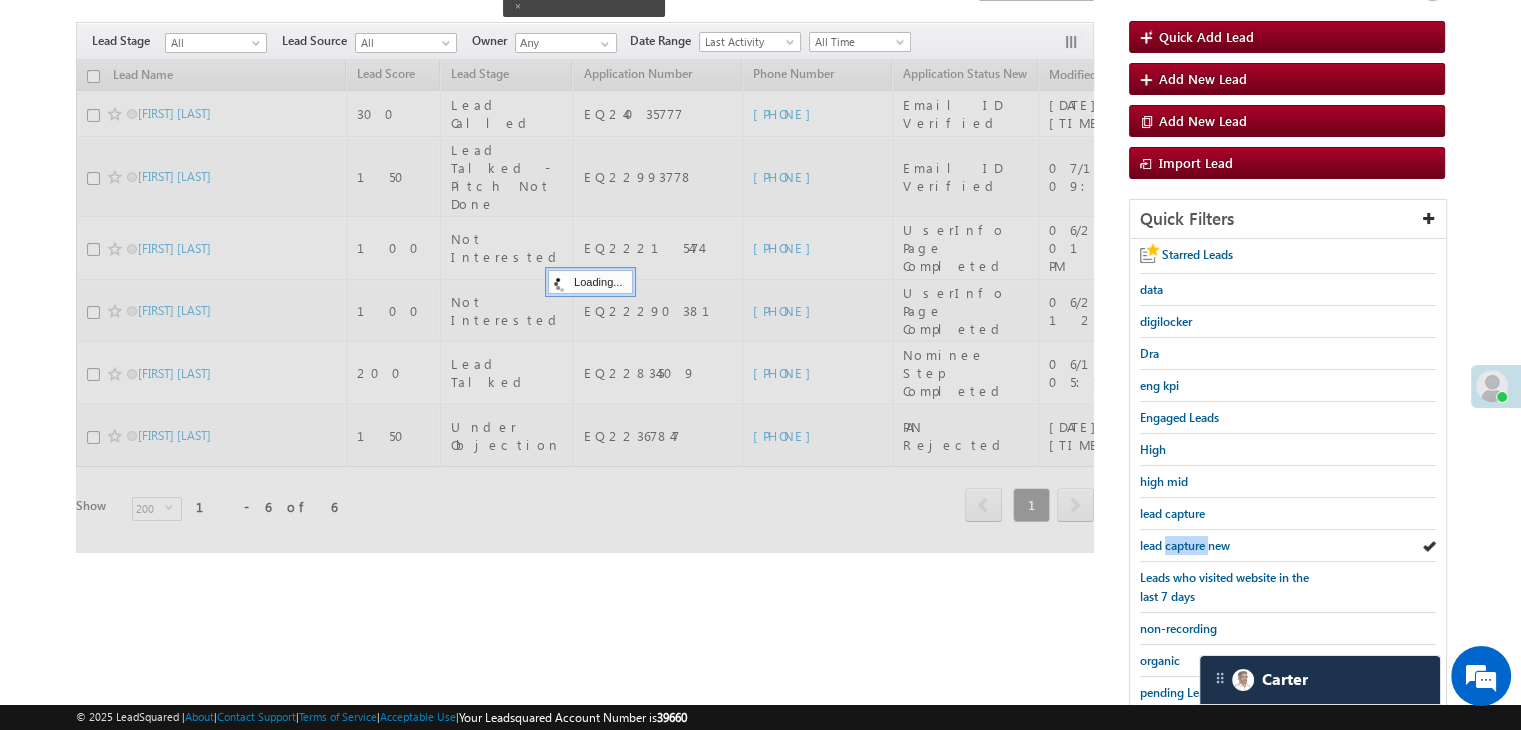 click on "lead capture new" at bounding box center (1185, 545) 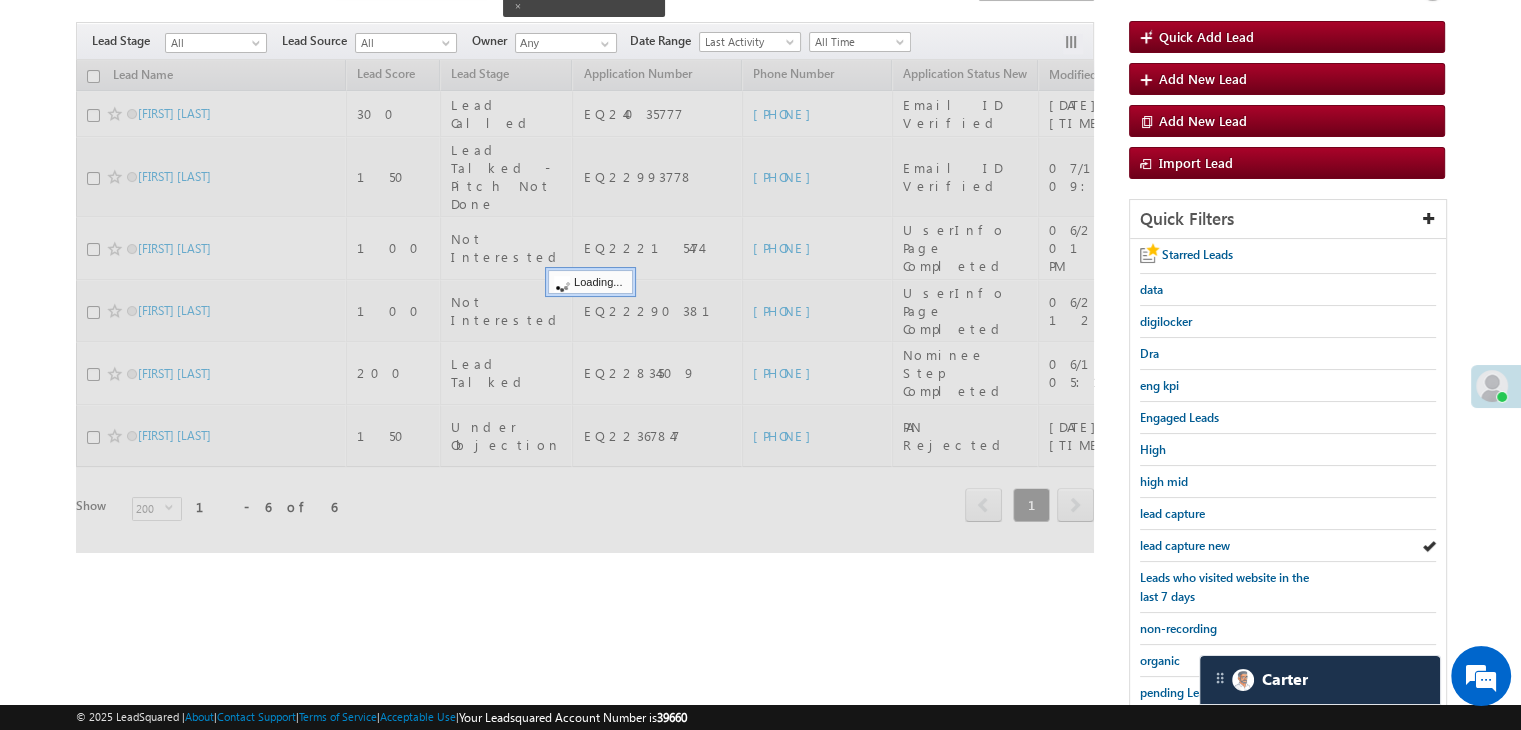 click on "lead capture new" at bounding box center (1185, 545) 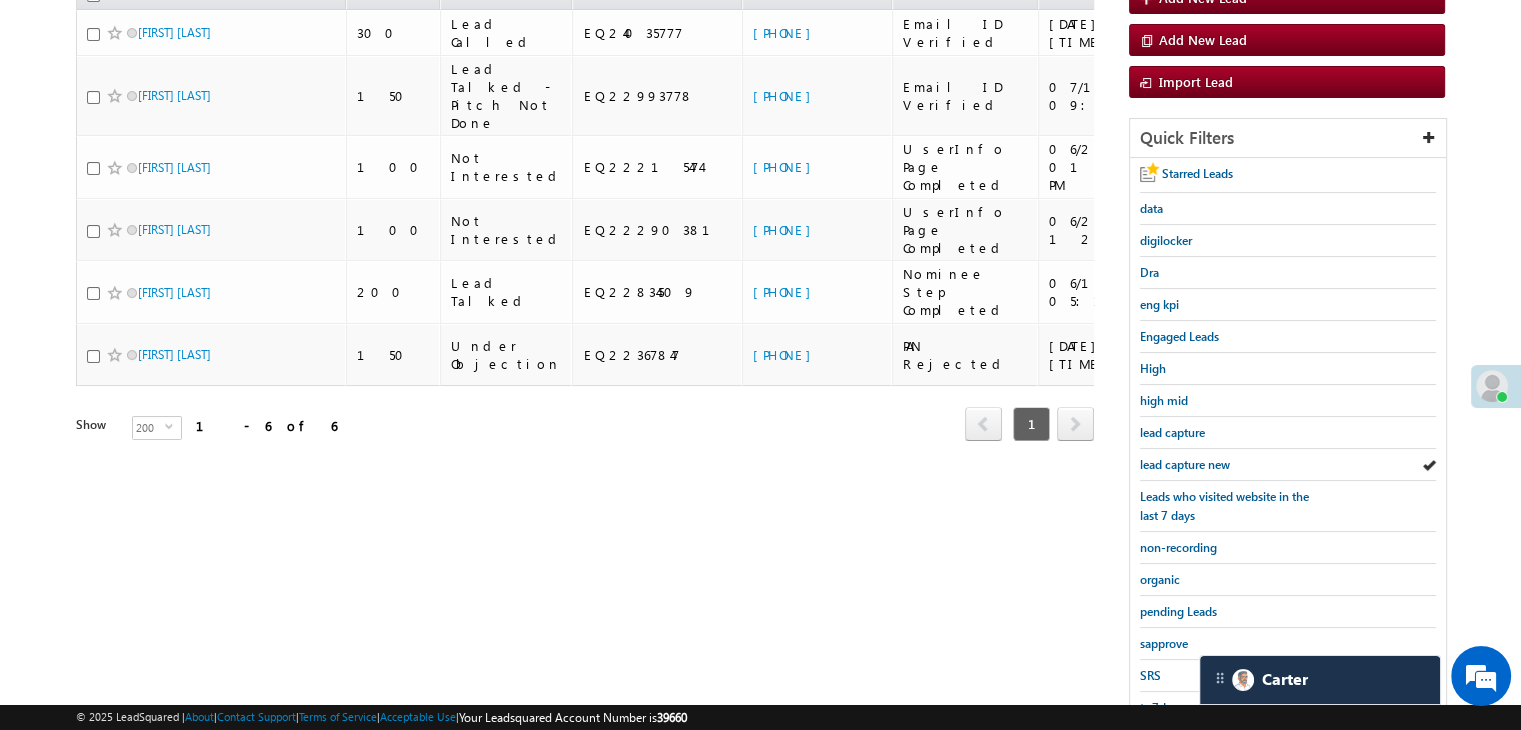 scroll, scrollTop: 363, scrollLeft: 0, axis: vertical 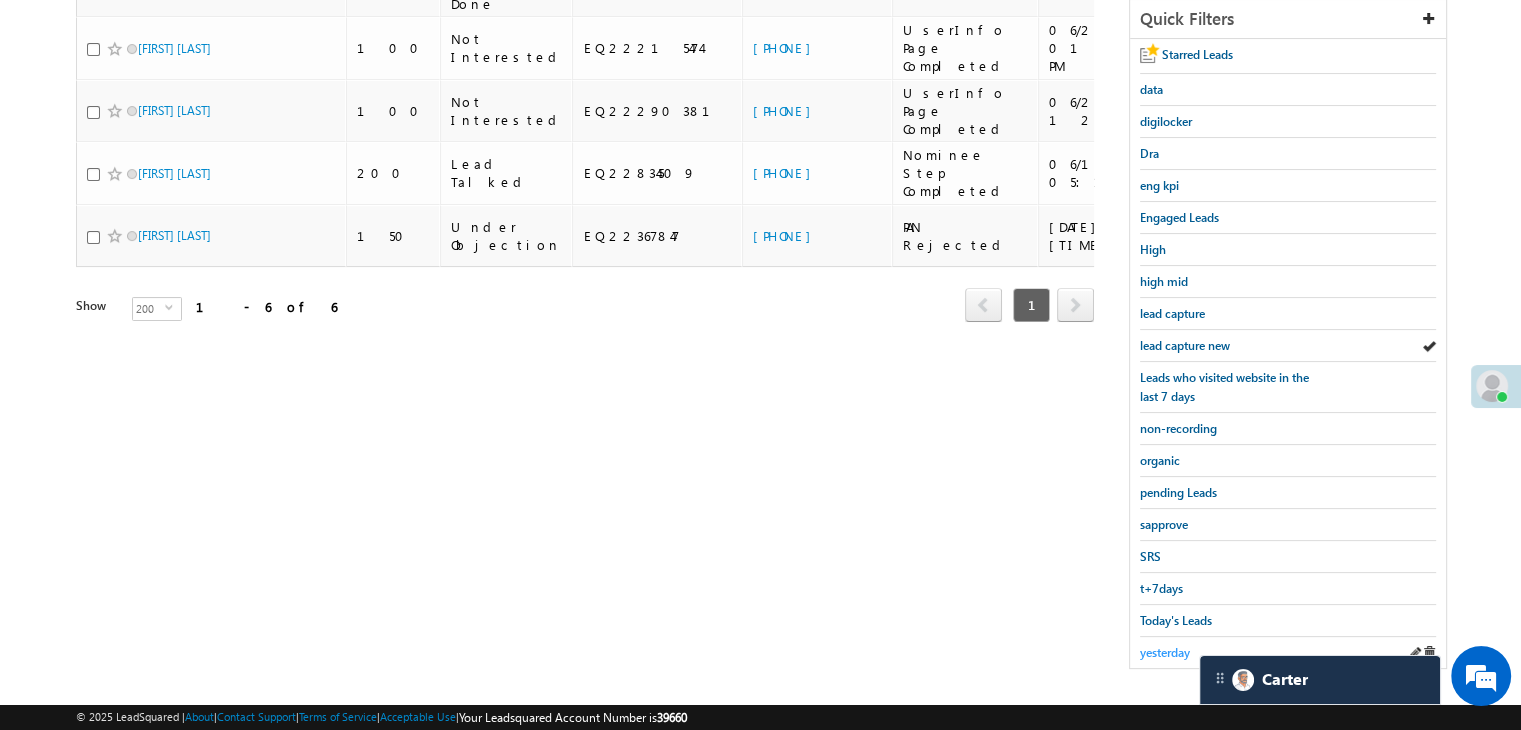 click on "yesterday" at bounding box center (1165, 652) 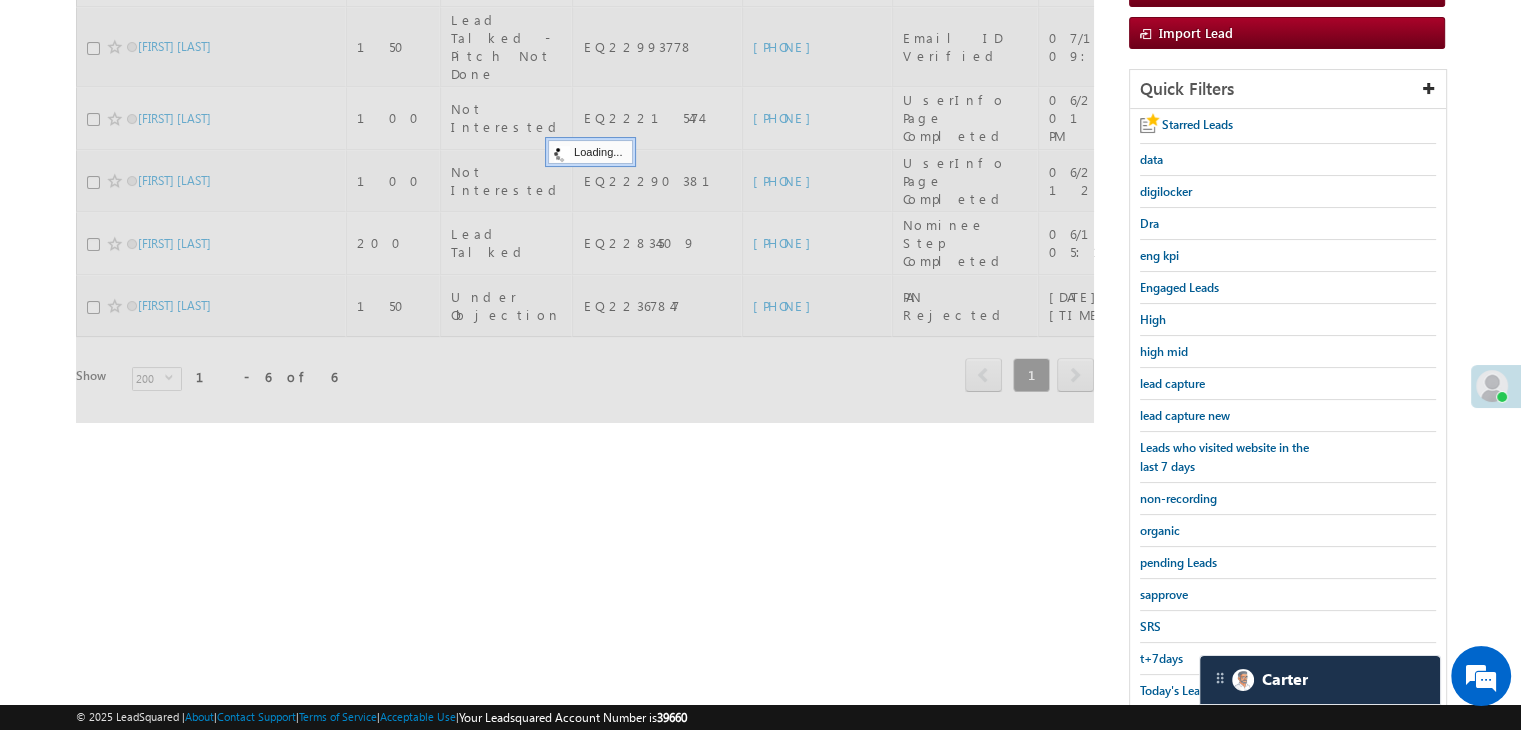scroll, scrollTop: 163, scrollLeft: 0, axis: vertical 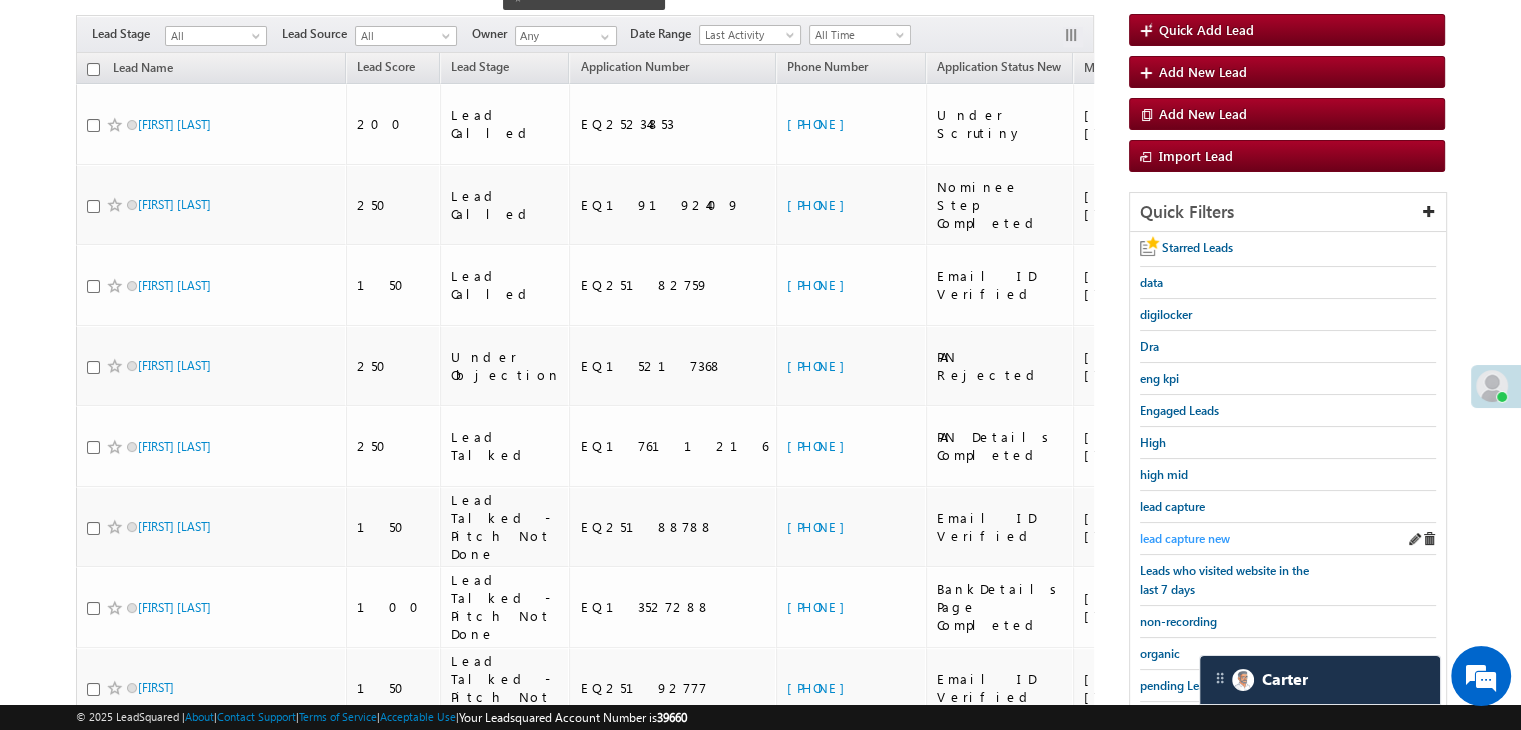 click on "lead capture new" at bounding box center (1185, 538) 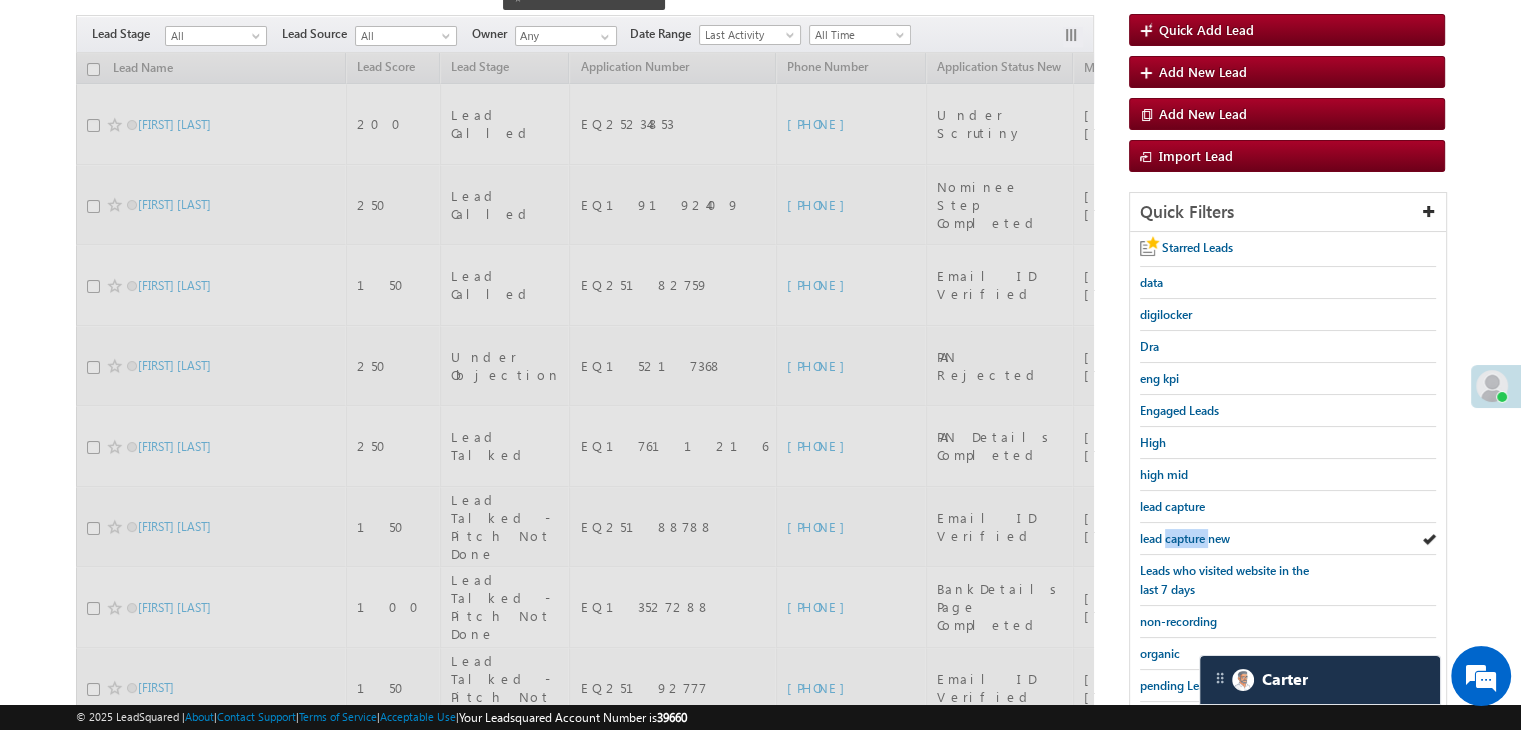 click on "lead capture new" at bounding box center (1185, 538) 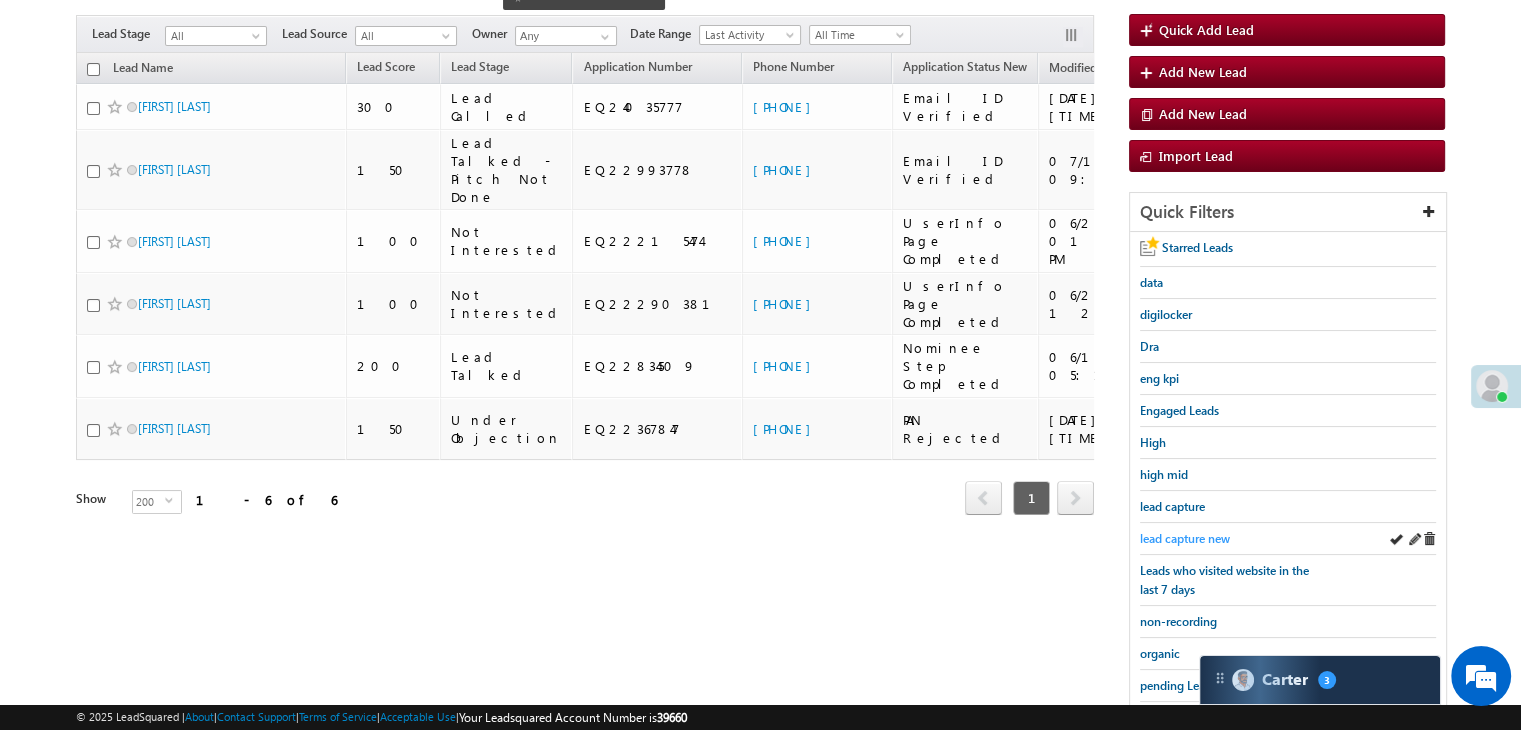 click on "lead capture new" at bounding box center (1185, 538) 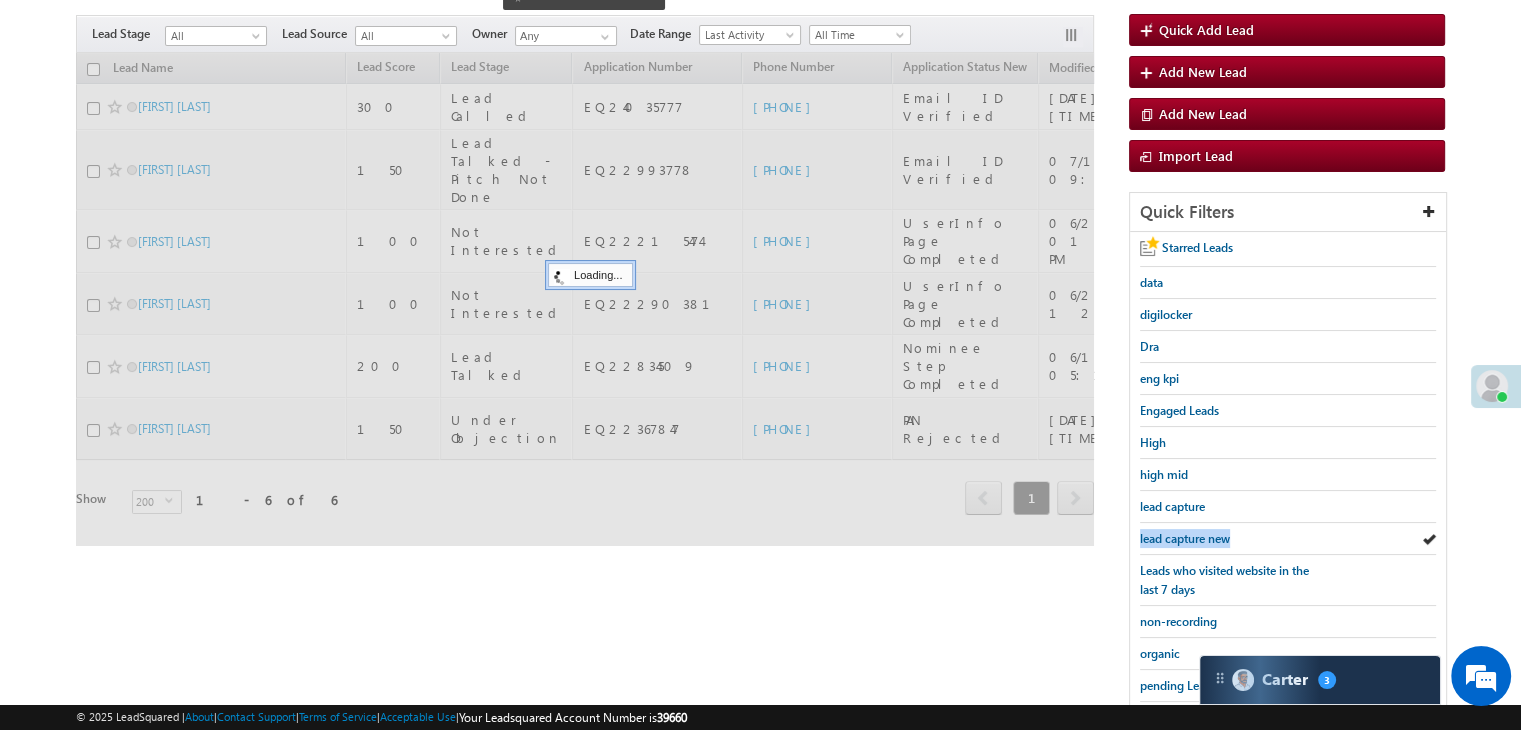 click on "lead capture new" at bounding box center [1185, 538] 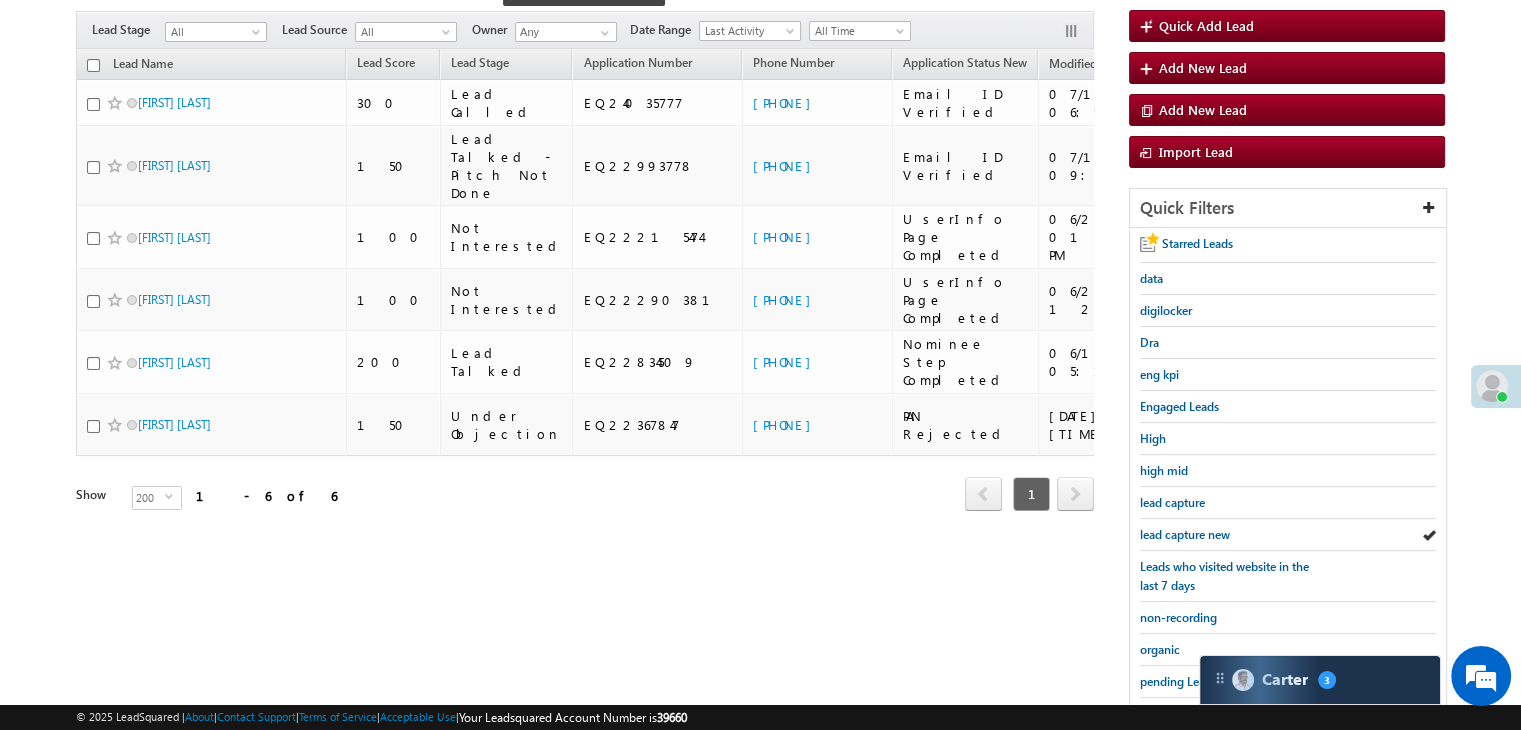 scroll, scrollTop: 363, scrollLeft: 0, axis: vertical 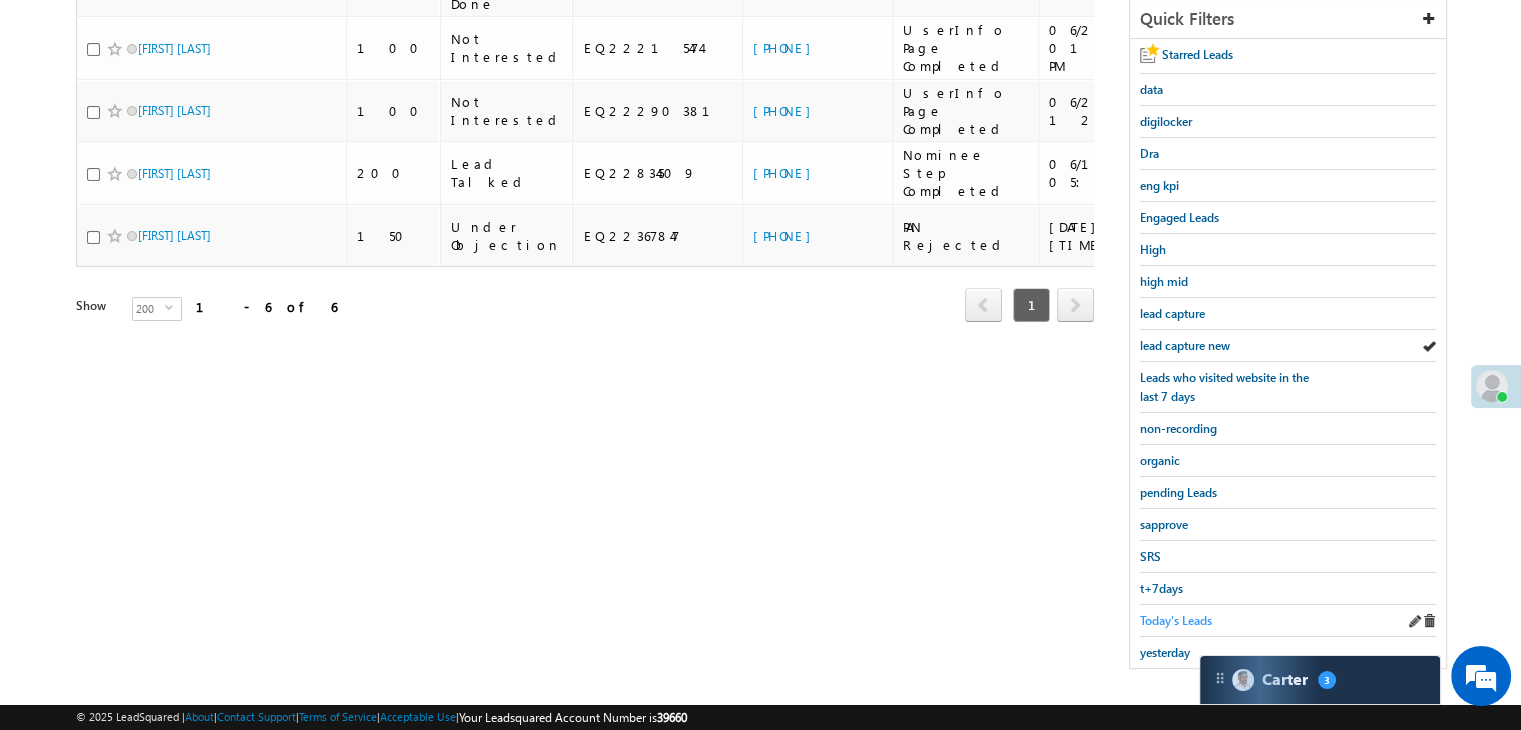 click on "Today's Leads" at bounding box center [1176, 620] 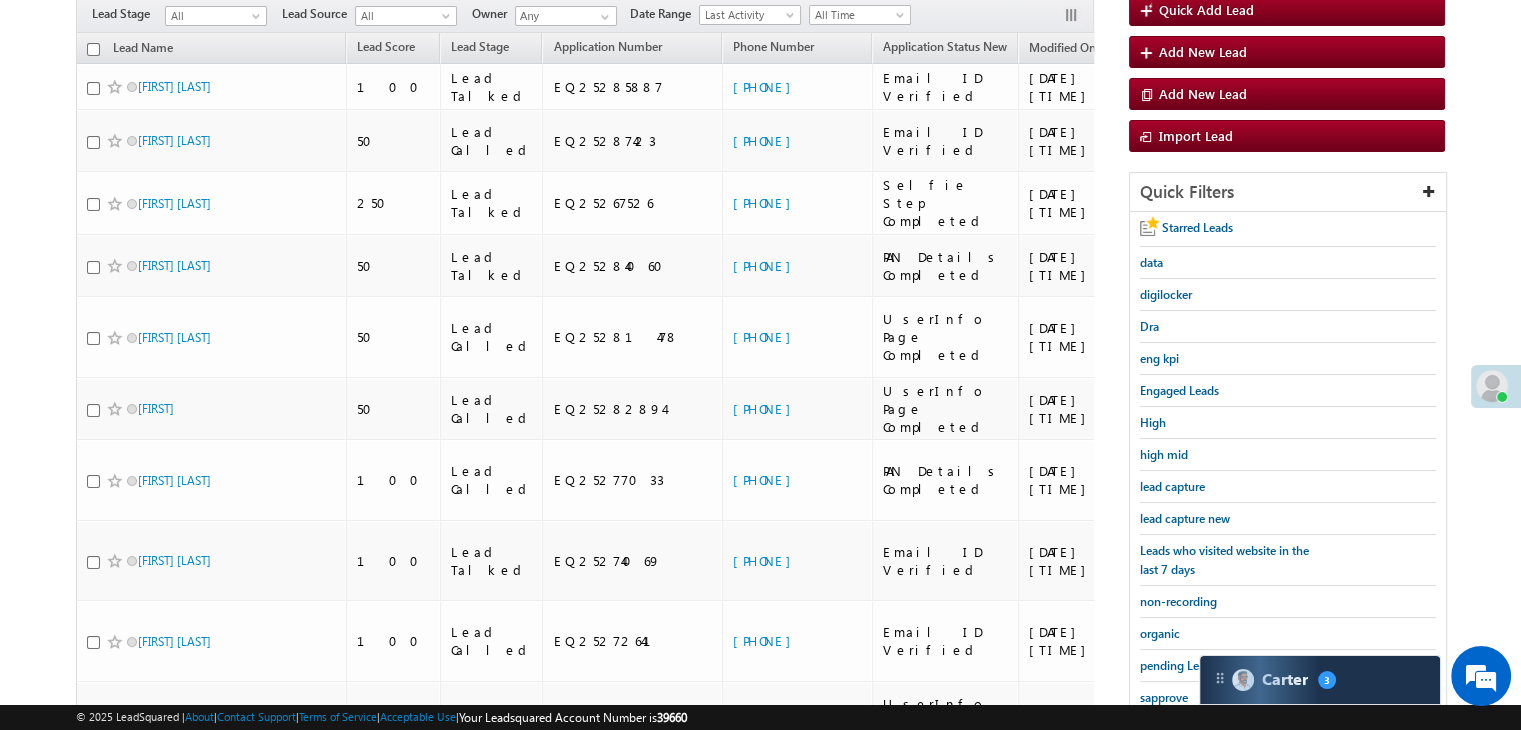 scroll, scrollTop: 163, scrollLeft: 0, axis: vertical 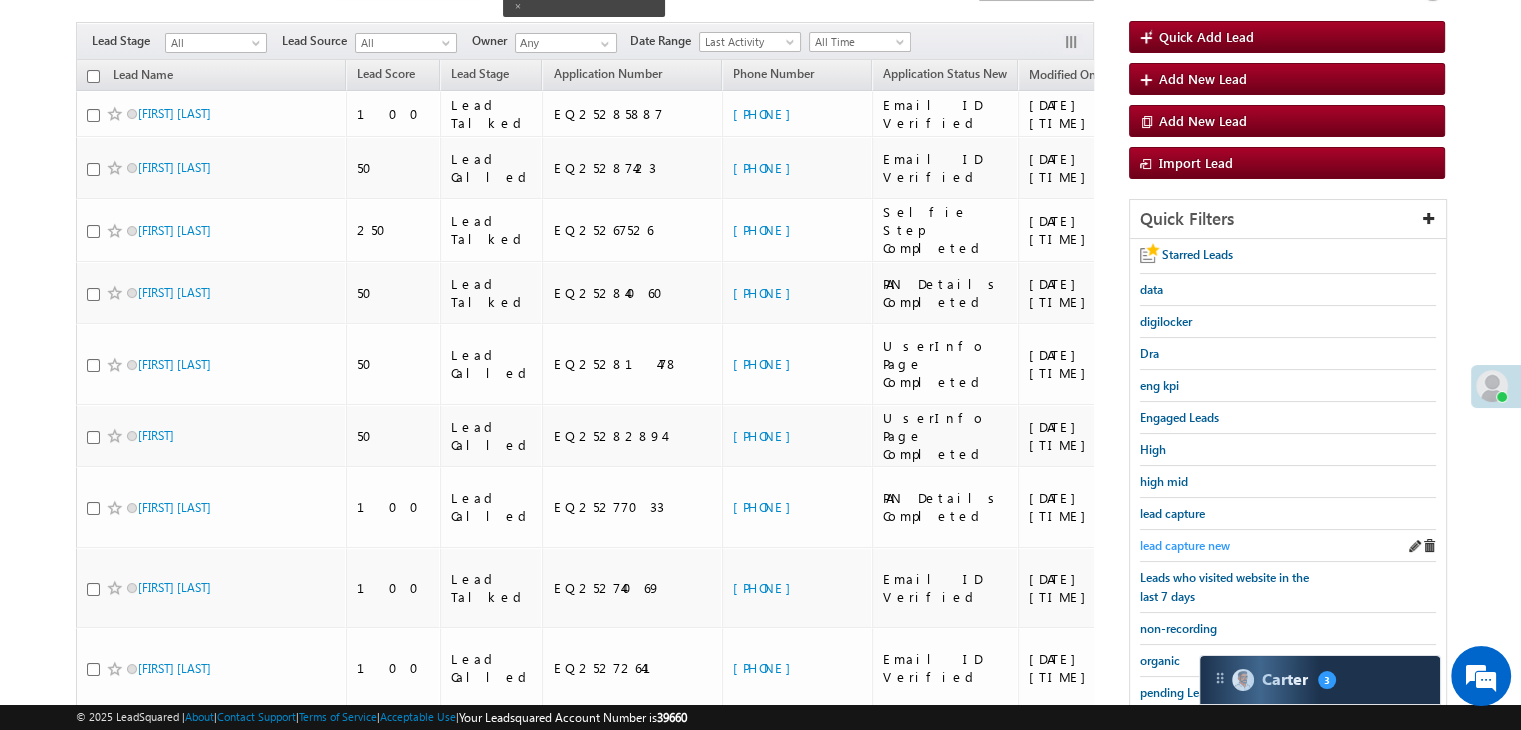 click on "lead capture new" at bounding box center (1185, 545) 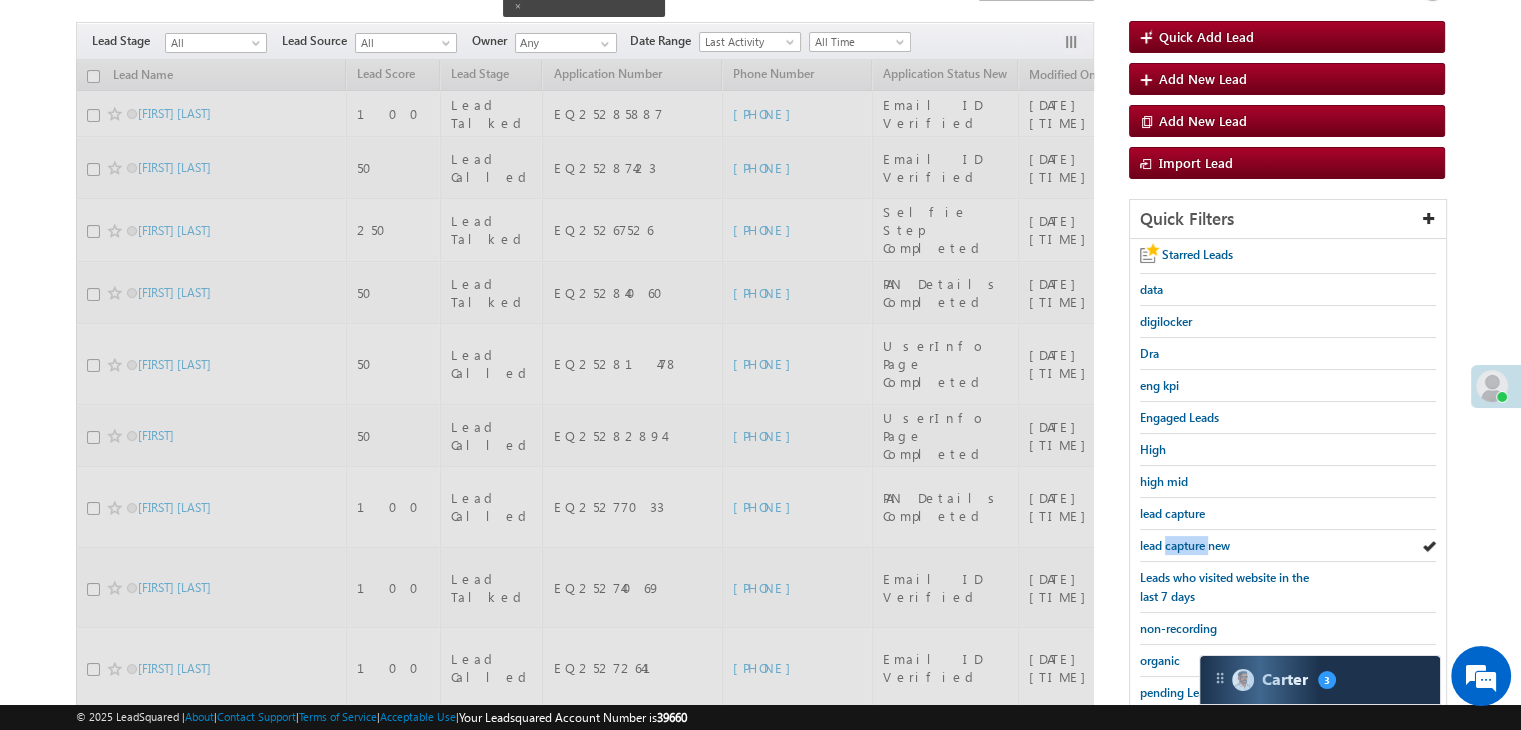 click on "lead capture new" at bounding box center [1185, 545] 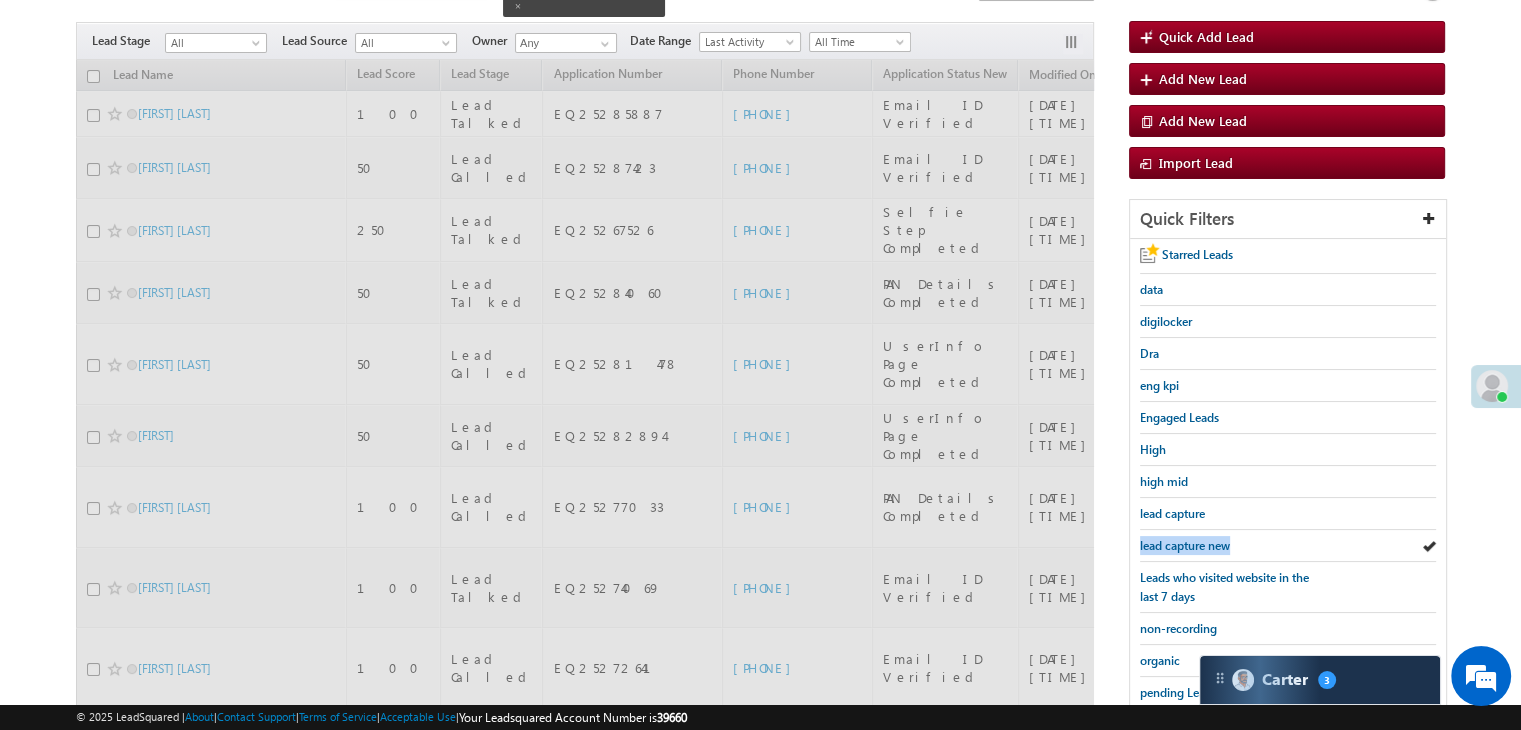 click on "lead capture new" at bounding box center (1185, 545) 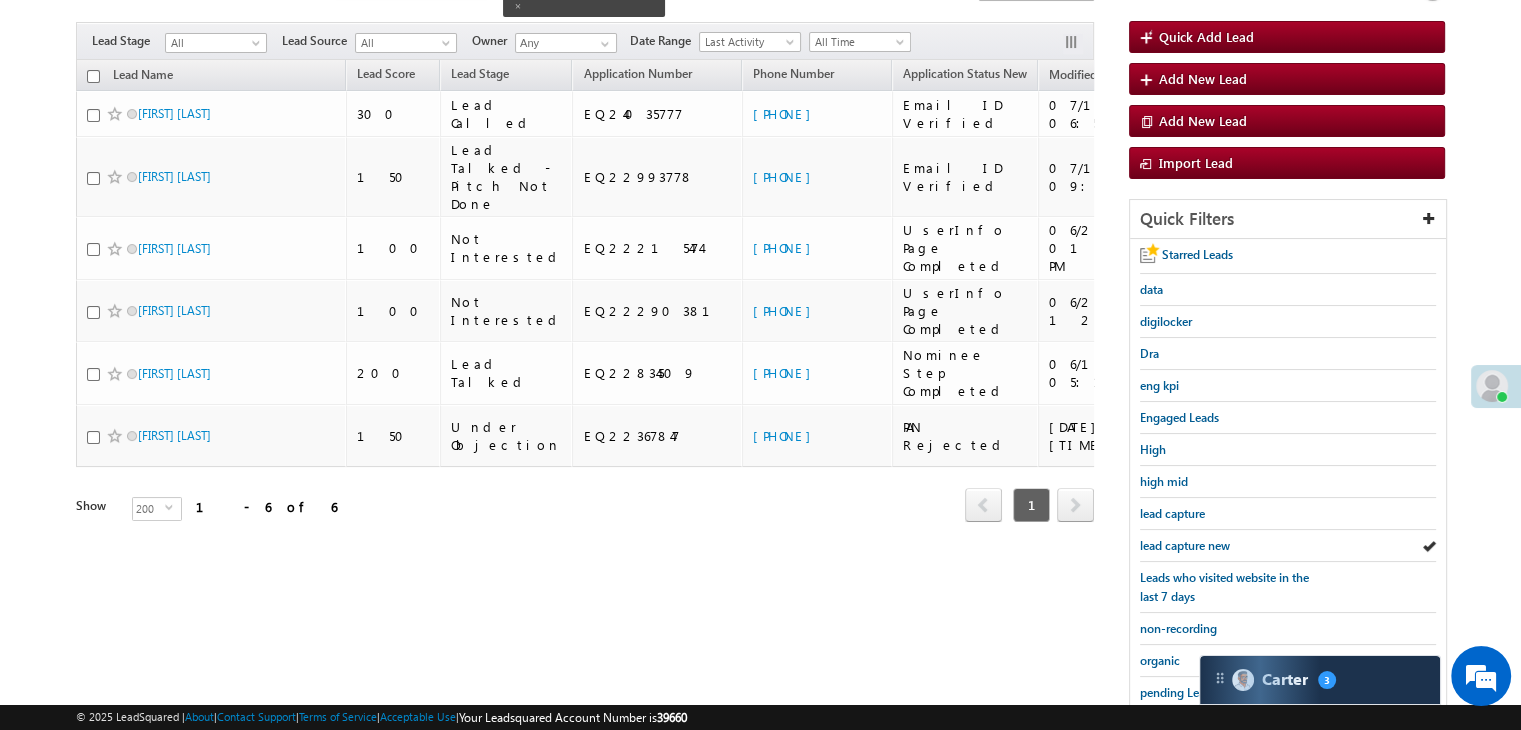 scroll, scrollTop: 363, scrollLeft: 0, axis: vertical 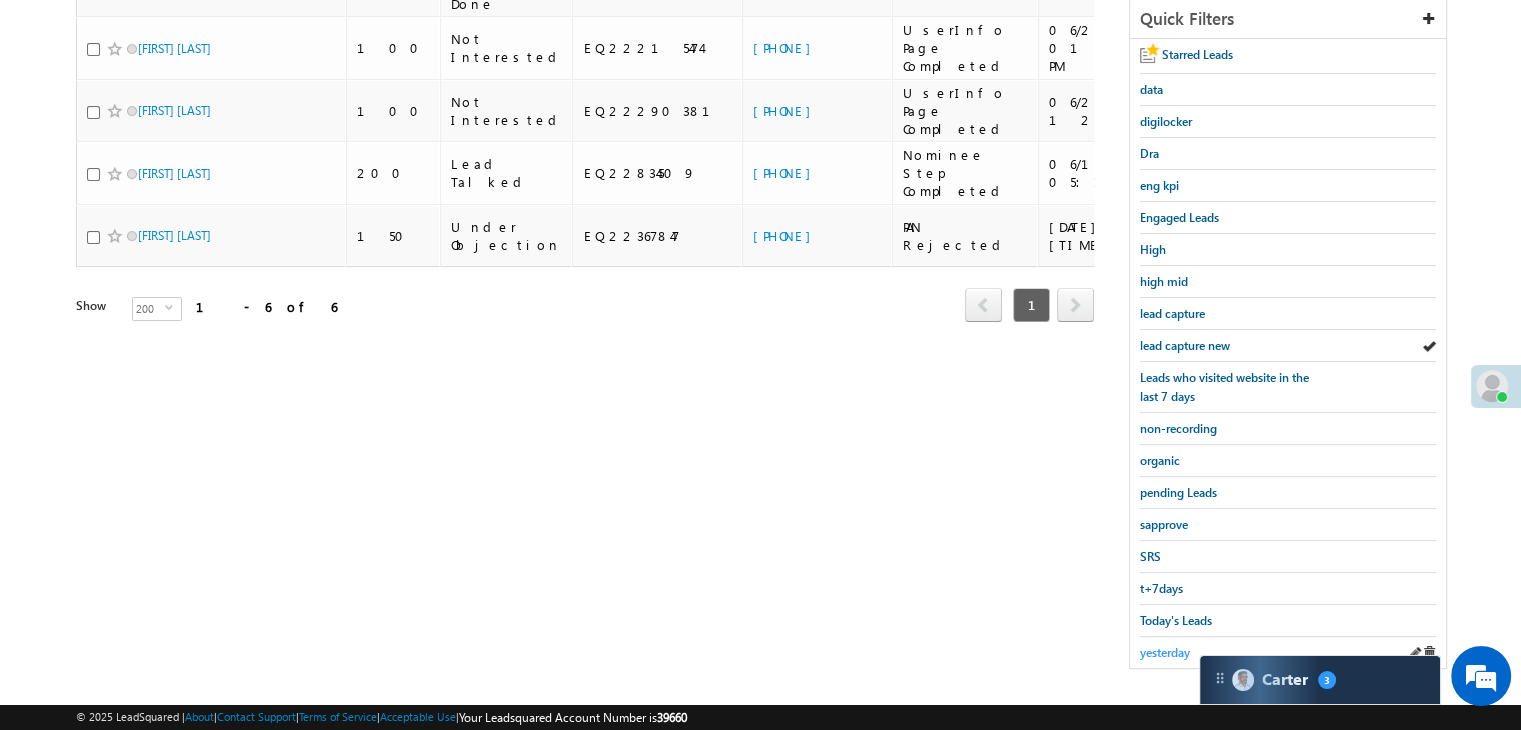 click on "yesterday" at bounding box center [1165, 652] 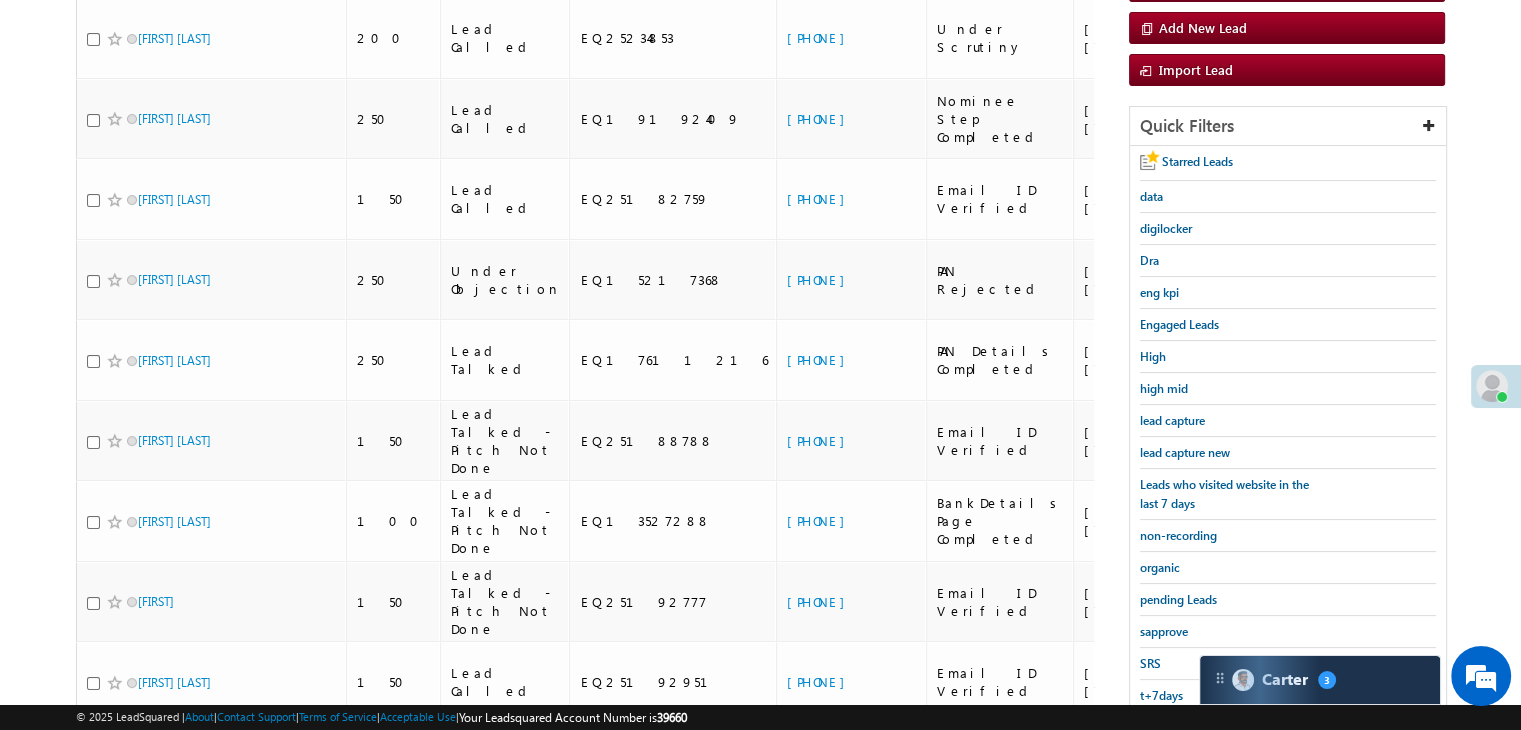 scroll, scrollTop: 363, scrollLeft: 0, axis: vertical 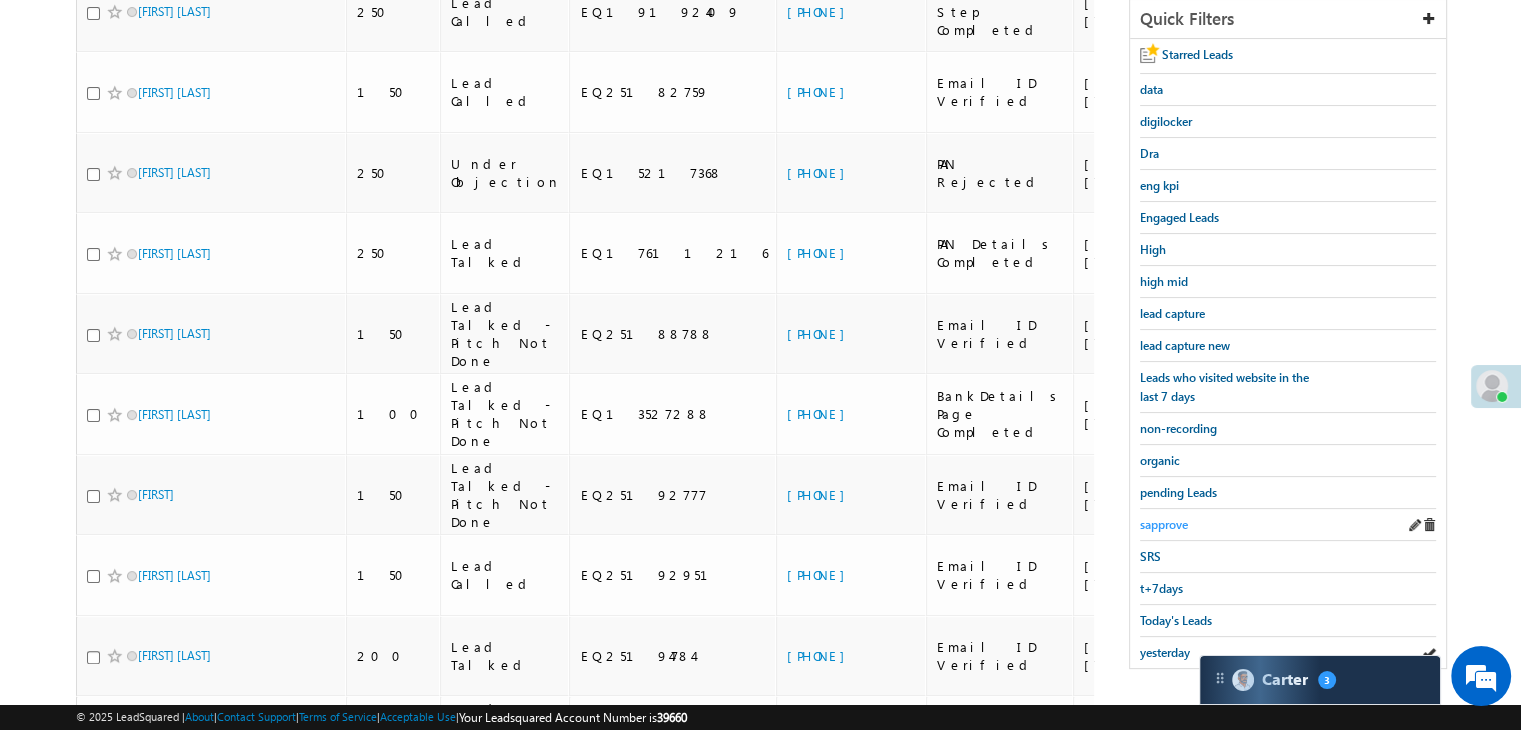 click on "sapprove" at bounding box center (1164, 524) 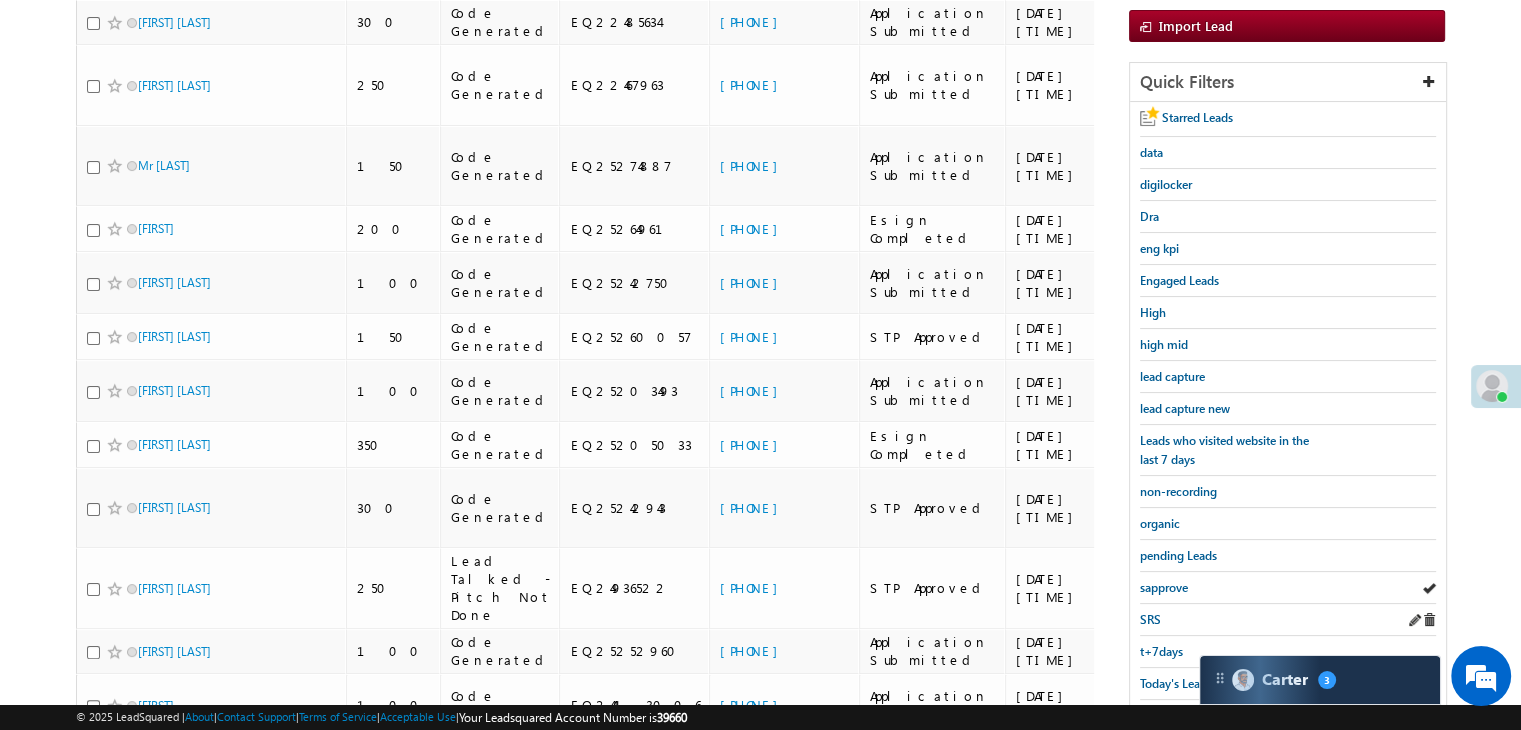 scroll, scrollTop: 200, scrollLeft: 0, axis: vertical 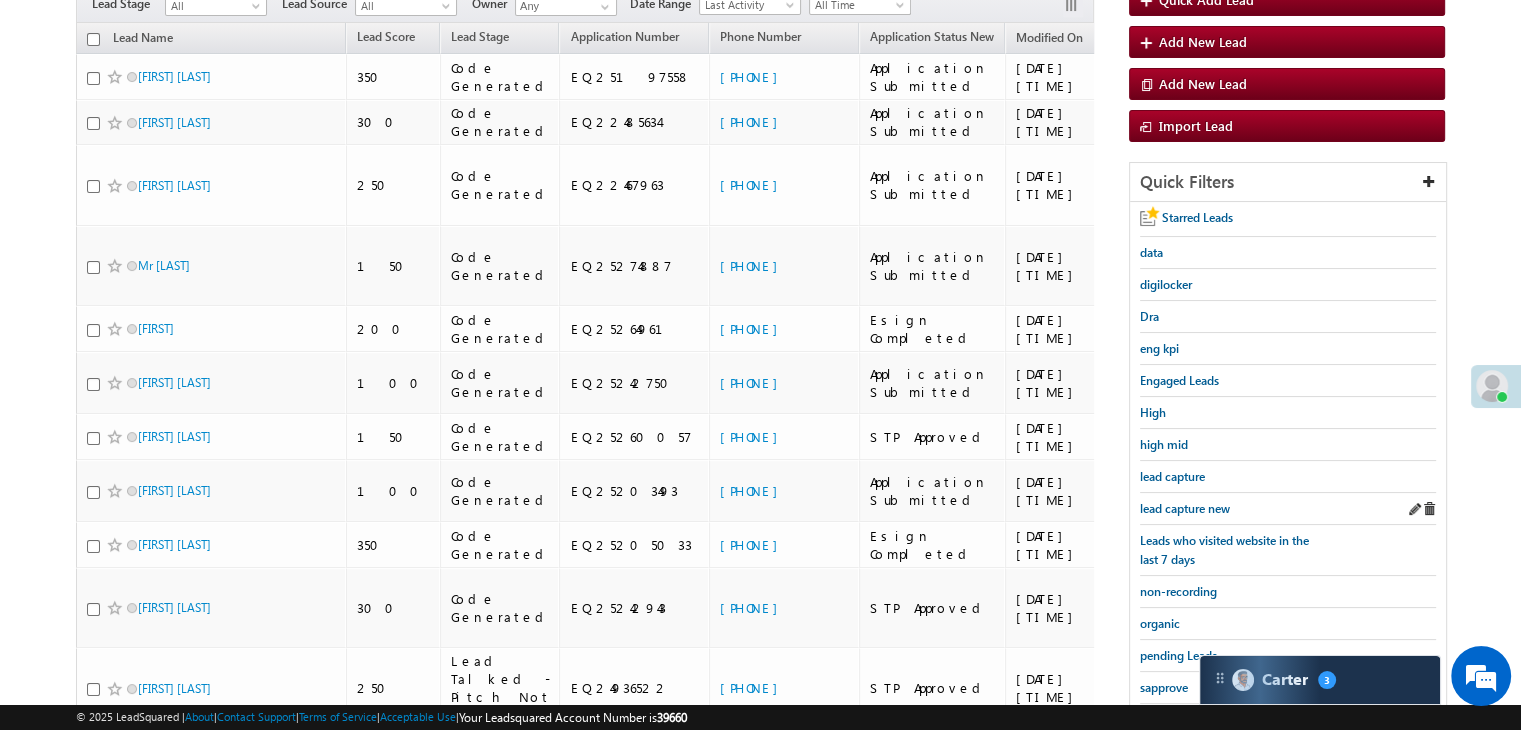 click on "lead capture new" at bounding box center (1288, 509) 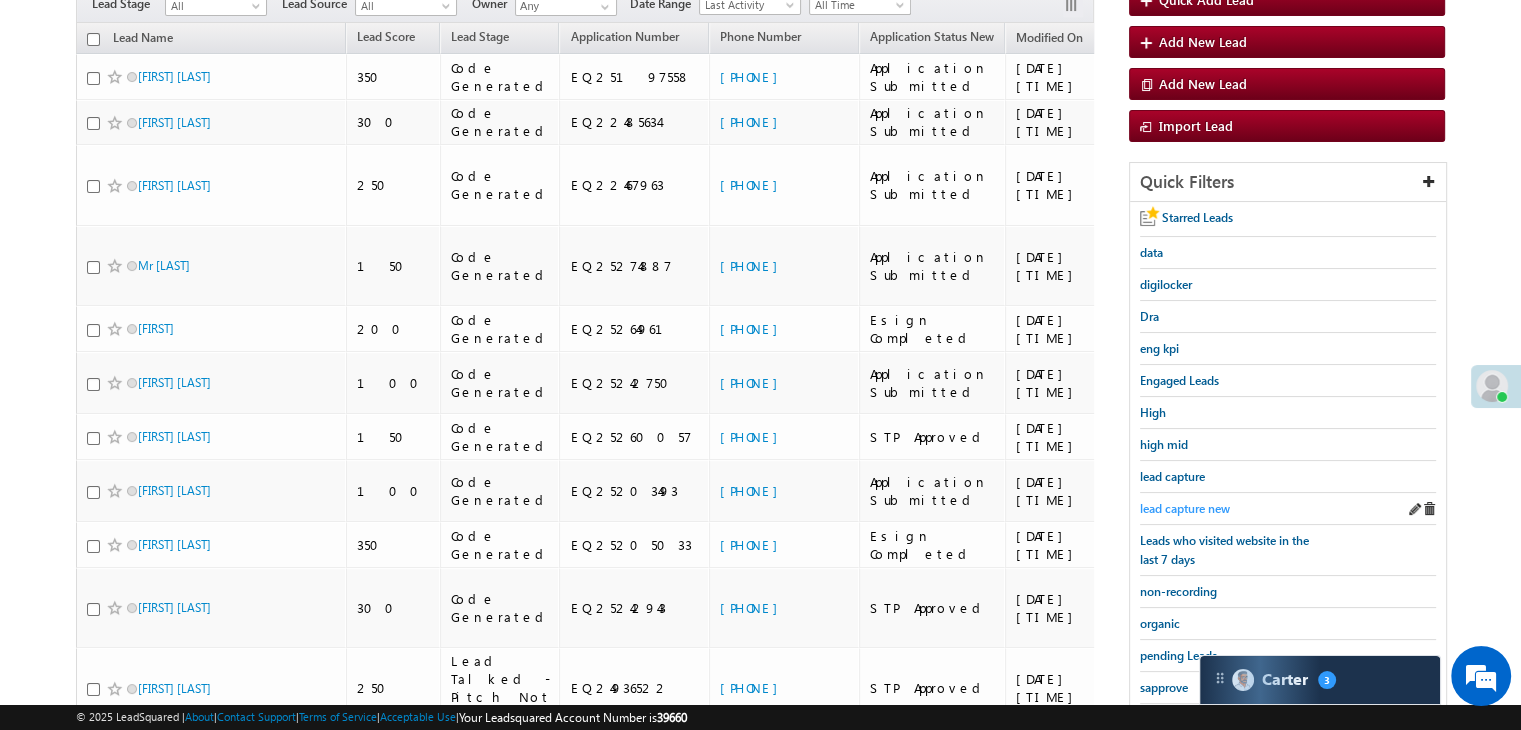 click on "lead capture new" at bounding box center [1185, 508] 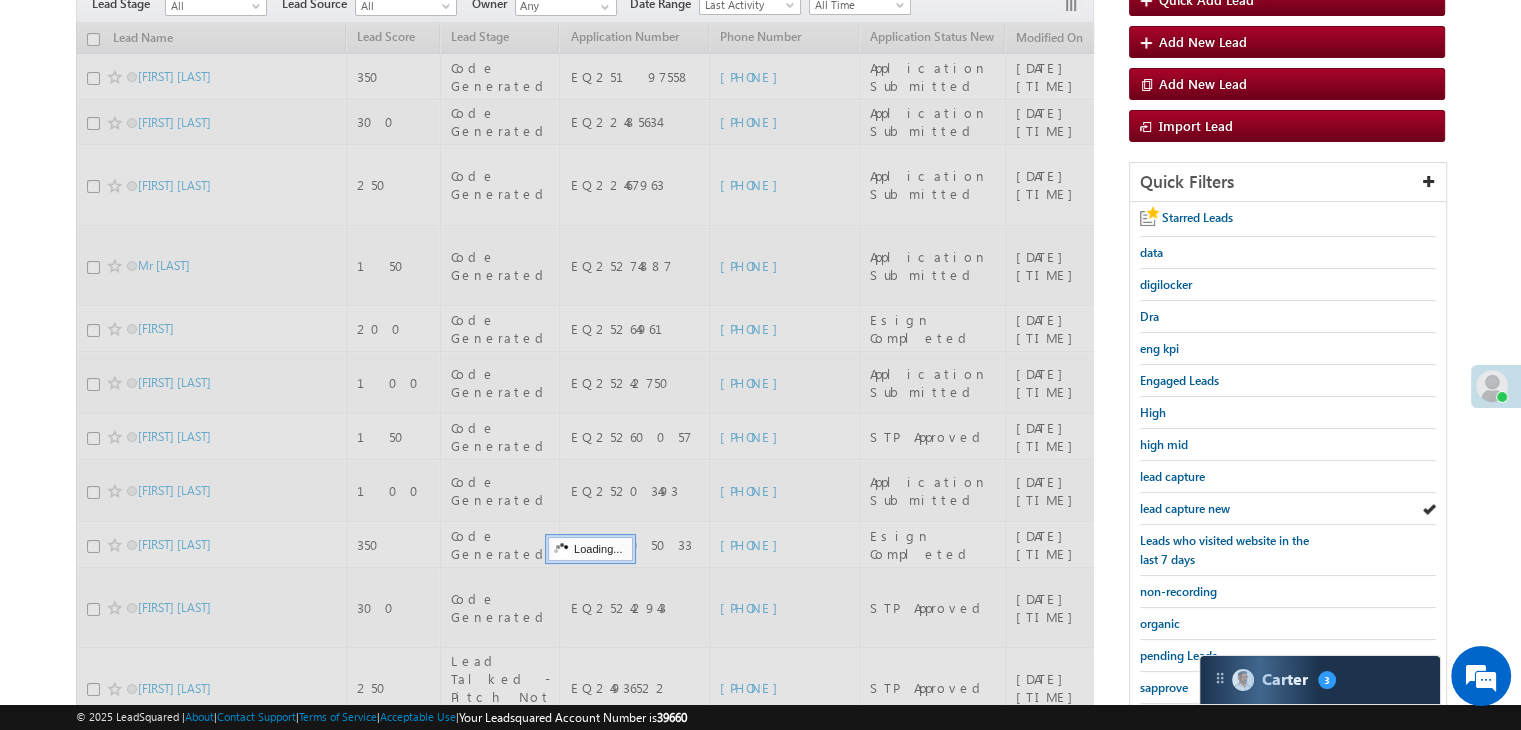click on "lead capture new" at bounding box center (1185, 508) 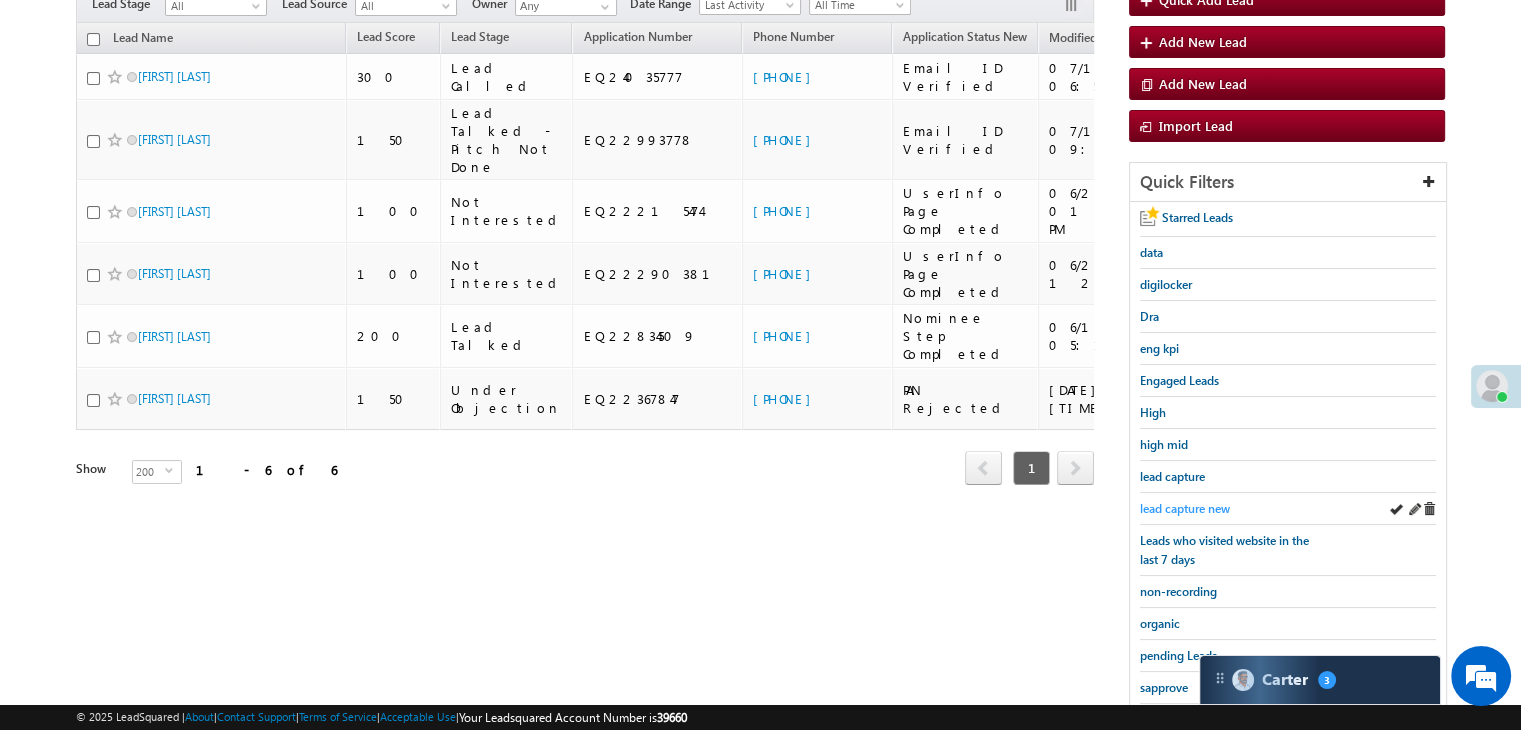 click on "lead capture new" at bounding box center [1185, 508] 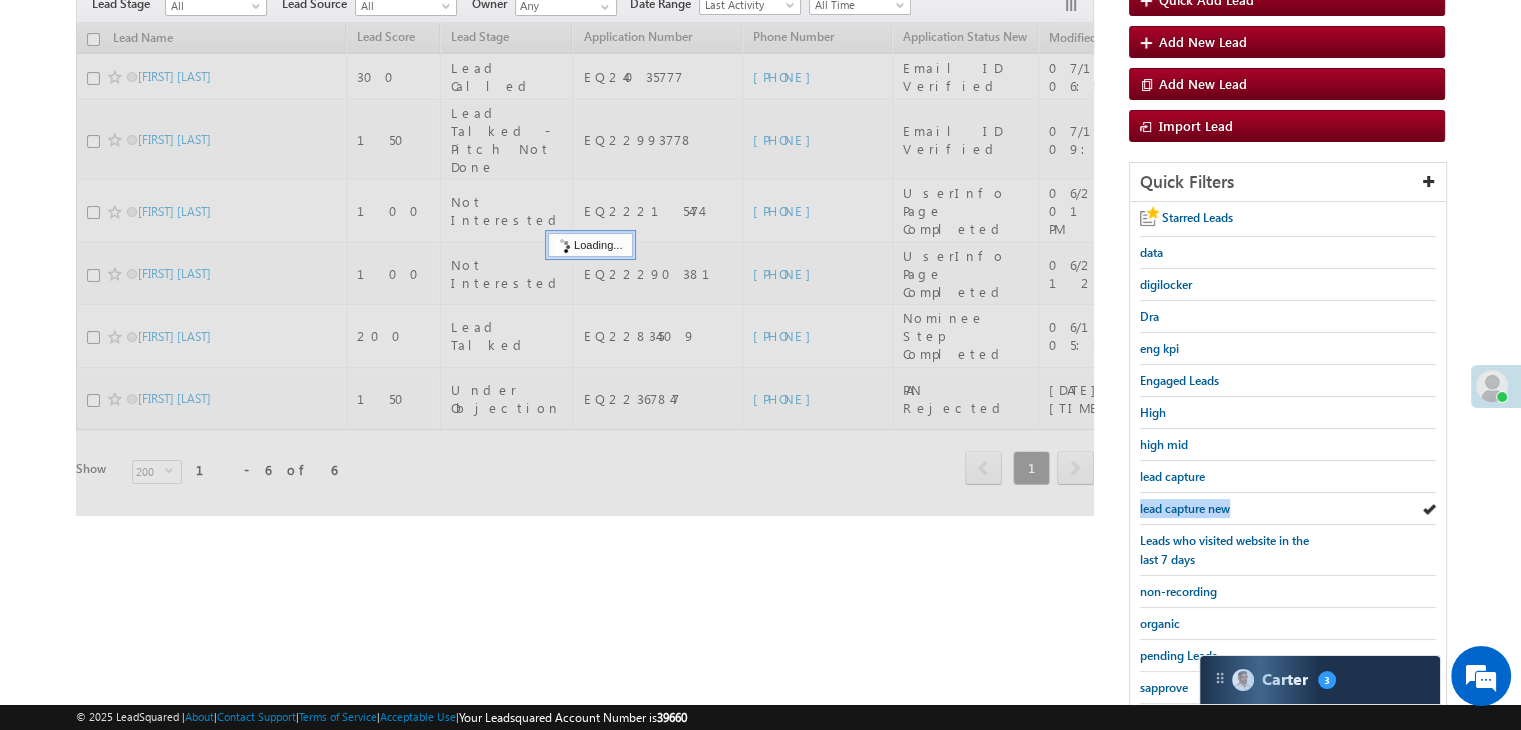 click on "lead capture new" at bounding box center (1185, 508) 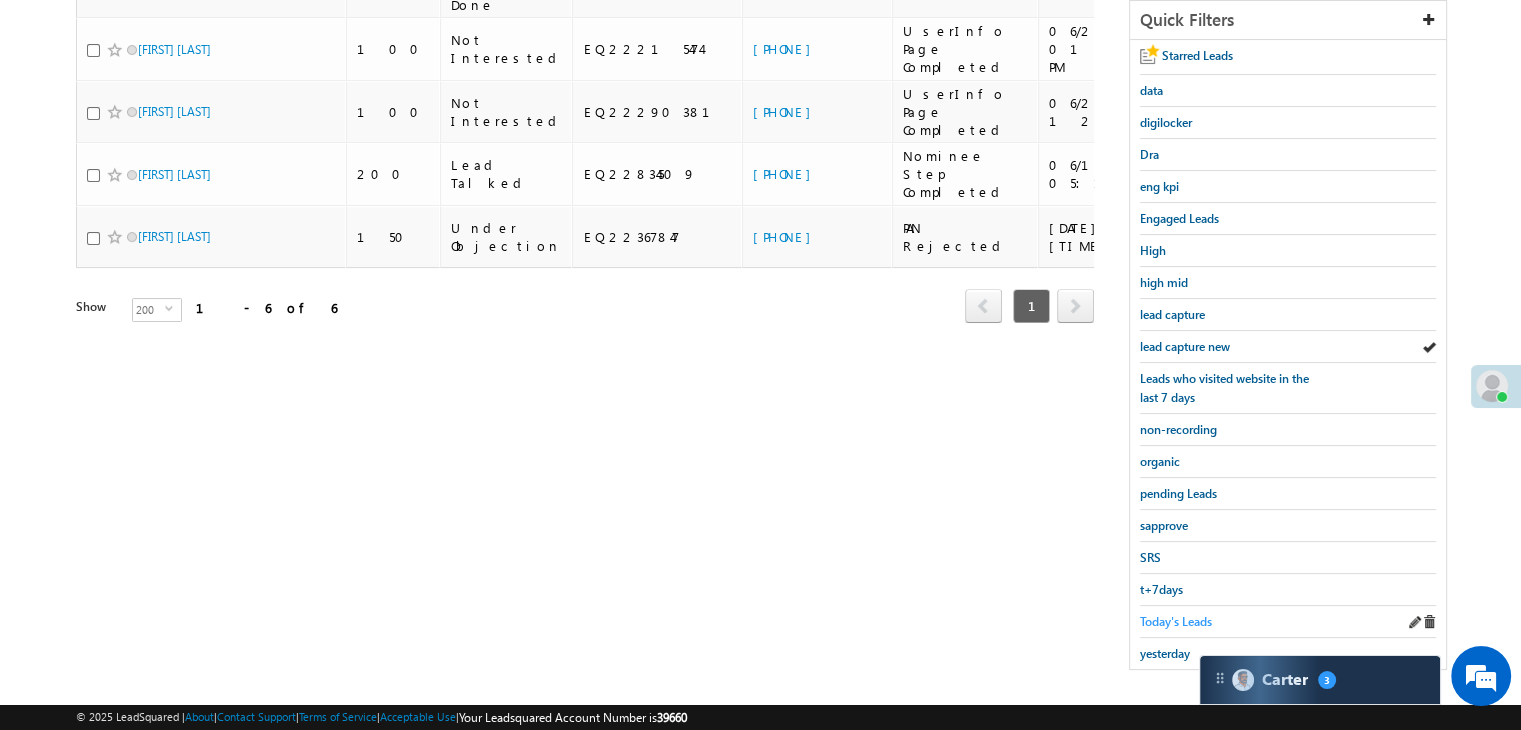scroll, scrollTop: 363, scrollLeft: 0, axis: vertical 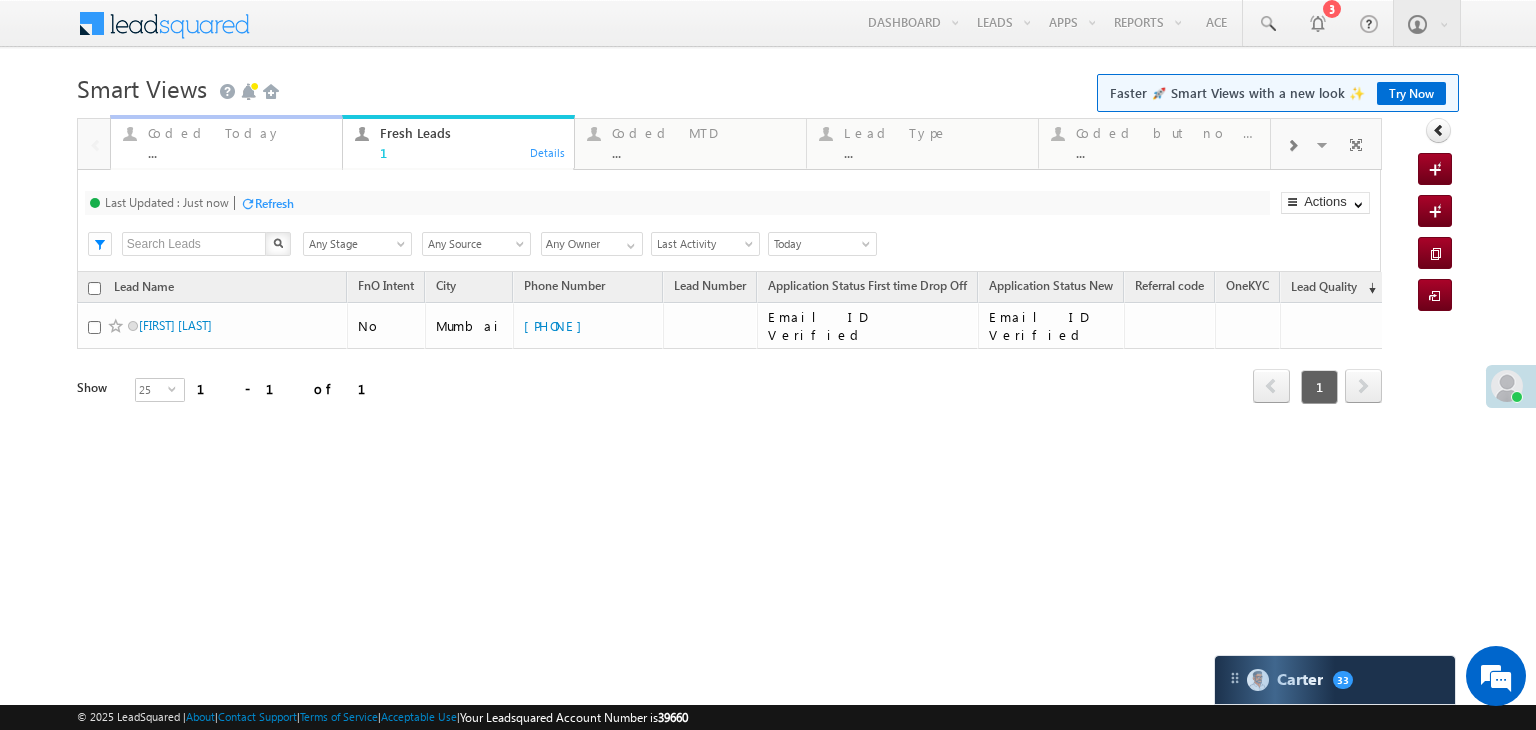 drag, startPoint x: 0, startPoint y: 0, endPoint x: 199, endPoint y: 131, distance: 238.24777 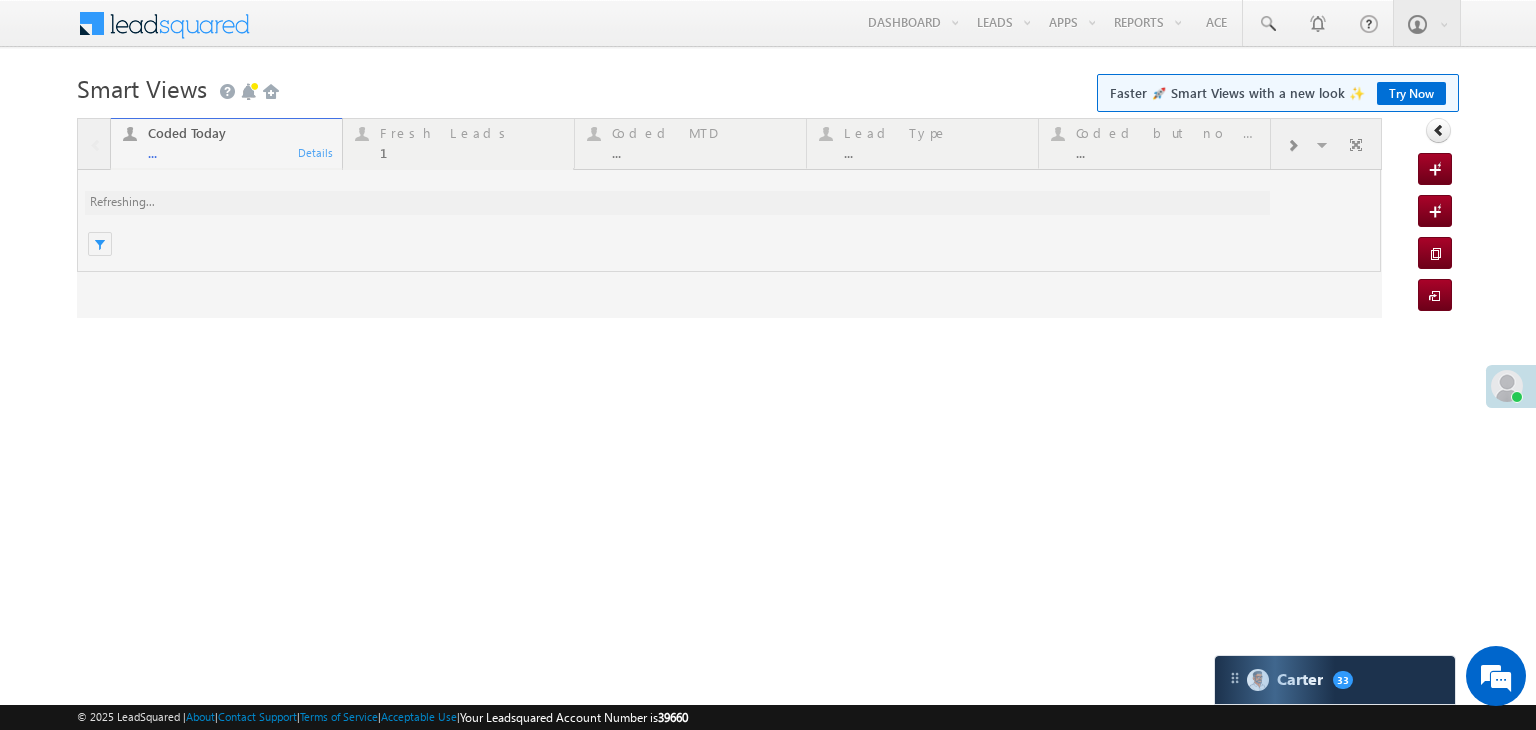 scroll, scrollTop: 0, scrollLeft: 0, axis: both 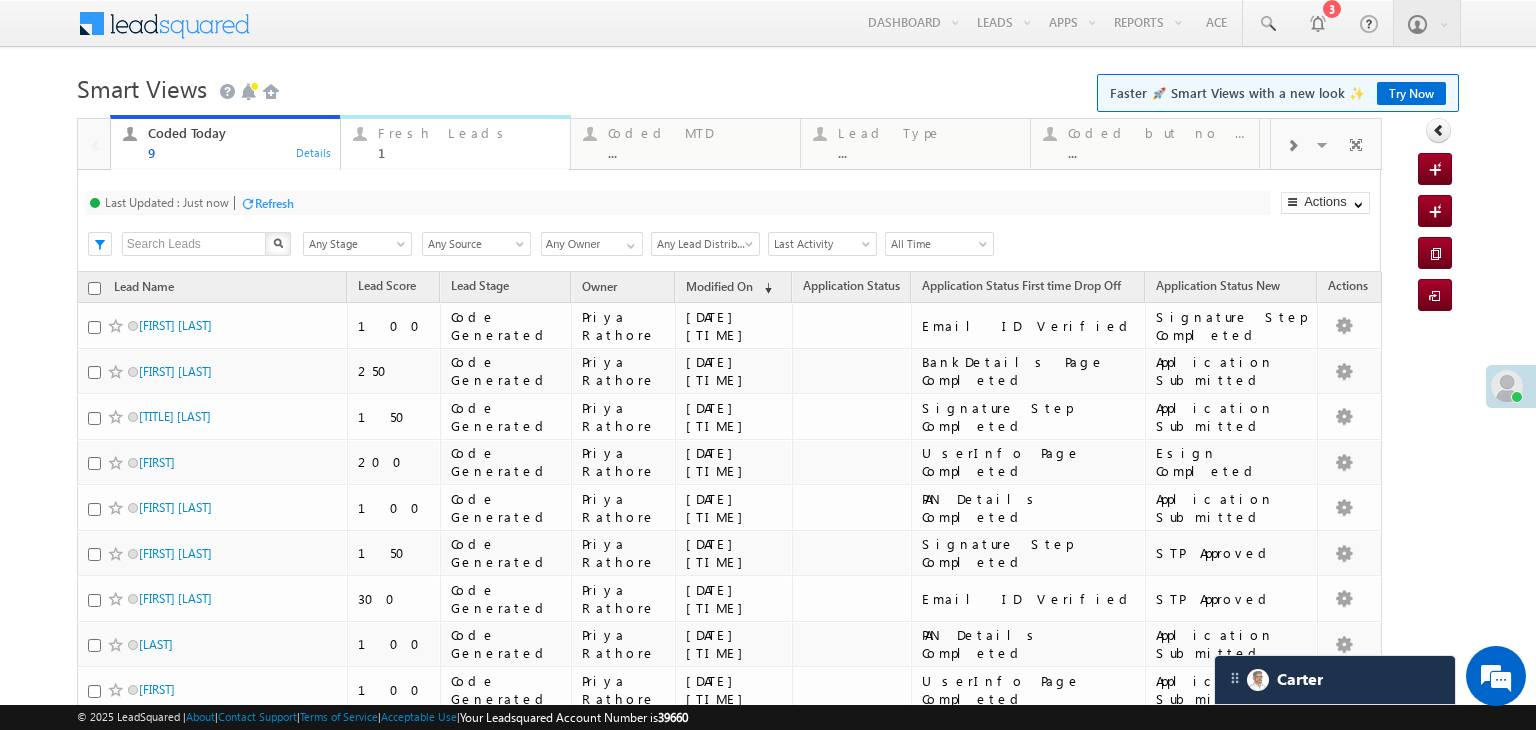 click on "Fresh Leads" at bounding box center [468, 133] 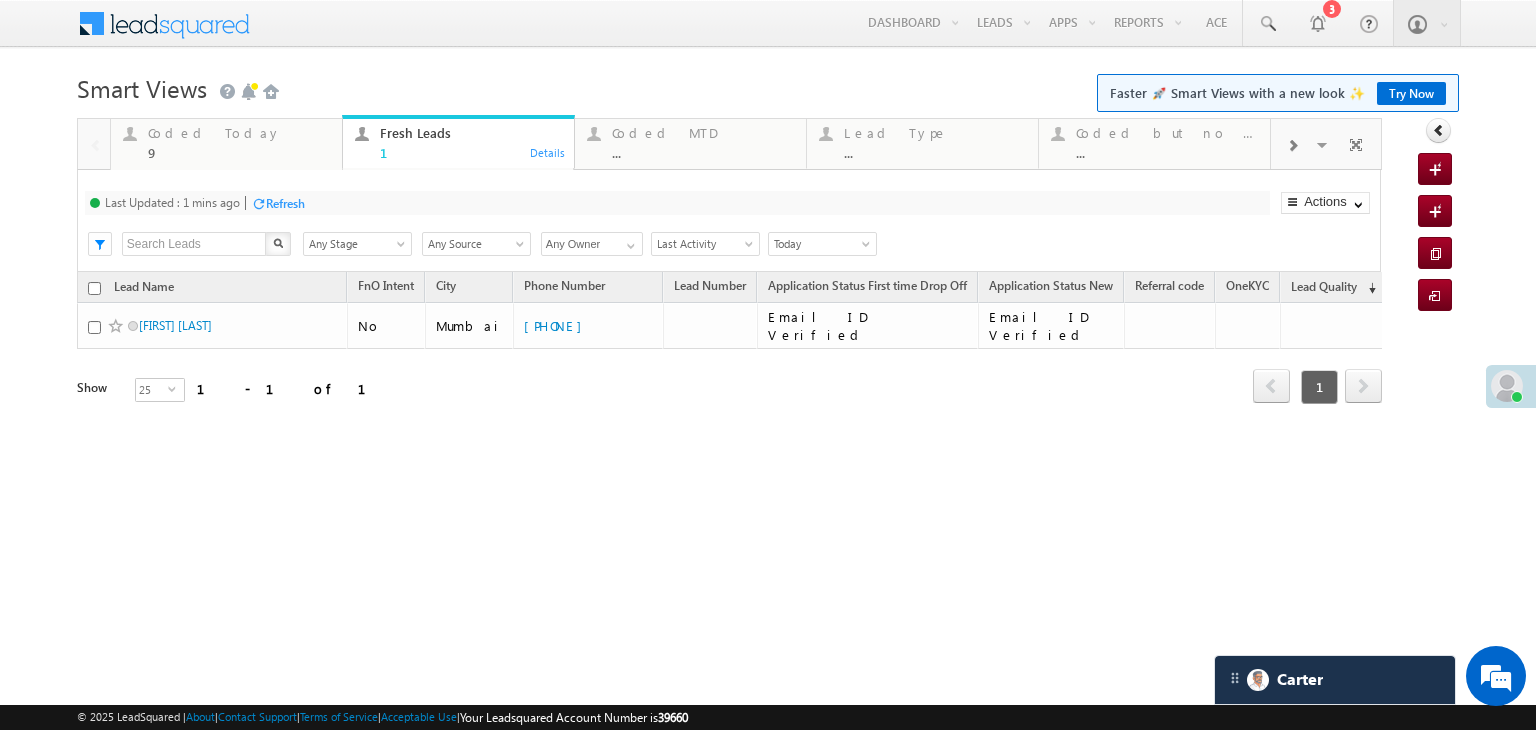 click on "Refresh" at bounding box center (285, 203) 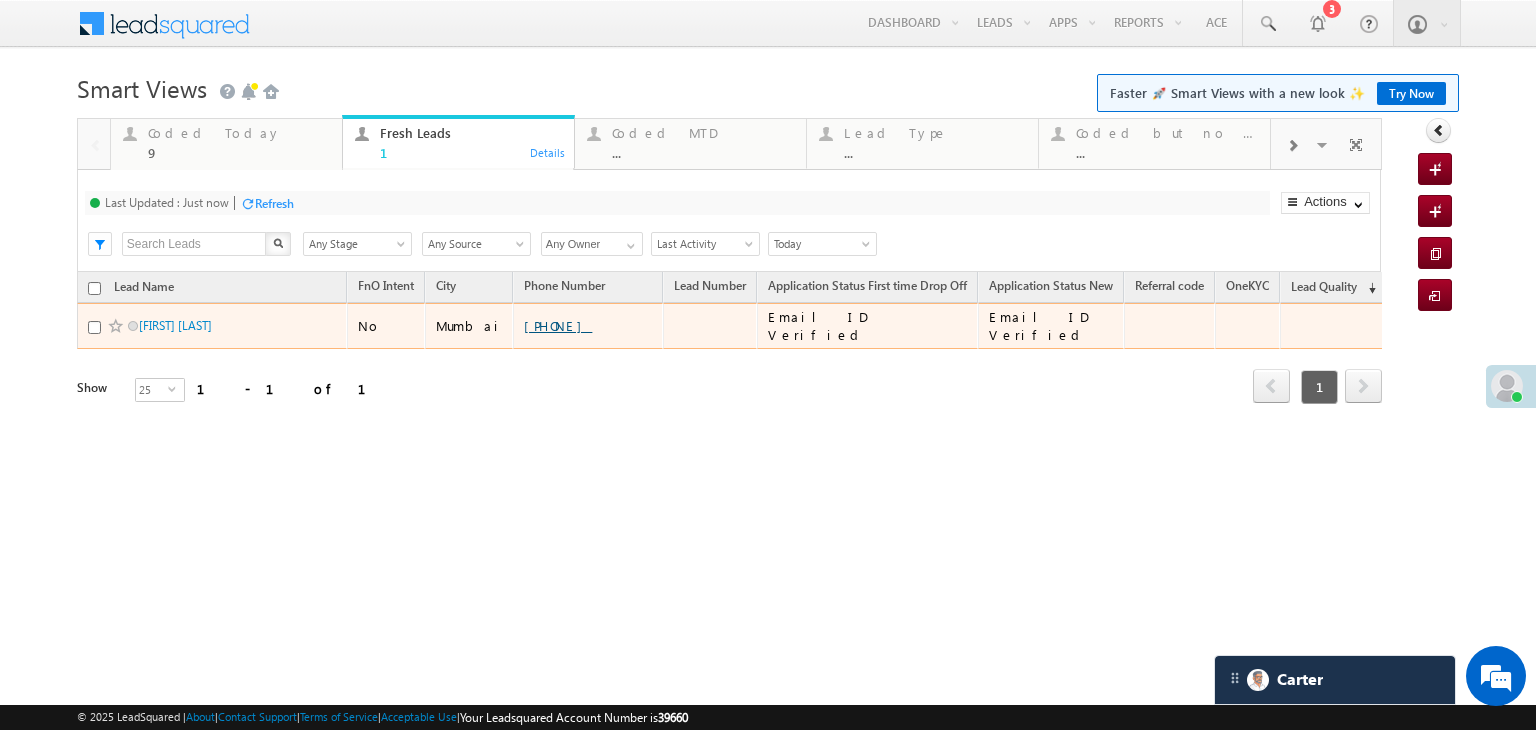 click on "+91-9137282594" at bounding box center [558, 325] 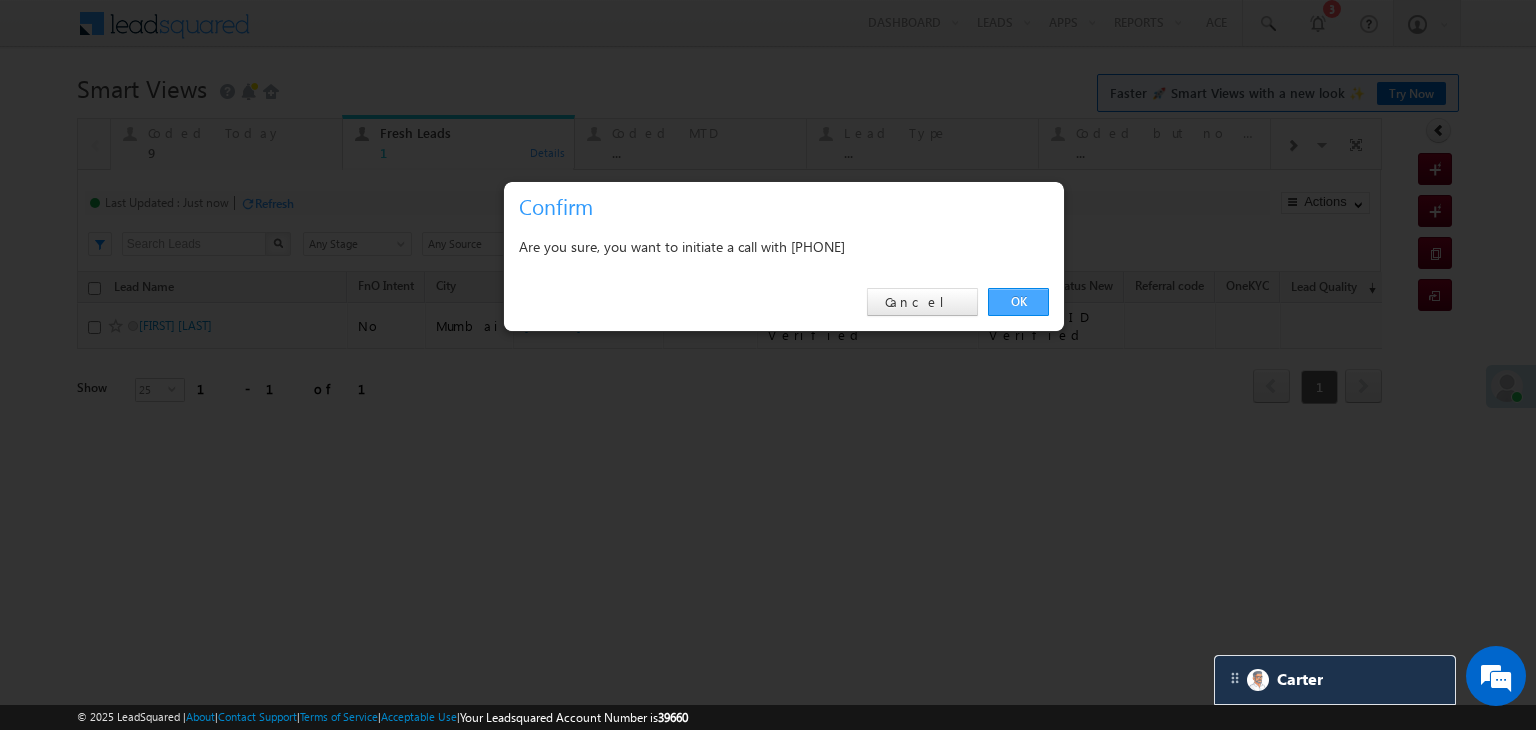 click on "OK" at bounding box center (1018, 302) 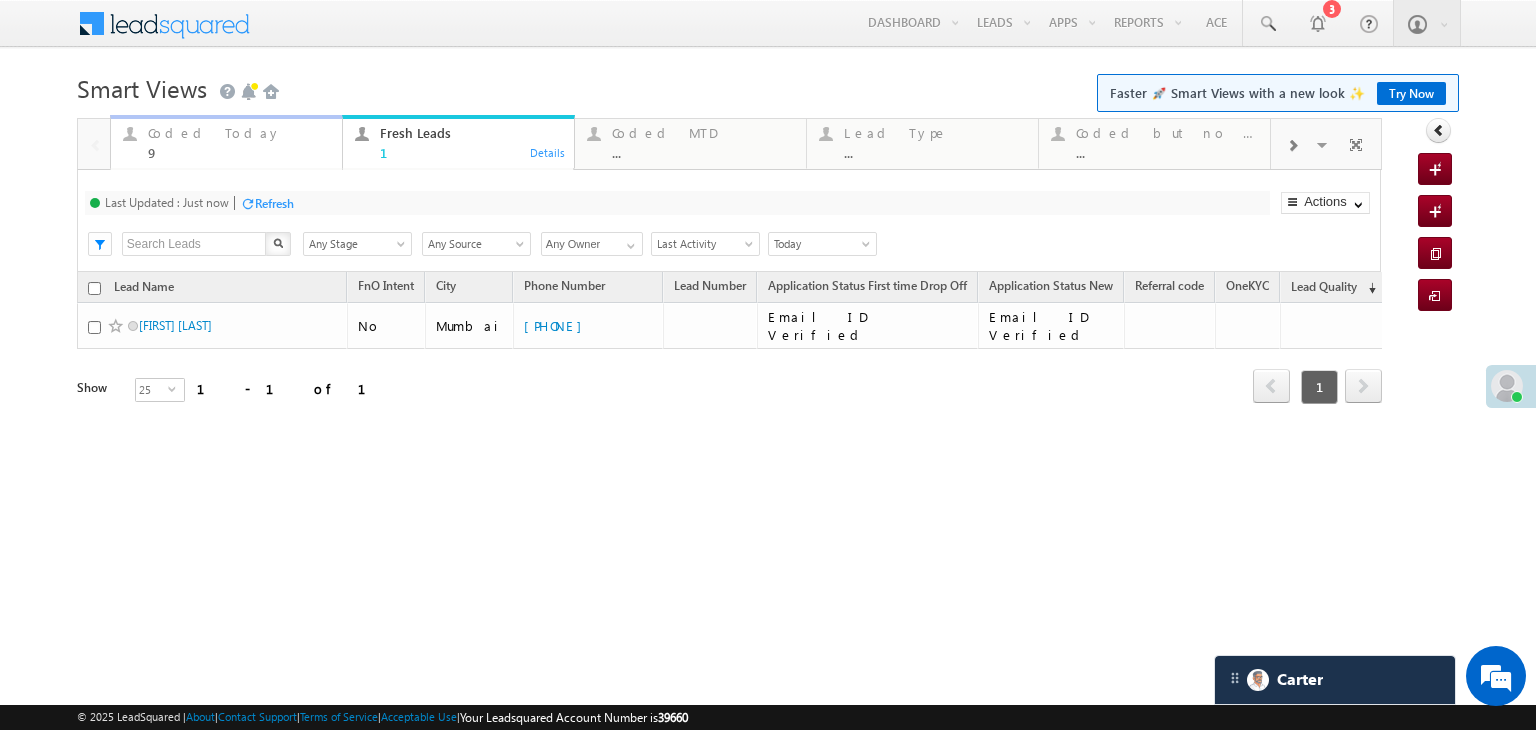 click on "Coded Today" at bounding box center (239, 133) 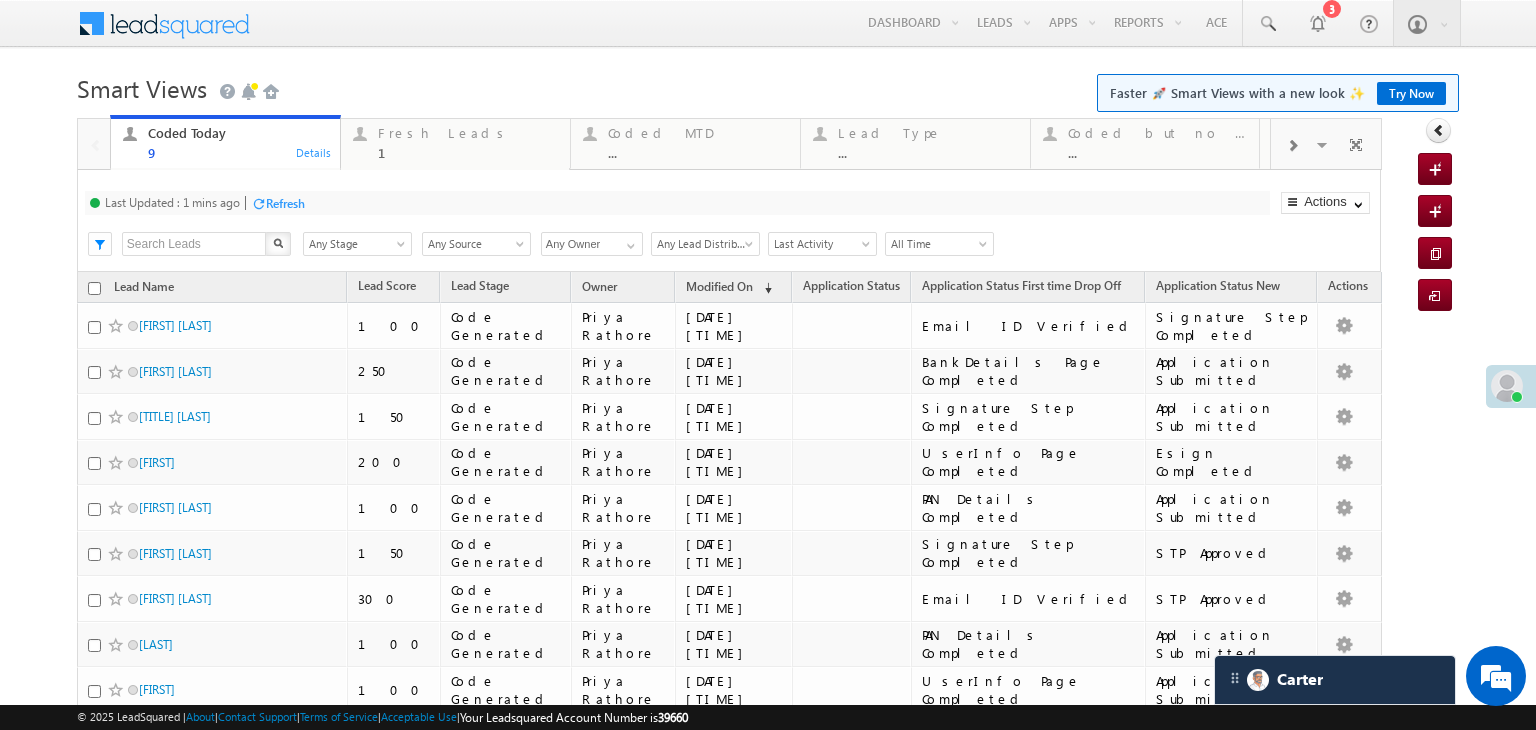 click on "Refresh" at bounding box center (285, 203) 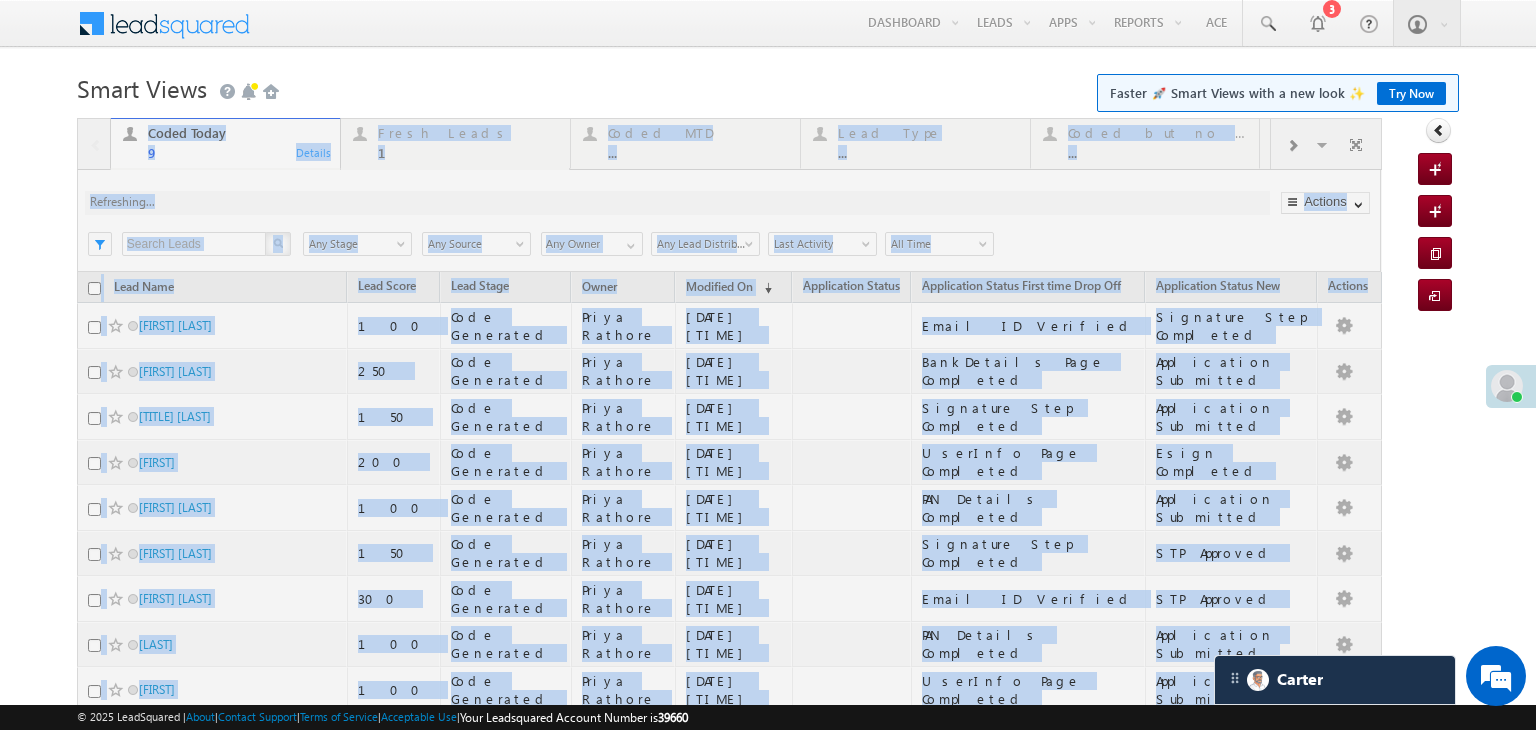 click at bounding box center [729, 470] 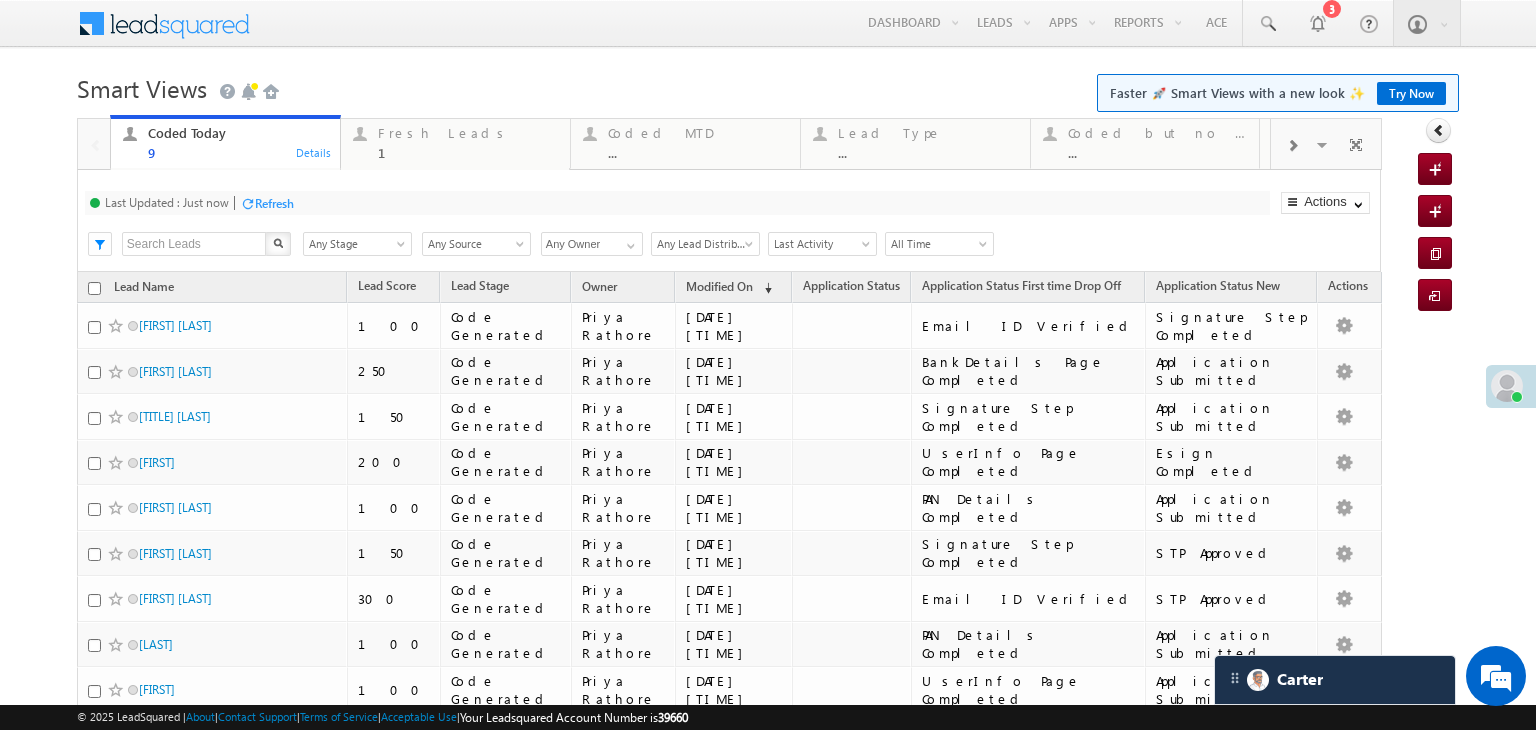 click on "Refresh" at bounding box center (274, 203) 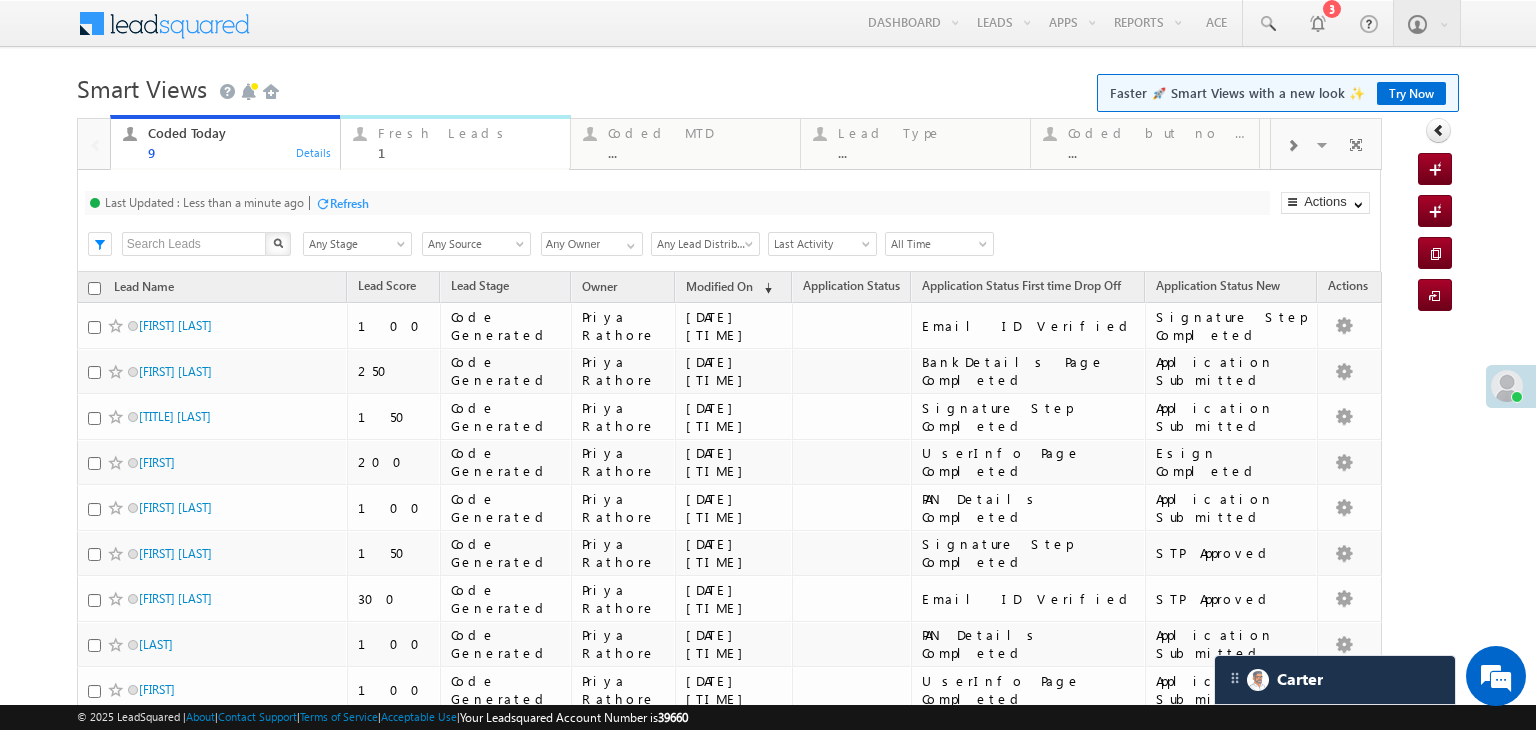 click on "Fresh Leads" at bounding box center (468, 133) 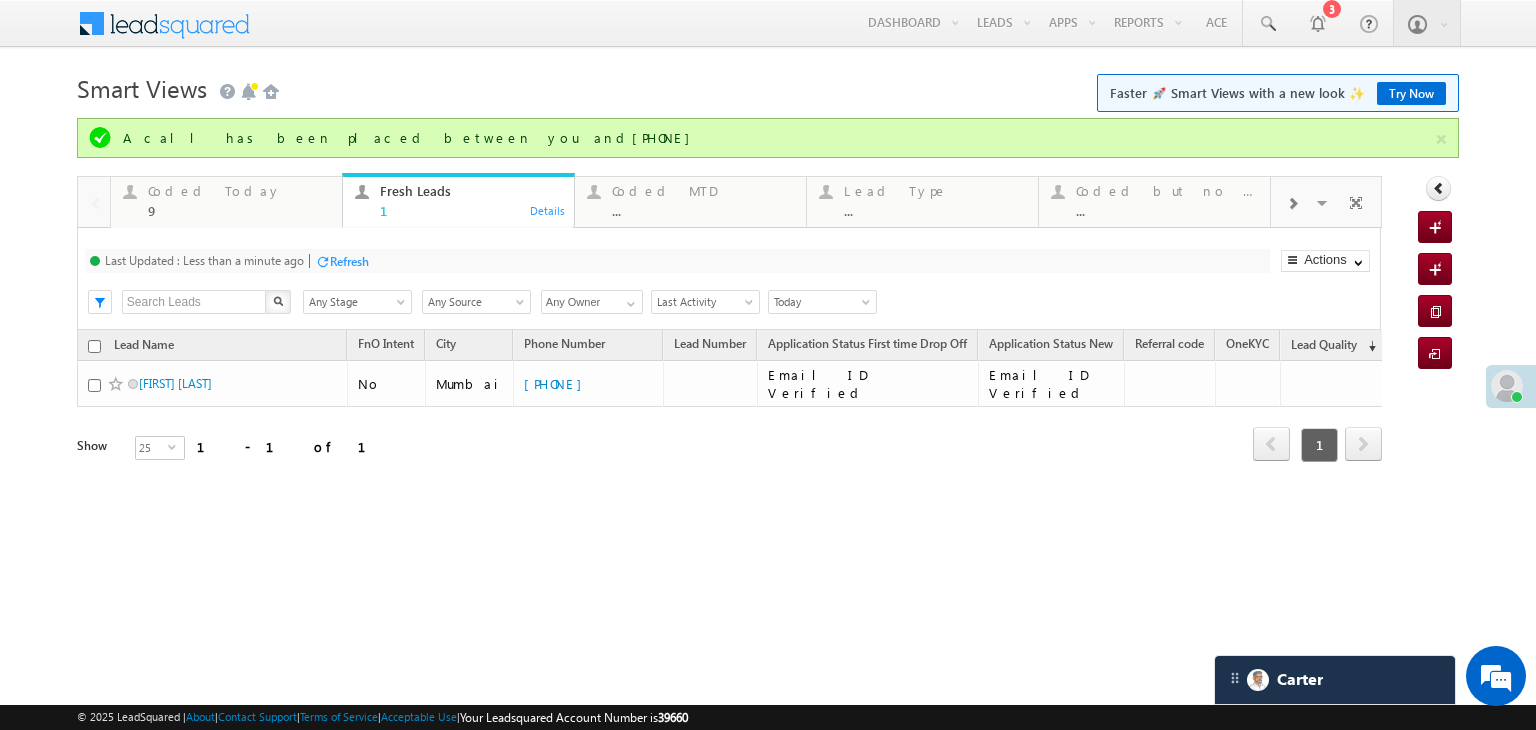 click on "Refresh" at bounding box center (349, 261) 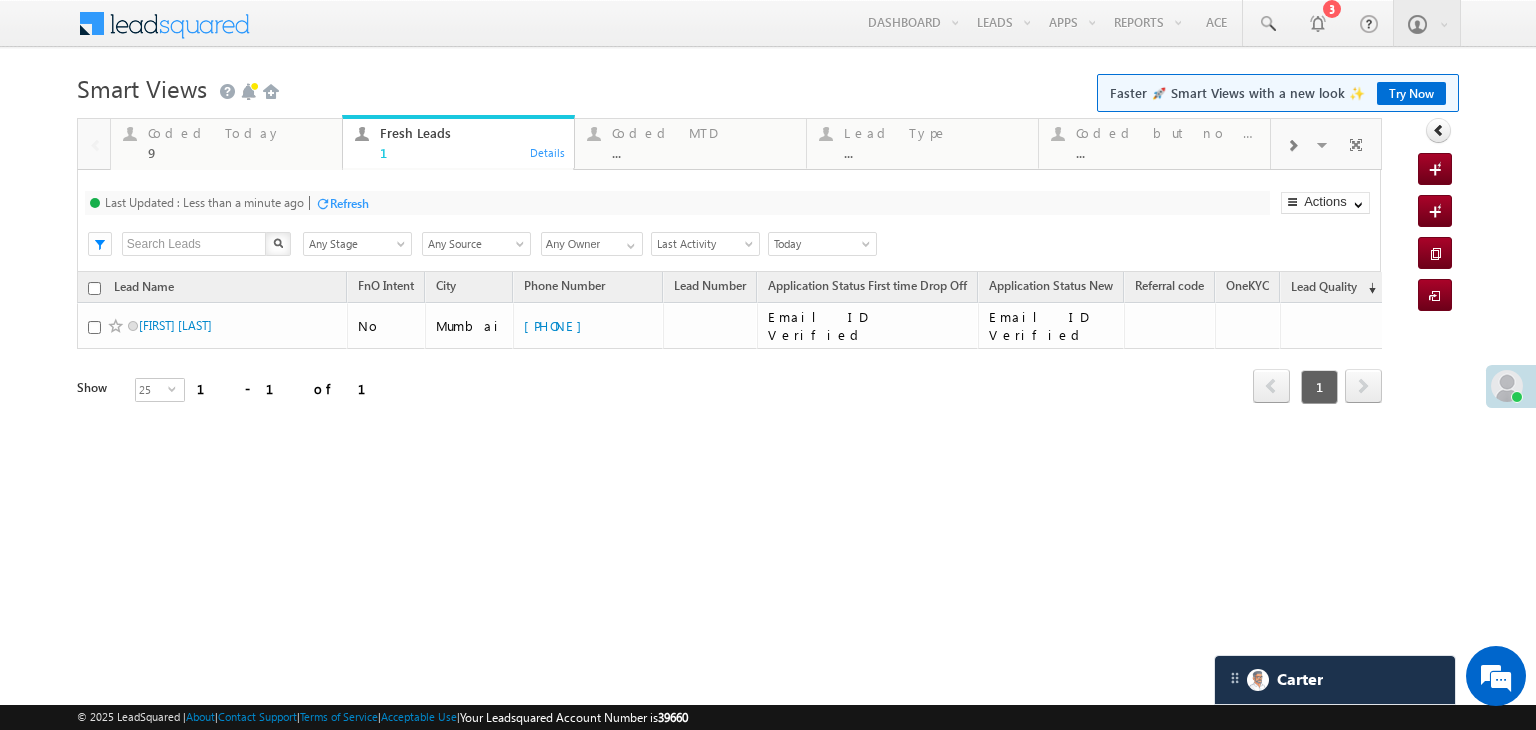 click on "Refresh" at bounding box center [349, 203] 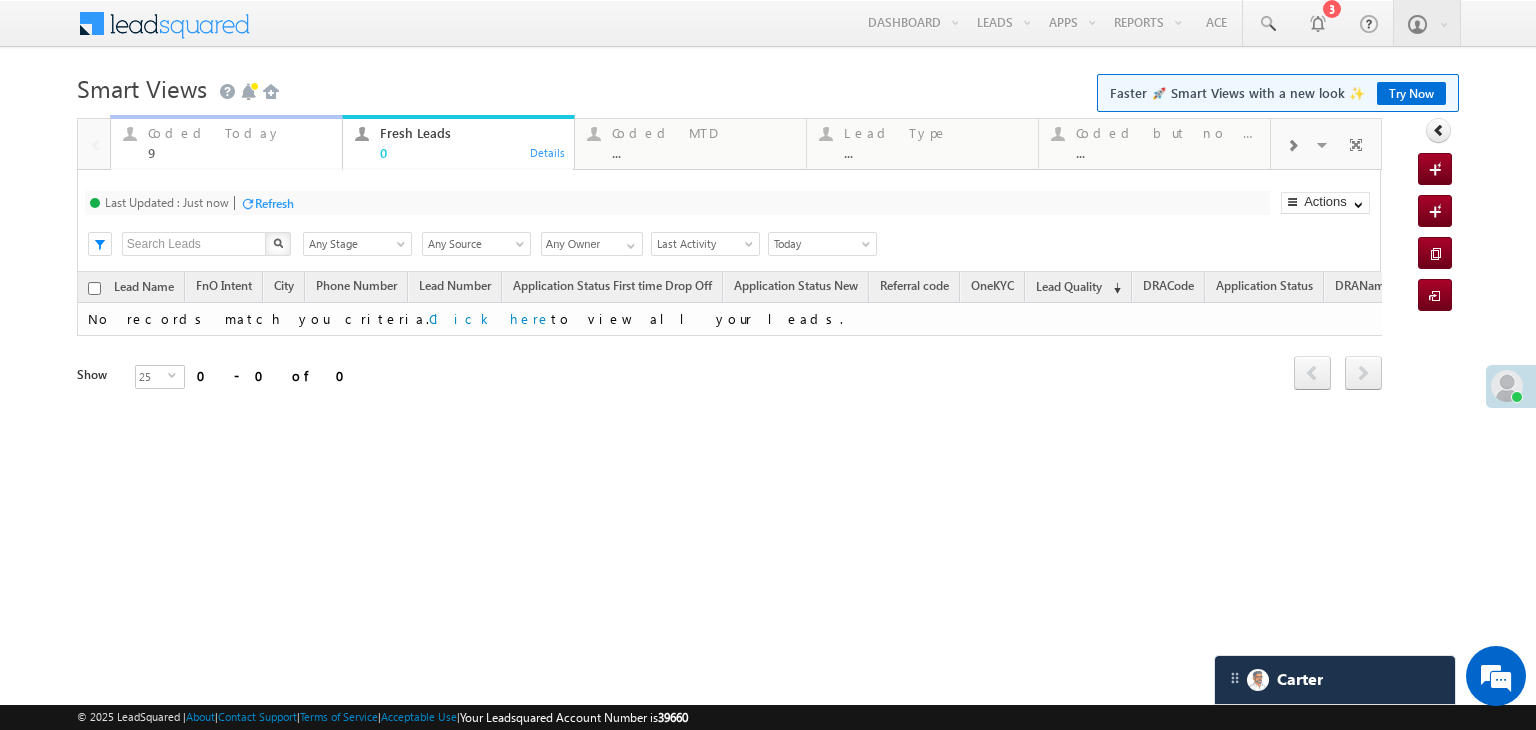 click on "9" at bounding box center (239, 152) 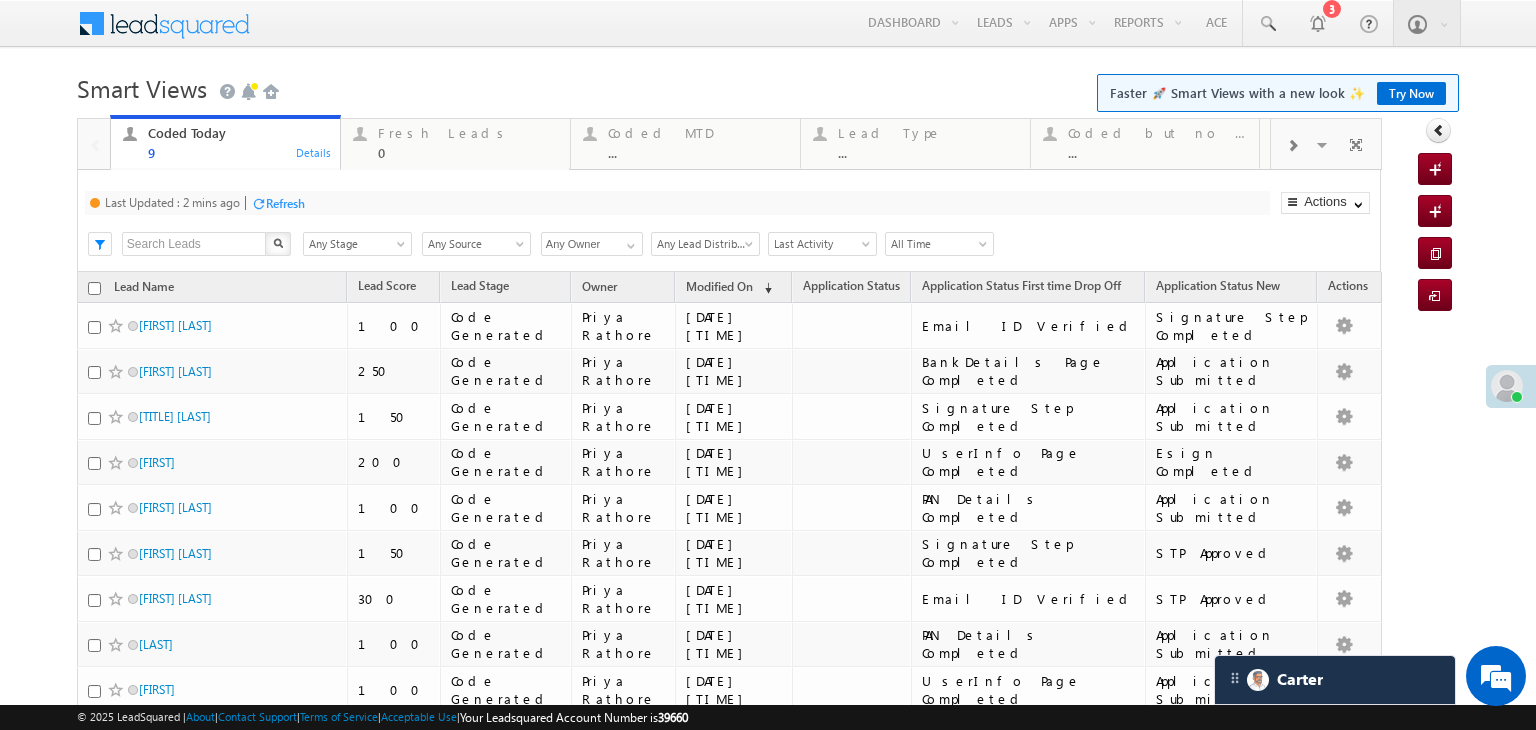 click on "Refresh" at bounding box center (285, 203) 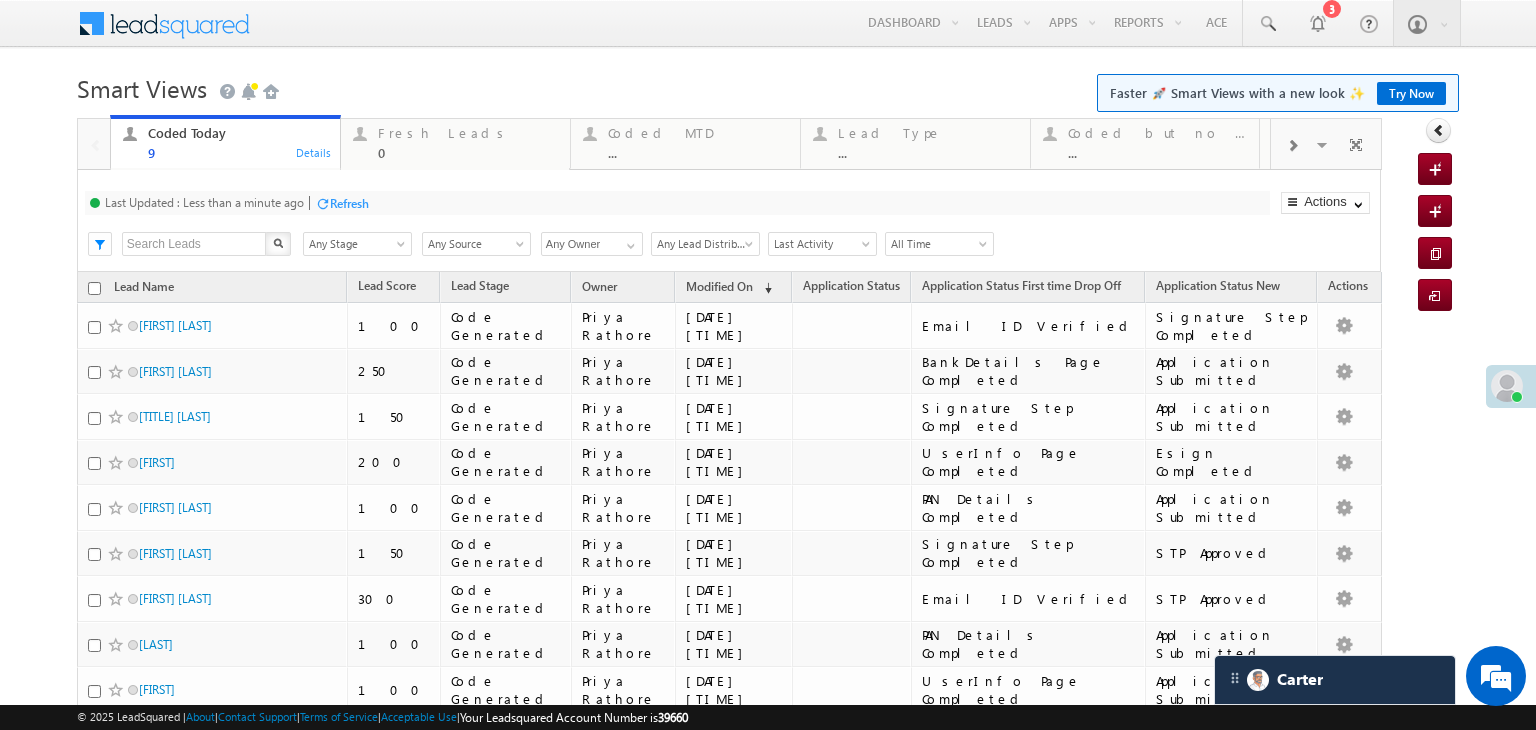click on "Refresh" at bounding box center (349, 203) 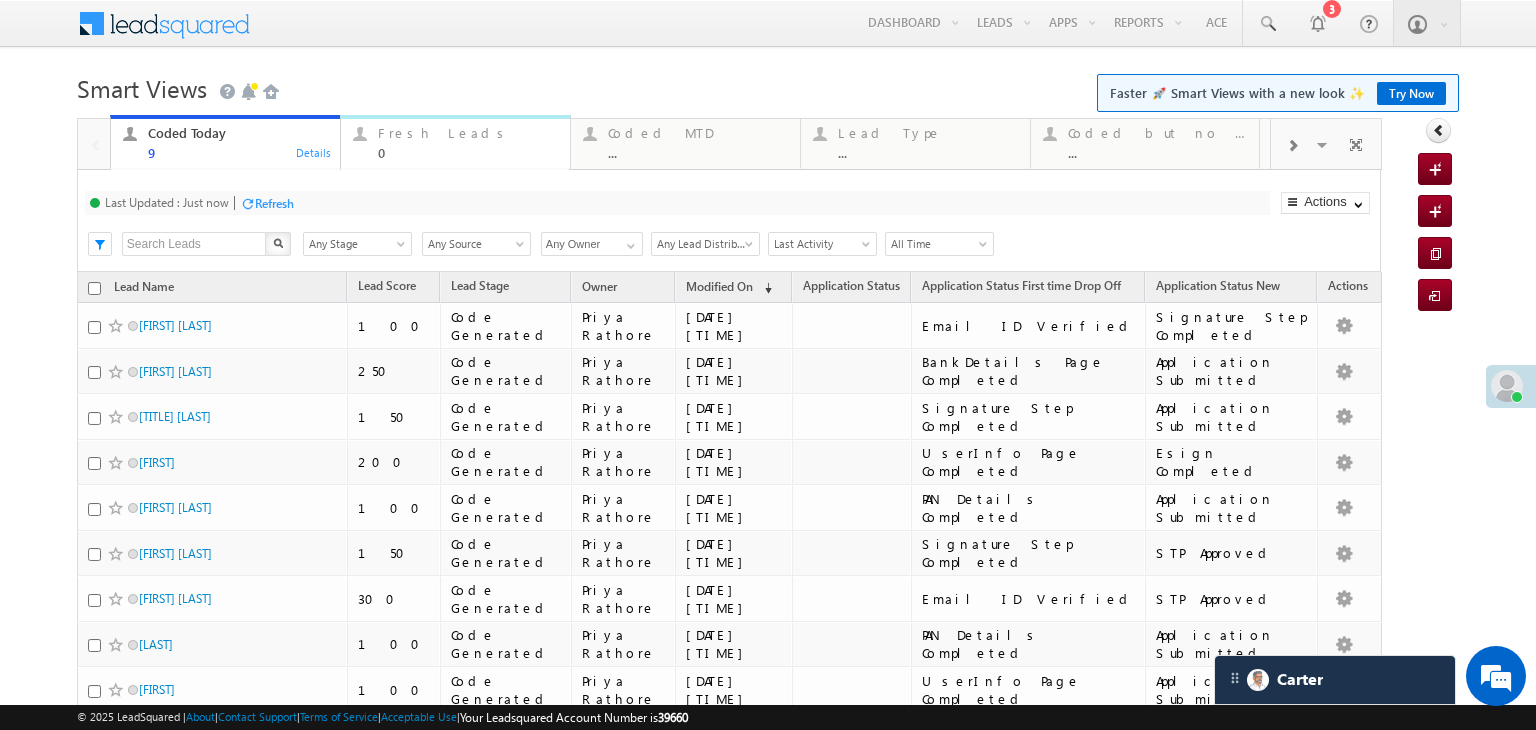 drag, startPoint x: 399, startPoint y: 147, endPoint x: 301, endPoint y: 190, distance: 107.01869 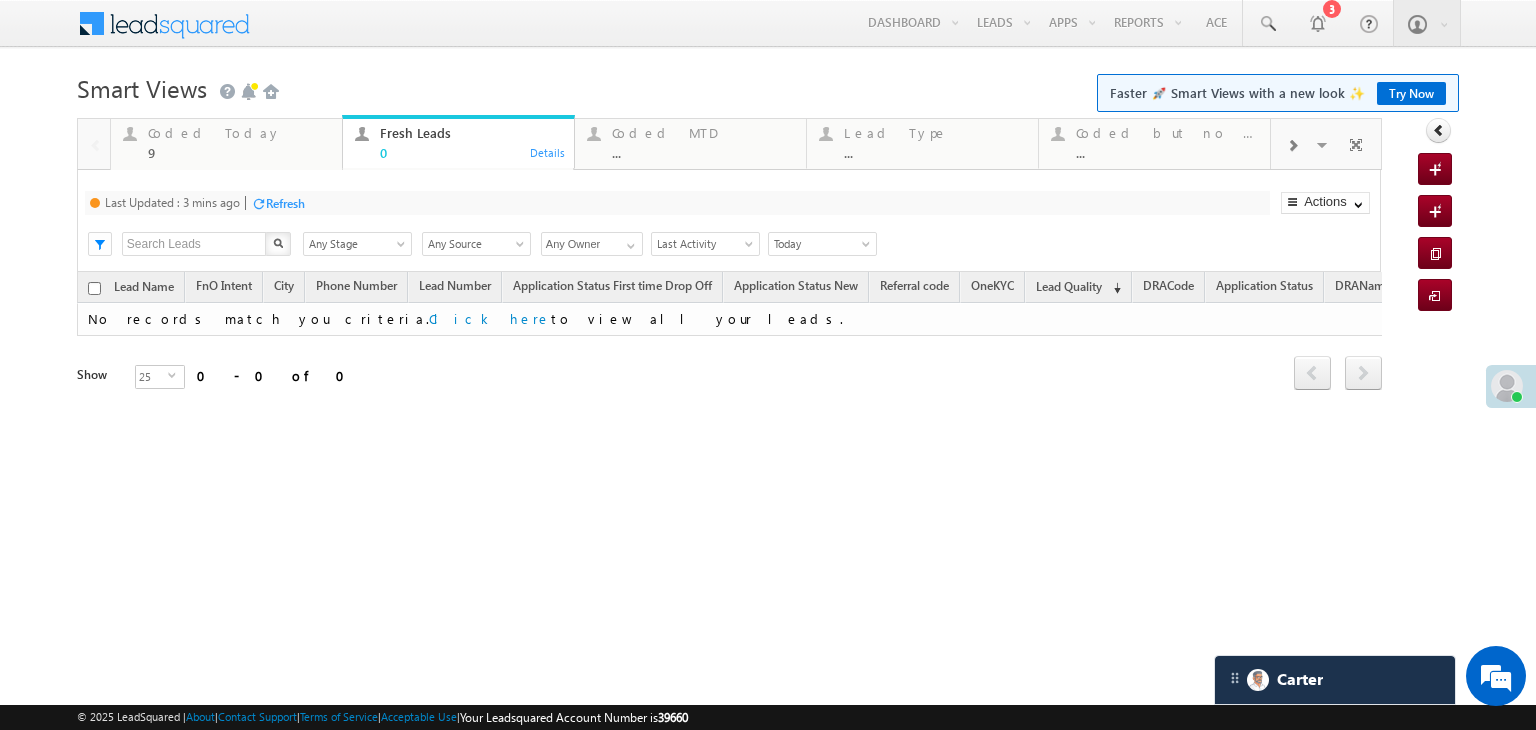 click on "Refresh" at bounding box center (285, 203) 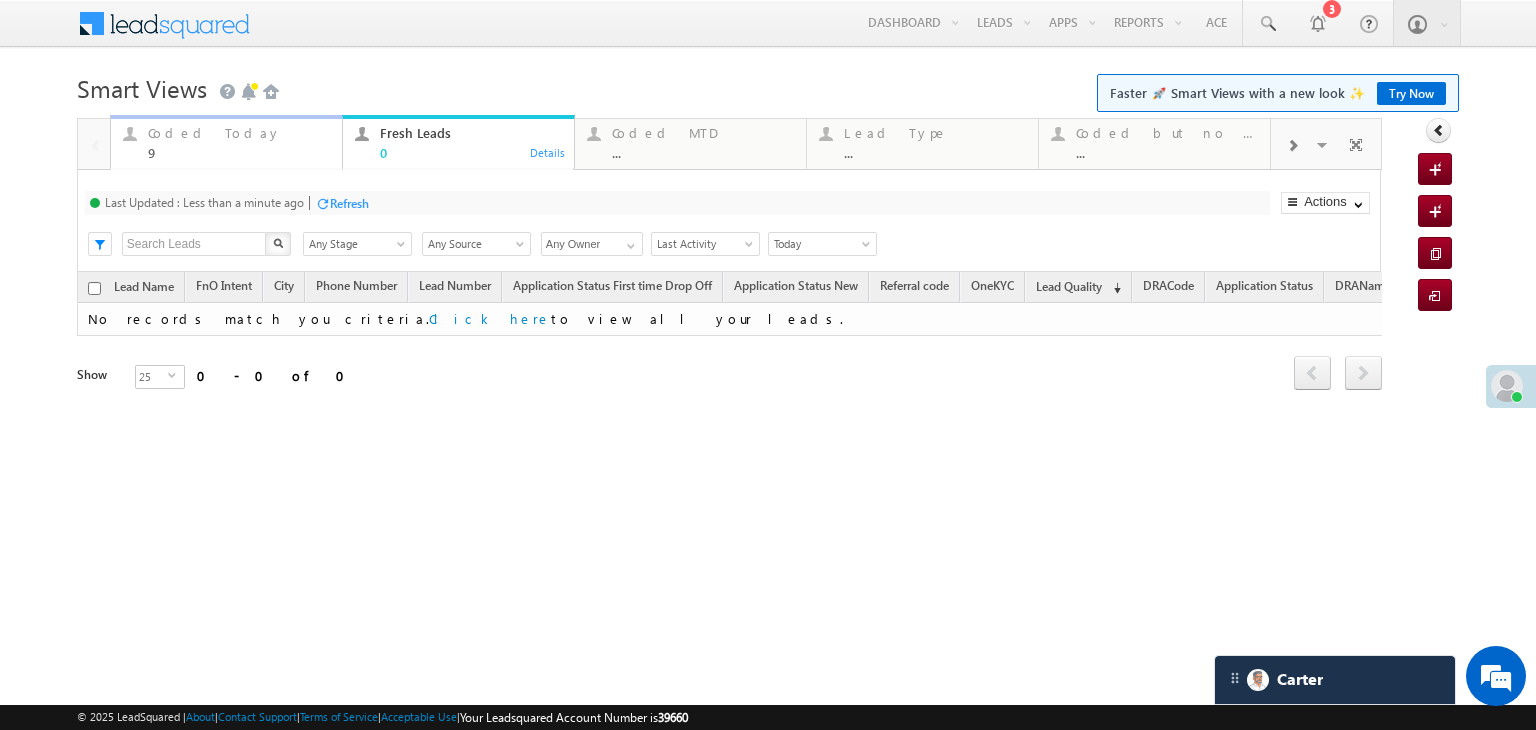 click on "Coded Today" at bounding box center [239, 133] 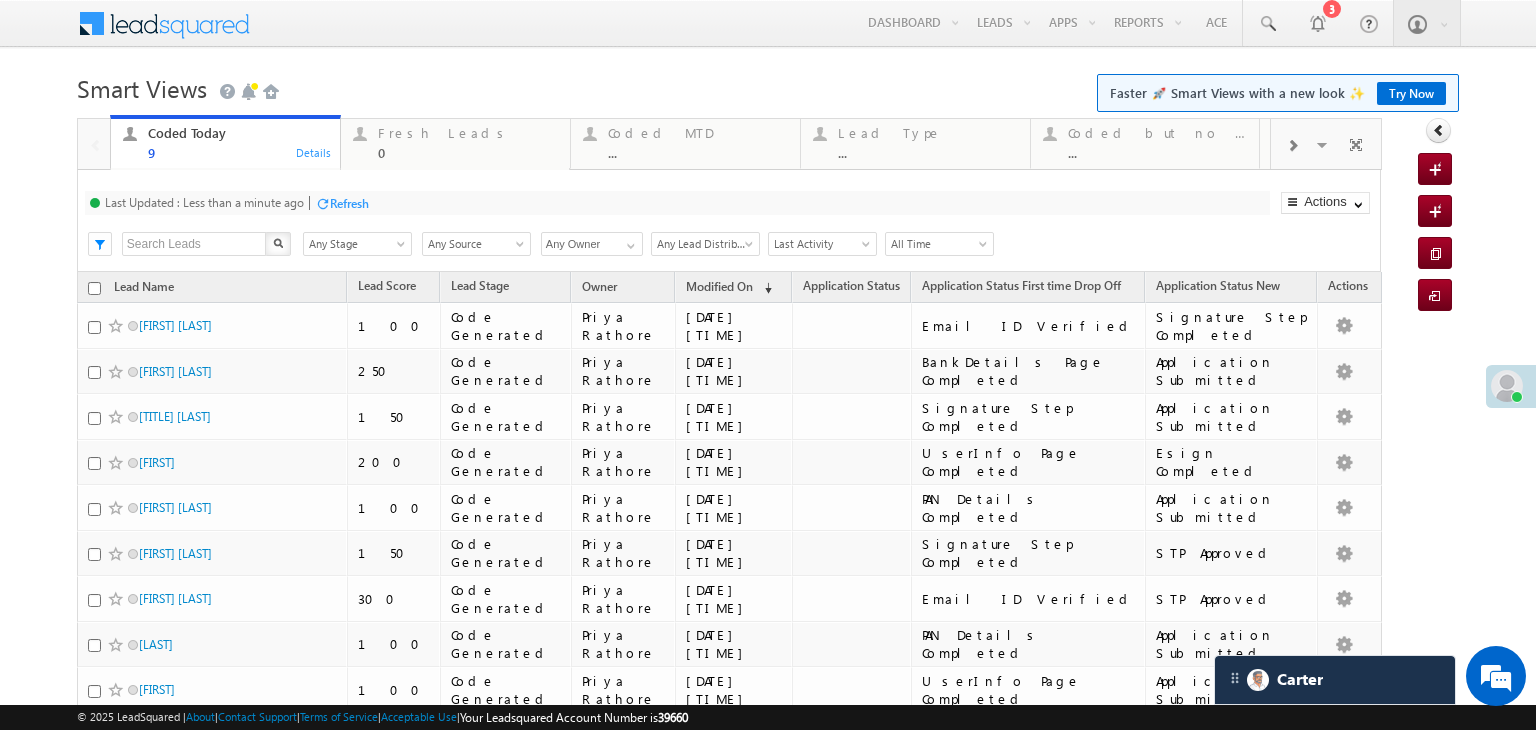 click on "Refresh" at bounding box center [349, 203] 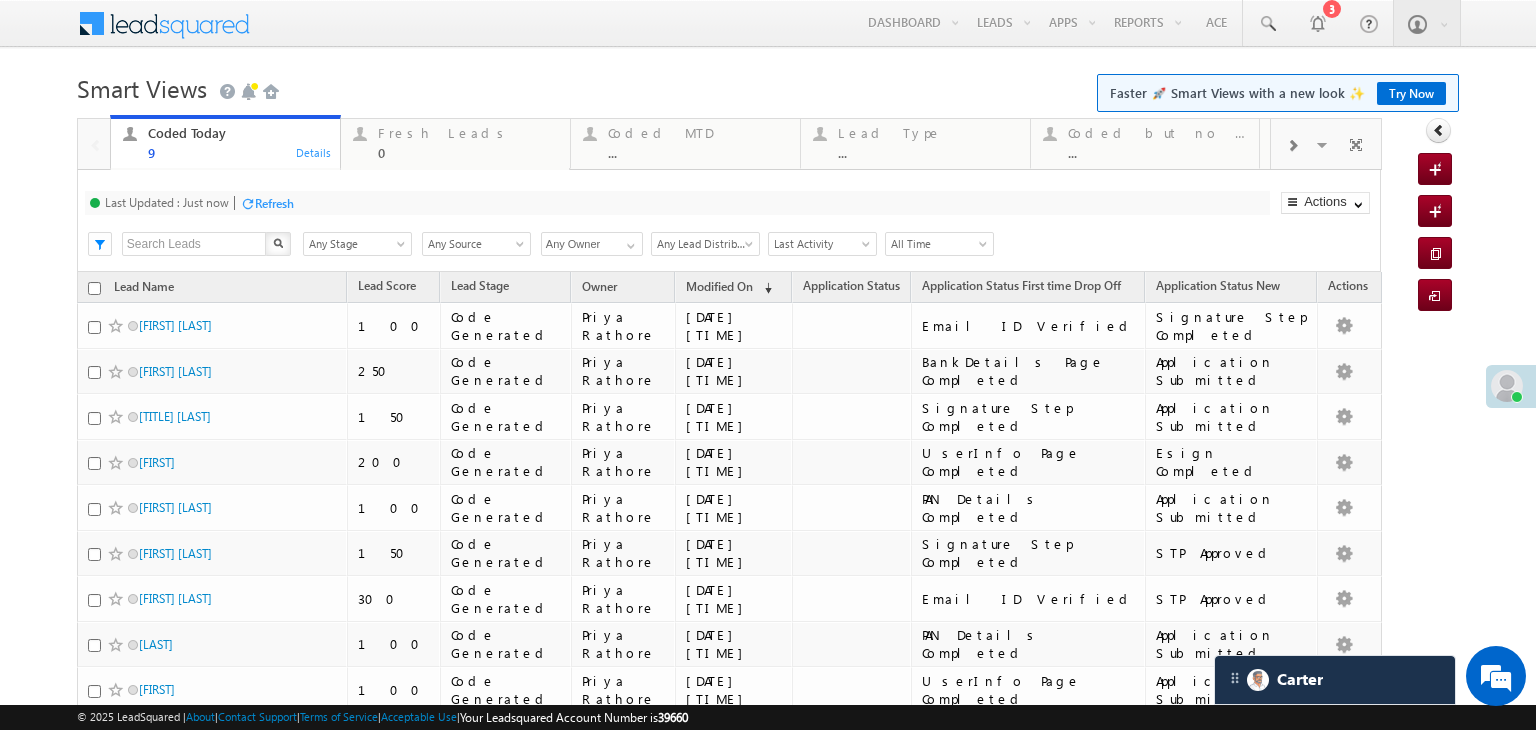click on "Refresh" at bounding box center (274, 203) 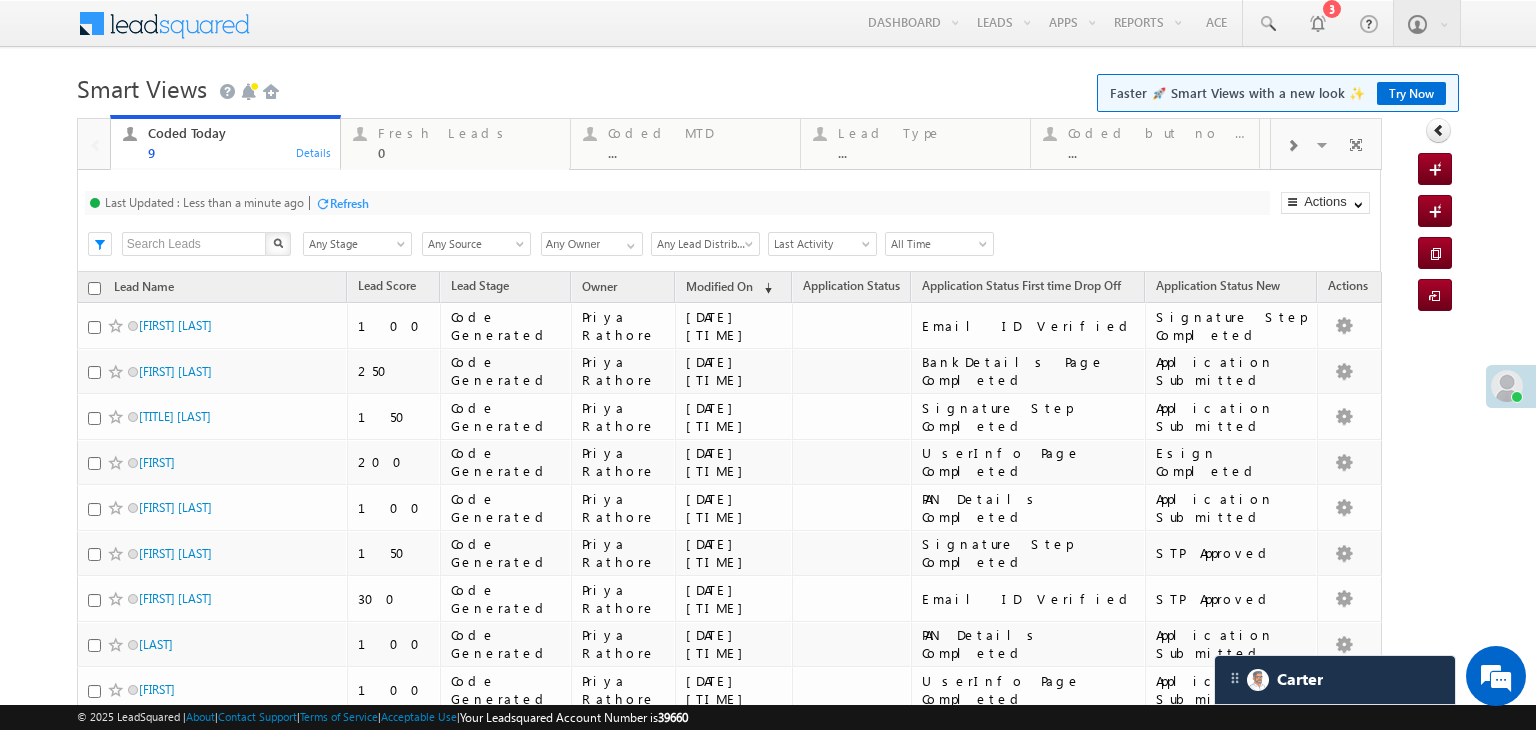 click on "Last Updated : Less than a minute ago Refresh Refreshing...
Search
X
Lead Stage
Any Stage Any Stage
Lead Source
Any Source Any Source
Owner
Any Owner Any Owner Any Owner
Lead Distribution
Any Lead Distribution Online-Organic Online-Paid Referral DRA Any Lead Distribution
Date Range
Go maxdate mindate All Time
Custom
Yesterday
Today
Last Week
This Week
Last Month
This Month
Last Year
This Year
Last 7 Days
Last 30 Days
All Time
Last Activity
Created On" at bounding box center (729, 221) 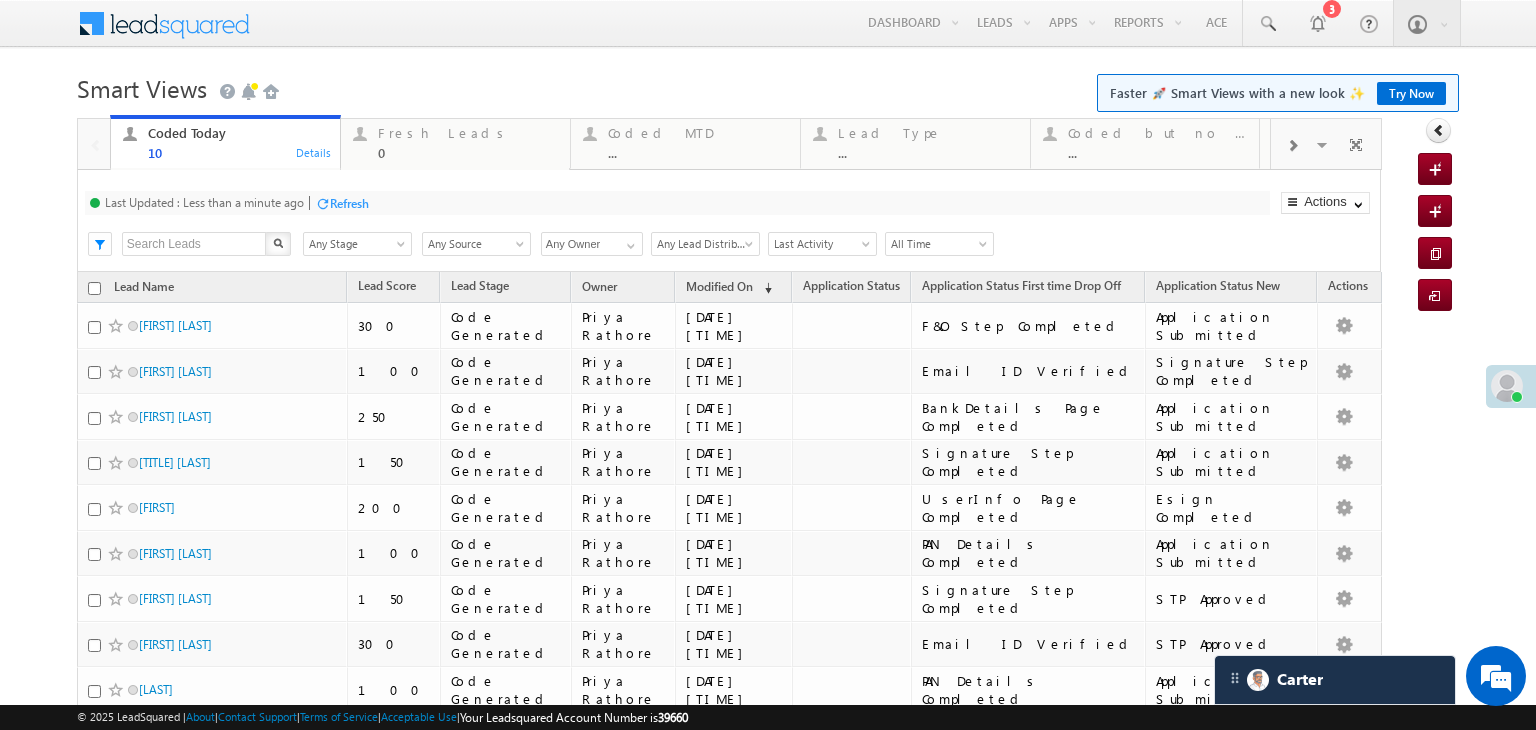 click on "Refresh" at bounding box center [349, 203] 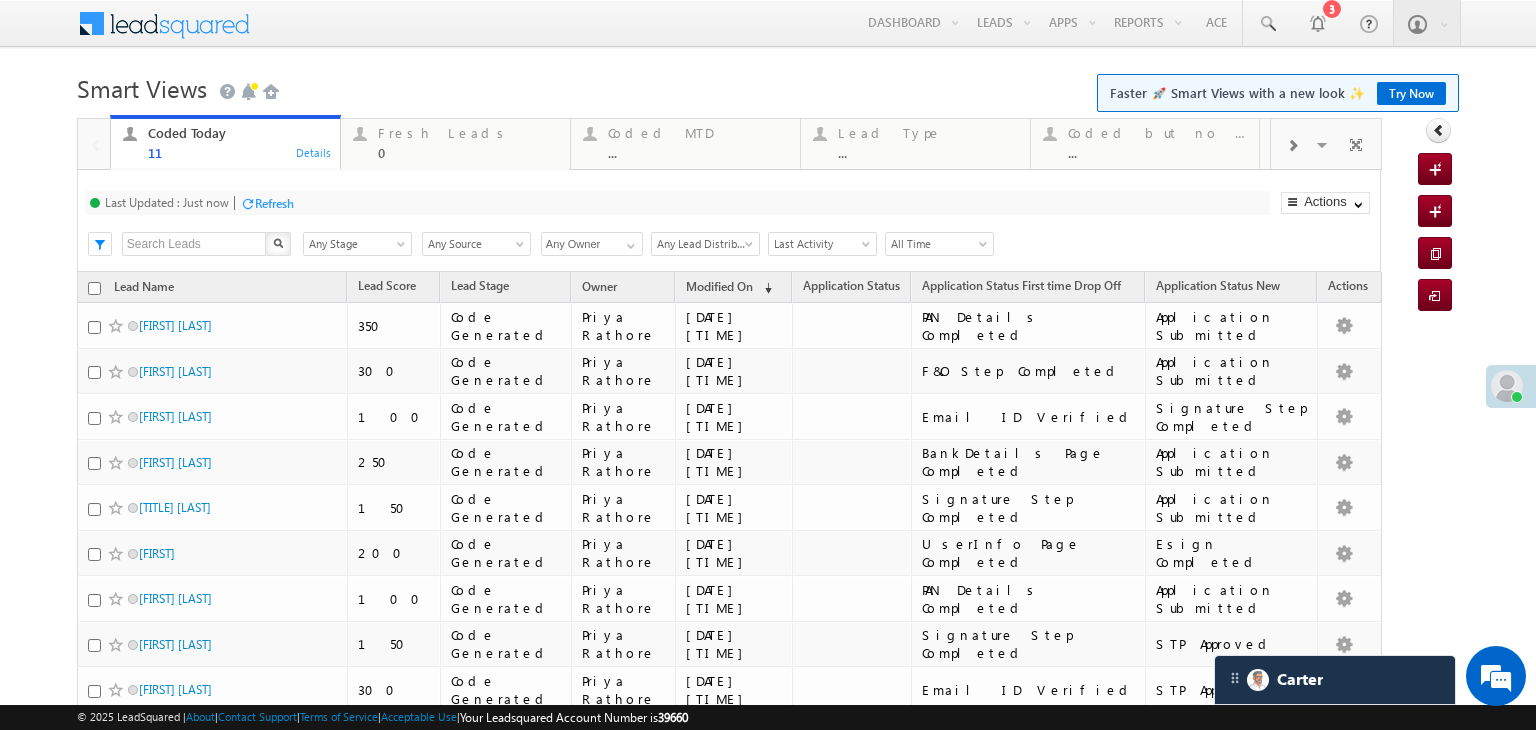 click on "Refresh" at bounding box center (274, 203) 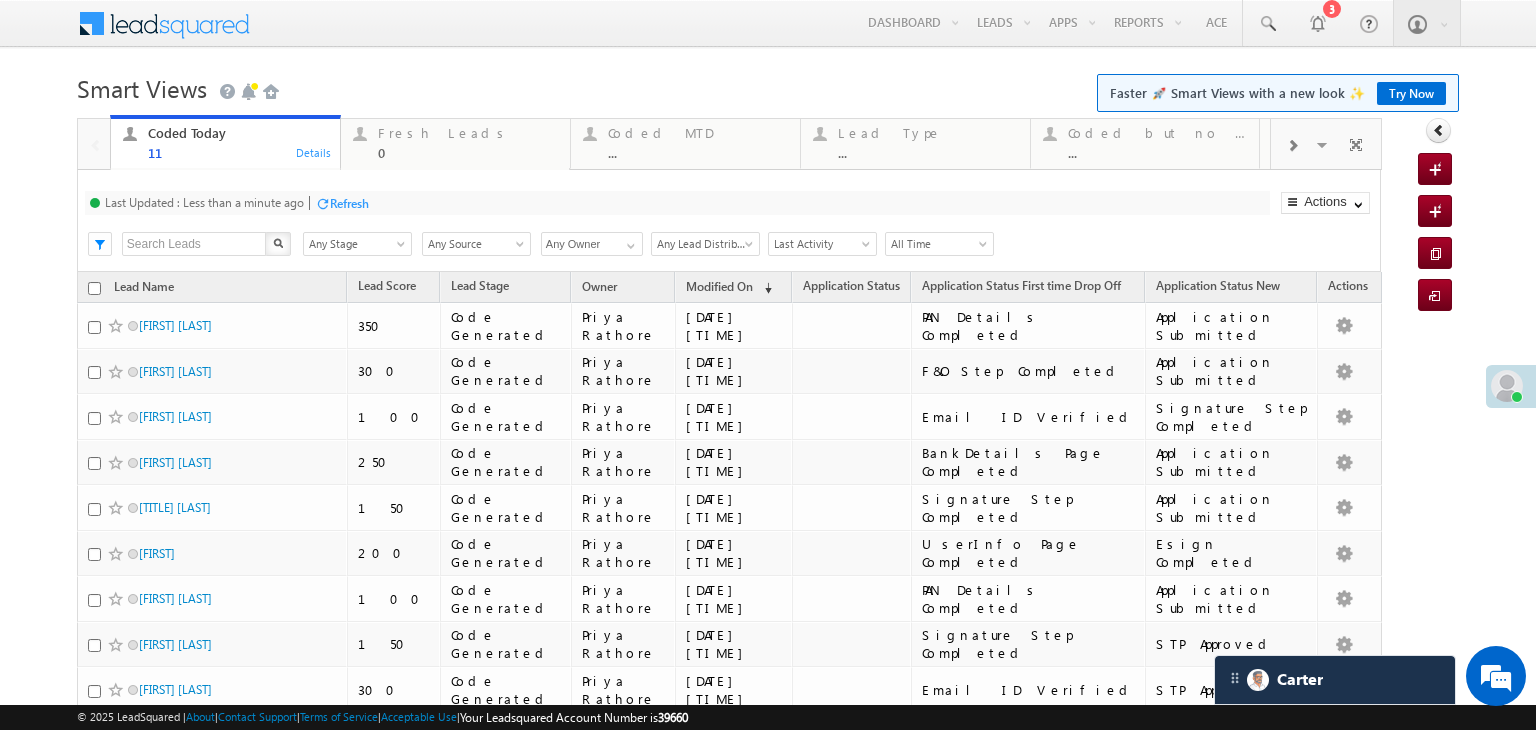 click on "Refresh" at bounding box center (349, 203) 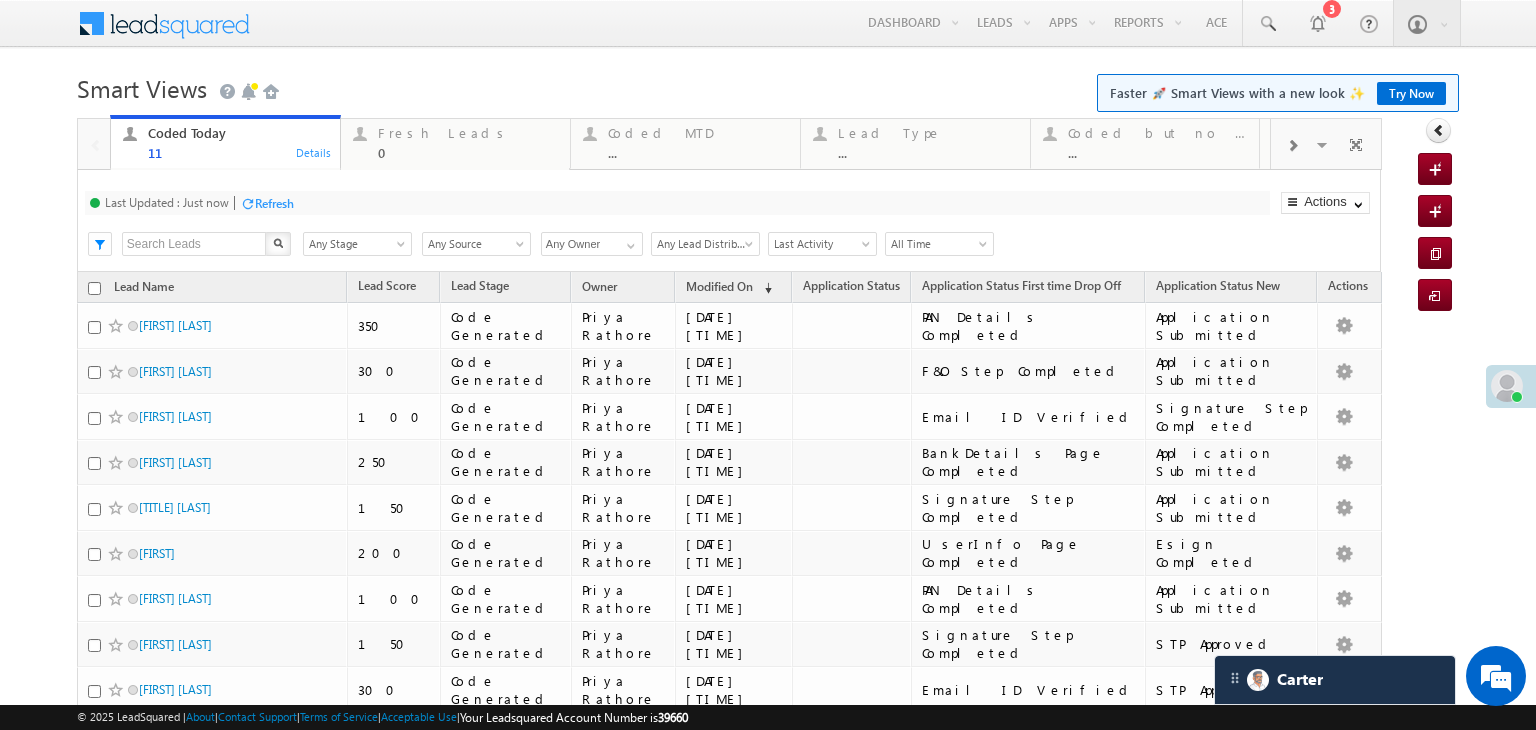 click on "Refresh" at bounding box center (274, 203) 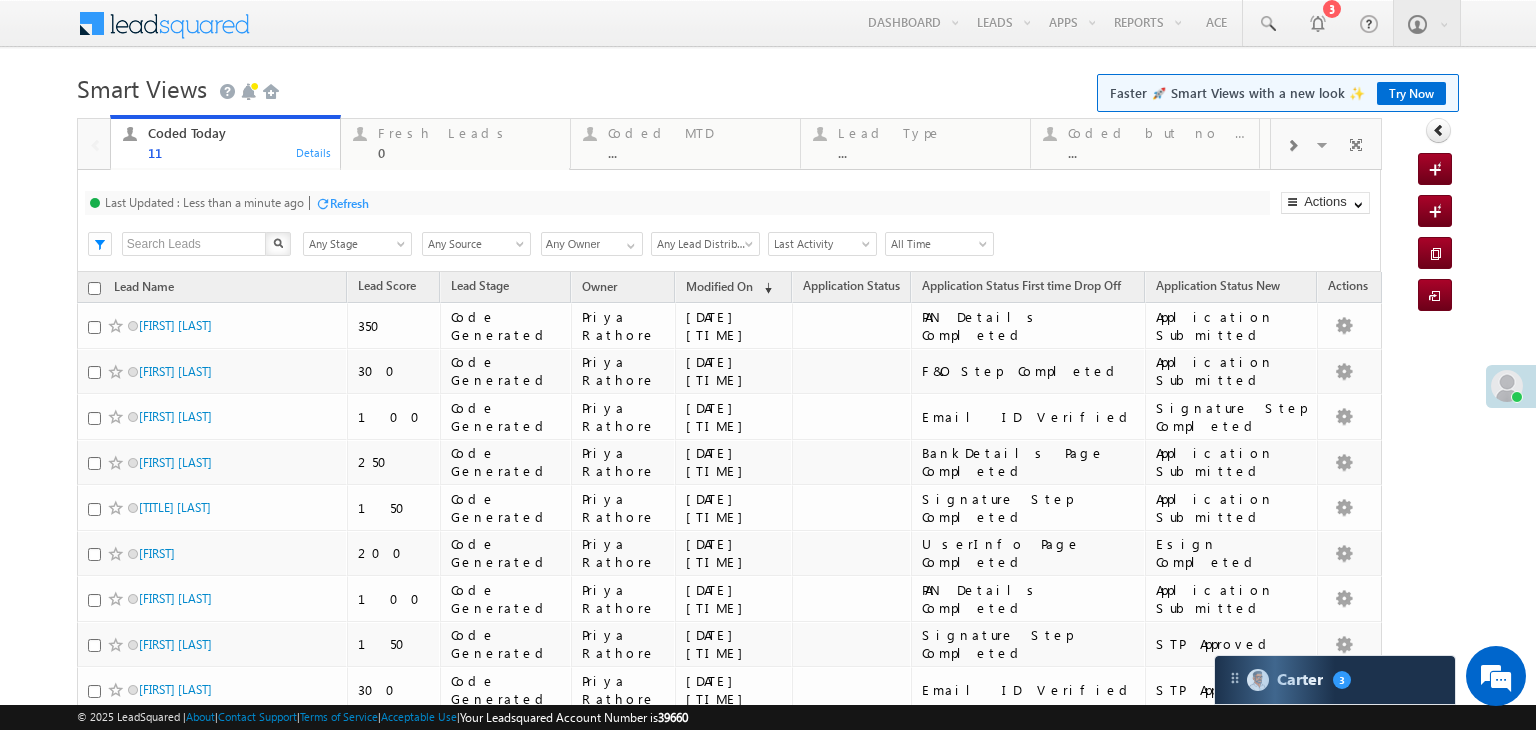 click on "Refresh" at bounding box center (349, 203) 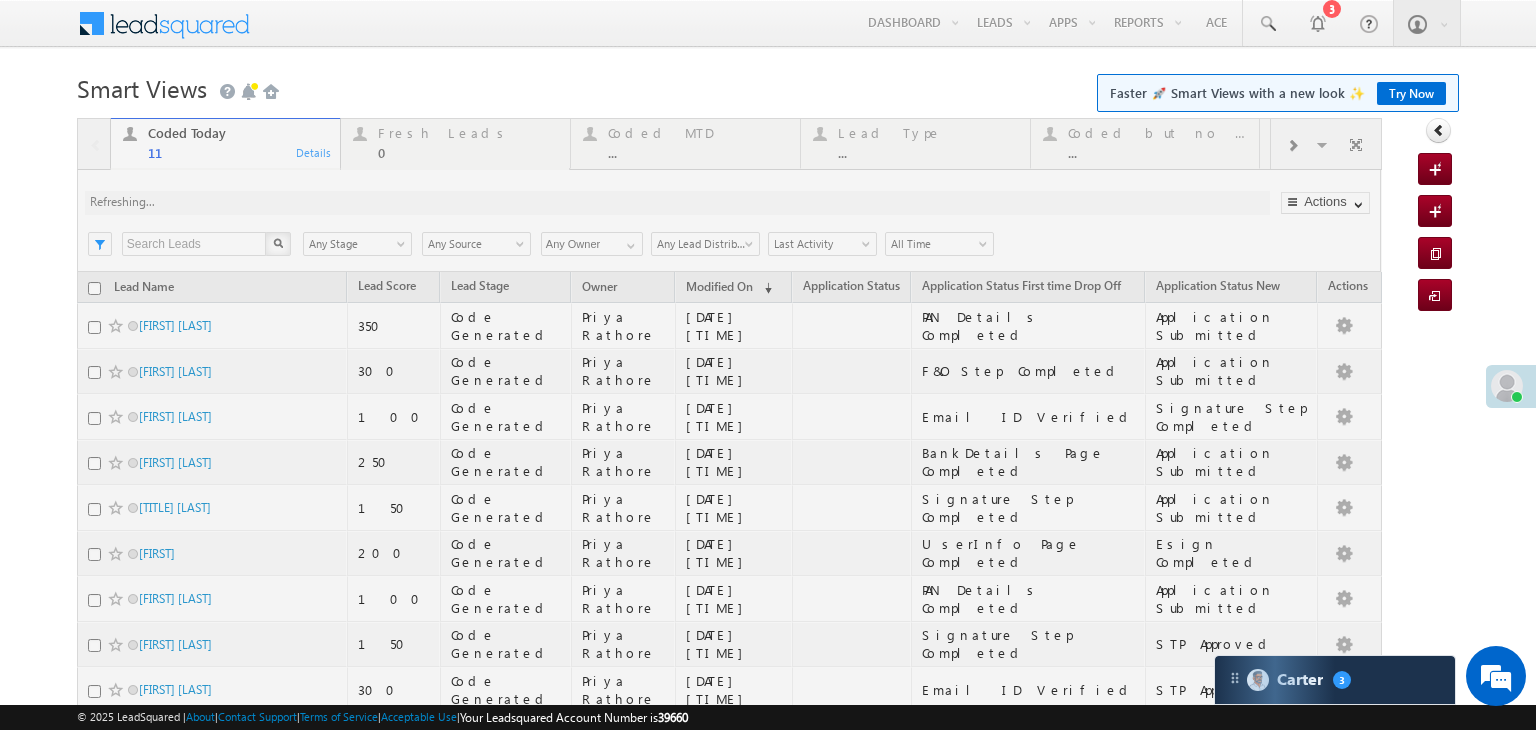 click at bounding box center [729, 516] 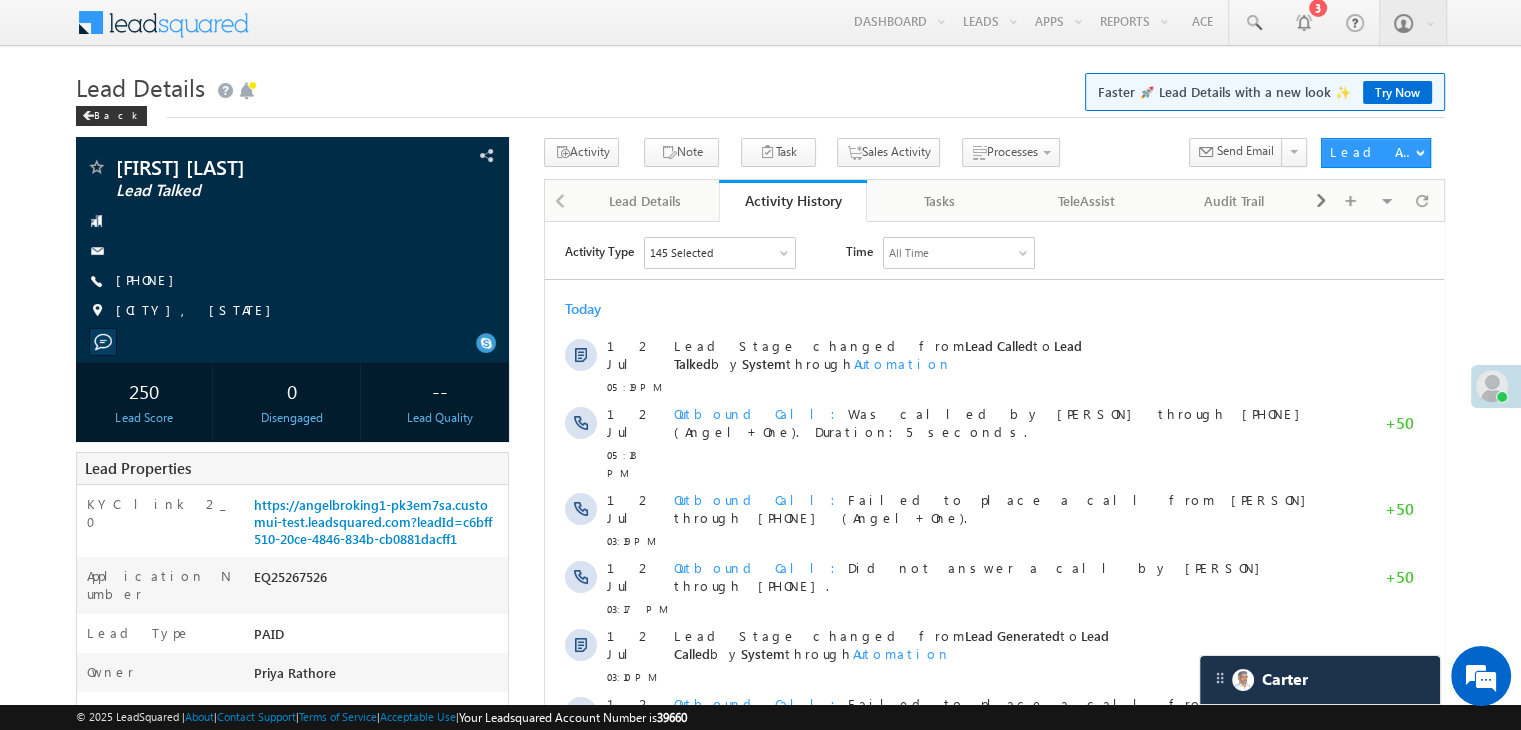 scroll, scrollTop: 0, scrollLeft: 0, axis: both 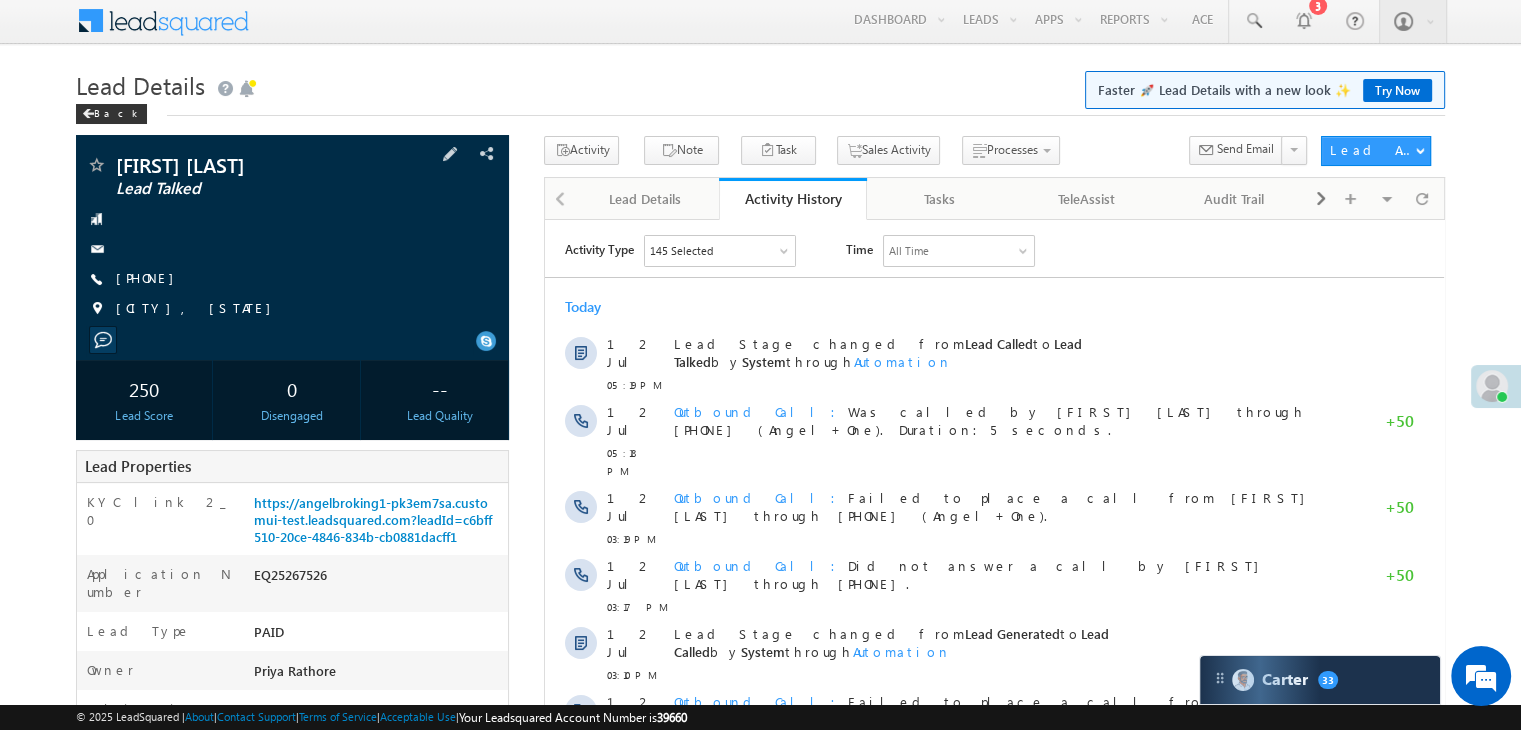 drag, startPoint x: 143, startPoint y: 282, endPoint x: 168, endPoint y: 289, distance: 25.96151 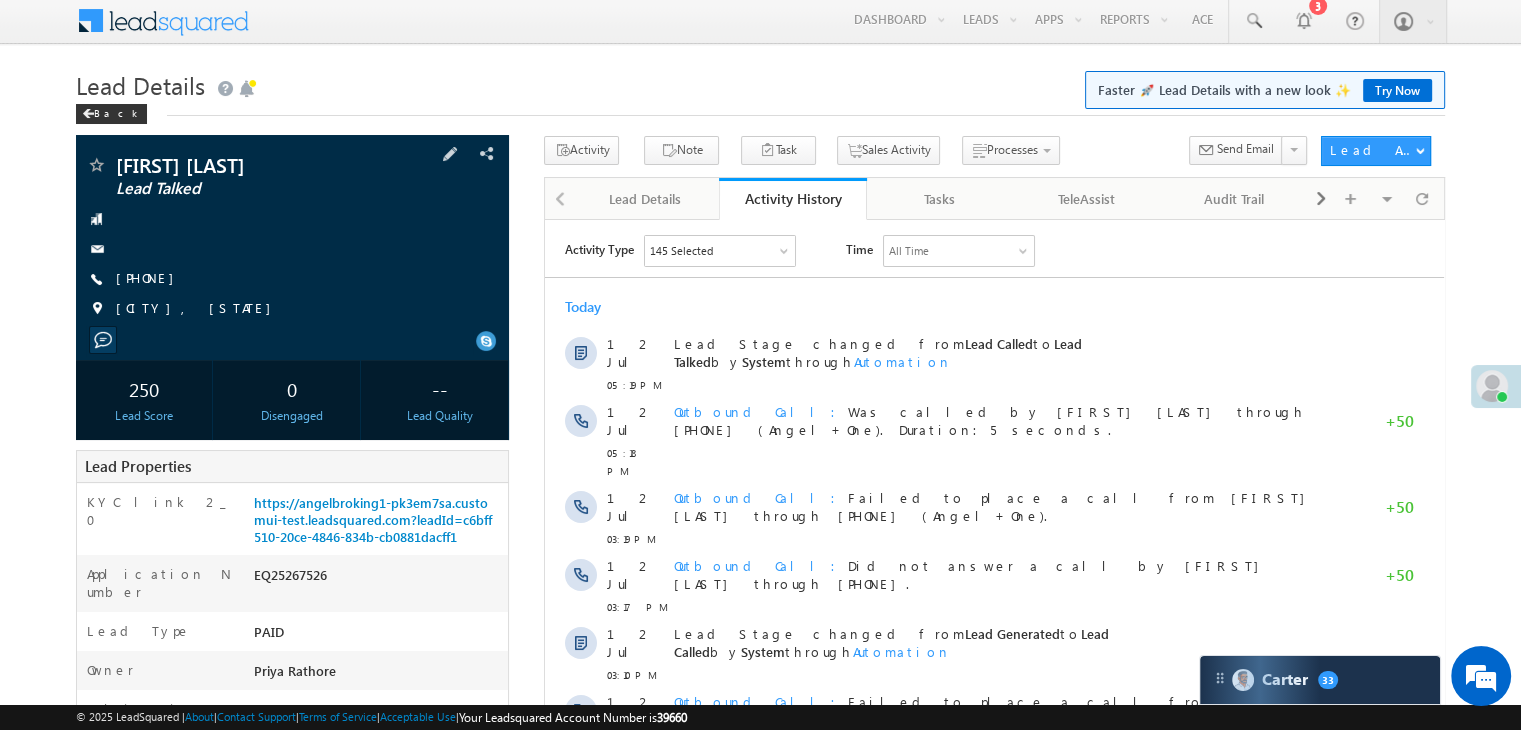 copy on "9528909484" 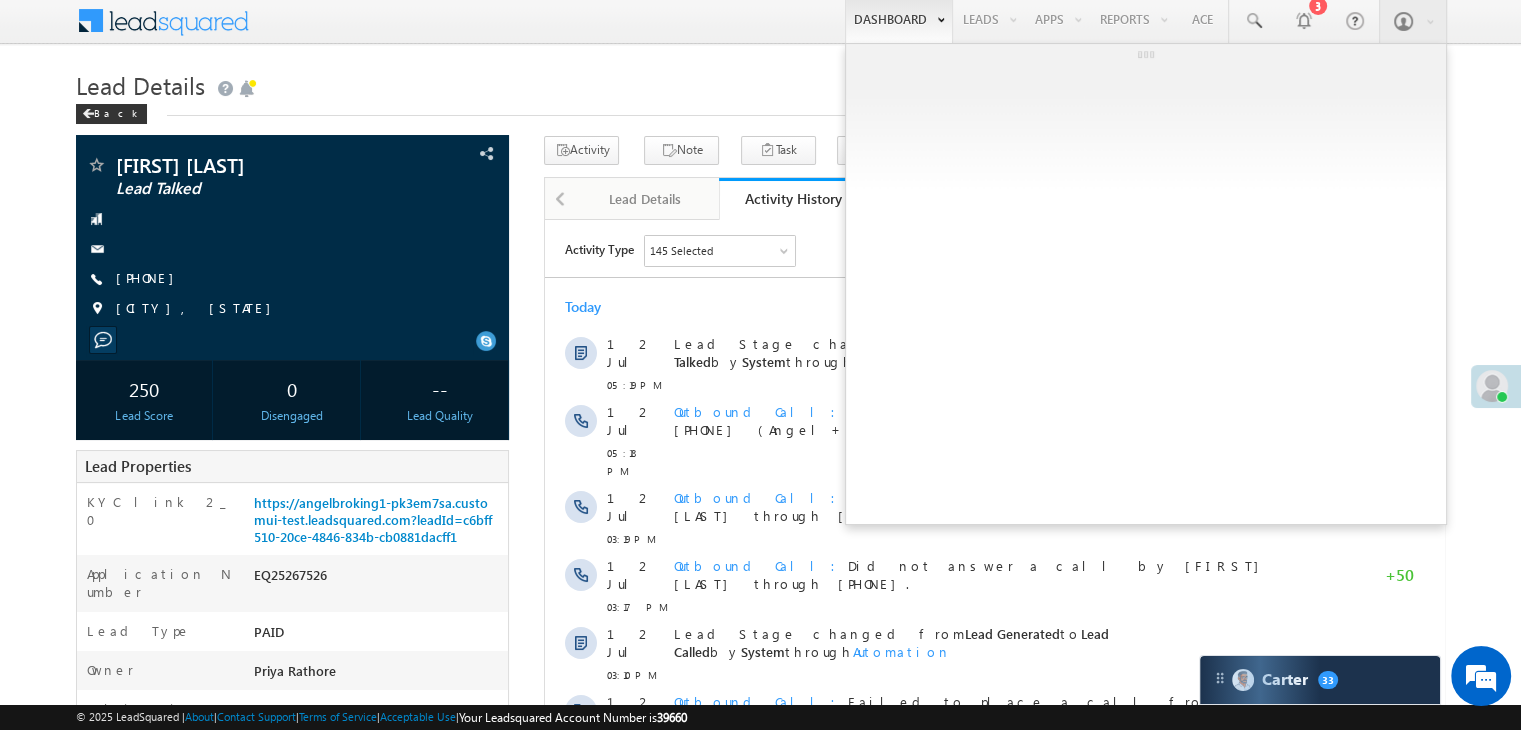 scroll, scrollTop: 0, scrollLeft: 0, axis: both 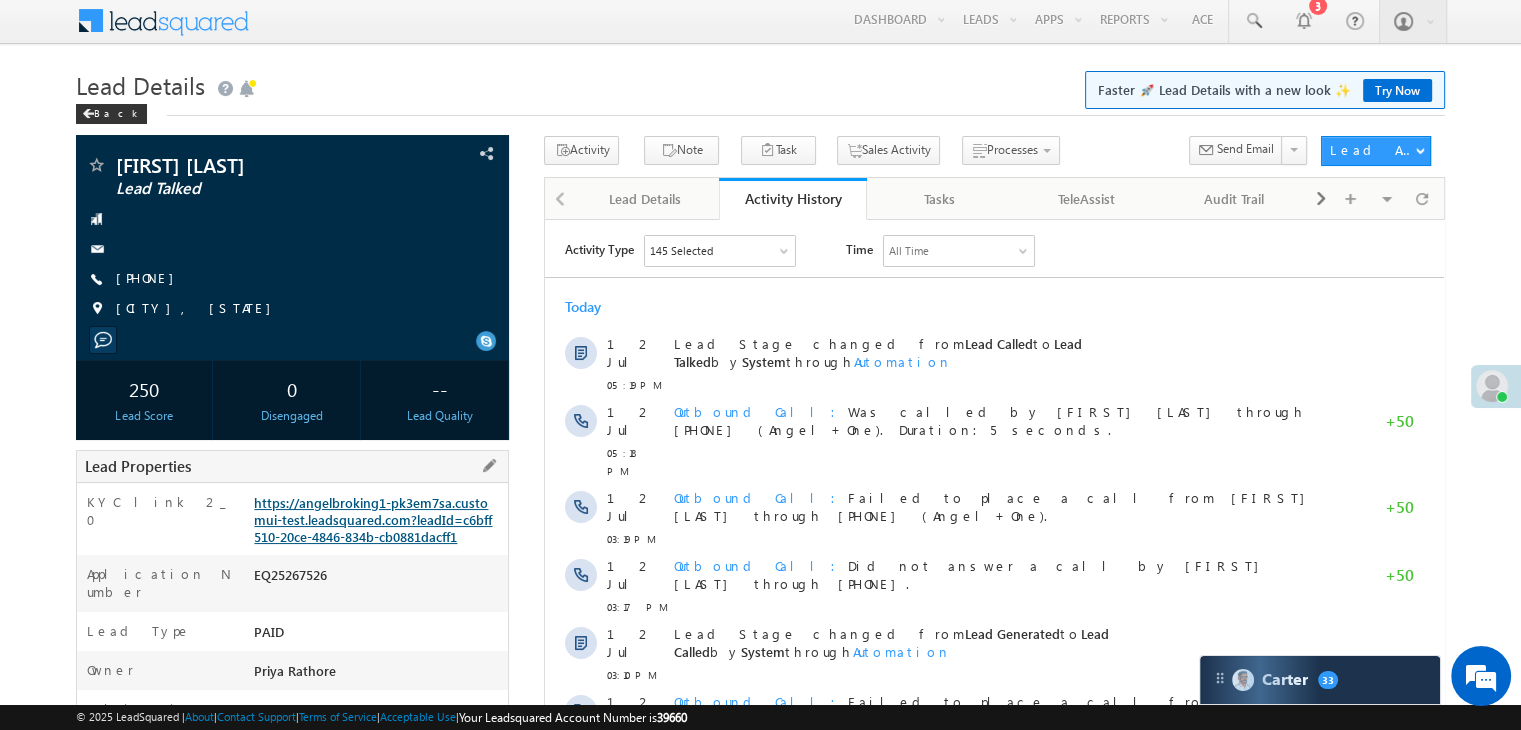 click on "https://angelbroking1-pk3em7sa.customui-test.leadsquared.com?leadId=c6bff510-20ce-4846-834b-cb0881dacff1" at bounding box center (373, 519) 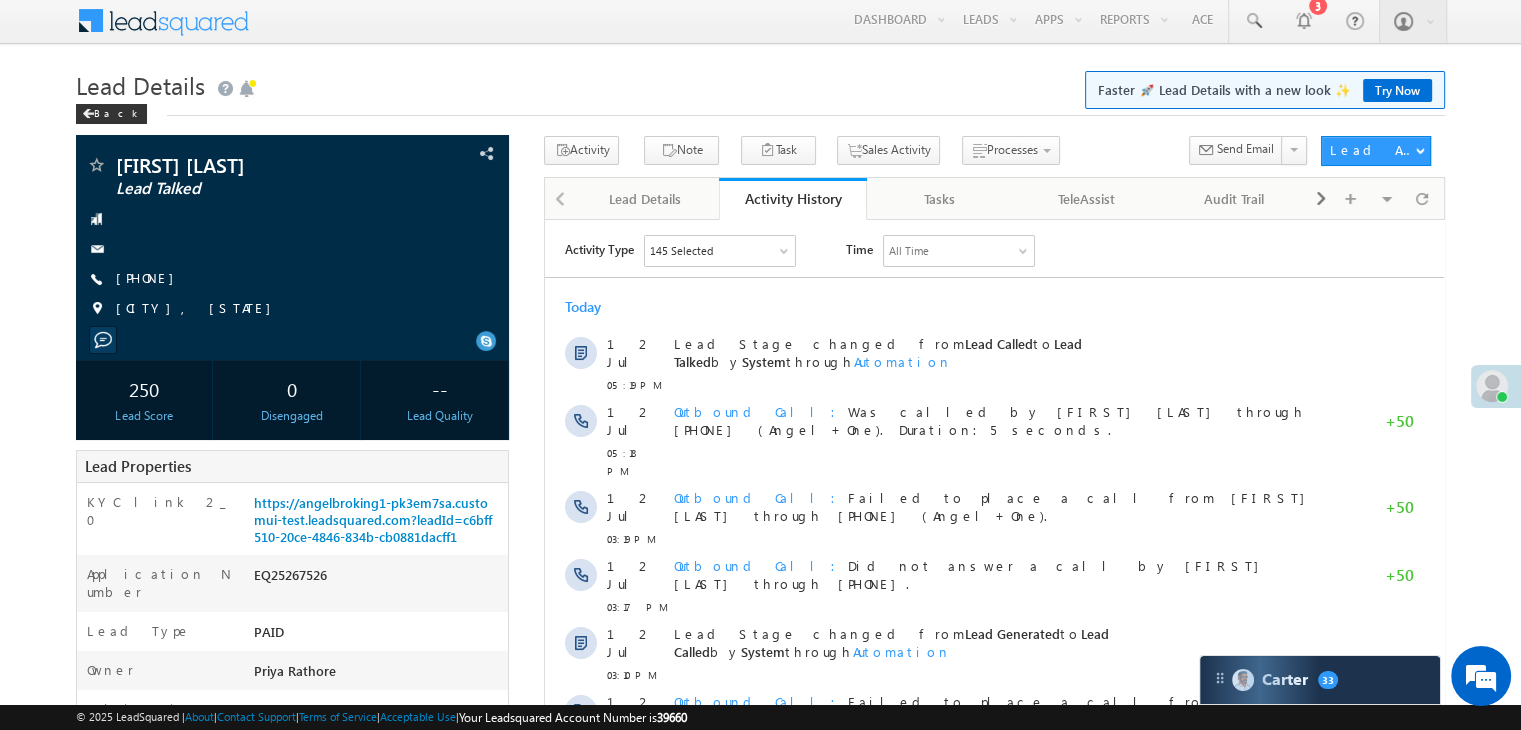 click on "Menu
Priya Rathore
priya .rath ore@a ngelb rokin g.com
Angel Broki" at bounding box center [760, 21] 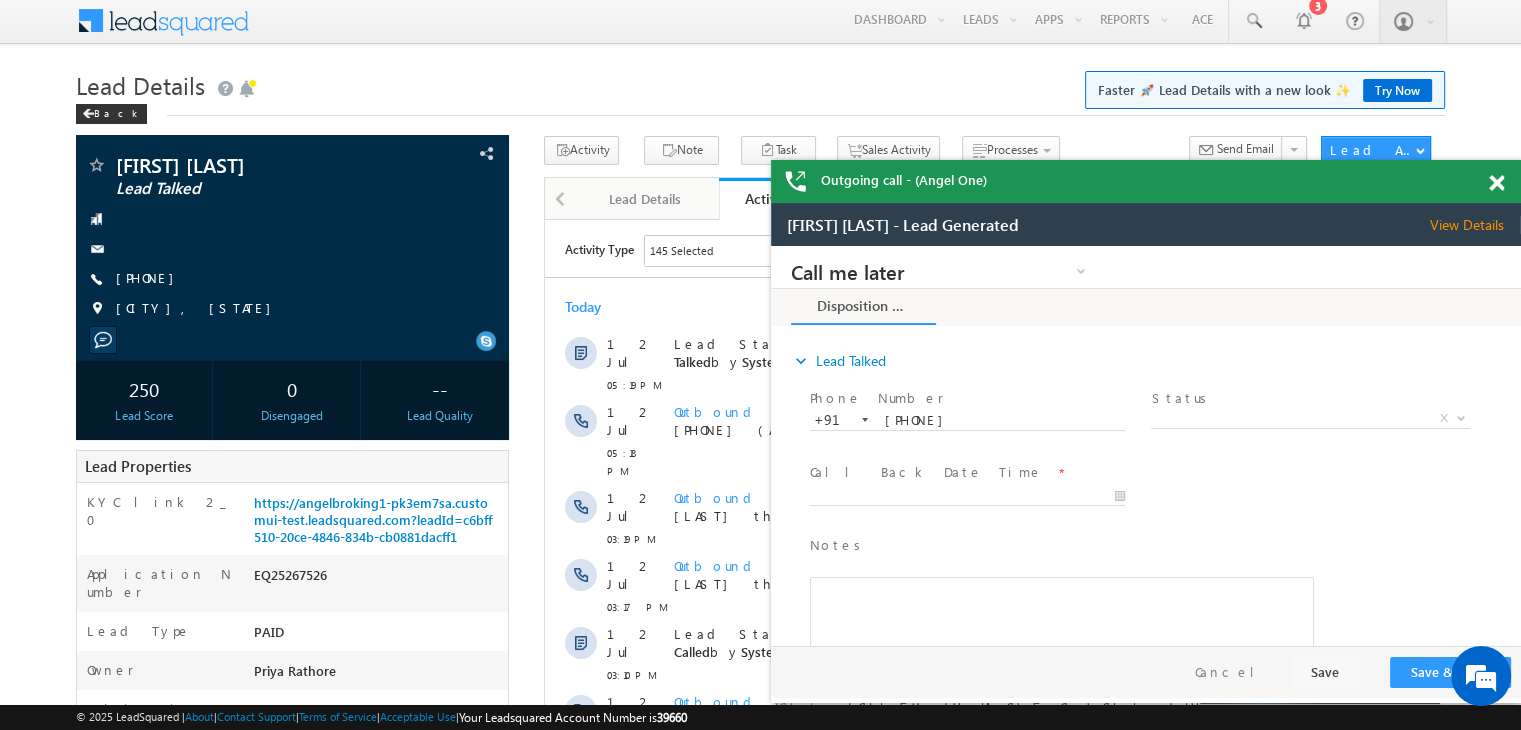 scroll, scrollTop: 0, scrollLeft: 0, axis: both 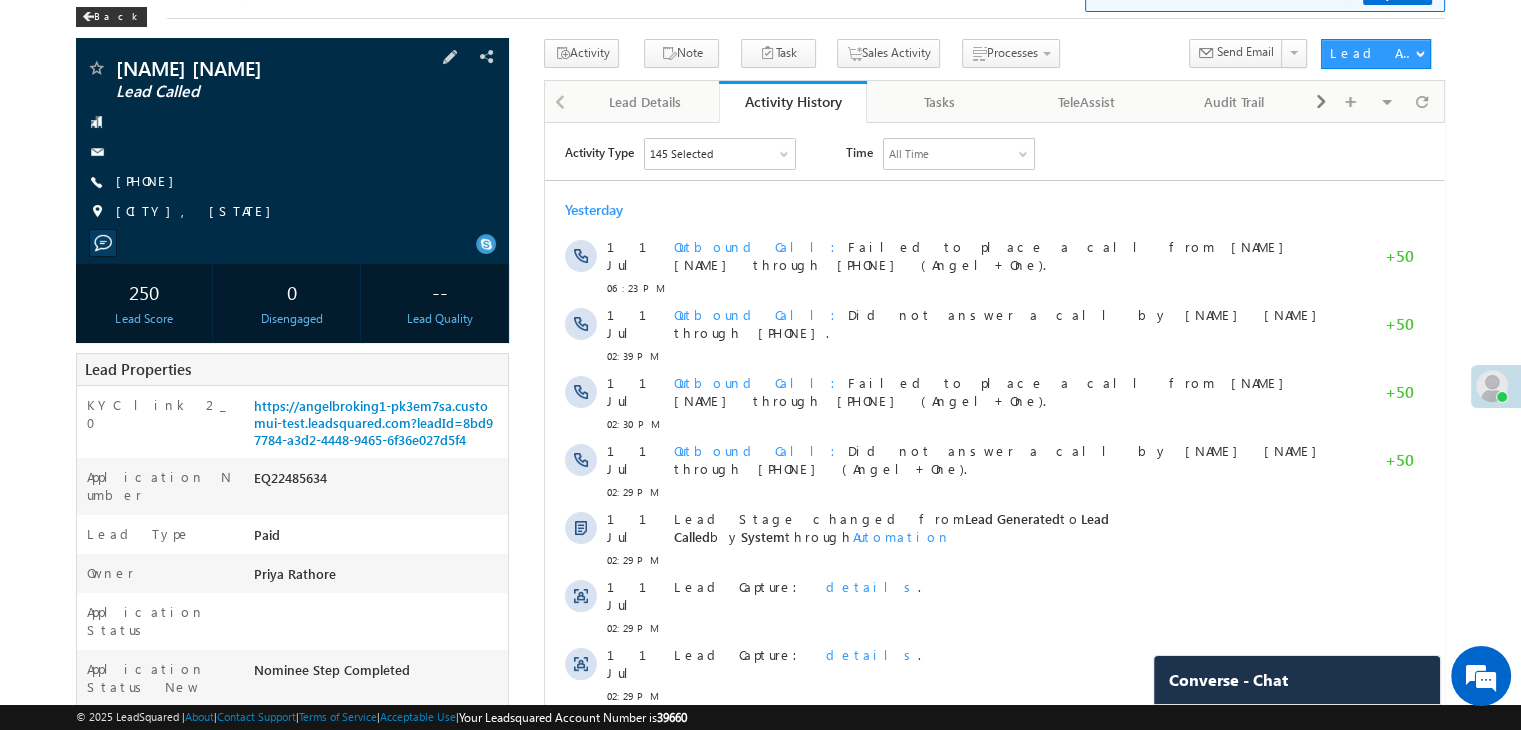 drag, startPoint x: 144, startPoint y: 185, endPoint x: 174, endPoint y: 193, distance: 31.04835 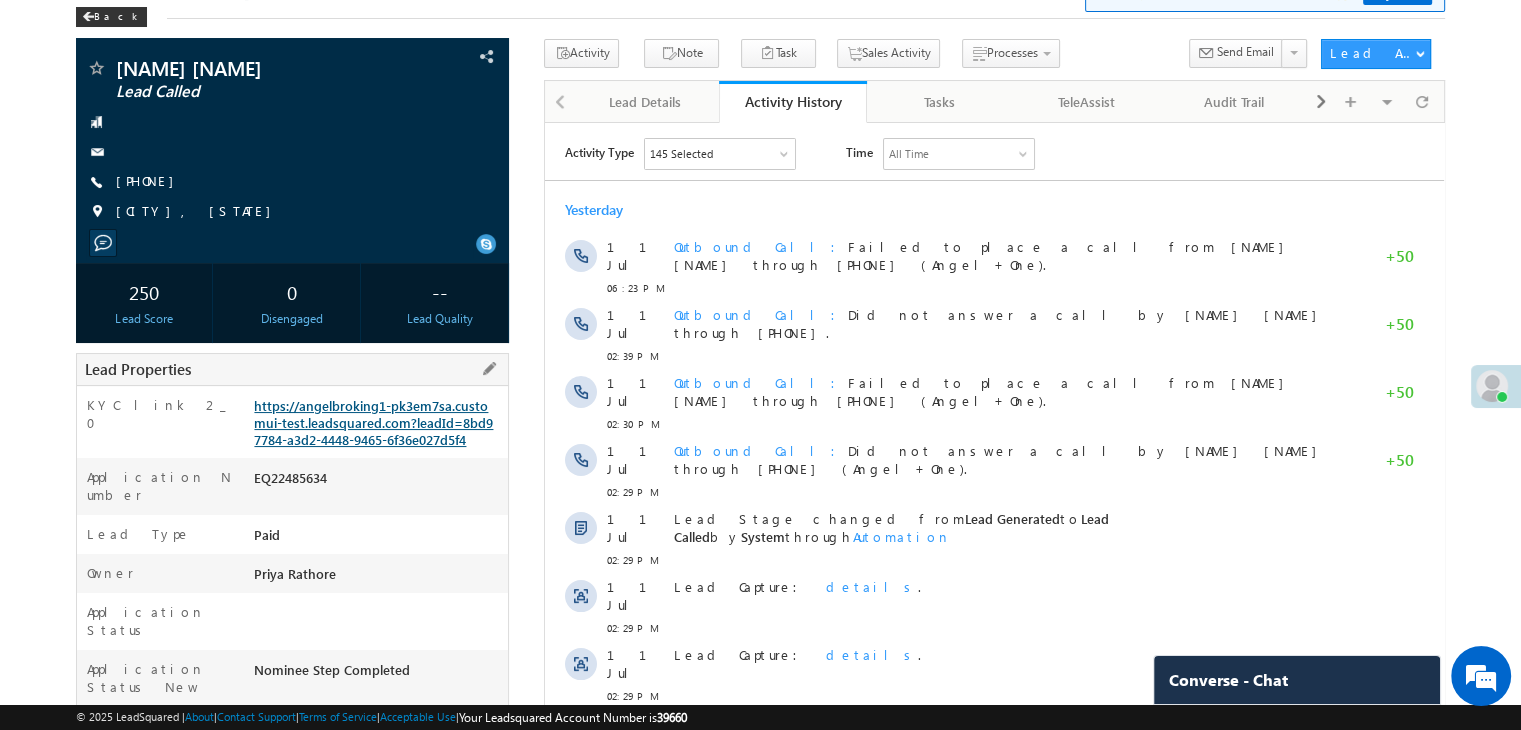 click on "https://angelbroking1-pk3em7sa.customui-test.leadsquared.com?leadId=8bd97784-a3d2-4448-9465-6f36e027d5f4" at bounding box center (373, 422) 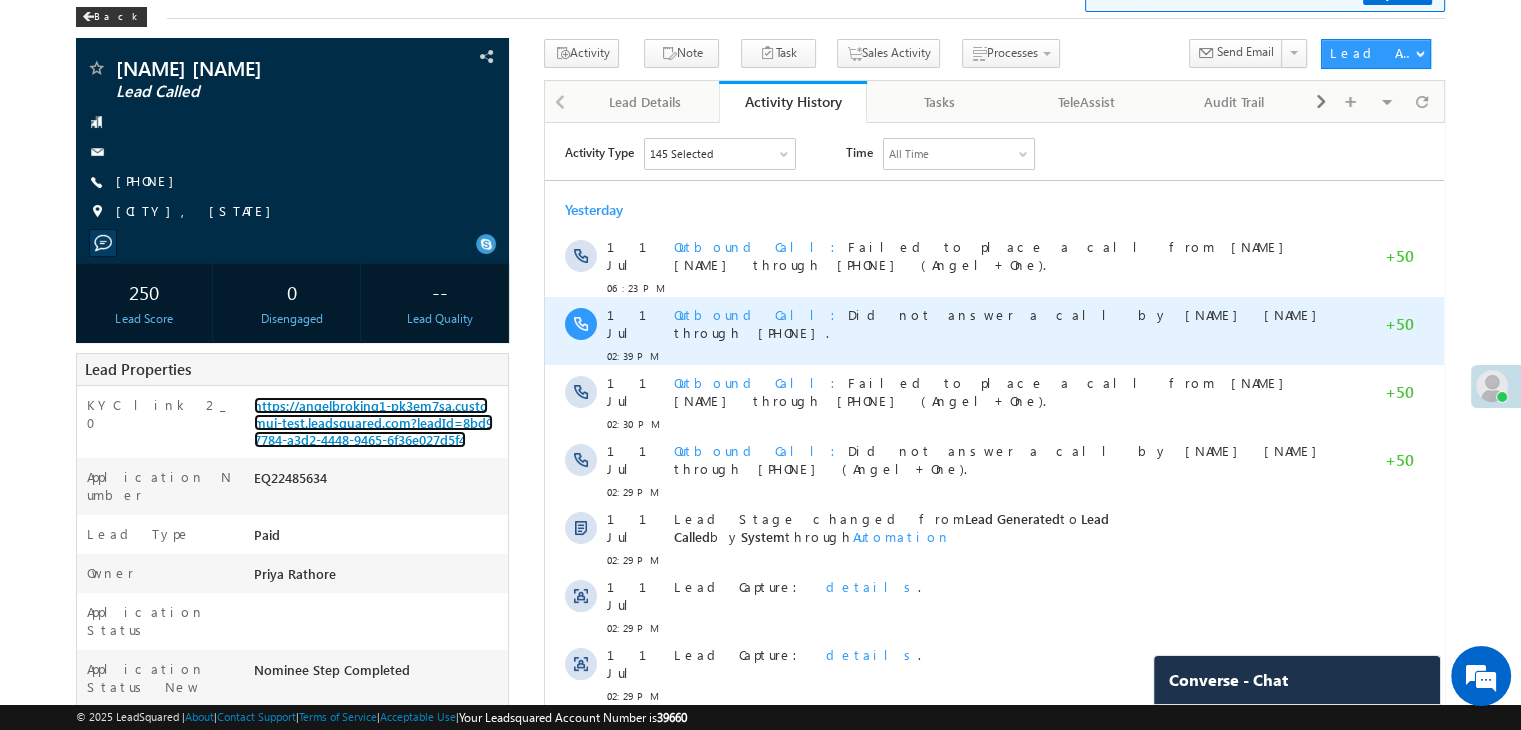scroll, scrollTop: 400, scrollLeft: 0, axis: vertical 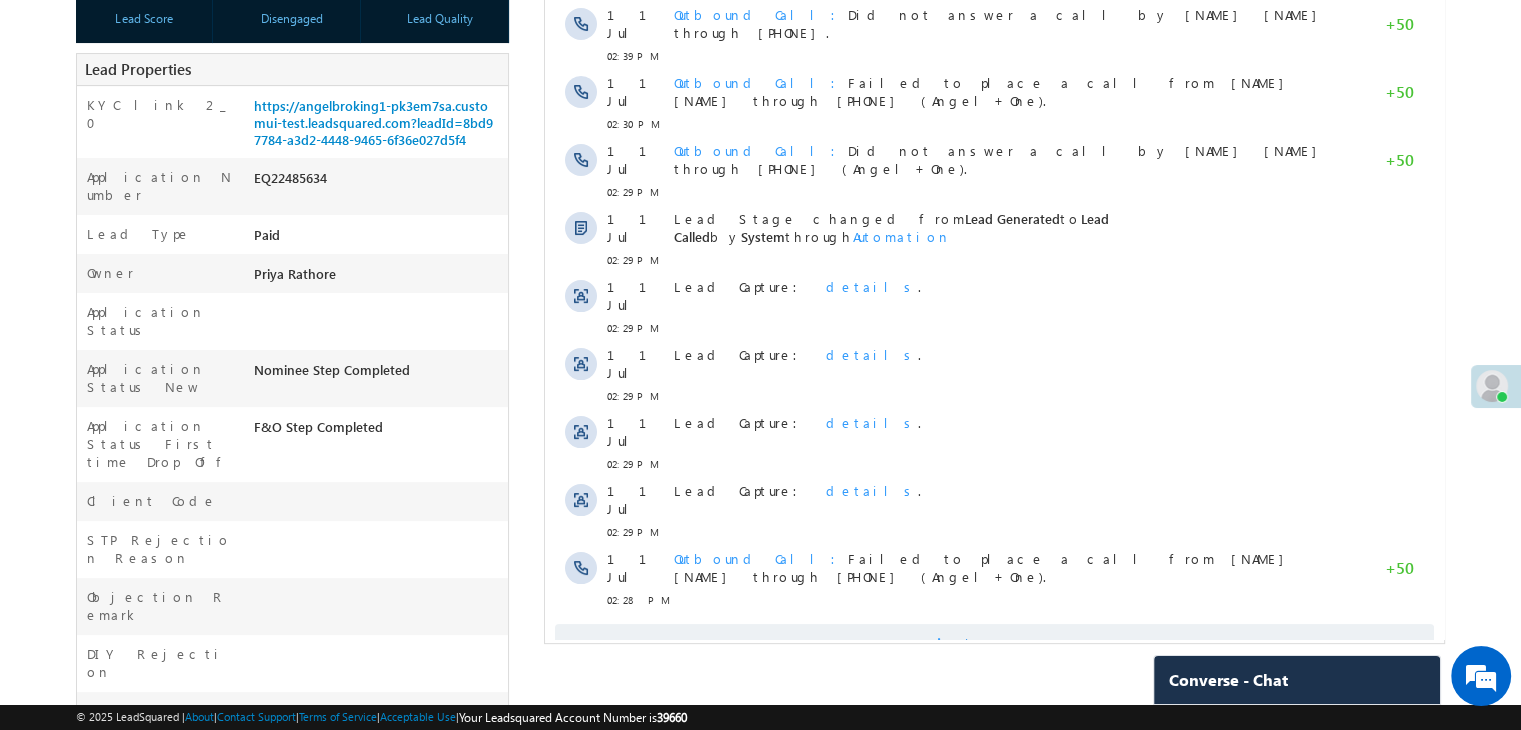 click on "Show More" at bounding box center [994, 644] 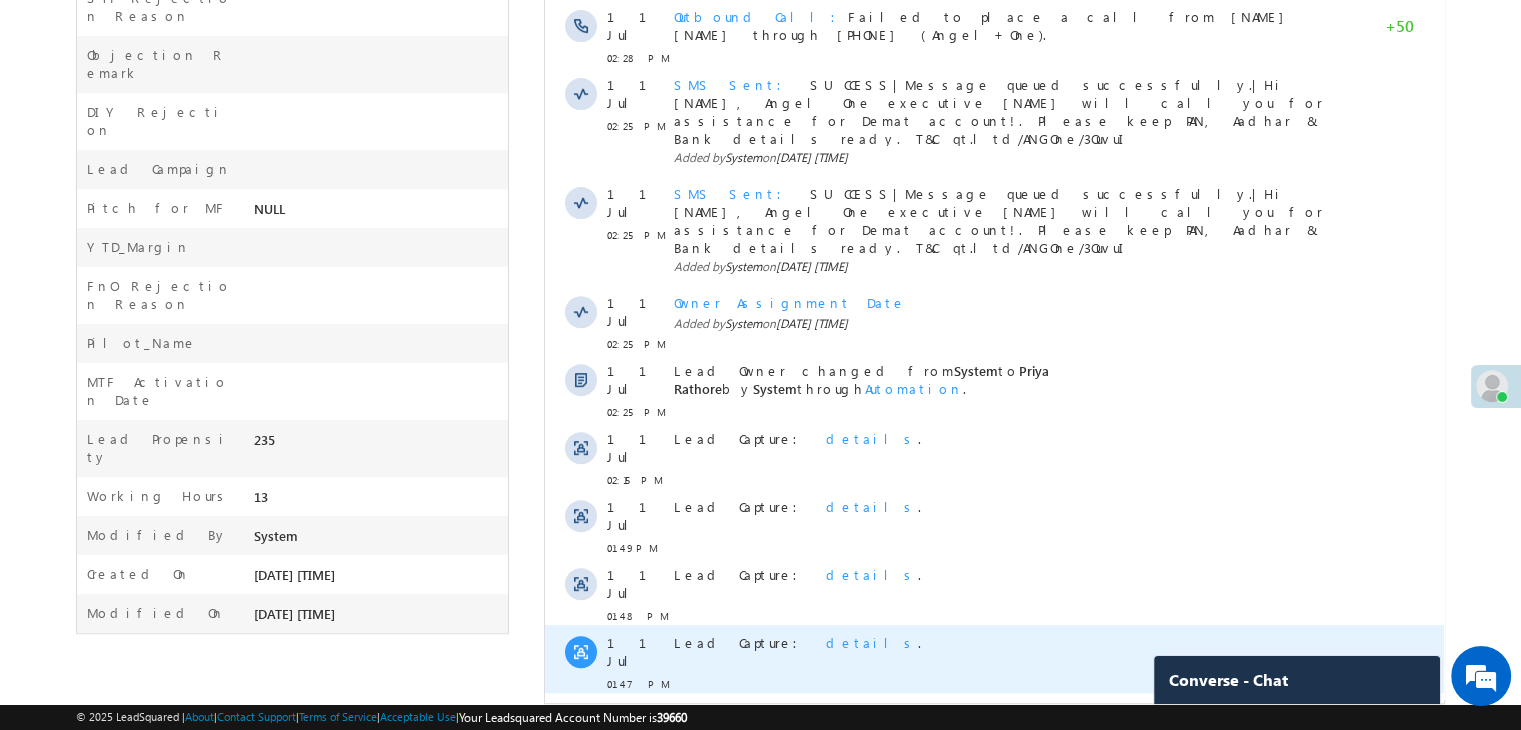 scroll, scrollTop: 965, scrollLeft: 0, axis: vertical 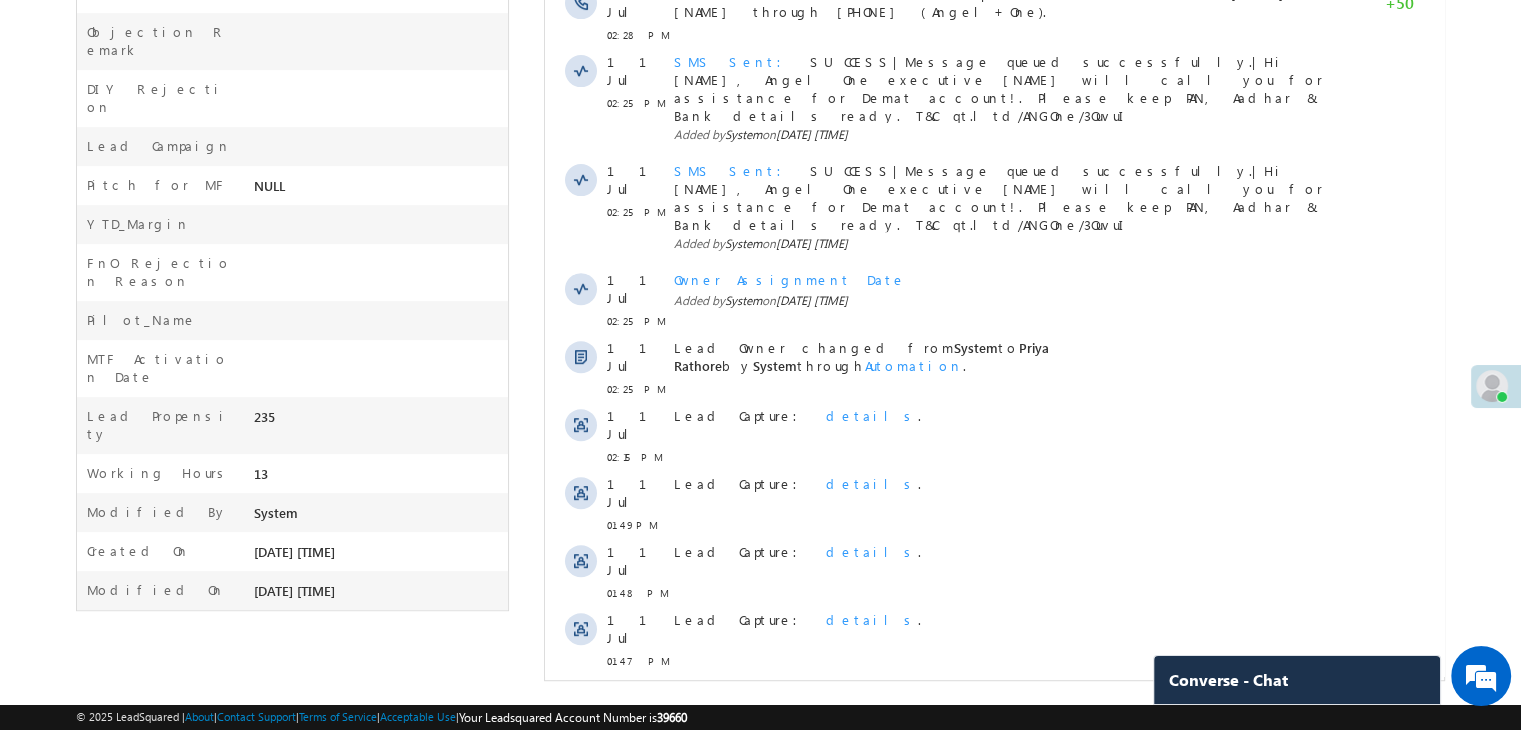 click on "Show More" at bounding box center [994, 841] 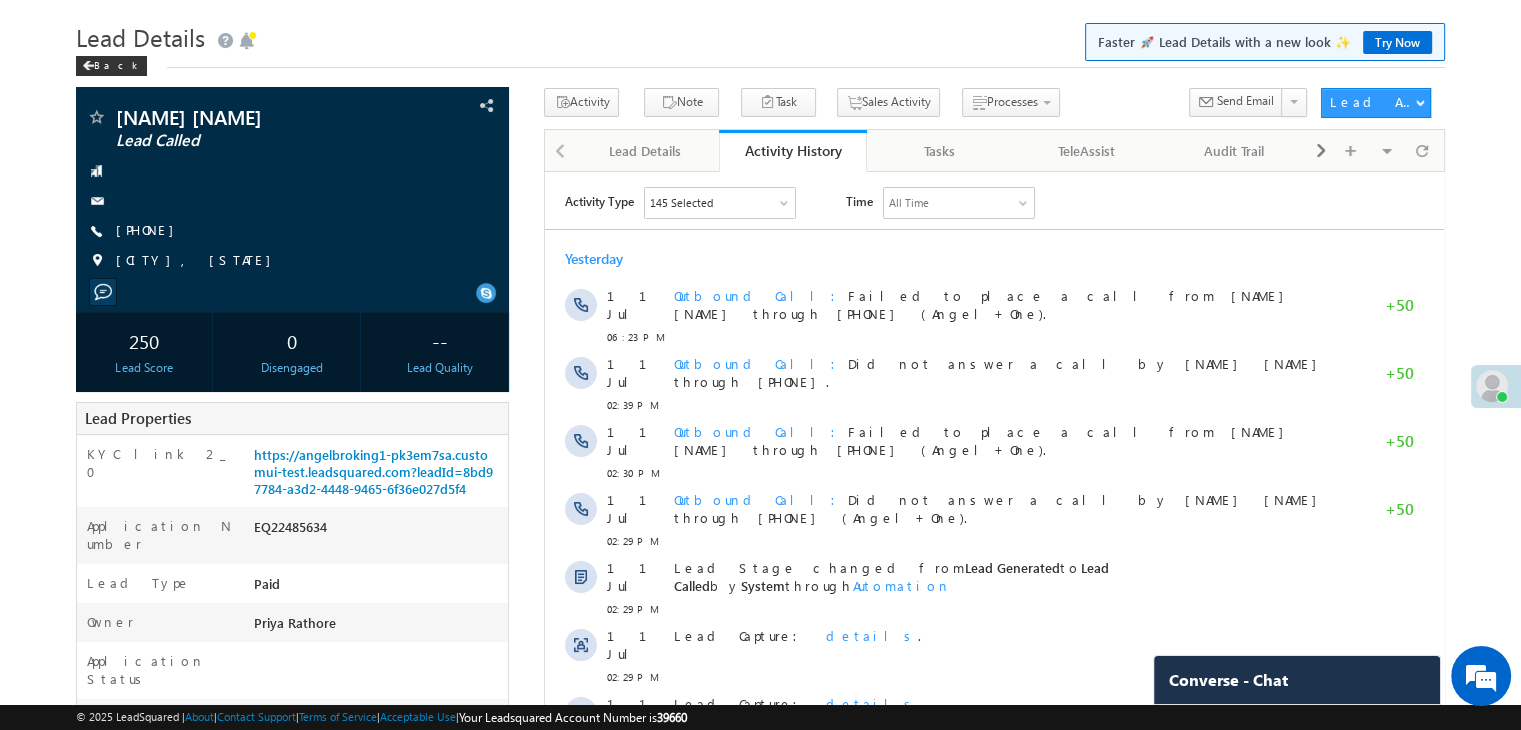 scroll, scrollTop: 0, scrollLeft: 0, axis: both 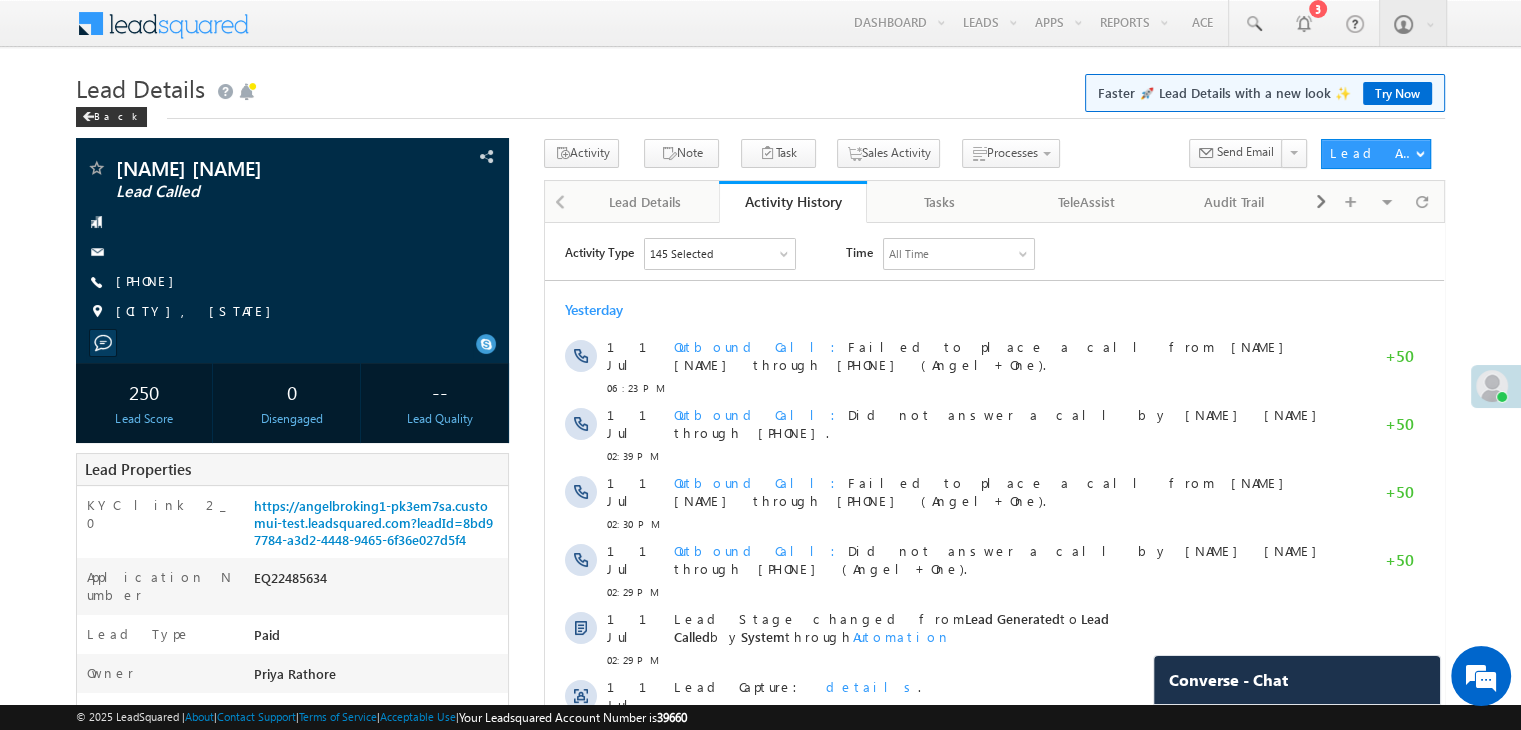 click on "Lead Details Faster 🚀 Lead Details with a new look ✨ Try Now" at bounding box center (760, 86) 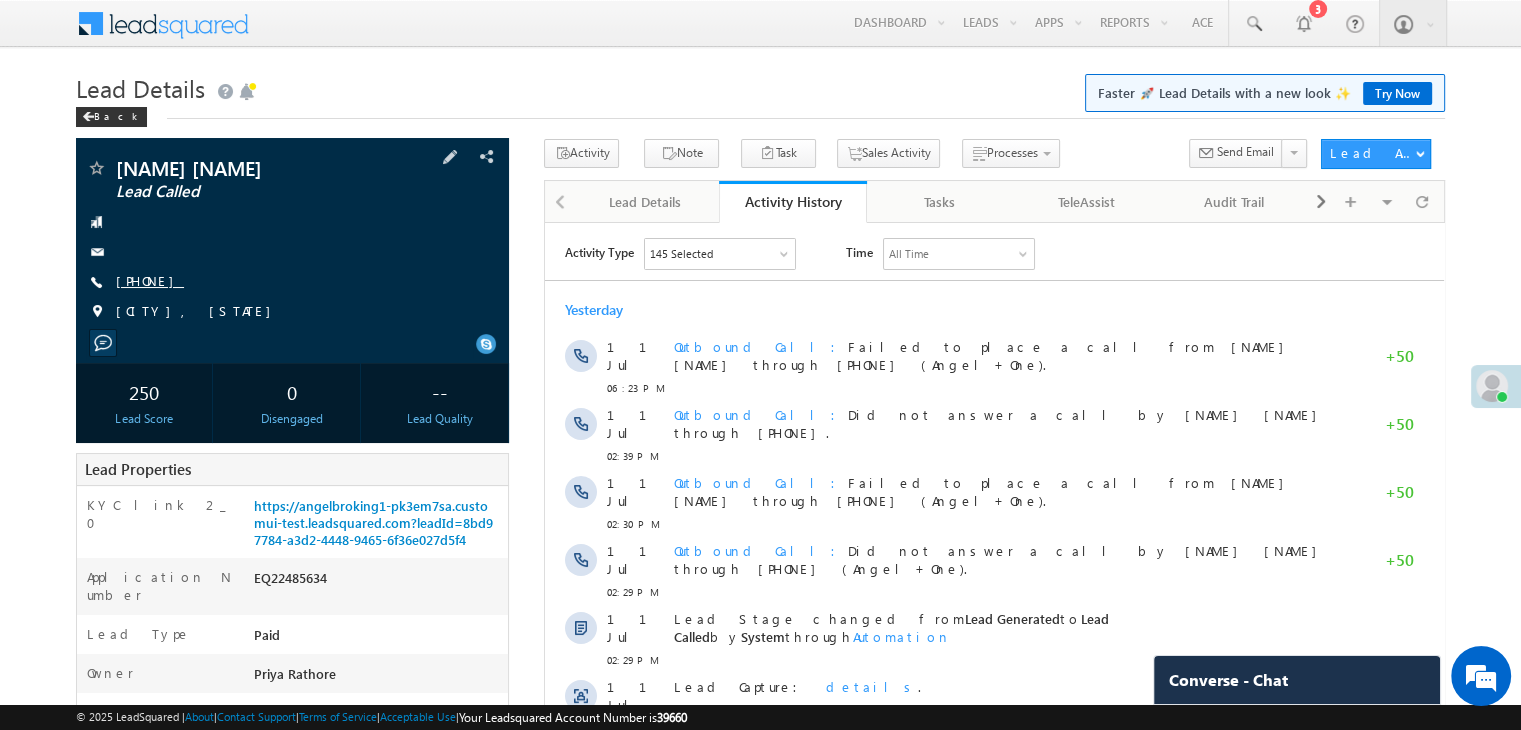 click on "[PHONE]" at bounding box center [150, 280] 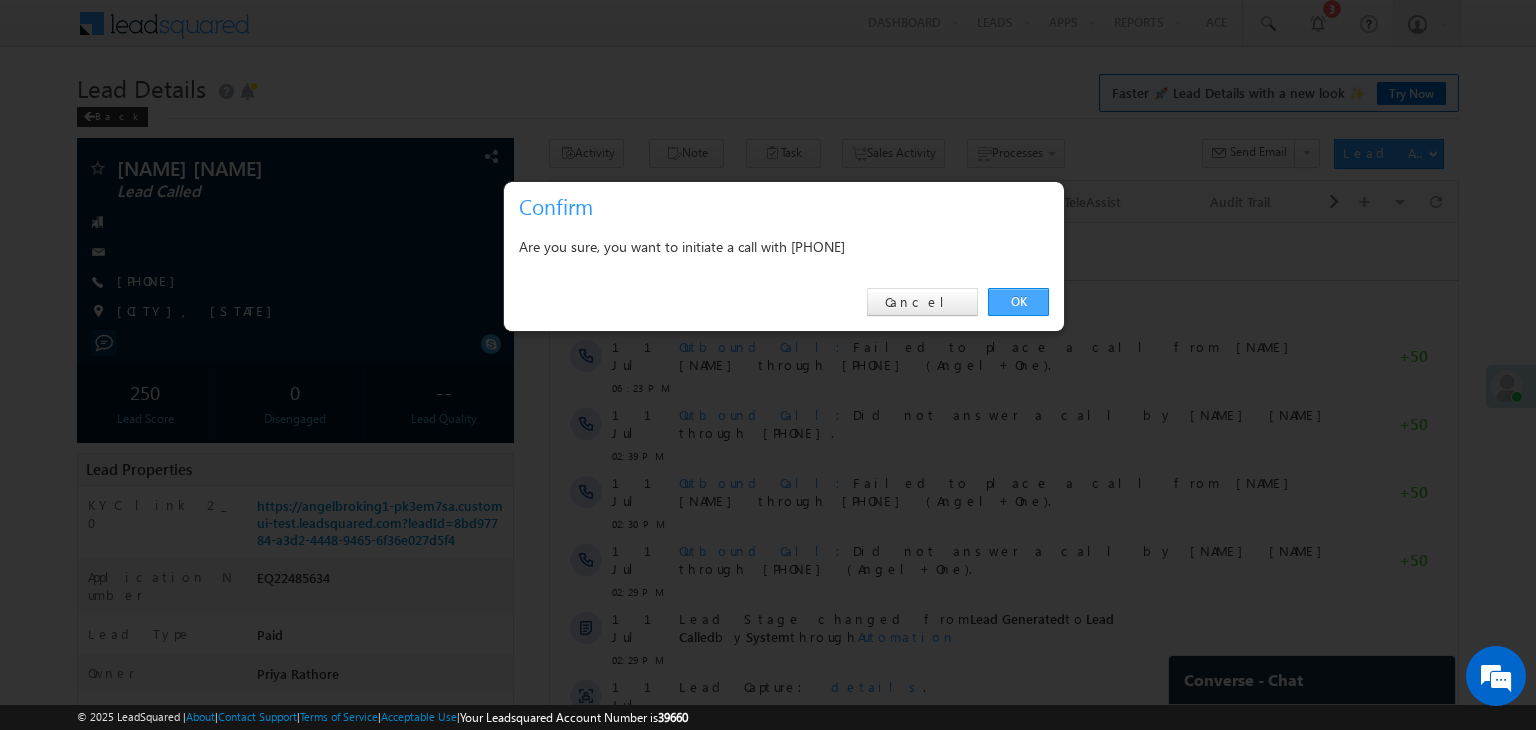 click on "OK" at bounding box center [1018, 302] 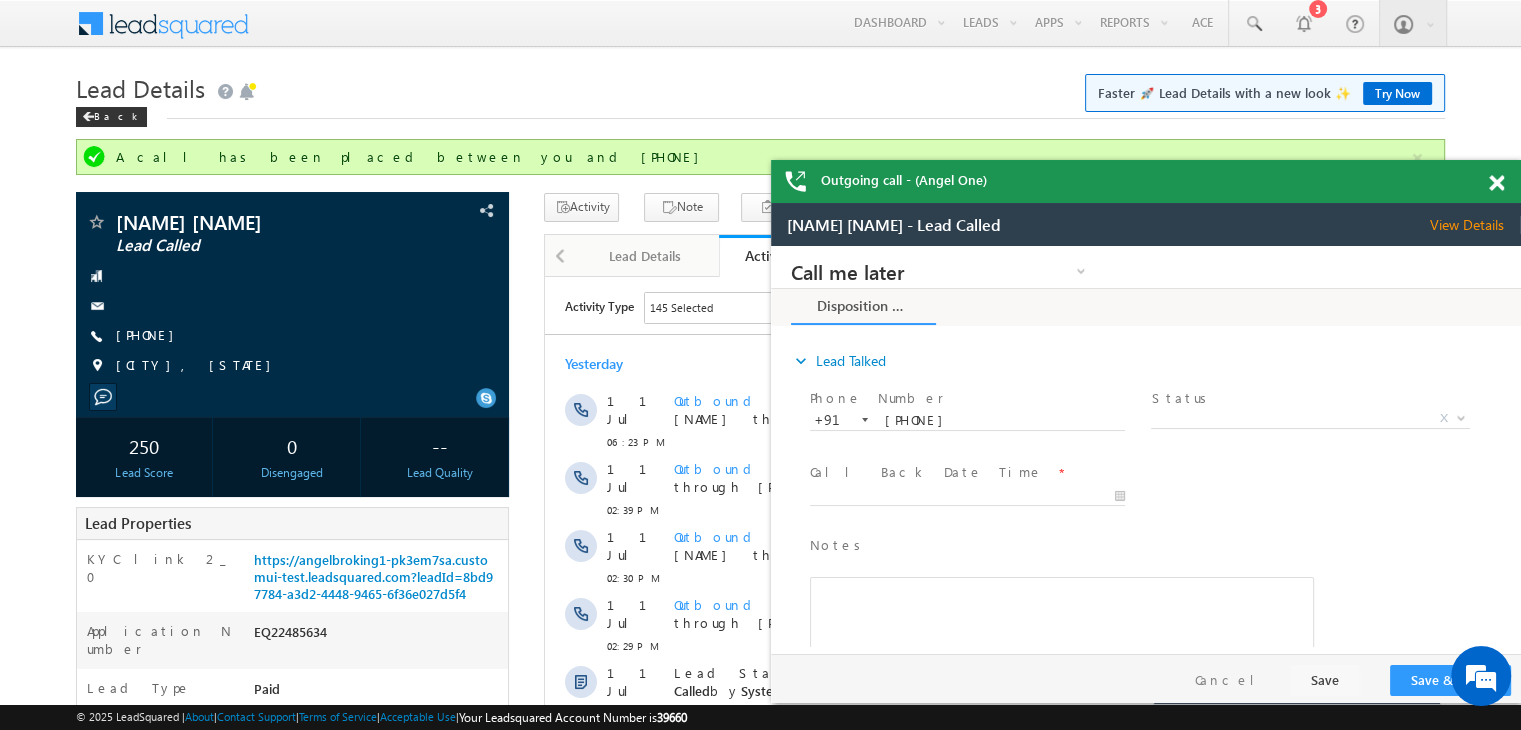 scroll, scrollTop: 0, scrollLeft: 0, axis: both 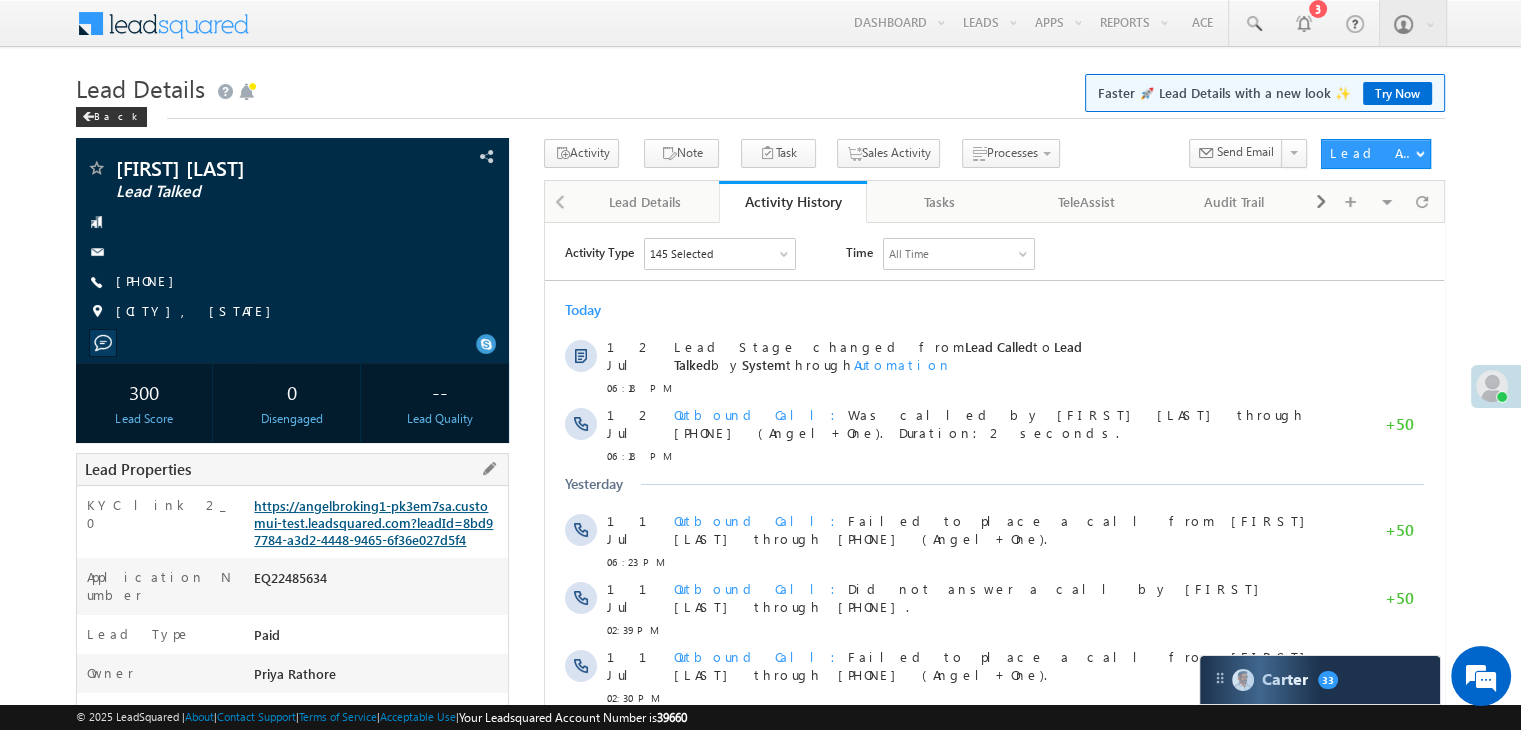click on "https://angelbroking1-pk3em7sa.customui-test.leadsquared.com?leadId=8bd97784-a3d2-4448-9465-6f36e027d5f4" at bounding box center [373, 522] 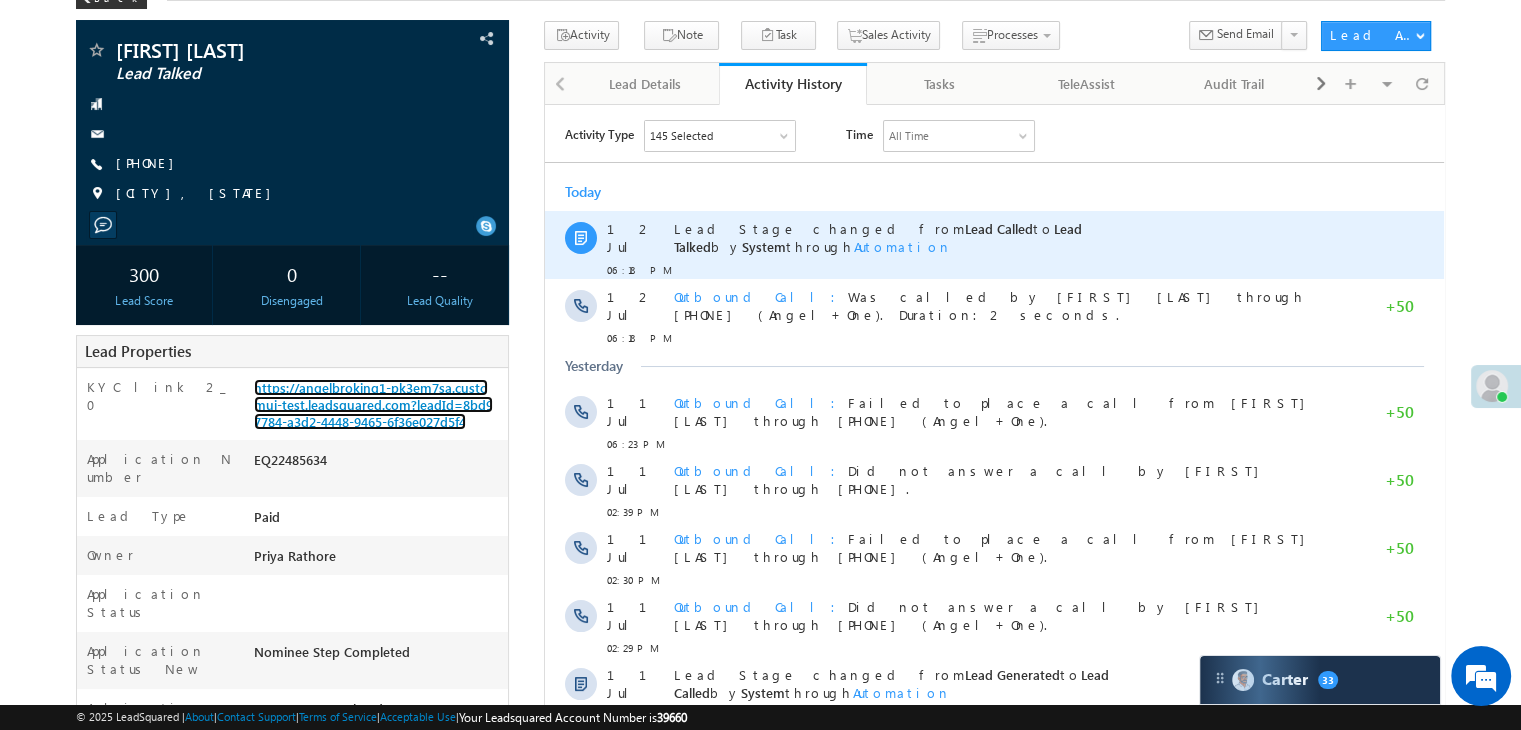 scroll, scrollTop: 300, scrollLeft: 0, axis: vertical 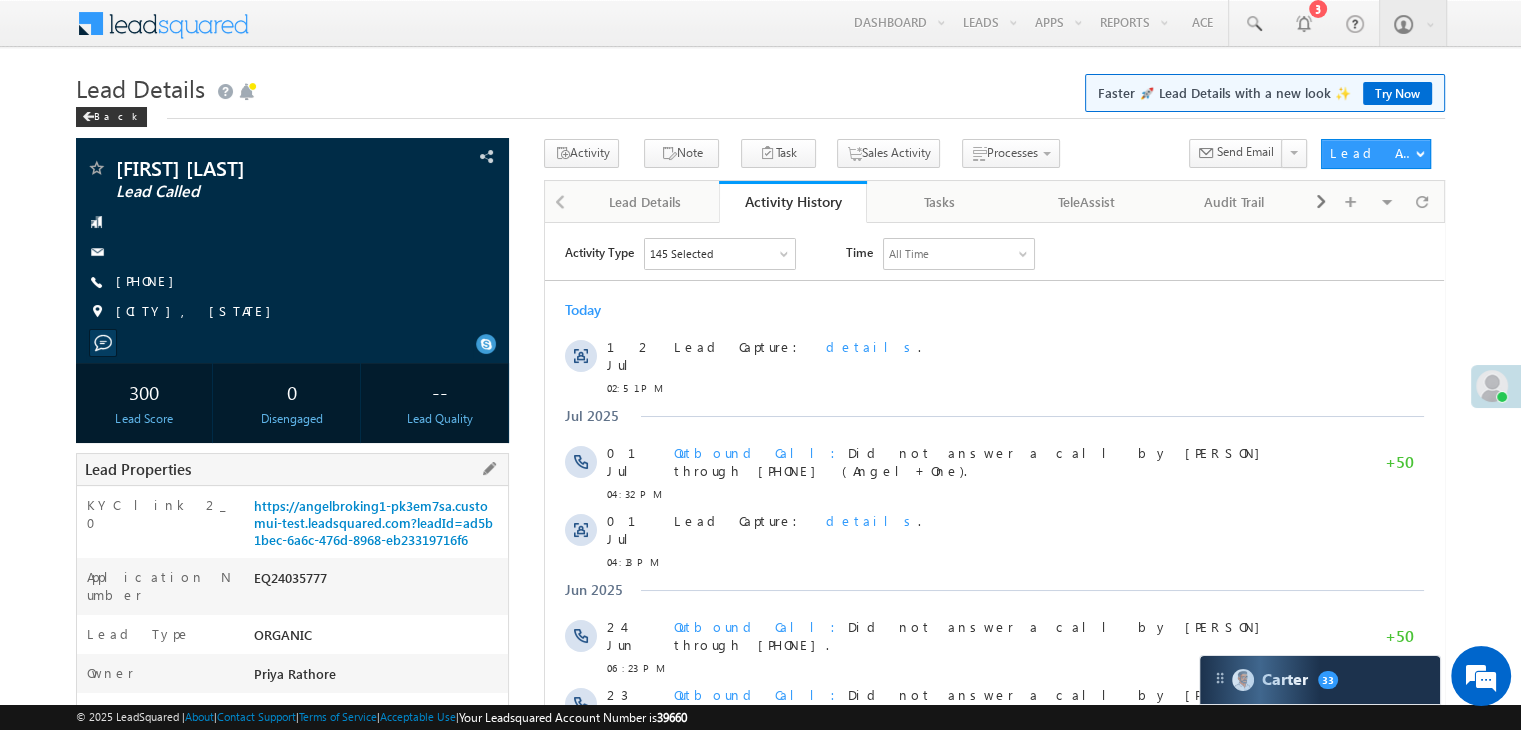 click on "KYC link 2_0
https://angelbroking1-pk3em7sa.customui-test.leadsquared.com?leadId=ad5b1bec-6a6c-476d-8968-eb23319716f6" at bounding box center [292, 522] 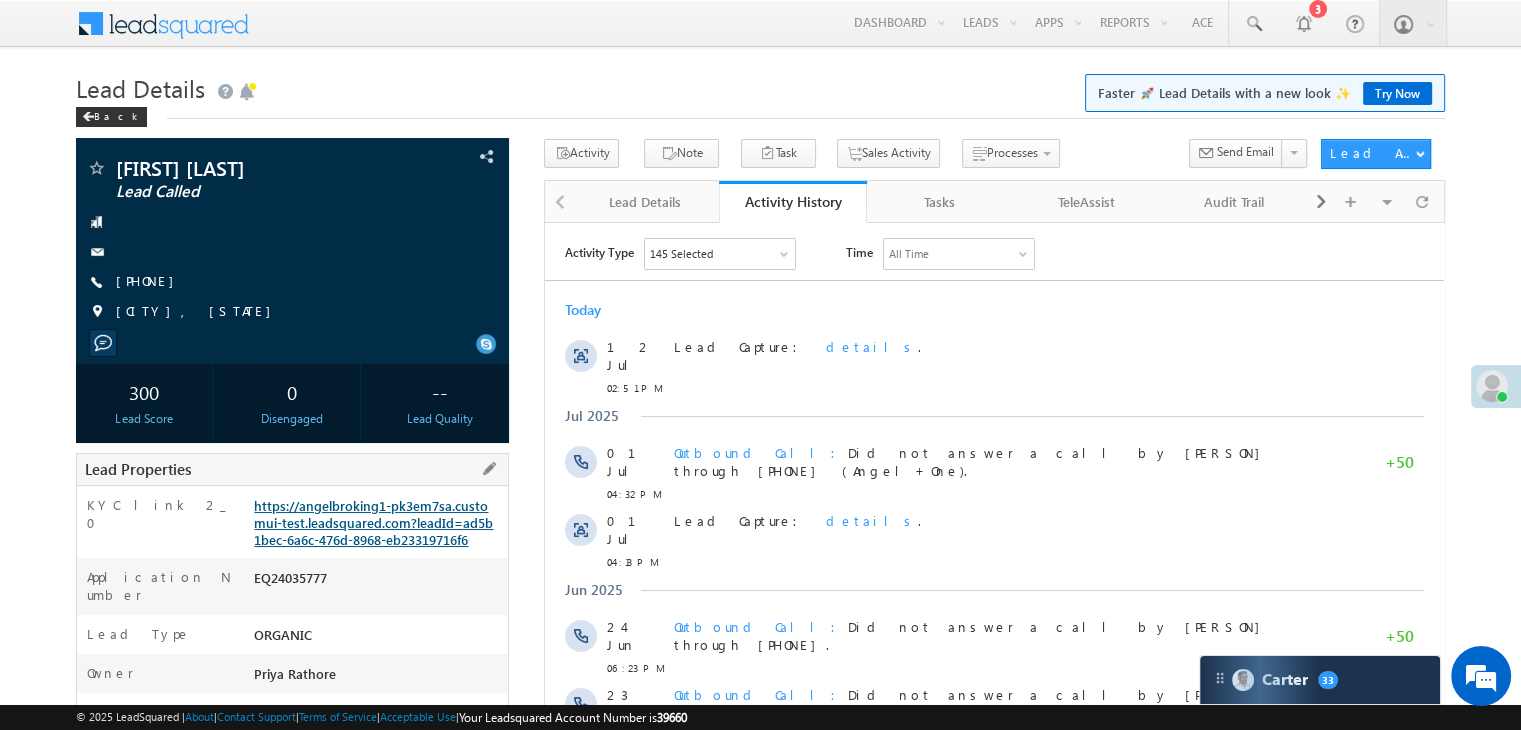 click on "https://angelbroking1-pk3em7sa.customui-test.leadsquared.com?leadId=ad5b1bec-6a6c-476d-8968-eb23319716f6" at bounding box center (373, 522) 